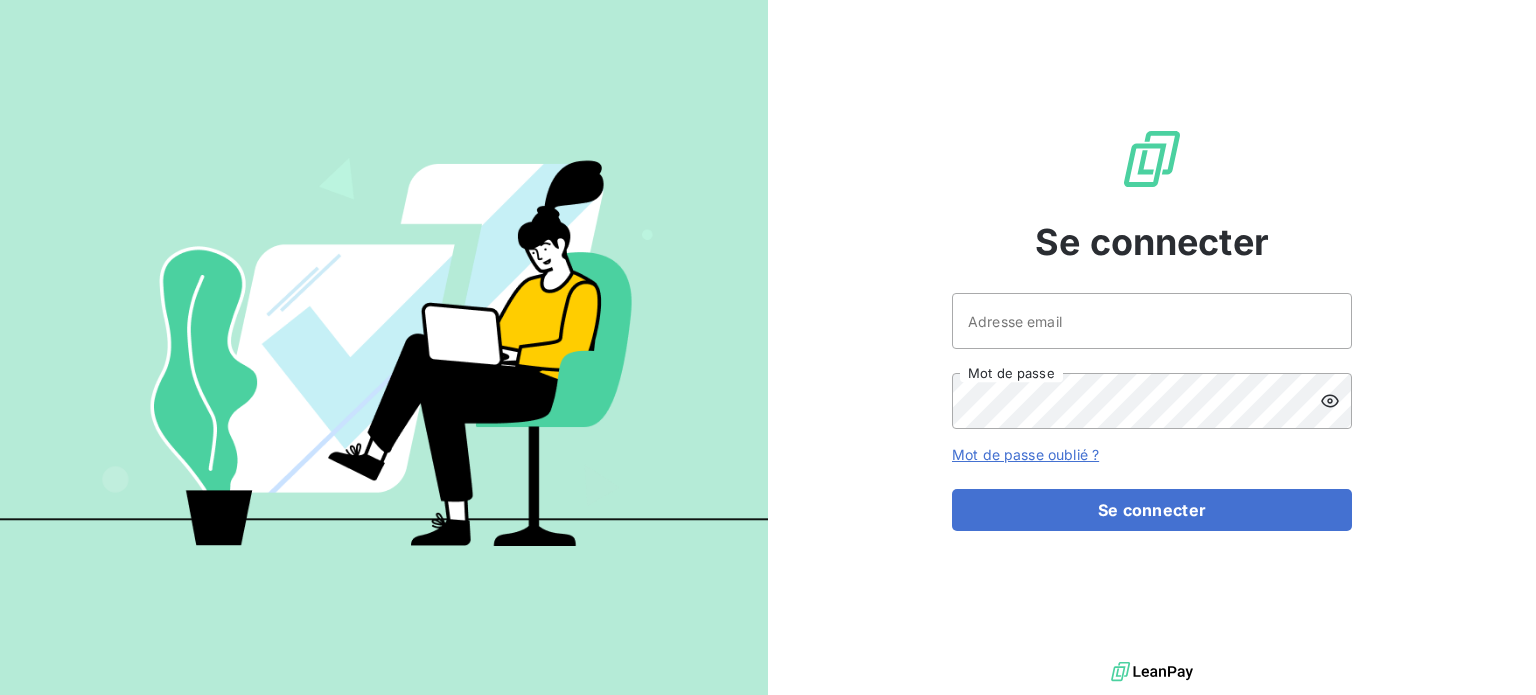scroll, scrollTop: 0, scrollLeft: 0, axis: both 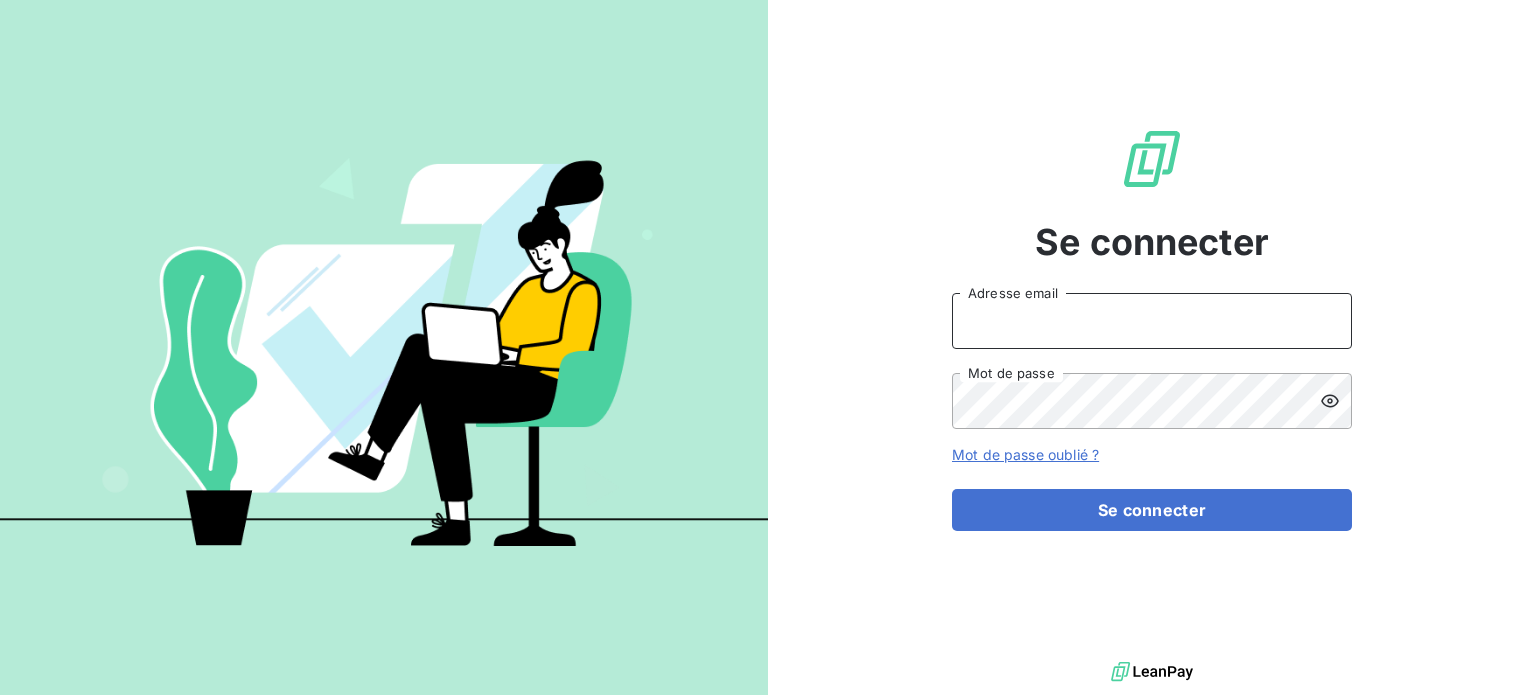 click on "Adresse email" at bounding box center [1152, 321] 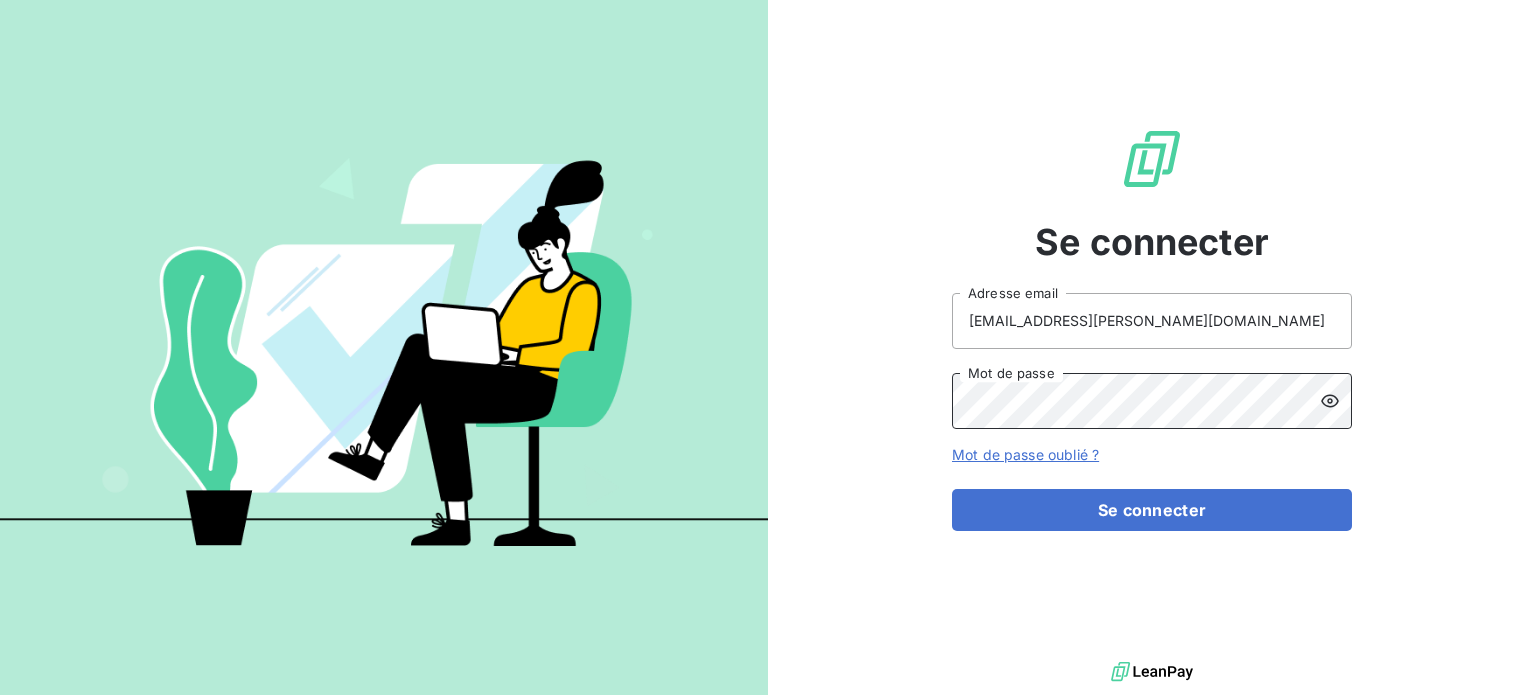 click on "Se connecter" at bounding box center (1152, 510) 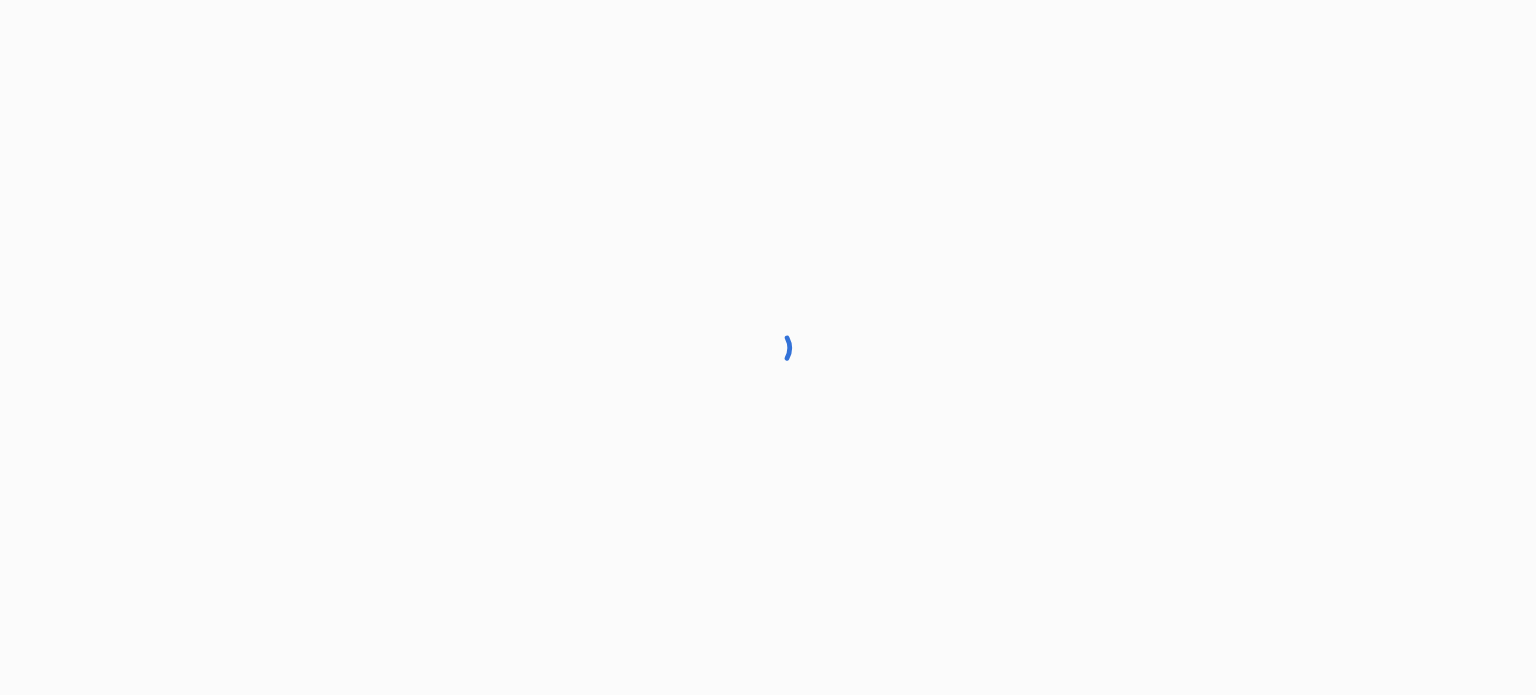 scroll, scrollTop: 0, scrollLeft: 0, axis: both 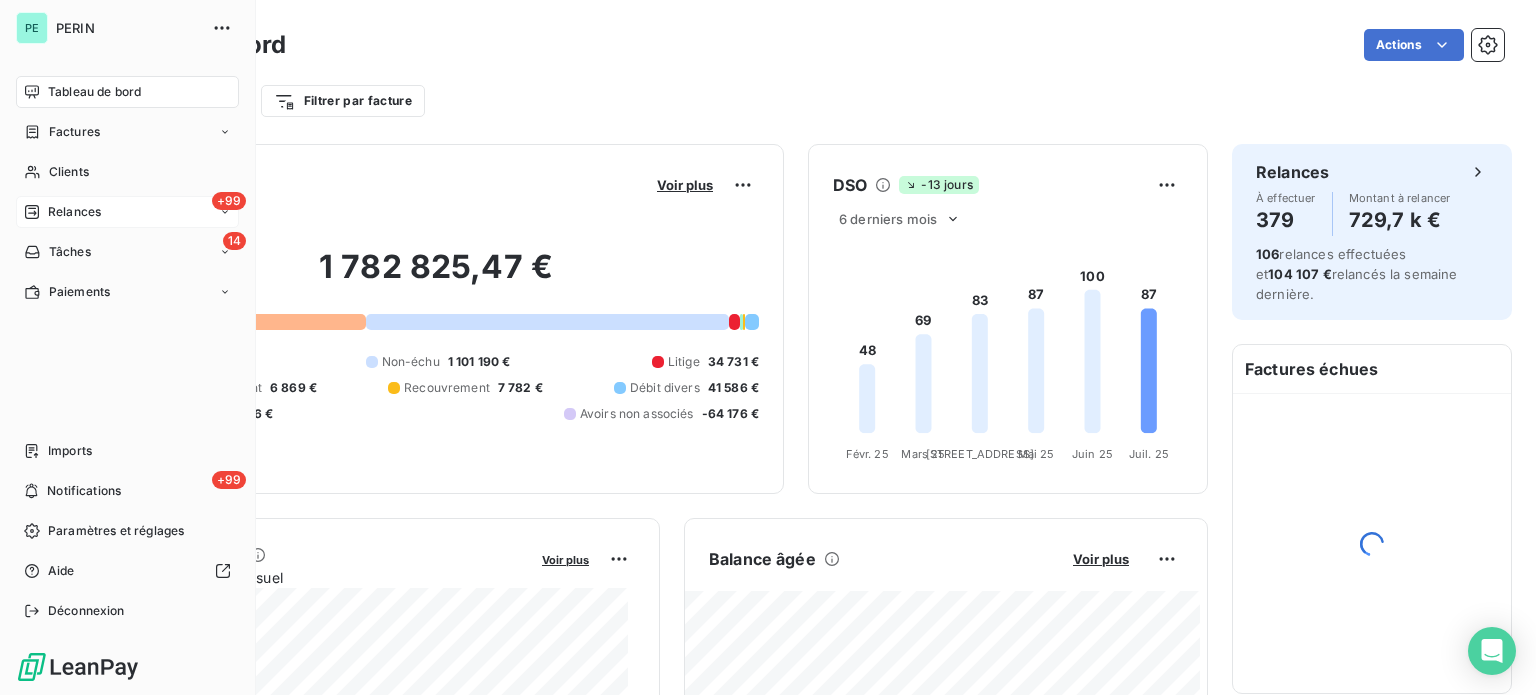 click on "Relances" at bounding box center (74, 212) 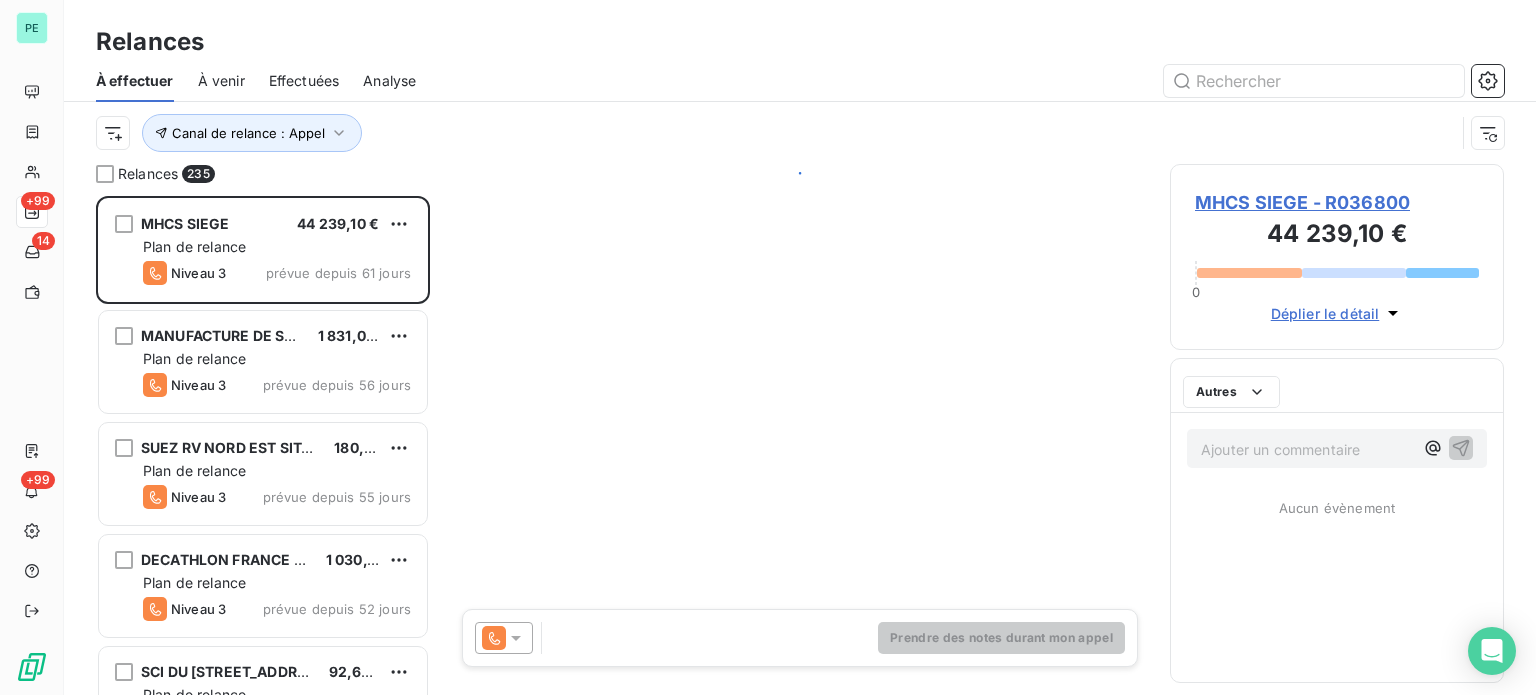 scroll, scrollTop: 16, scrollLeft: 16, axis: both 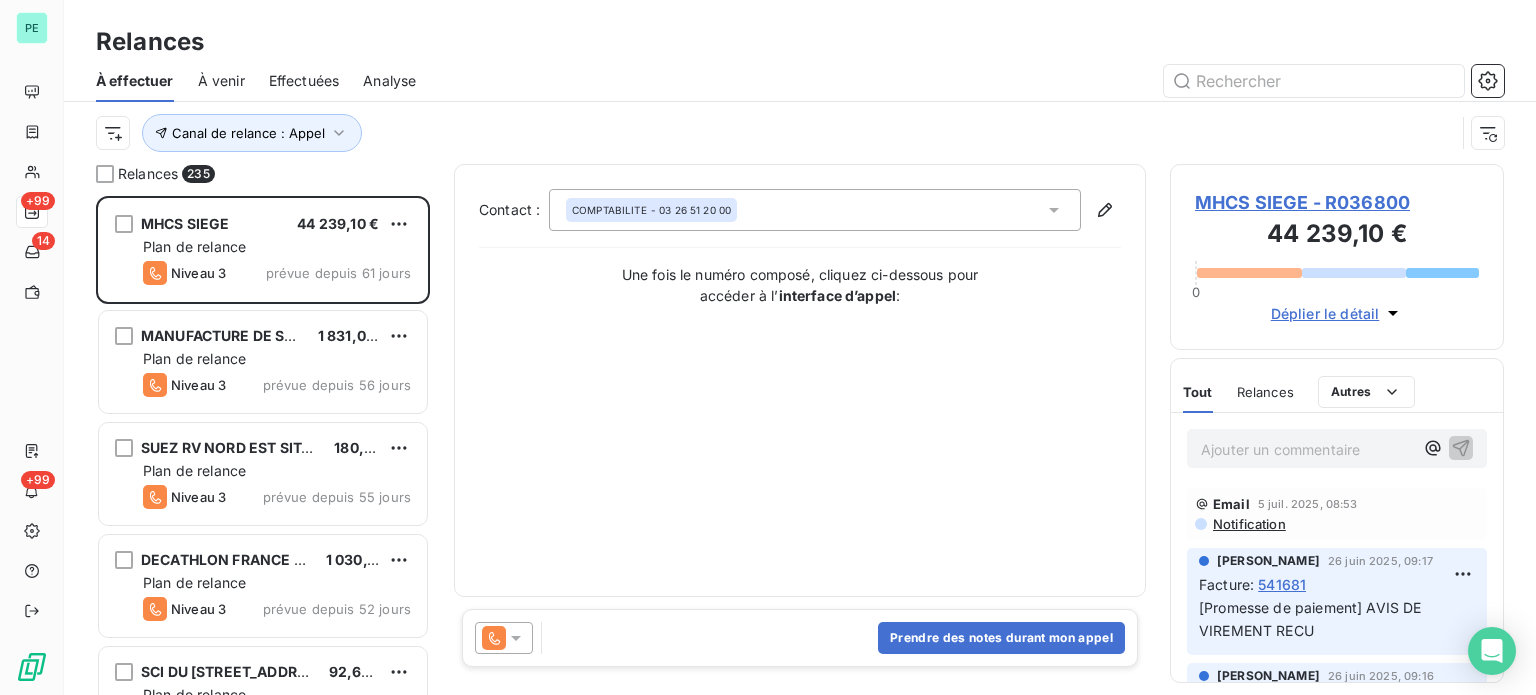 click on "Effectuées" at bounding box center [304, 81] 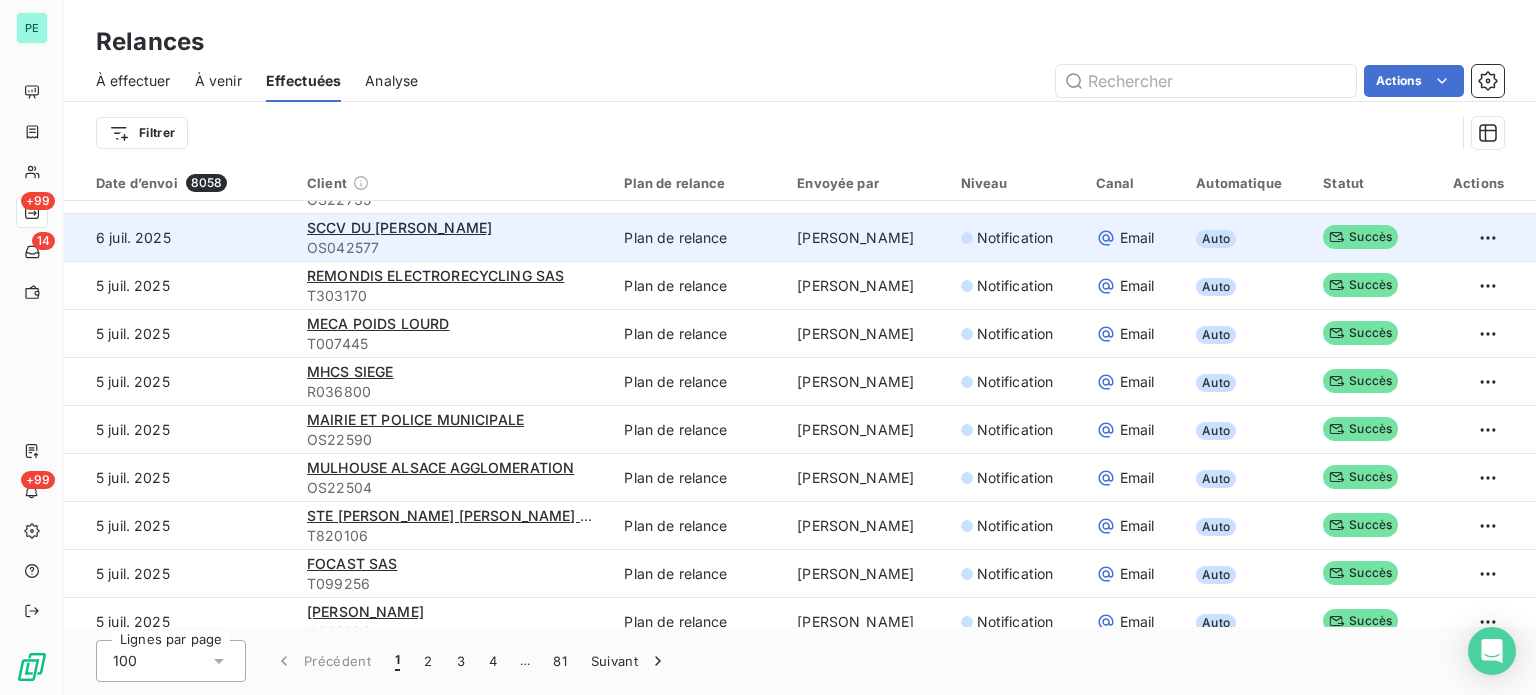 scroll, scrollTop: 4373, scrollLeft: 0, axis: vertical 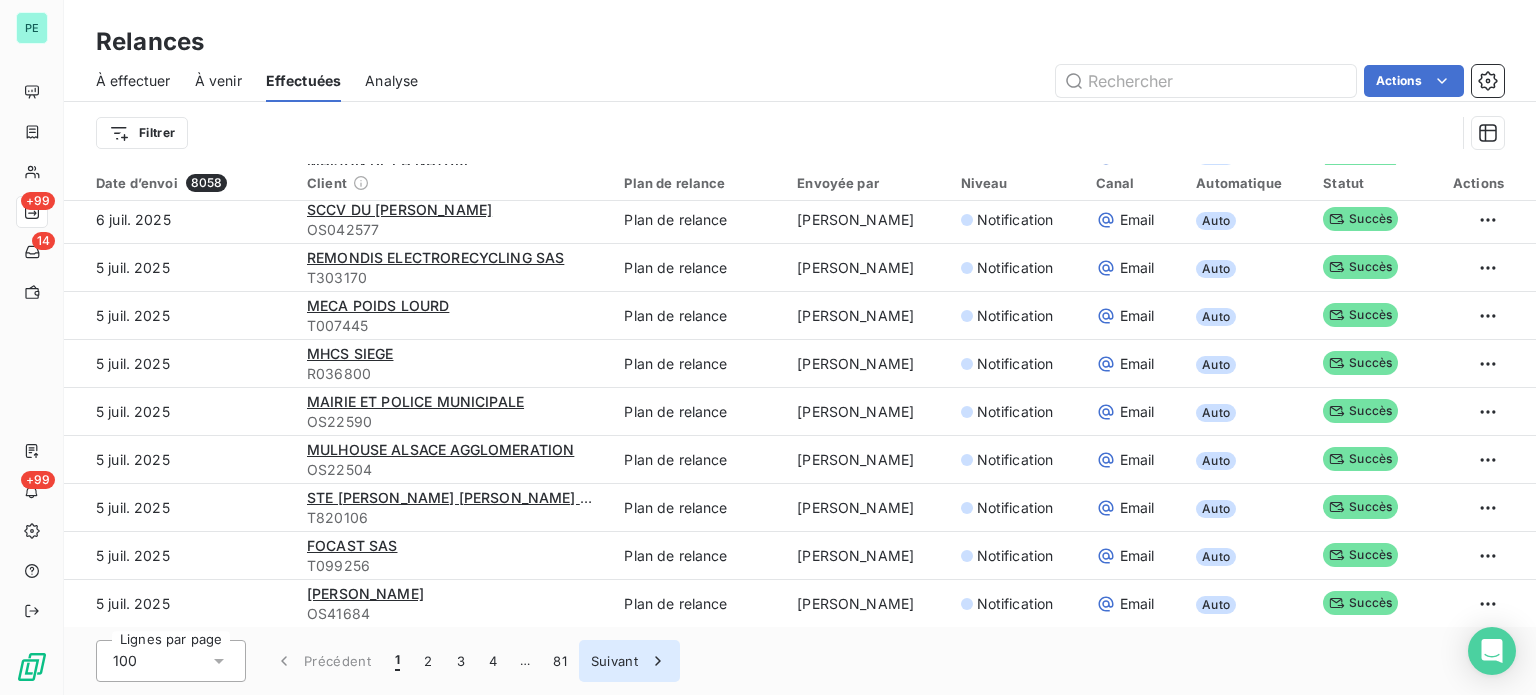 click on "Suivant" at bounding box center (629, 661) 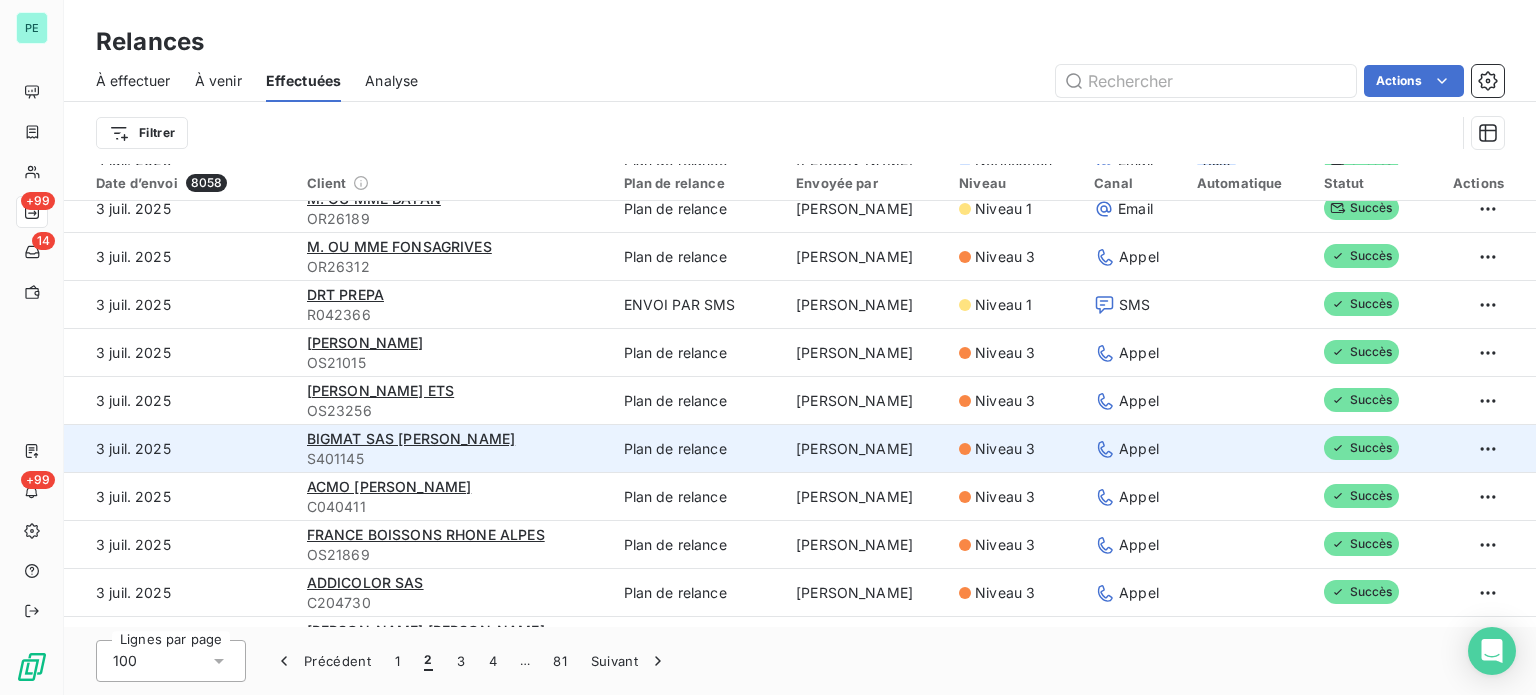 scroll, scrollTop: 673, scrollLeft: 0, axis: vertical 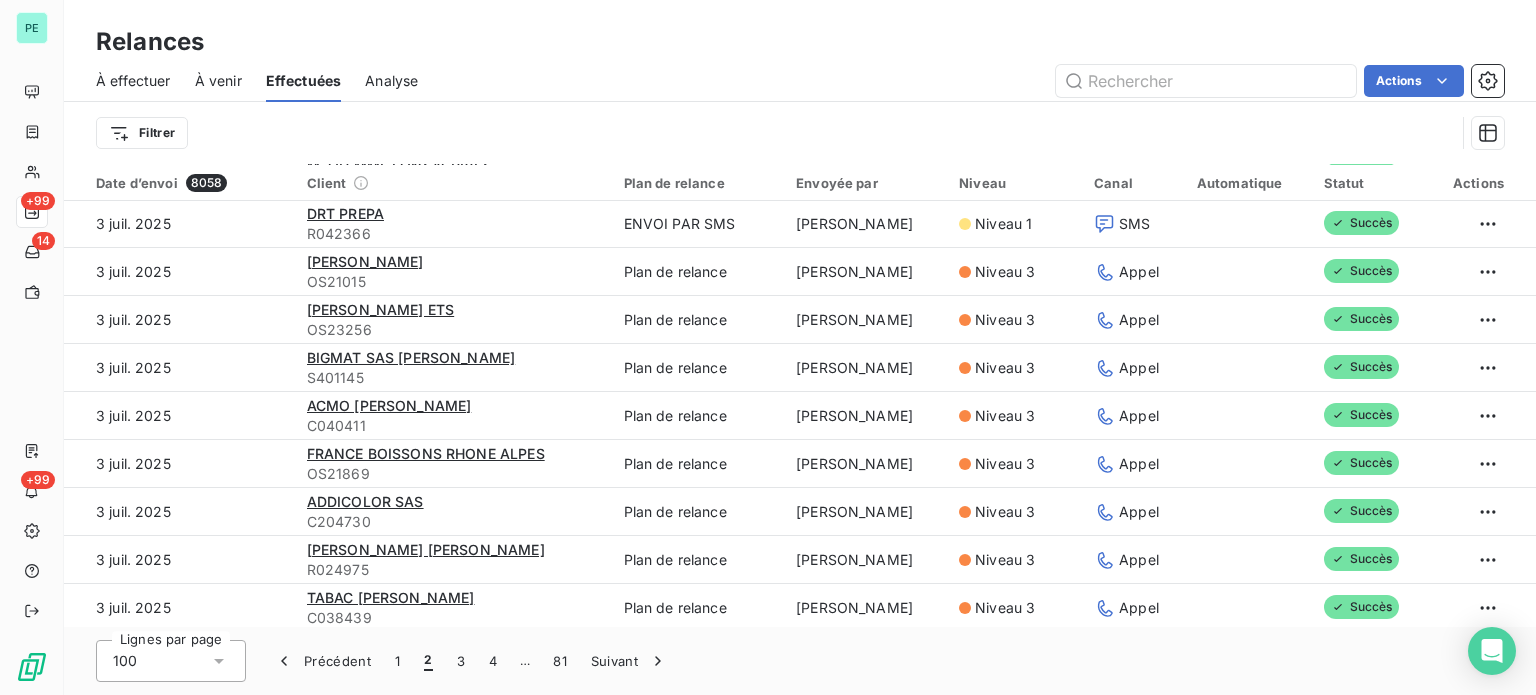 click on "Actions" at bounding box center [973, 81] 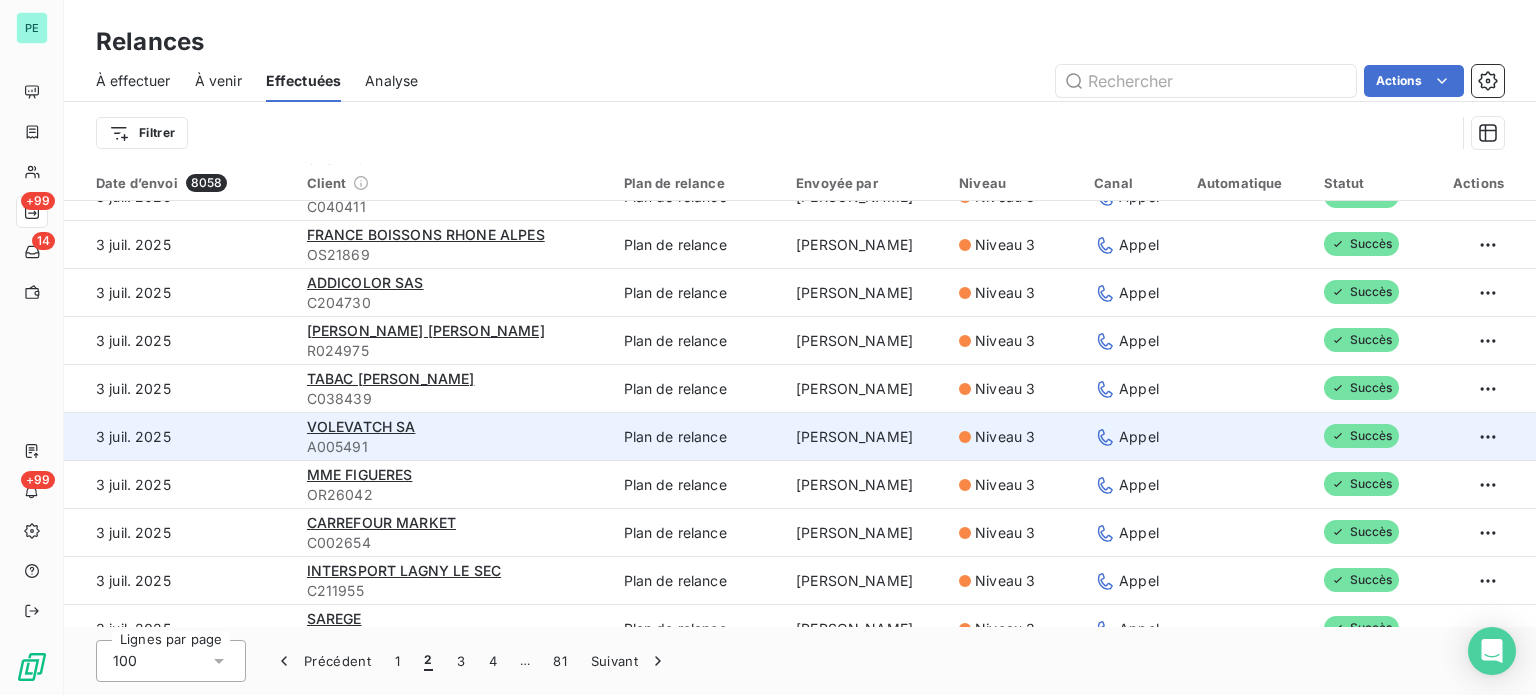 scroll, scrollTop: 973, scrollLeft: 0, axis: vertical 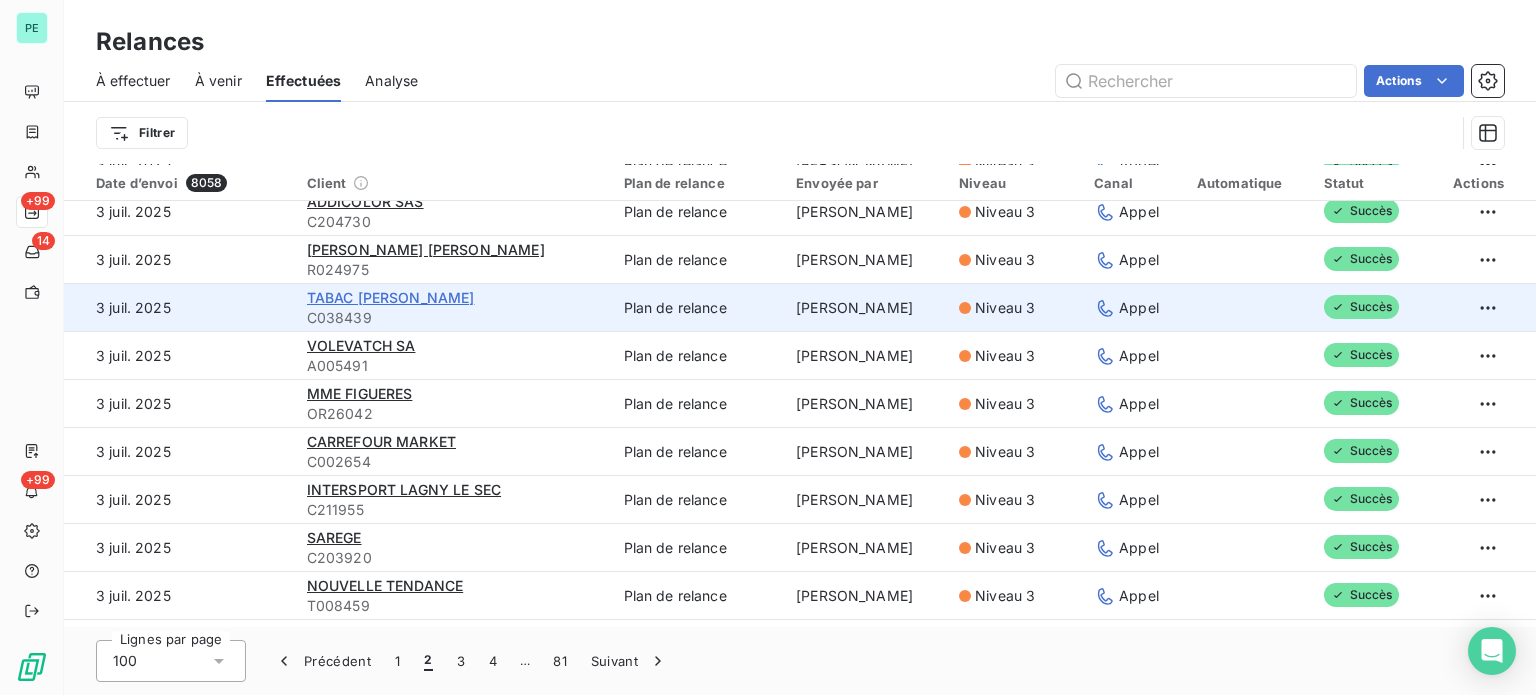 click on "TABAC [PERSON_NAME]" at bounding box center [391, 297] 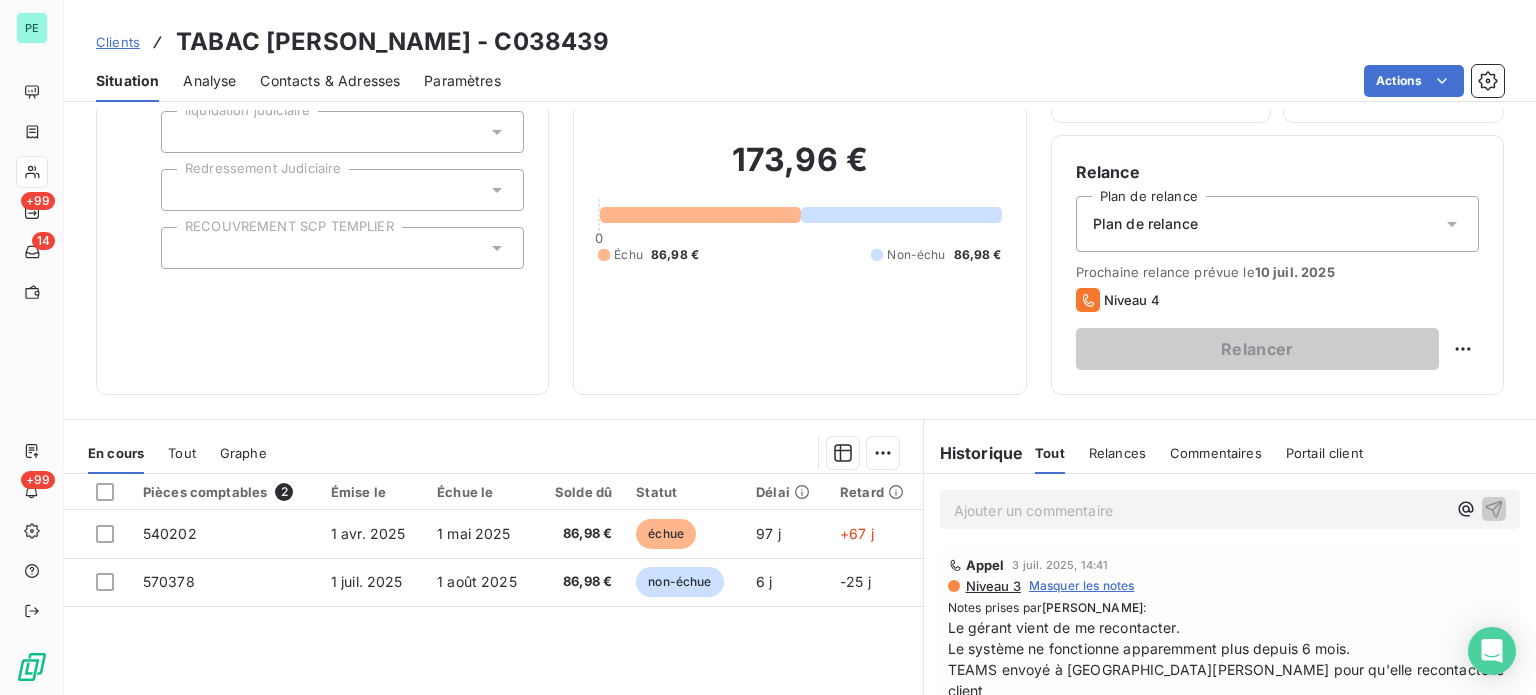 scroll, scrollTop: 300, scrollLeft: 0, axis: vertical 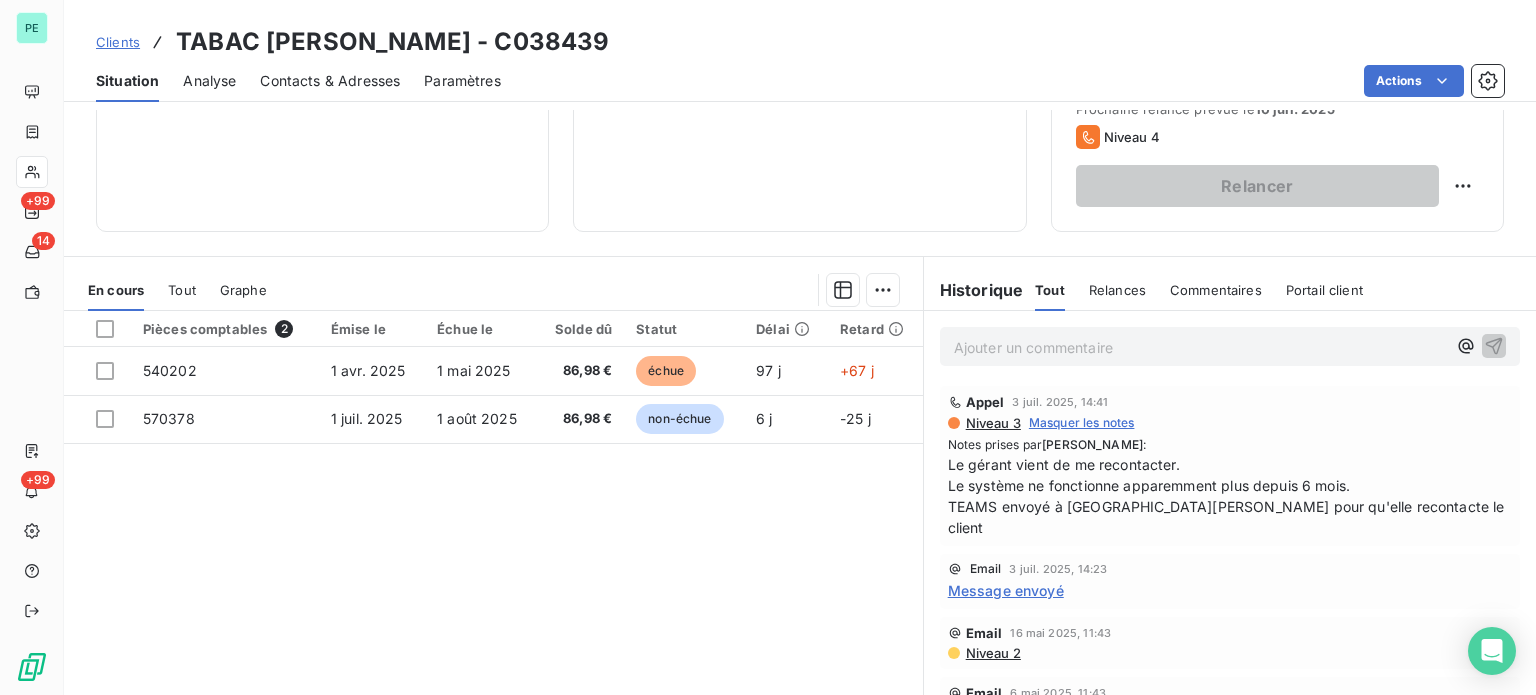 click on "Message envoyé" at bounding box center [1006, 590] 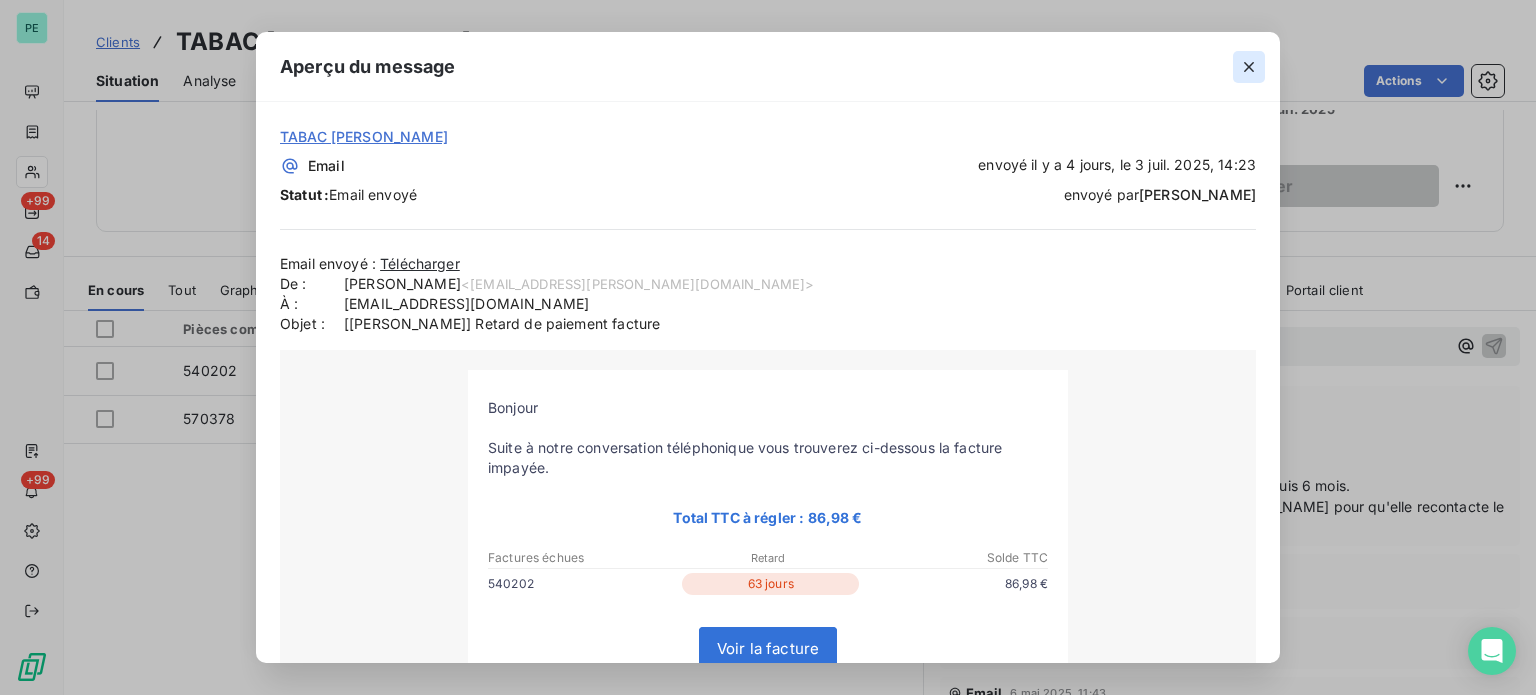 click 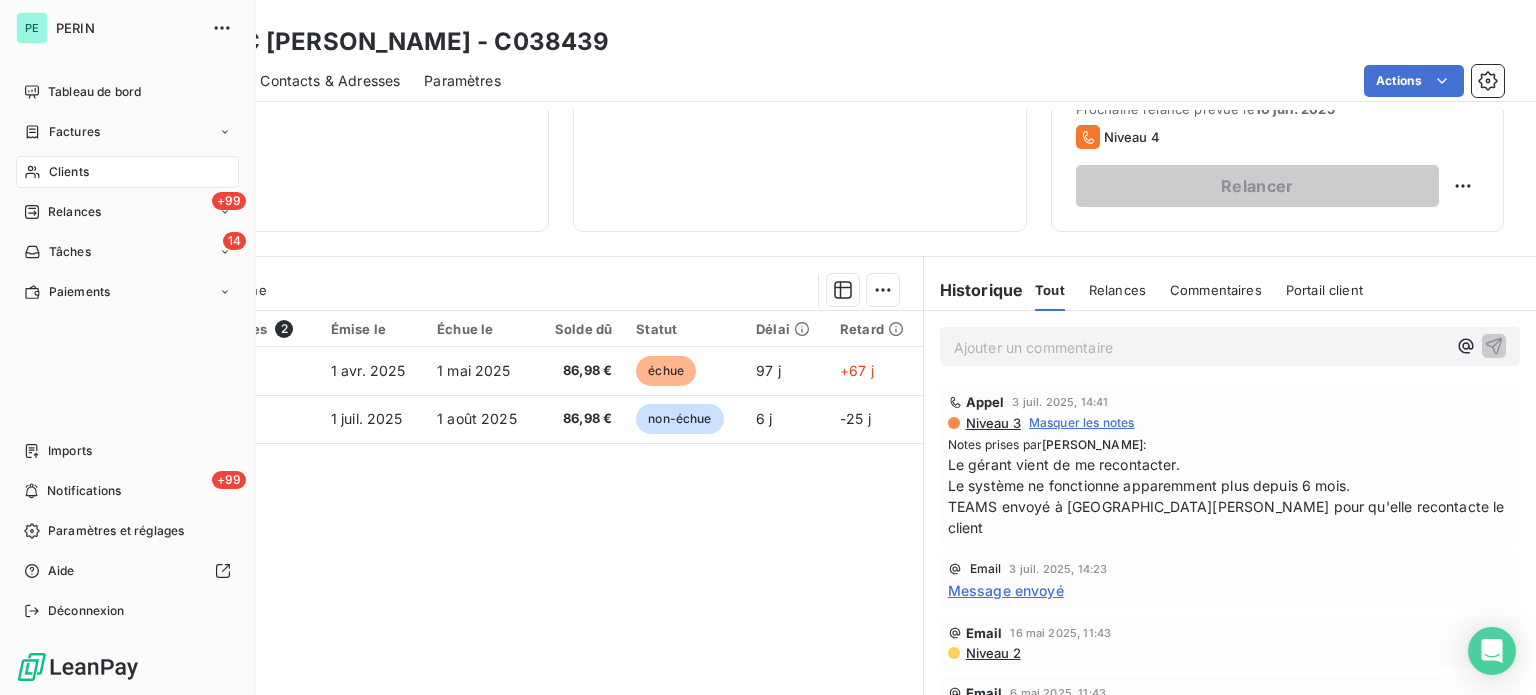 drag, startPoint x: 68, startPoint y: 90, endPoint x: 240, endPoint y: 90, distance: 172 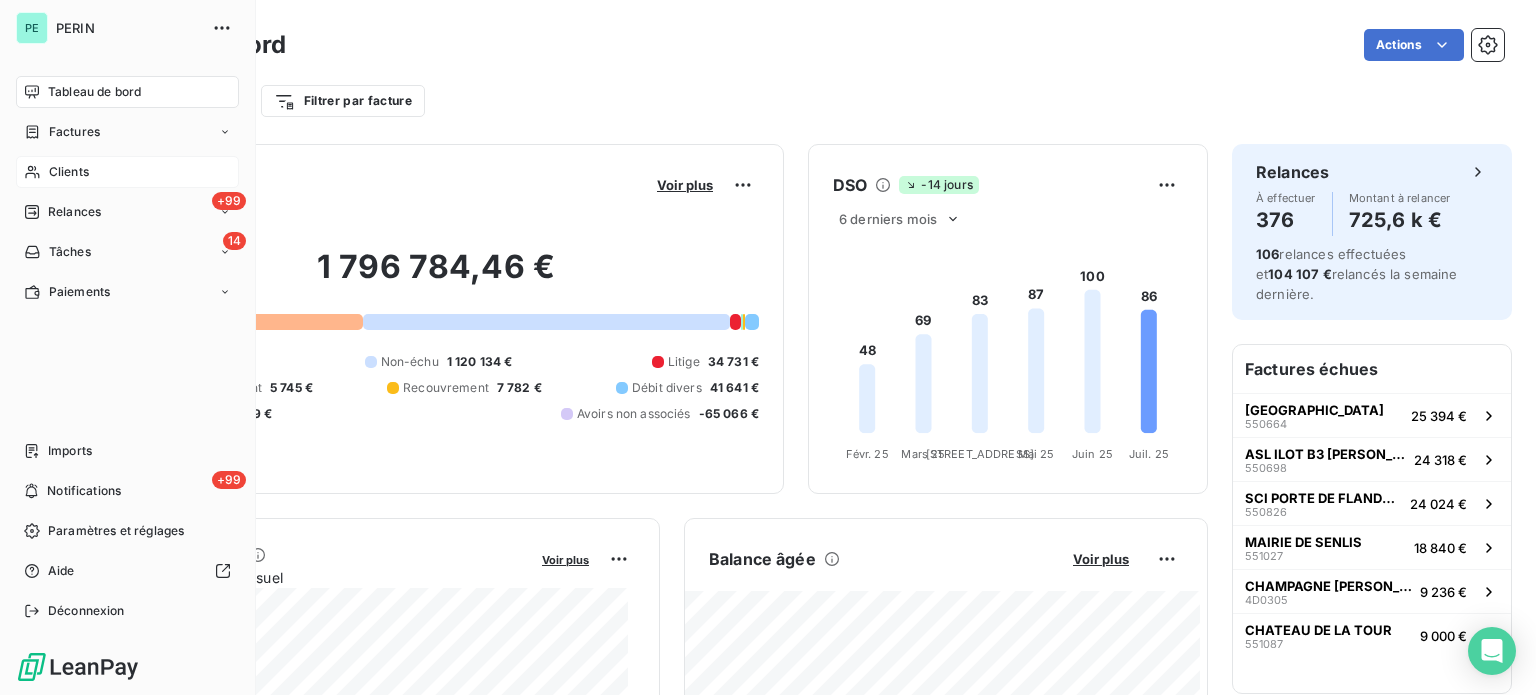 click on "Clients" at bounding box center [69, 172] 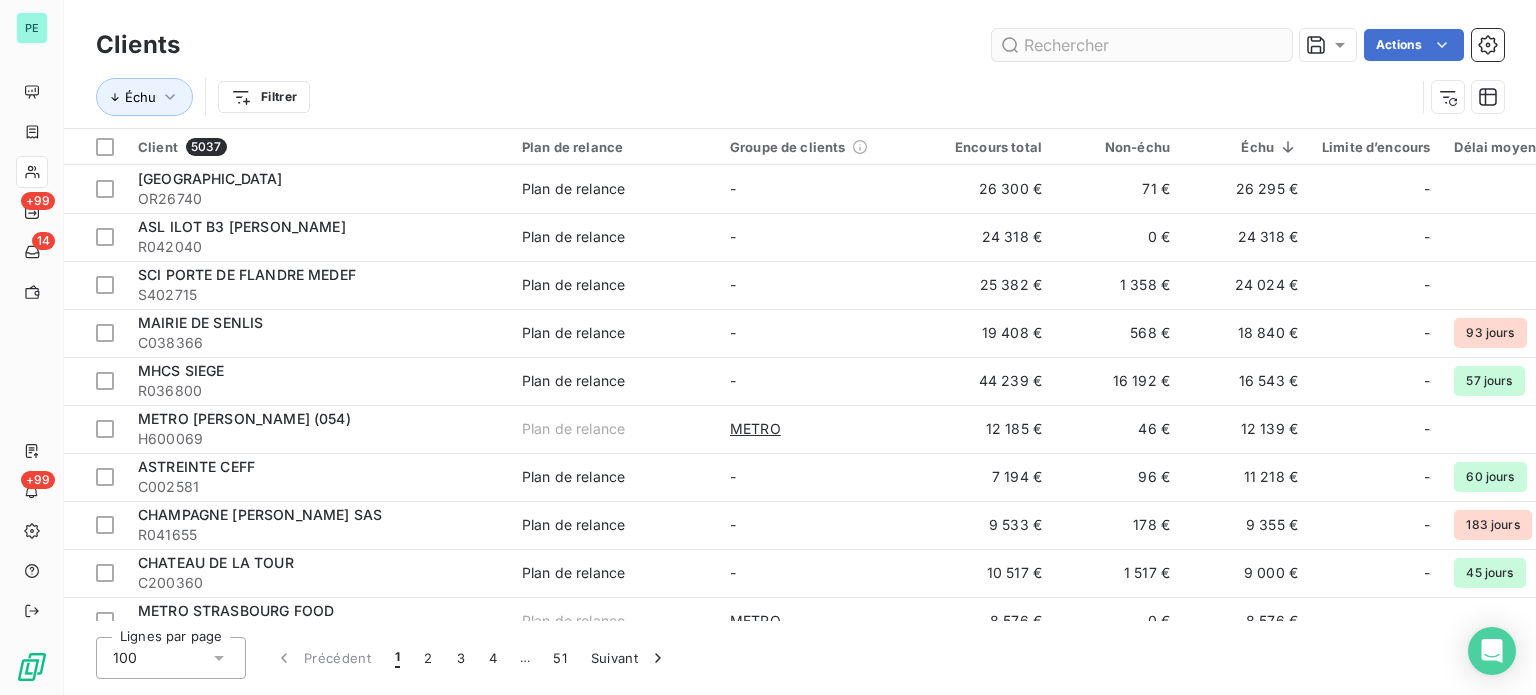 click at bounding box center [1142, 45] 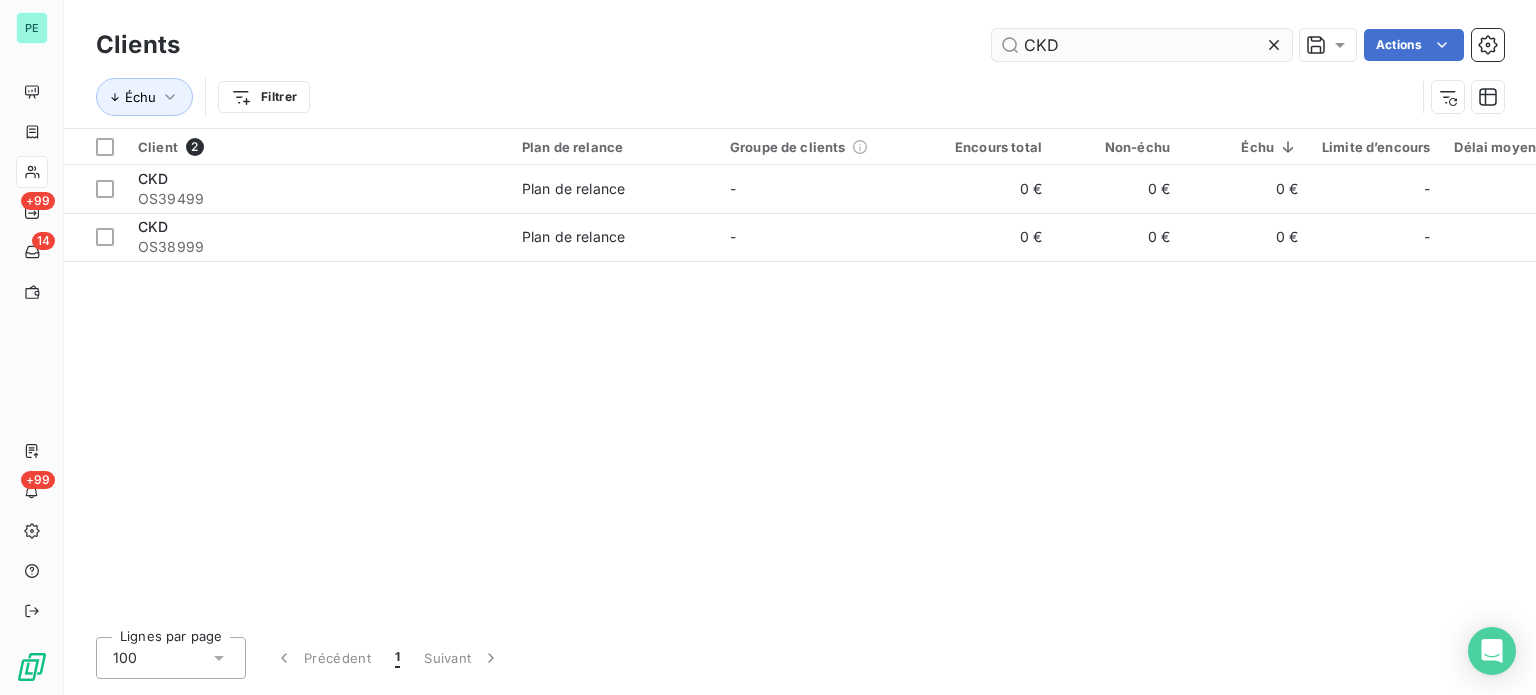 type on "CKD" 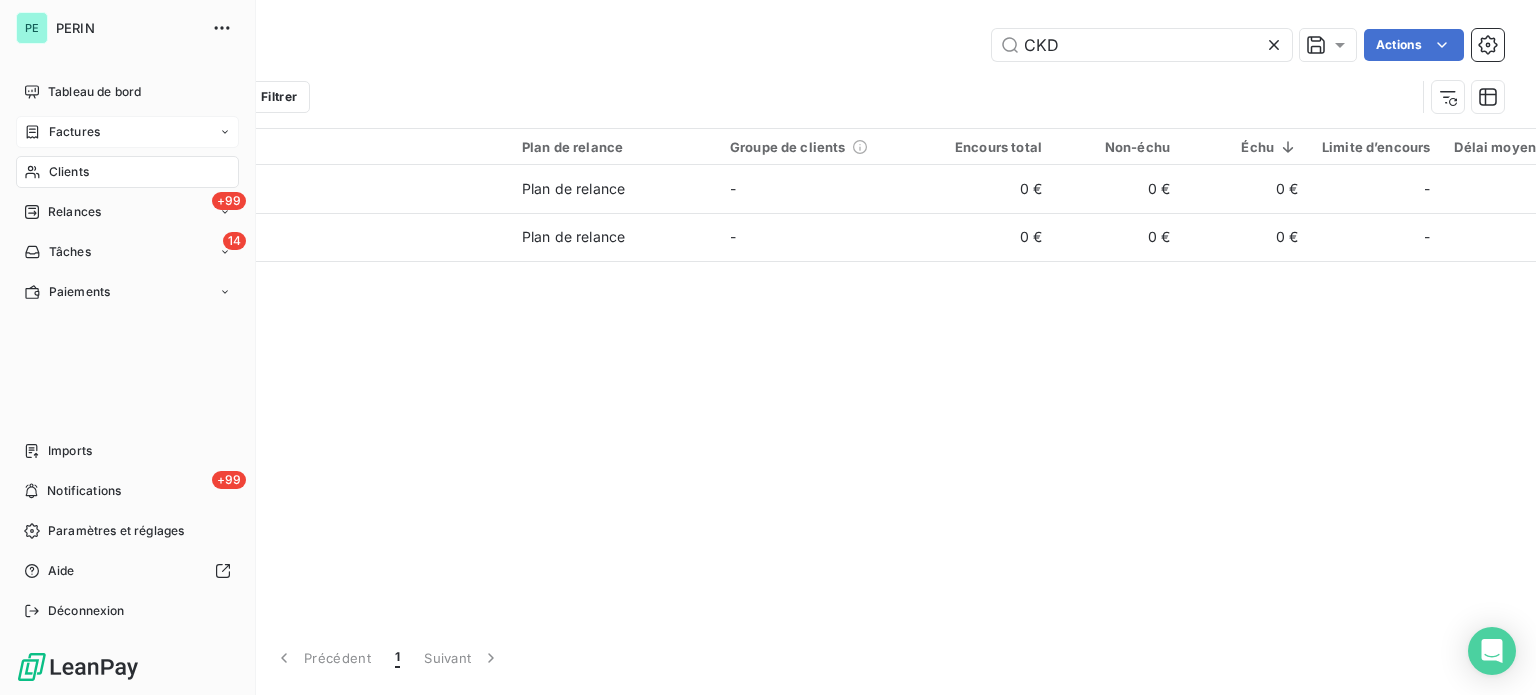 click on "Factures" at bounding box center [74, 132] 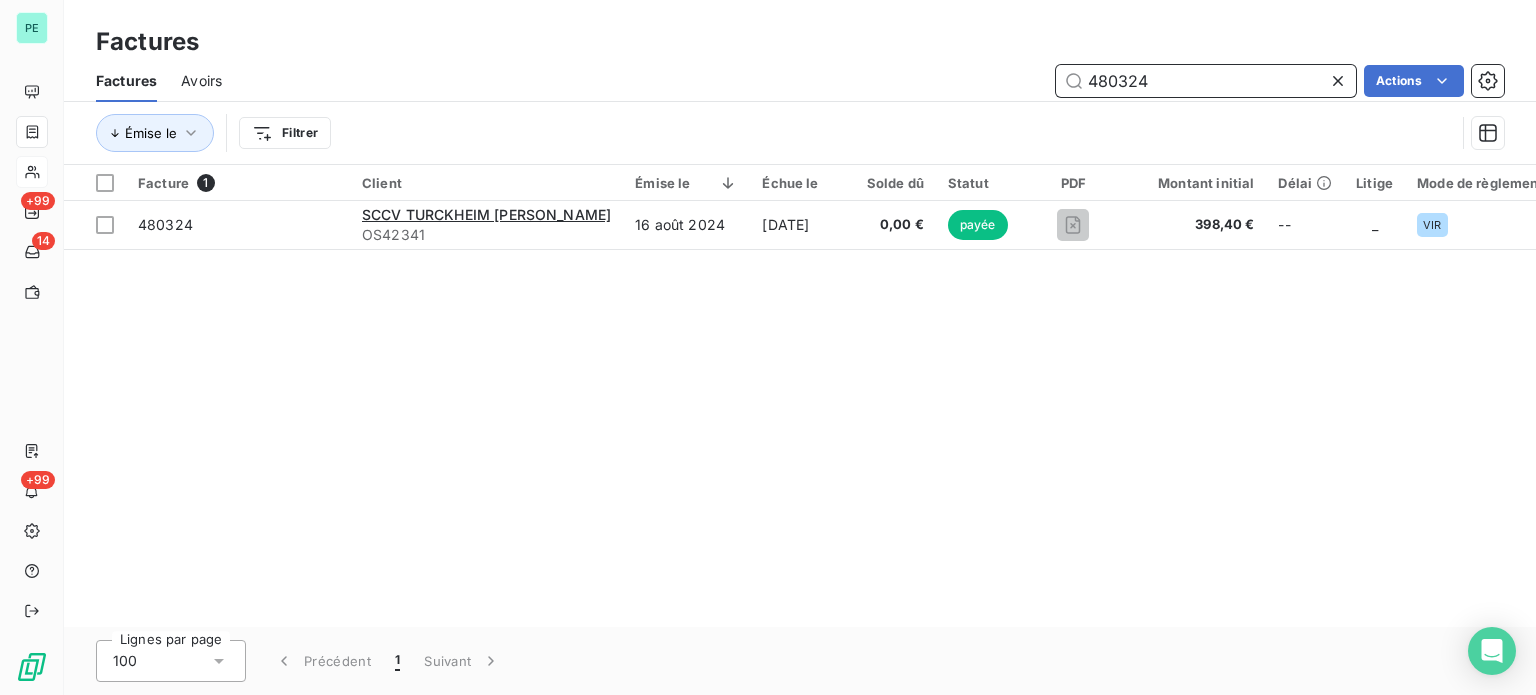 drag, startPoint x: 1116, startPoint y: 84, endPoint x: 1228, endPoint y: 84, distance: 112 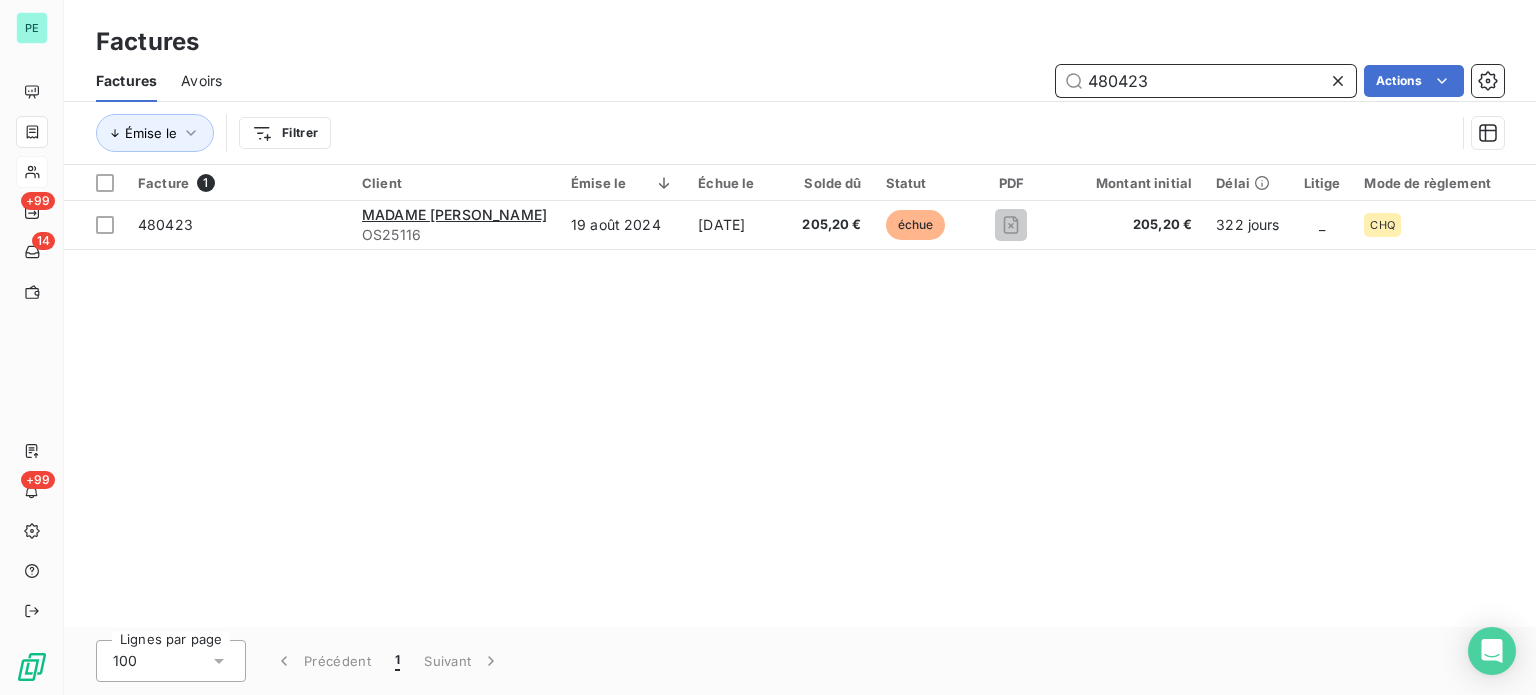 type on "480423" 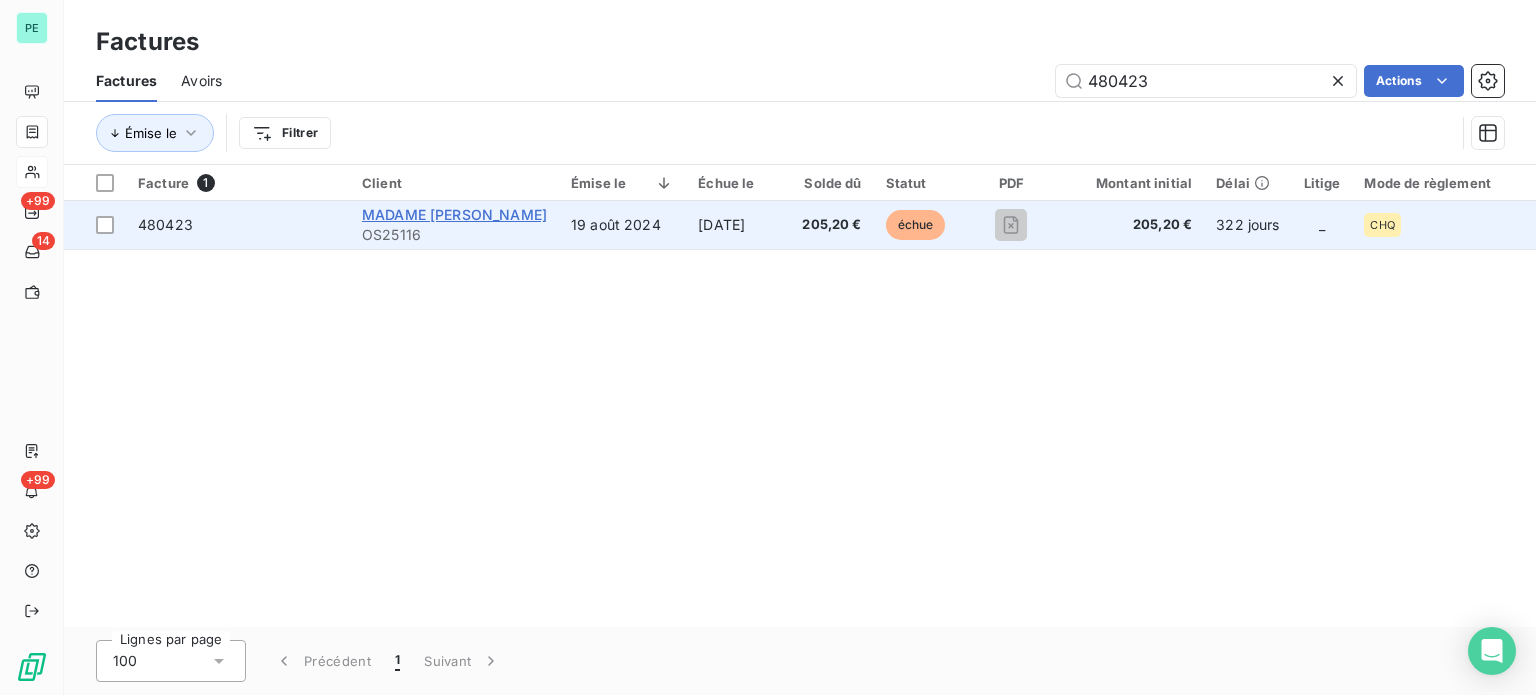 click on "MADAME [PERSON_NAME]" at bounding box center (454, 214) 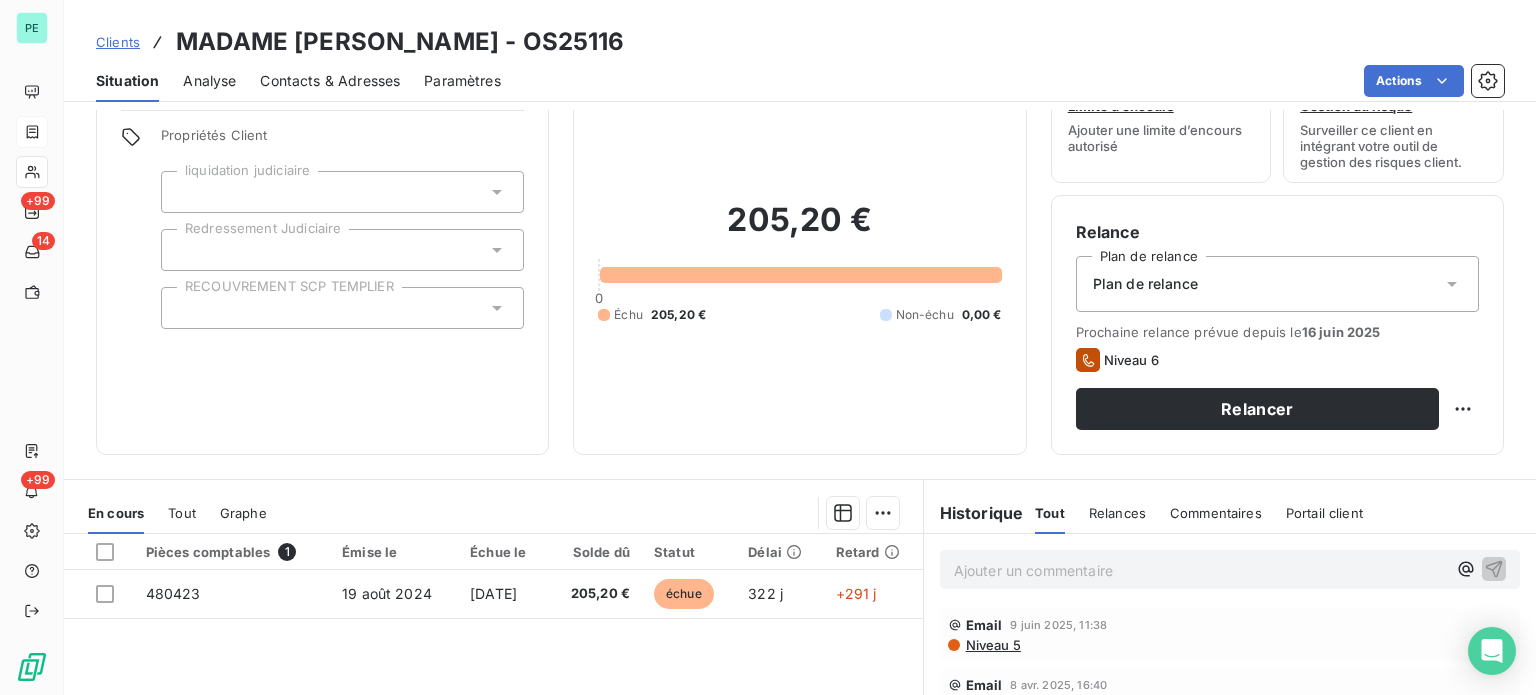scroll, scrollTop: 200, scrollLeft: 0, axis: vertical 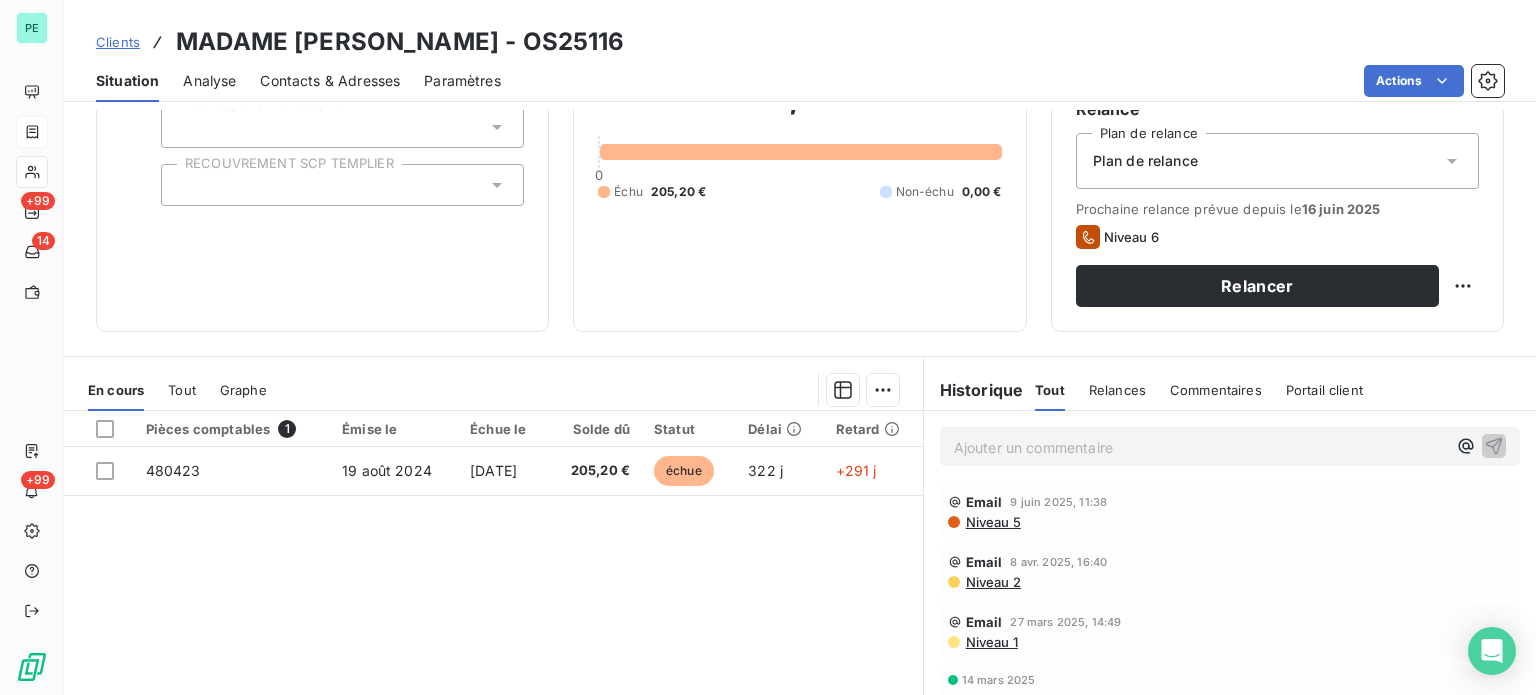 click on "Ajouter un commentaire ﻿" at bounding box center (1200, 447) 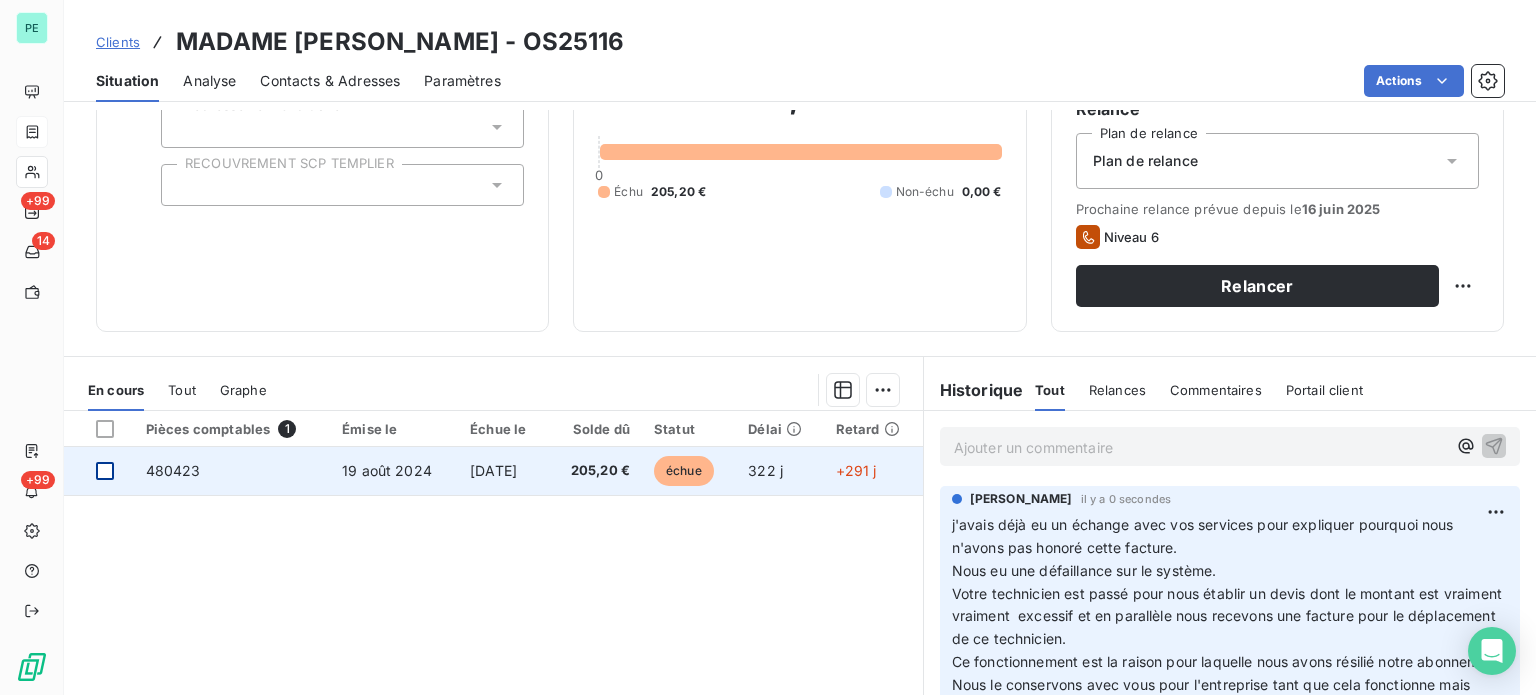 click at bounding box center (105, 471) 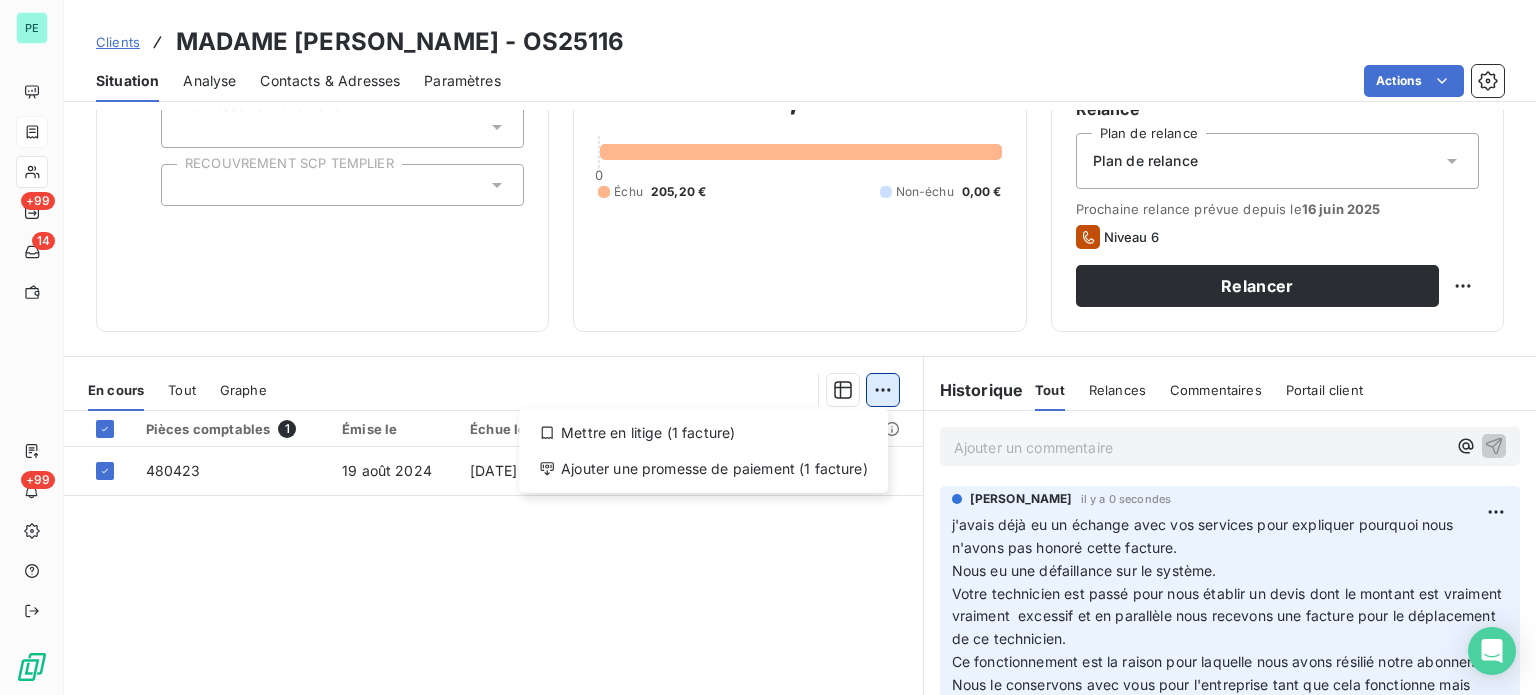 click on "PE +99 14 +99 Clients MADAME [PERSON_NAME] - OS25116 Situation Analyse Contacts & Adresses Paramètres Actions Informations client Propriétés Client liquidation judiciaire Redressement Judiciaire RECOUVREMENT SCP TEMPLIER Encours client   205,20 € 0 Échu 205,20 € Non-échu 0,00 €     Limite d’encours Ajouter une limite d’encours autorisé Gestion du risque Surveiller ce client en intégrant votre outil de gestion des risques client. Relance Plan de relance Plan de relance Prochaine relance prévue depuis le  16 juin 2025 Niveau 6 Relancer En cours Tout Graphe Mettre en litige (1 facture) Ajouter une promesse de paiement (1 facture) Pièces comptables 1 Émise le Échue le Solde dû Statut Délai   Retard   480423 19 août 2024 [DATE] 205,20 € échue 322 j +291 j Lignes par page 25 Précédent 1 Suivant Historique Tout Relances Commentaires Portail client Tout Relances Commentaires Portail client Ajouter un commentaire ﻿ [PERSON_NAME] il y a 0 secondes
Email Email" at bounding box center (768, 347) 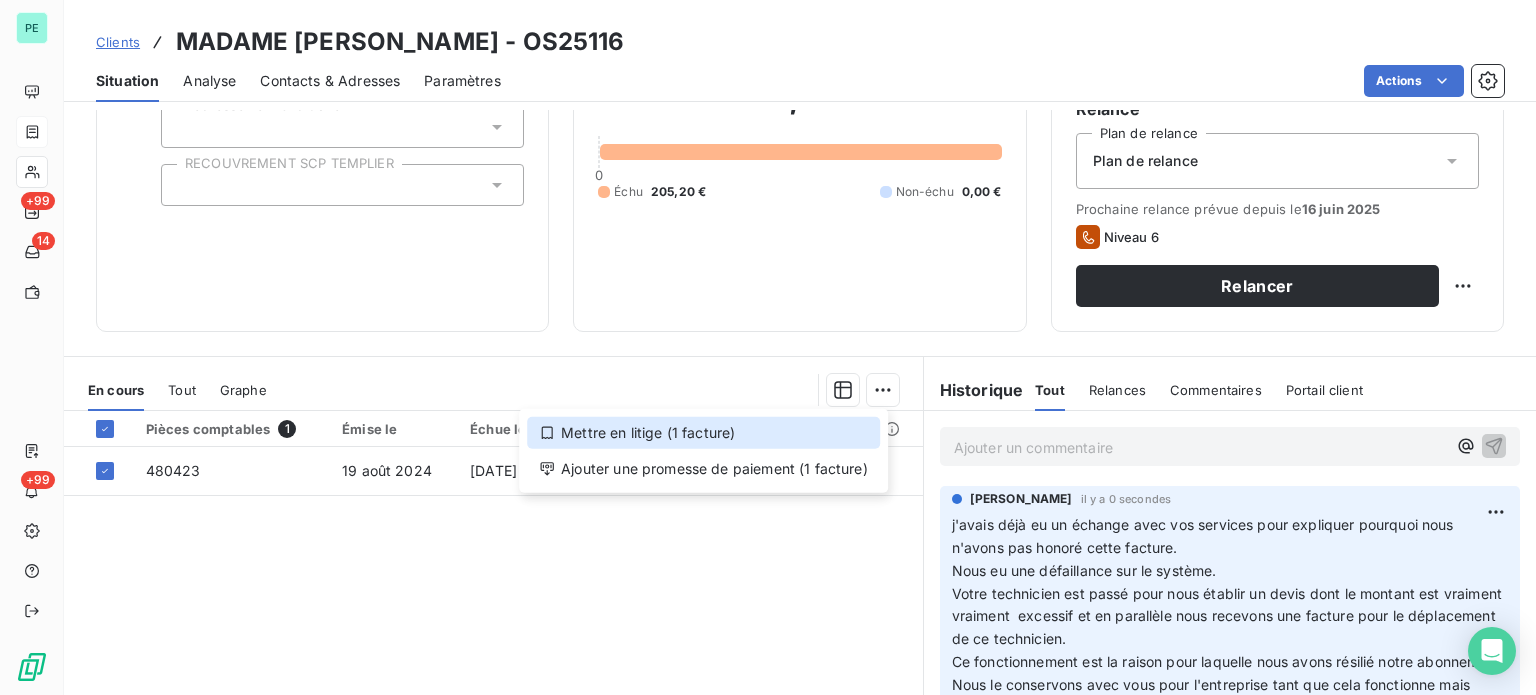 click on "Mettre en litige (1 facture)" at bounding box center [703, 433] 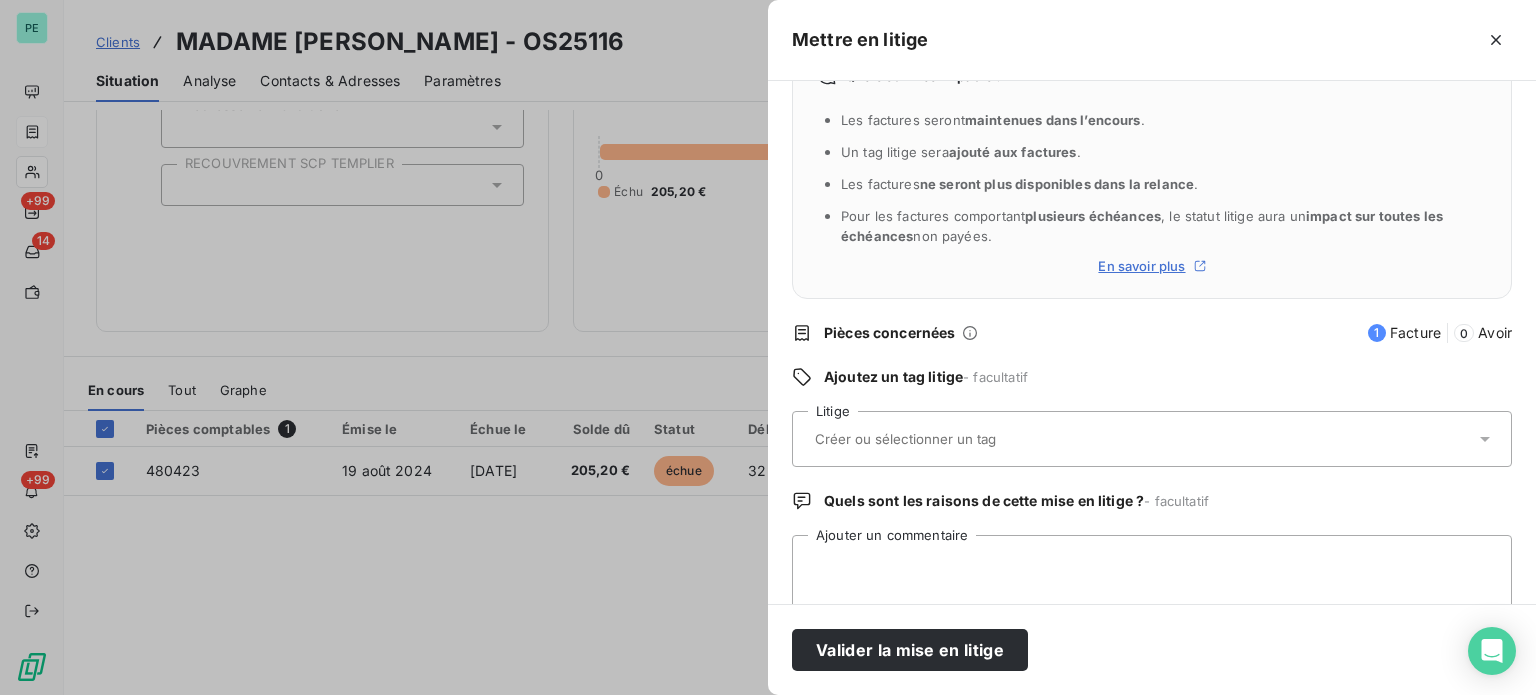 scroll, scrollTop: 92, scrollLeft: 0, axis: vertical 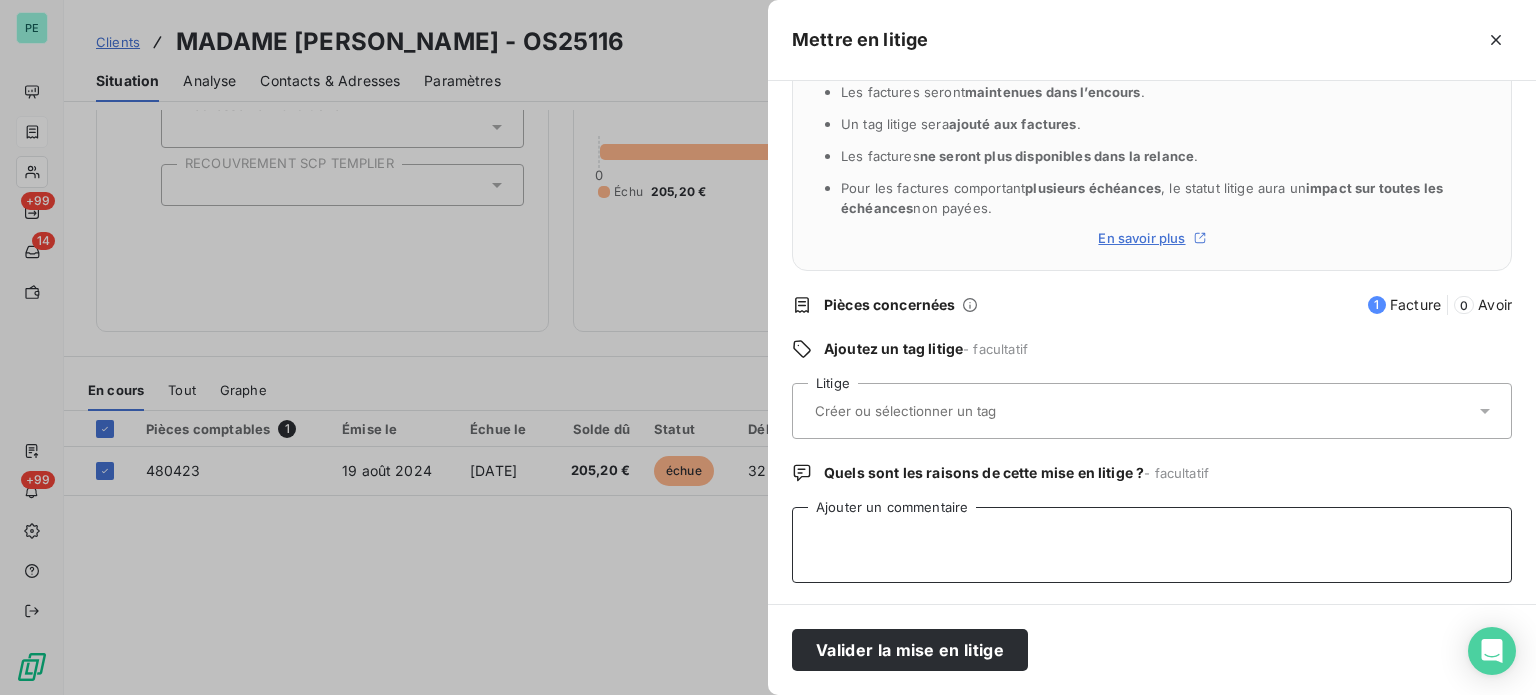 click on "Ajouter un commentaire" at bounding box center (1152, 545) 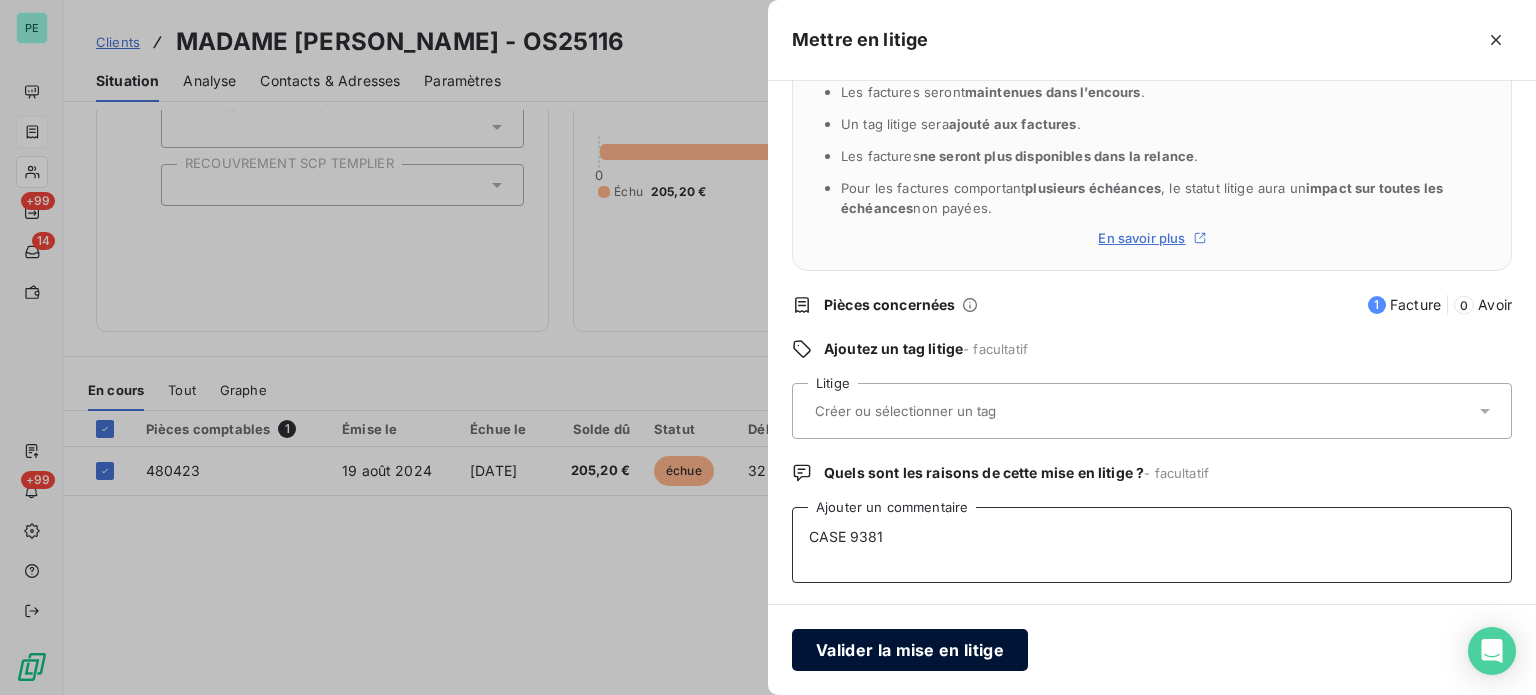 type on "CASE 9381" 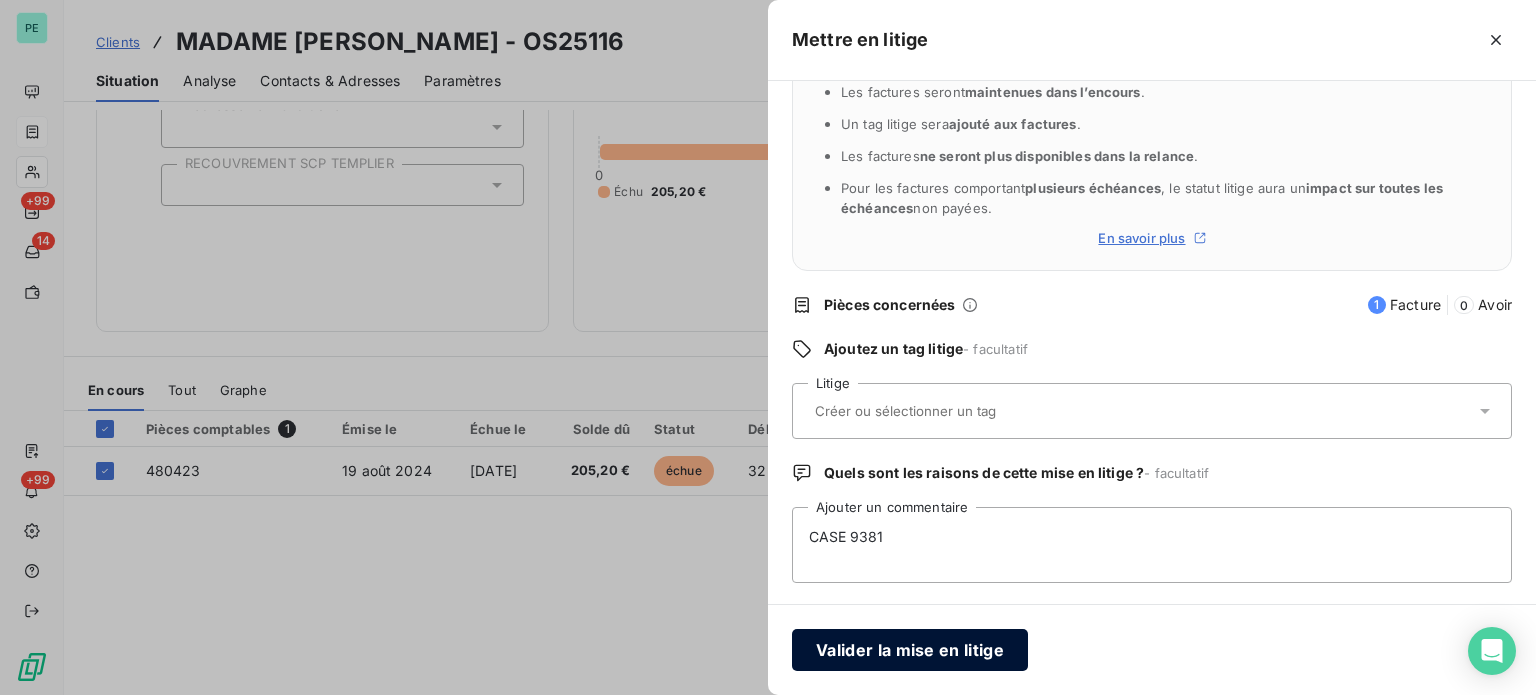 click on "Valider la mise en litige" at bounding box center [910, 650] 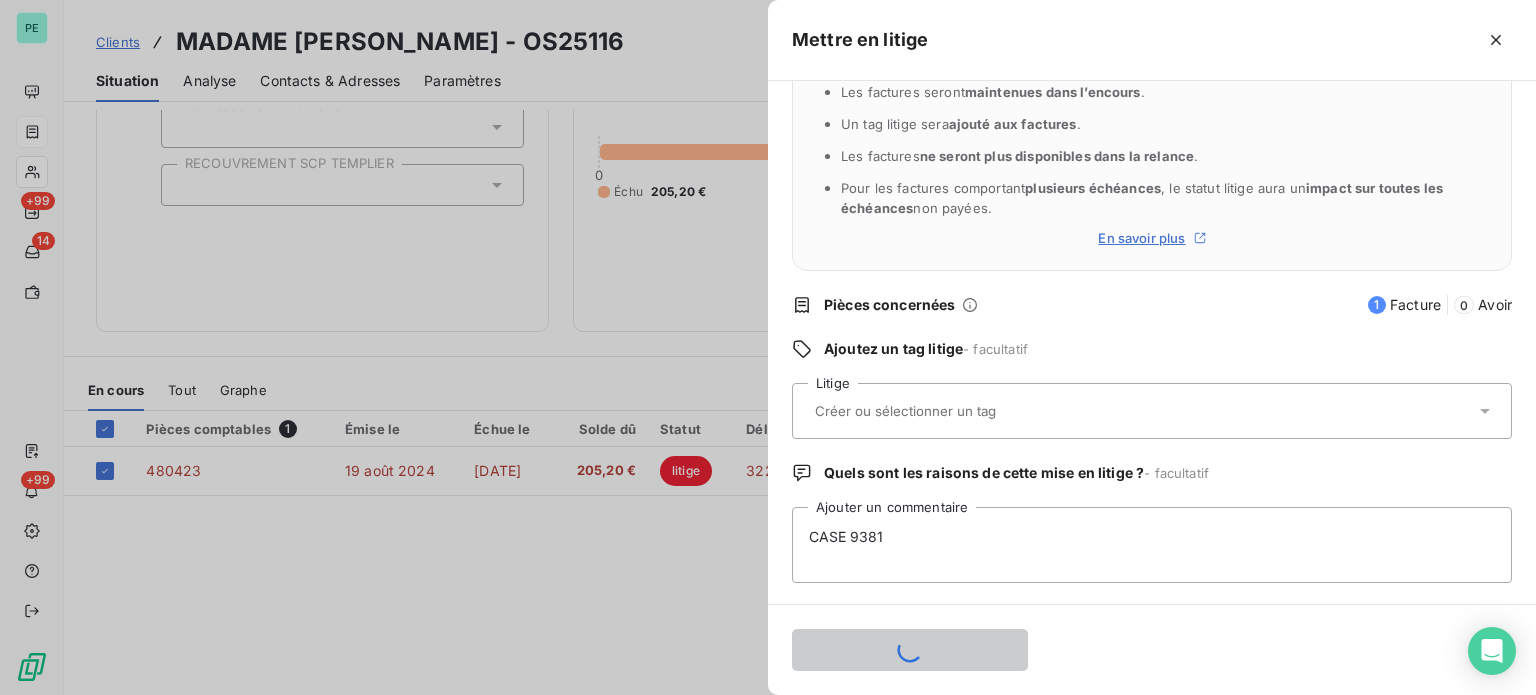 type 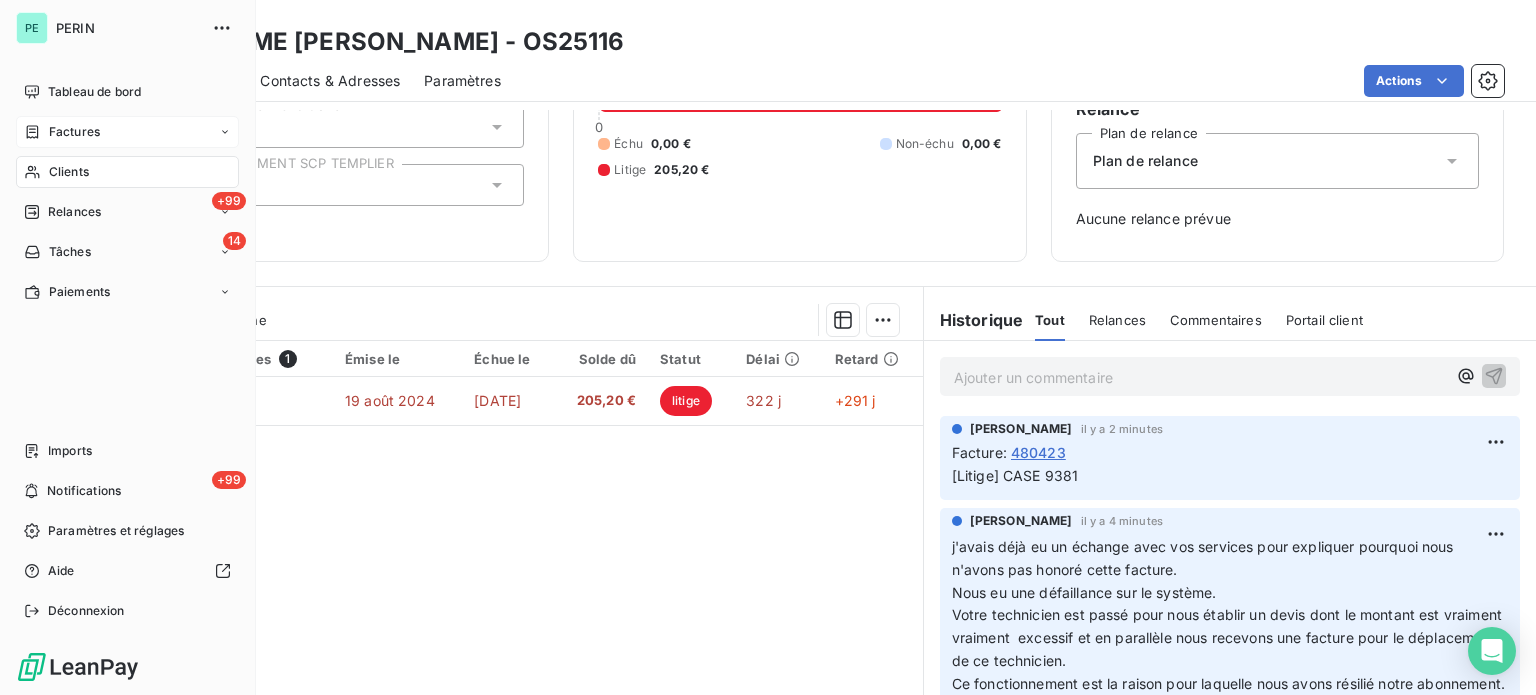 click on "Clients" at bounding box center (69, 172) 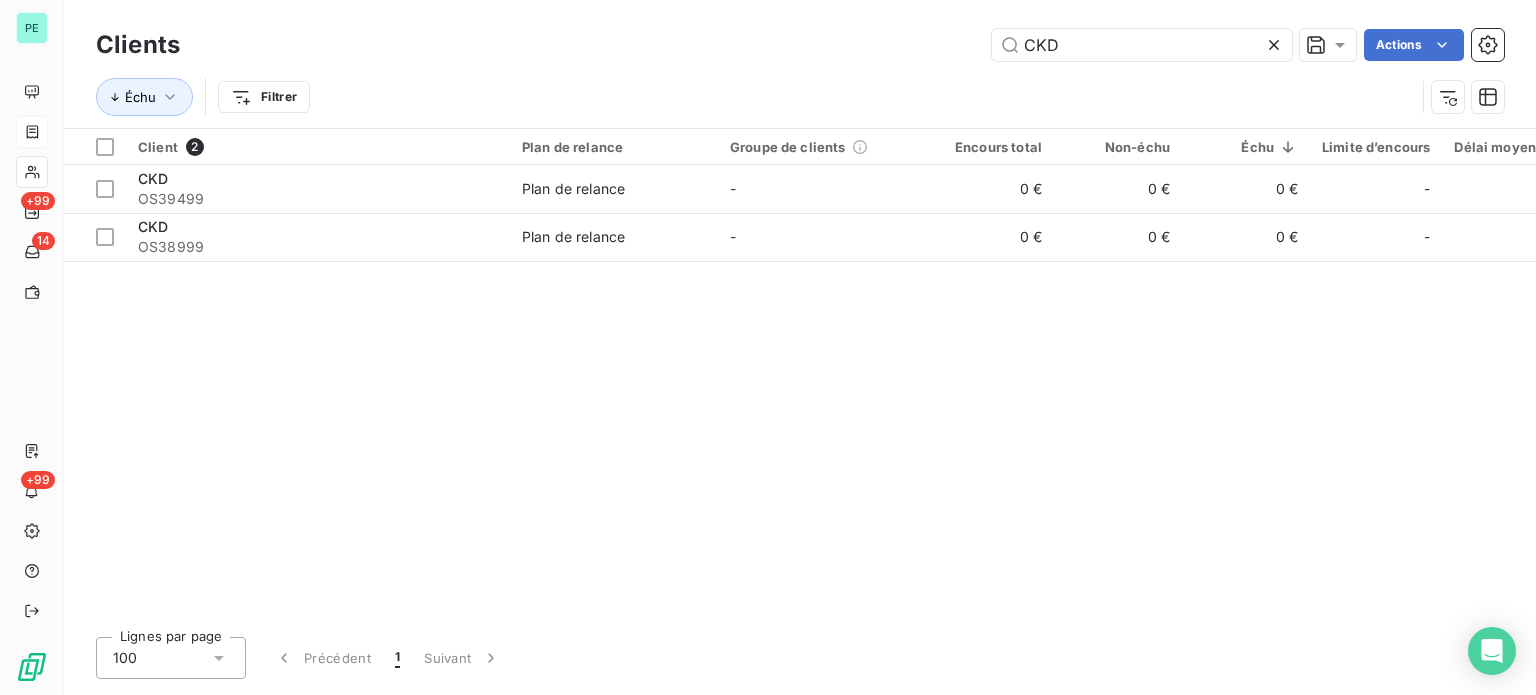 drag, startPoint x: 1073, startPoint y: 44, endPoint x: 892, endPoint y: 43, distance: 181.00276 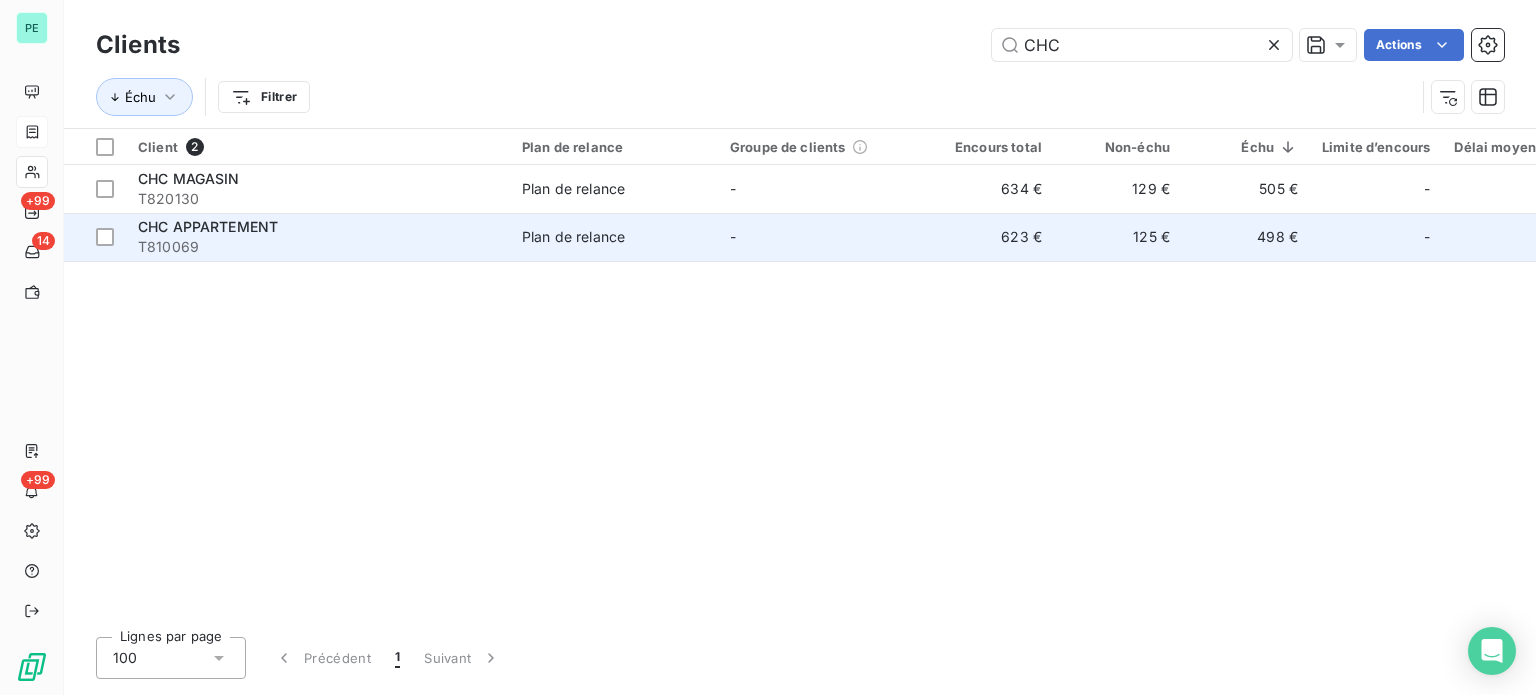 type on "CHC" 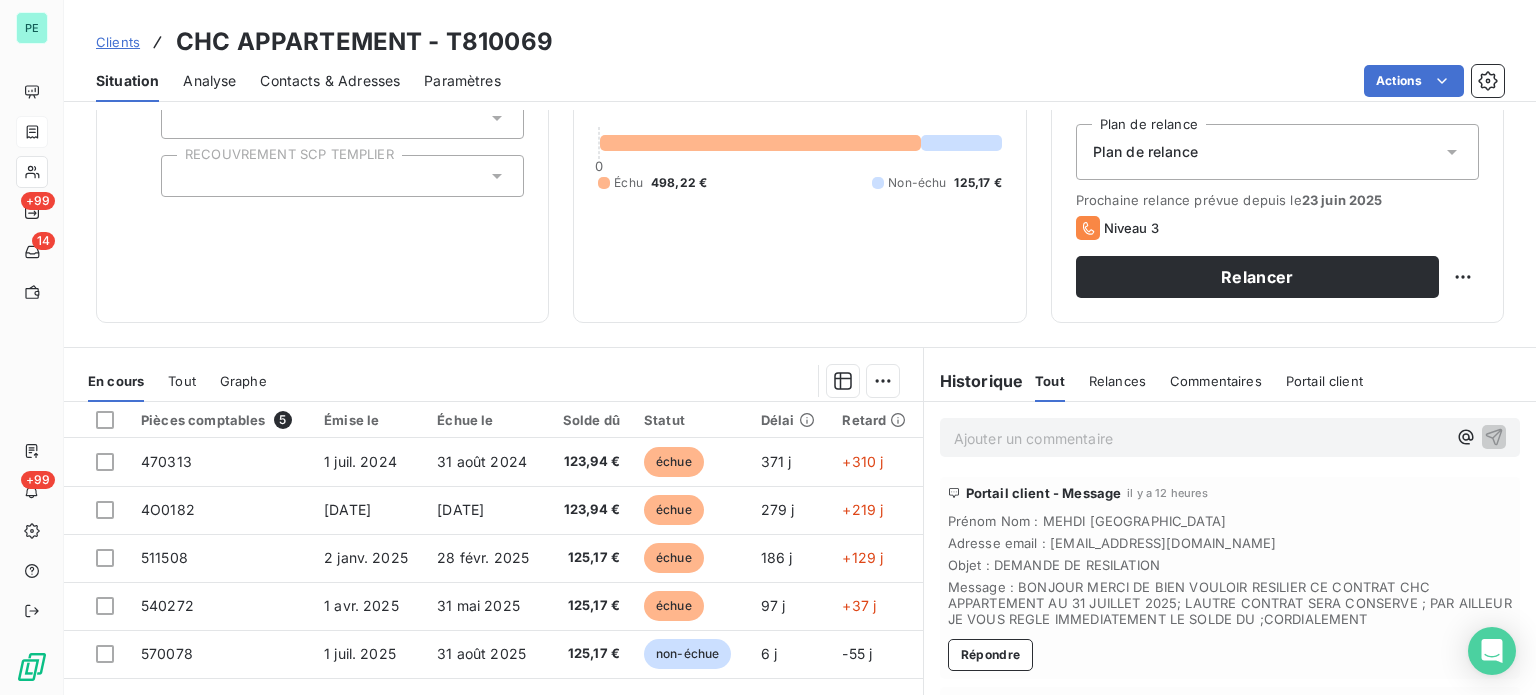 scroll, scrollTop: 160, scrollLeft: 0, axis: vertical 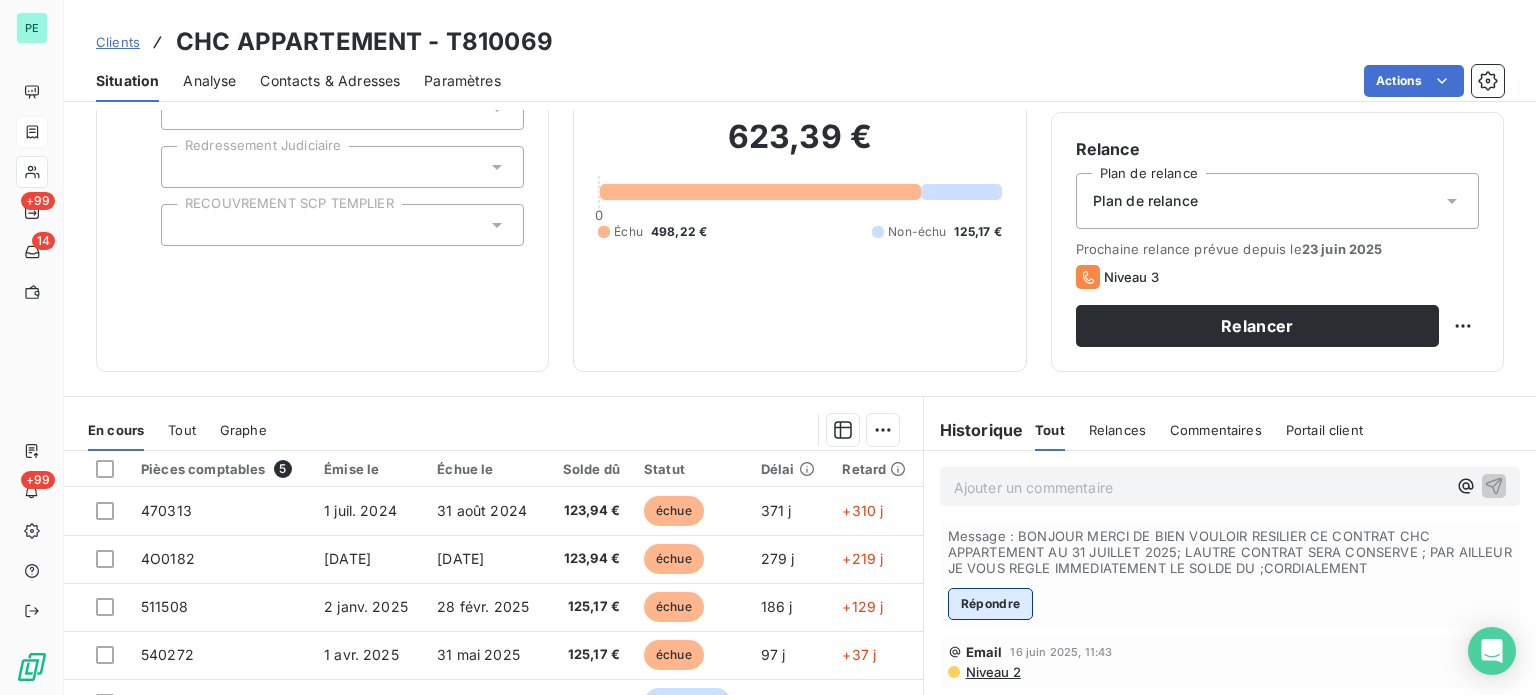 click on "Répondre" at bounding box center [991, 604] 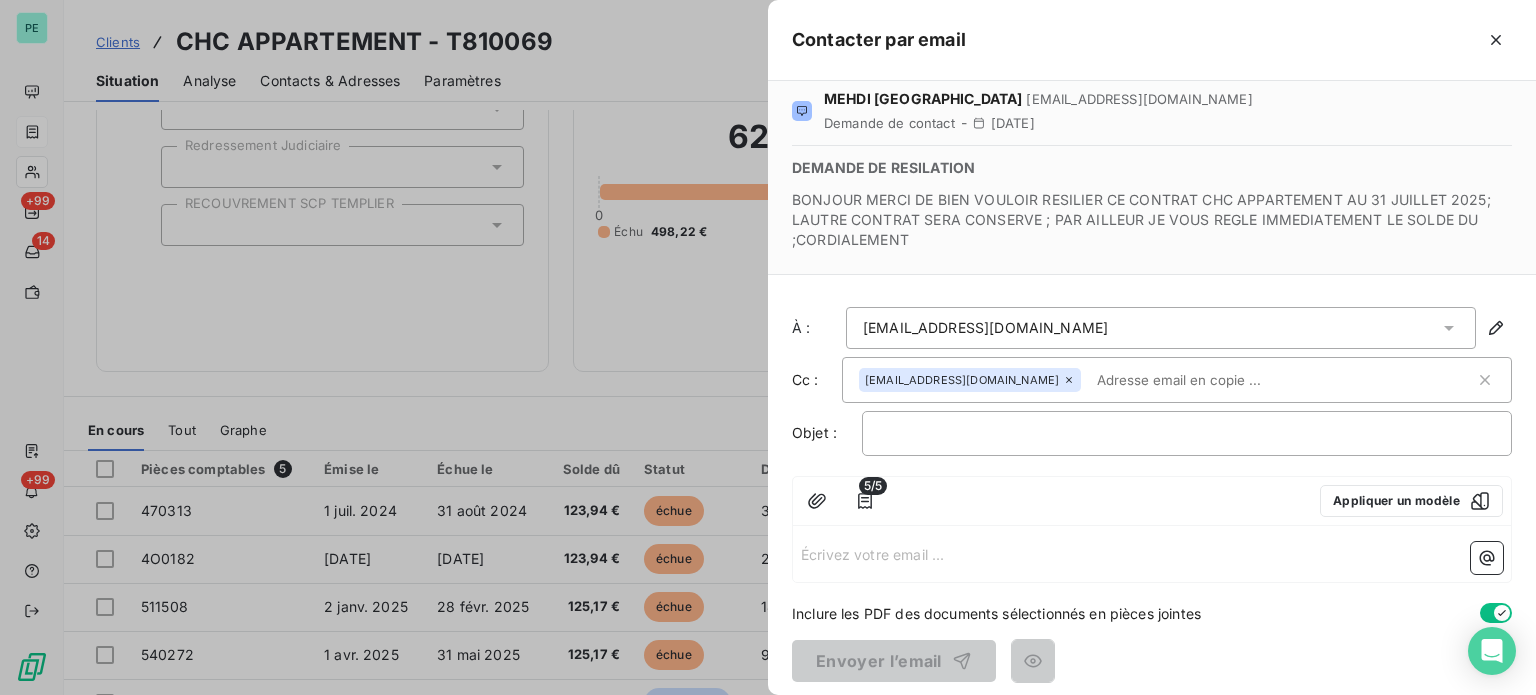 scroll, scrollTop: 24, scrollLeft: 0, axis: vertical 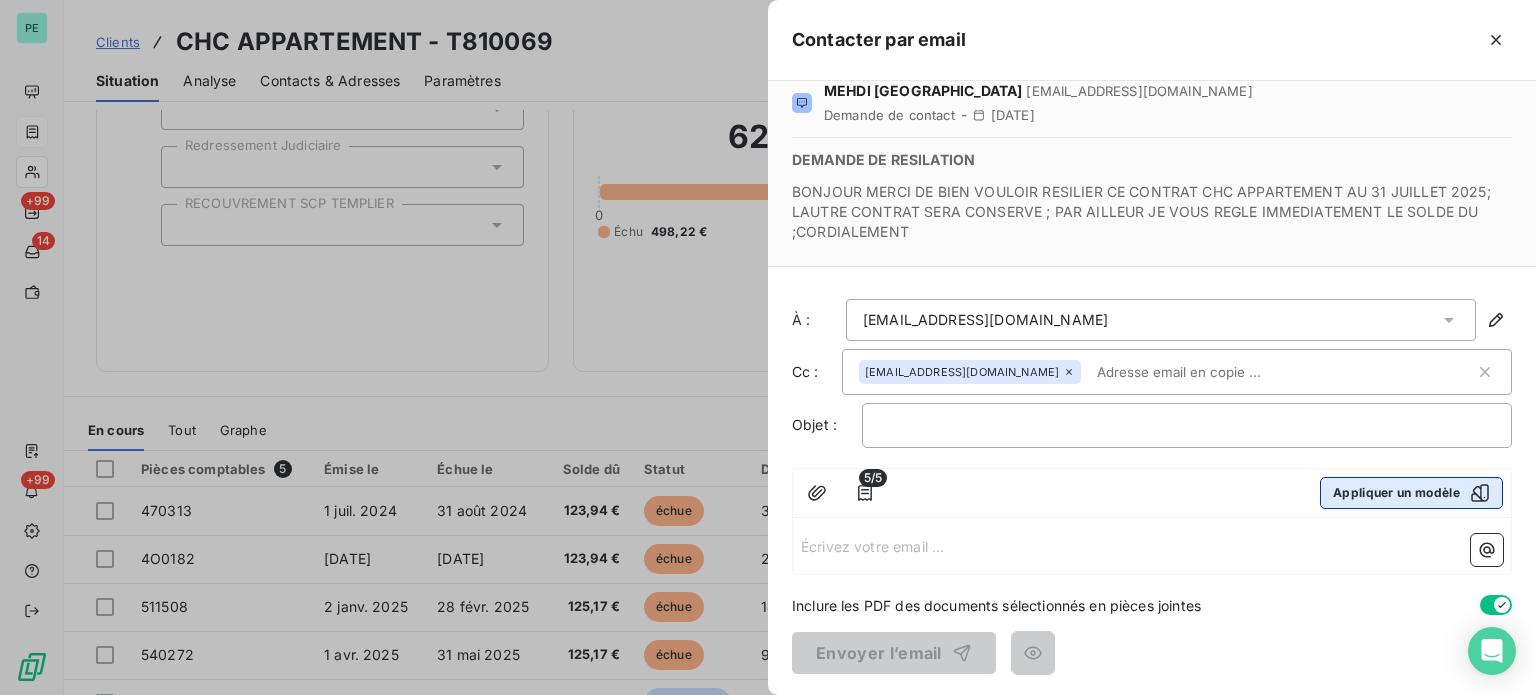 click on "Appliquer un modèle" at bounding box center (1411, 493) 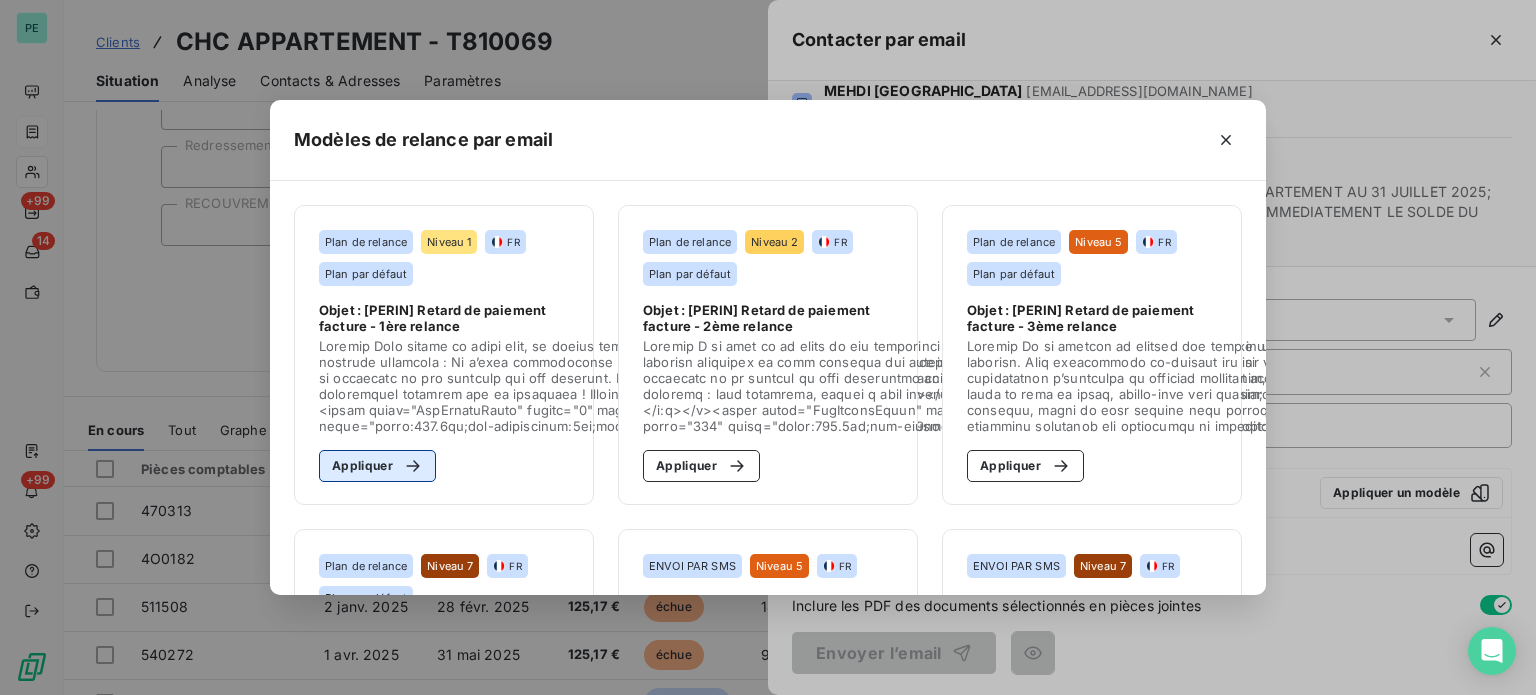 click on "Appliquer" at bounding box center (377, 466) 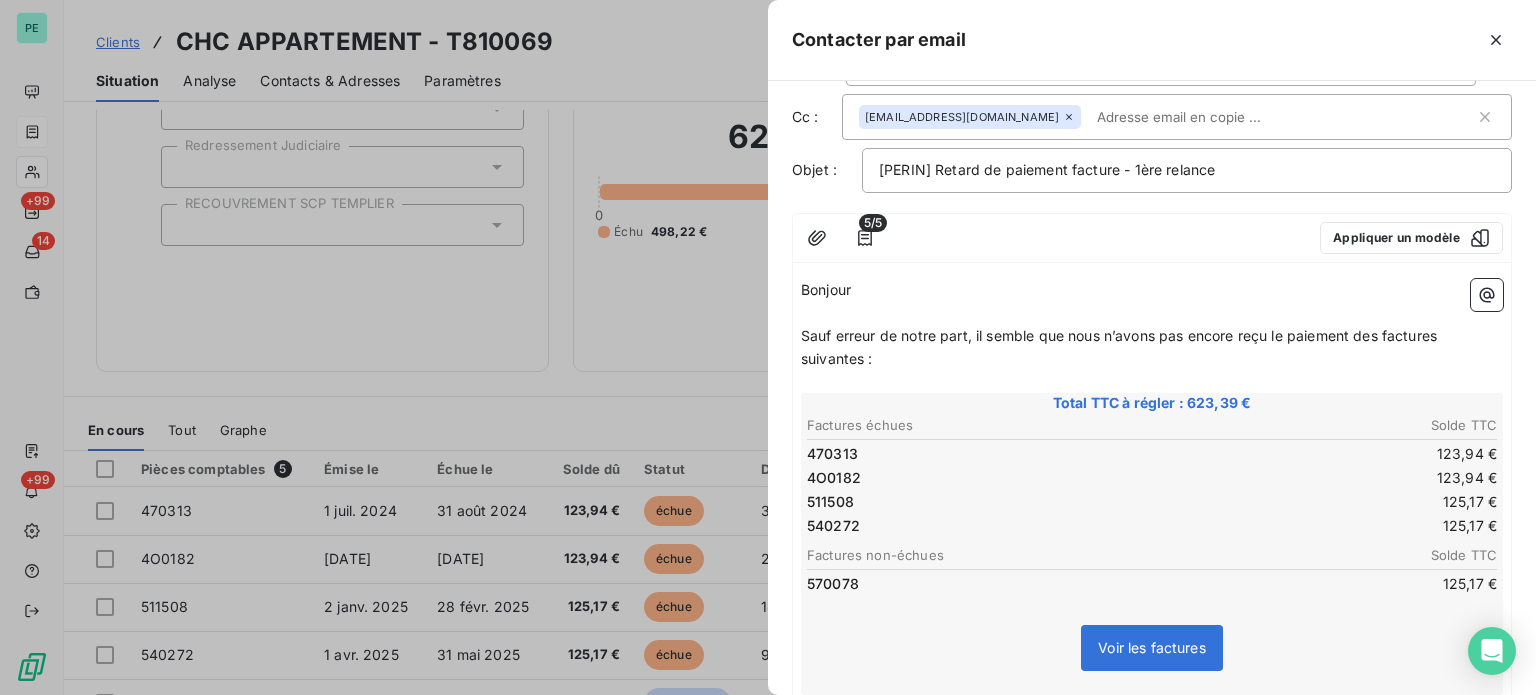 scroll, scrollTop: 324, scrollLeft: 0, axis: vertical 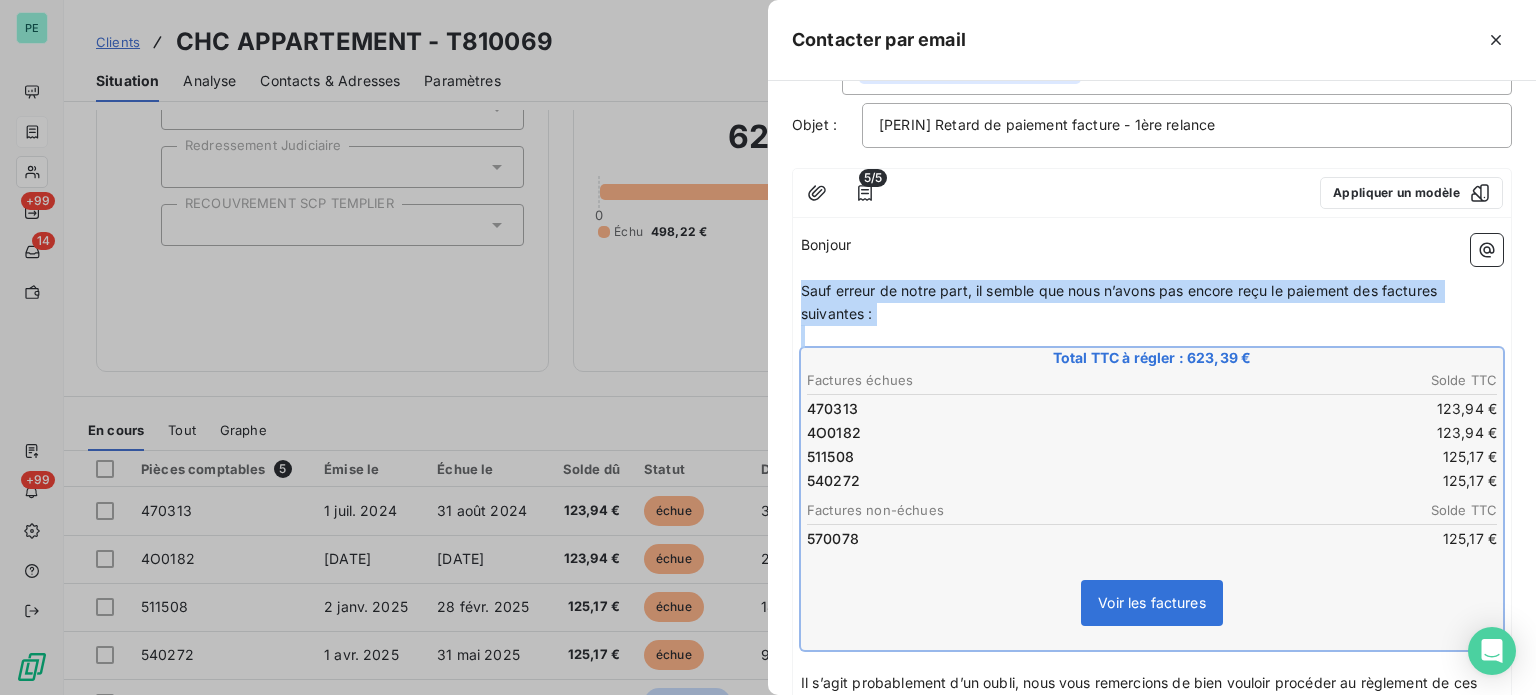 drag, startPoint x: 804, startPoint y: 285, endPoint x: 1282, endPoint y: 582, distance: 562.7548 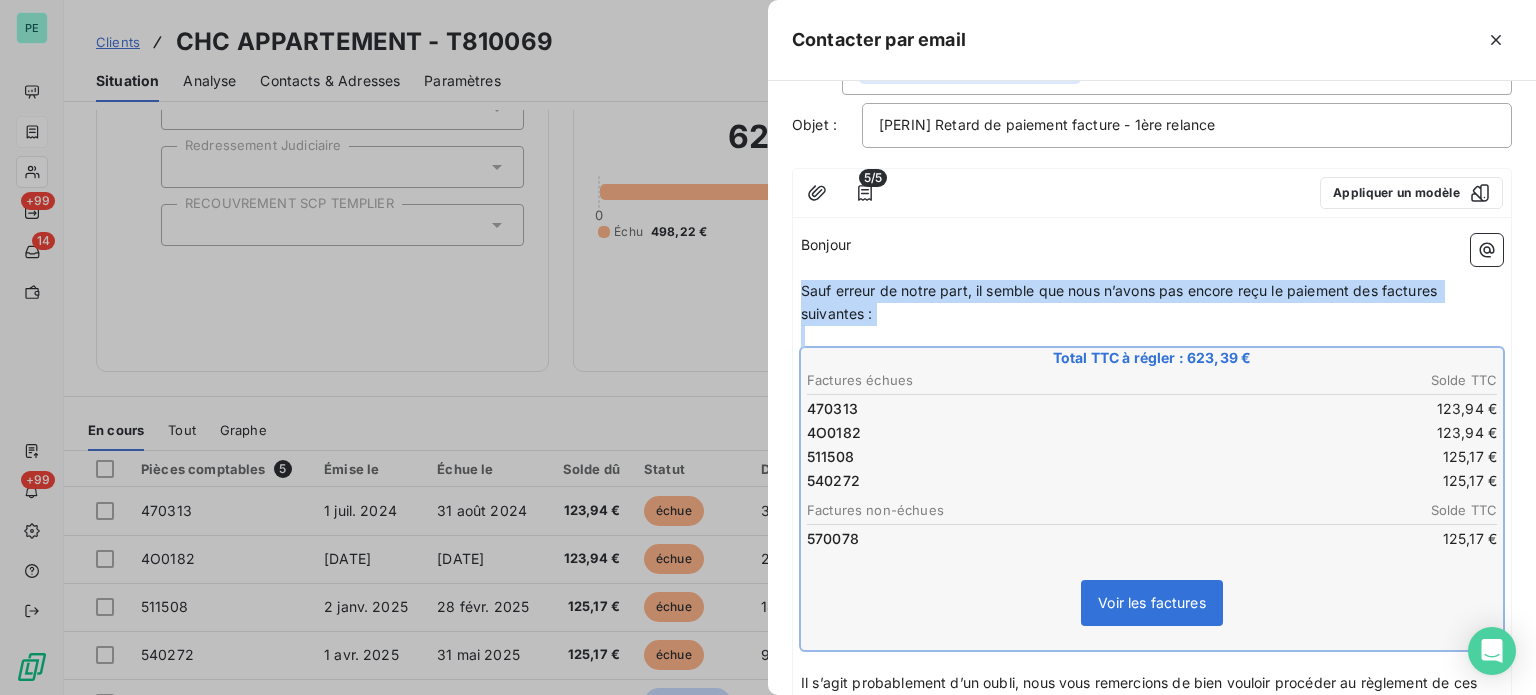 click on "Bonjour ﻿ Sauf erreur de notre part, il semble que nous n’avons pas encore reçu le paiement des factures suivantes : ﻿ Total TTC à régler :   623,39 € Factures échues Solde TTC 470313 123,94 € 4O0182 123,94 € 511508 125,17 € 540272 125,17 € Factures non-échues Solde TTC 570078 125,17 € Voir   les factures ﻿ ﻿ Il s’agit probablement d’un oubli, nous vous remercions de bien vouloir procéder au règlement de ces factures dès que possible.  ﻿ Votre ange gardien, prêt à vous soutenir mais un bon partenariat commence par un règlement !  ﻿ Cordialement, ﻿
[PERSON_NAME]
Comptabilité - Relance
Ligne directe : 03 24 59 53 02
Mail : [EMAIL_ADDRESS][PERSON_NAME][DOMAIN_NAME]
Retrouvez nos
certifications et les adresses de nos agences sur notre site :
[DOMAIN_NAME][PERSON_NAME]
﻿ ﻿" at bounding box center (1152, 868) 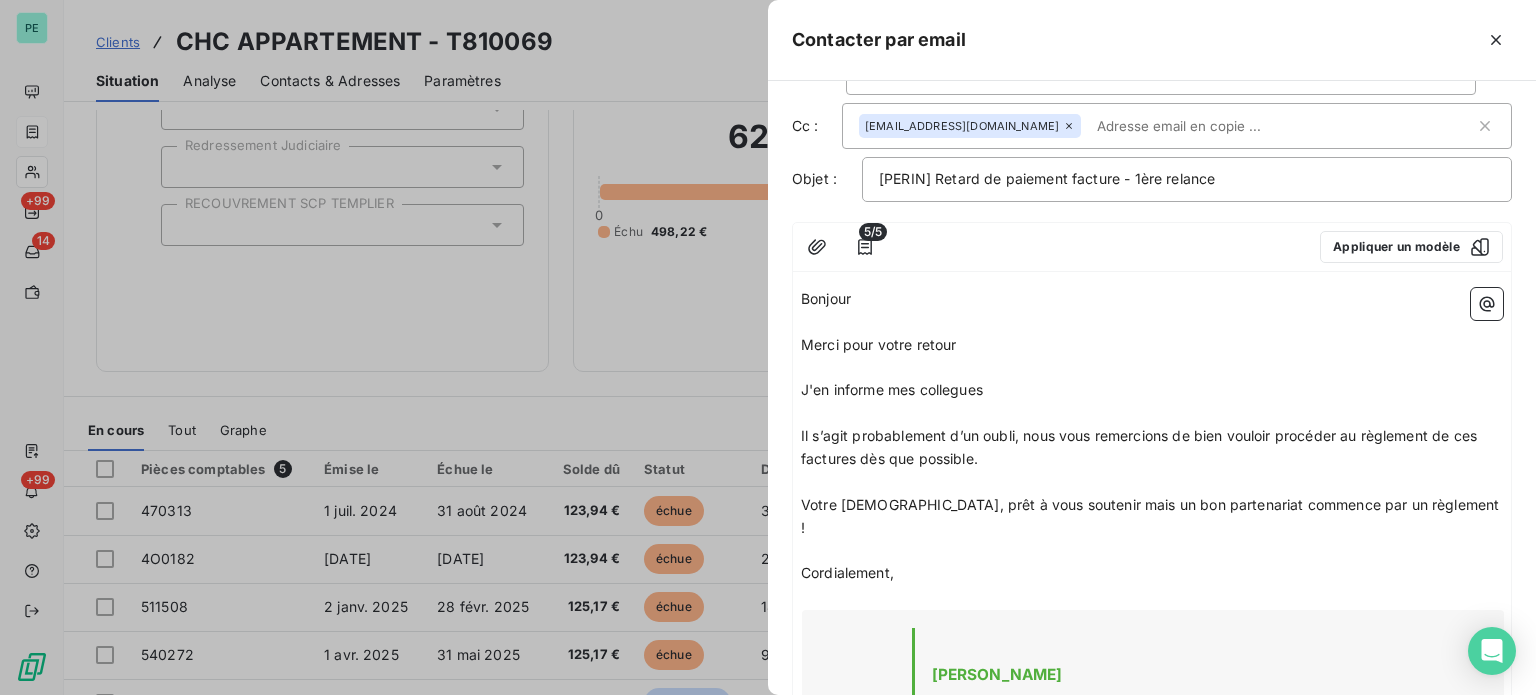 scroll, scrollTop: 224, scrollLeft: 0, axis: vertical 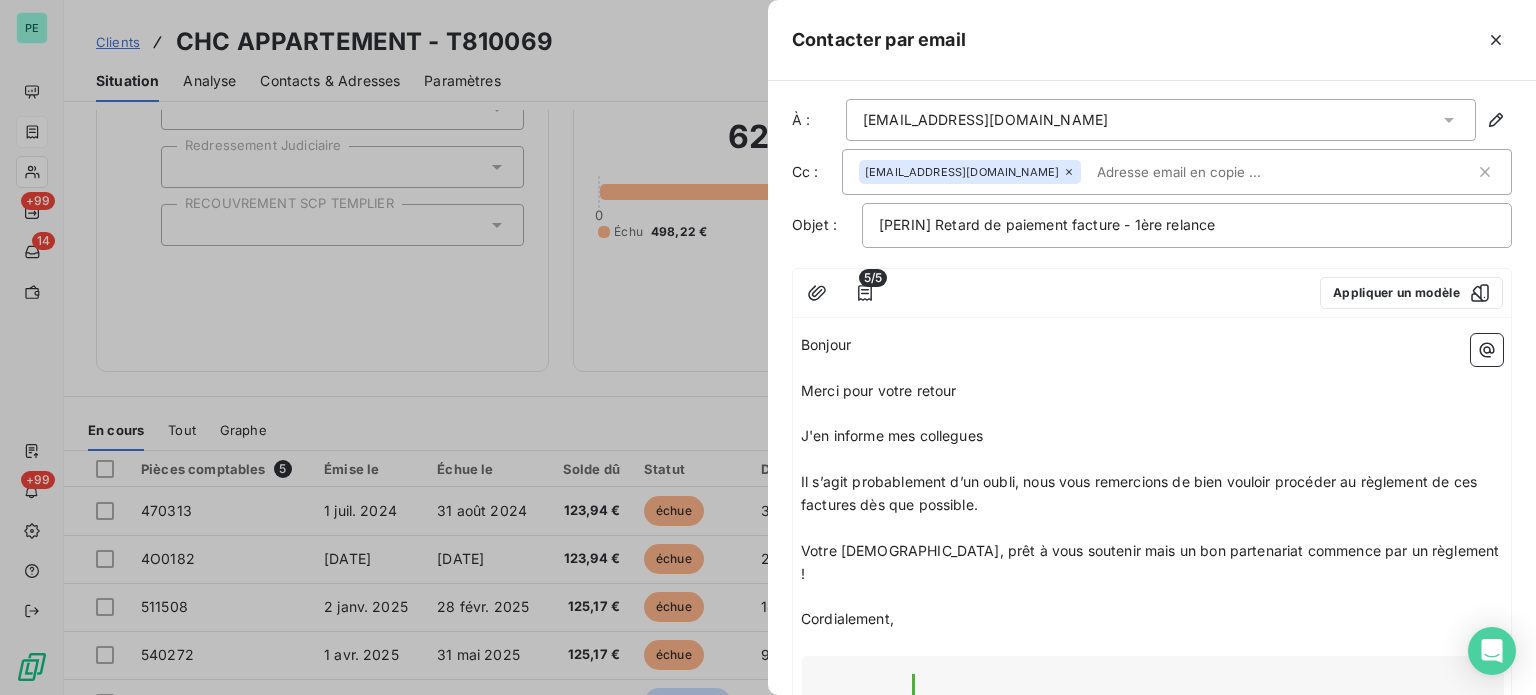 click at bounding box center (1204, 172) 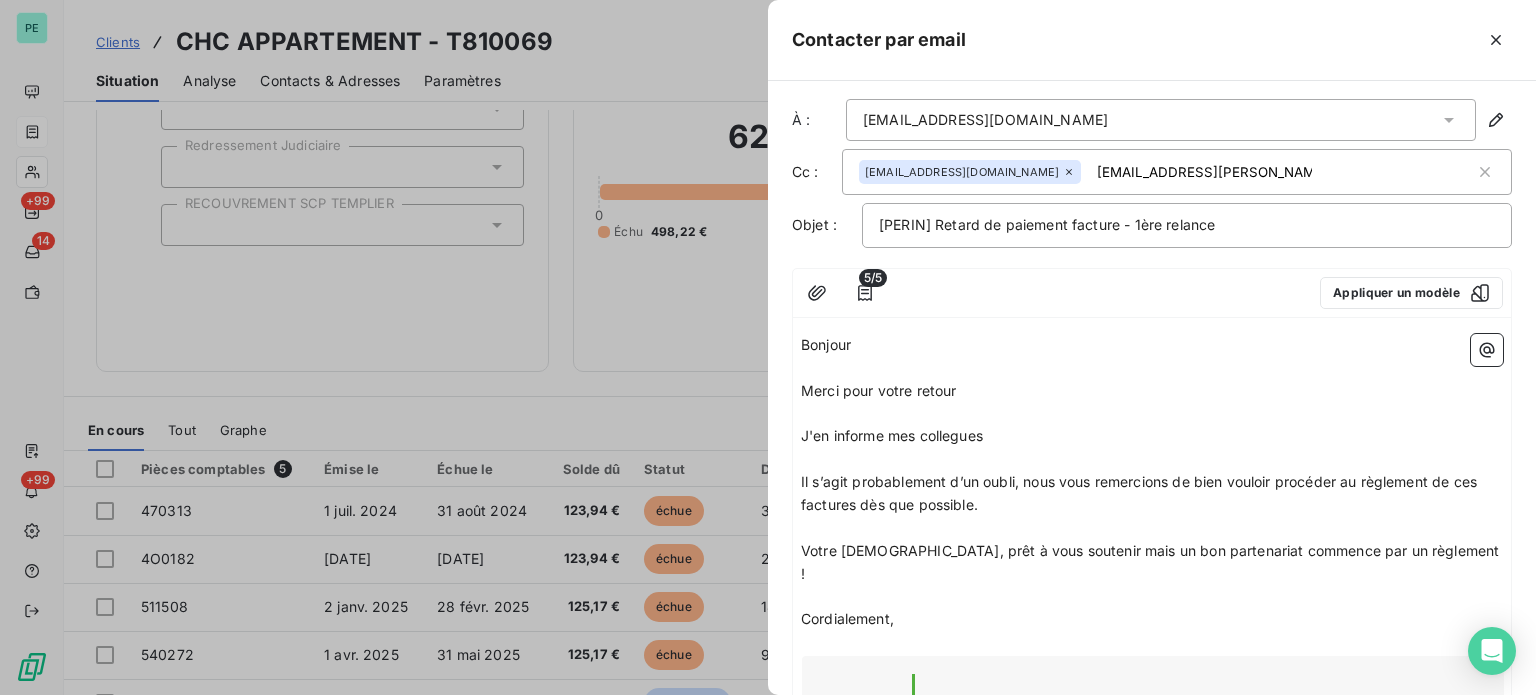 click on "Bonjour" at bounding box center [1152, 345] 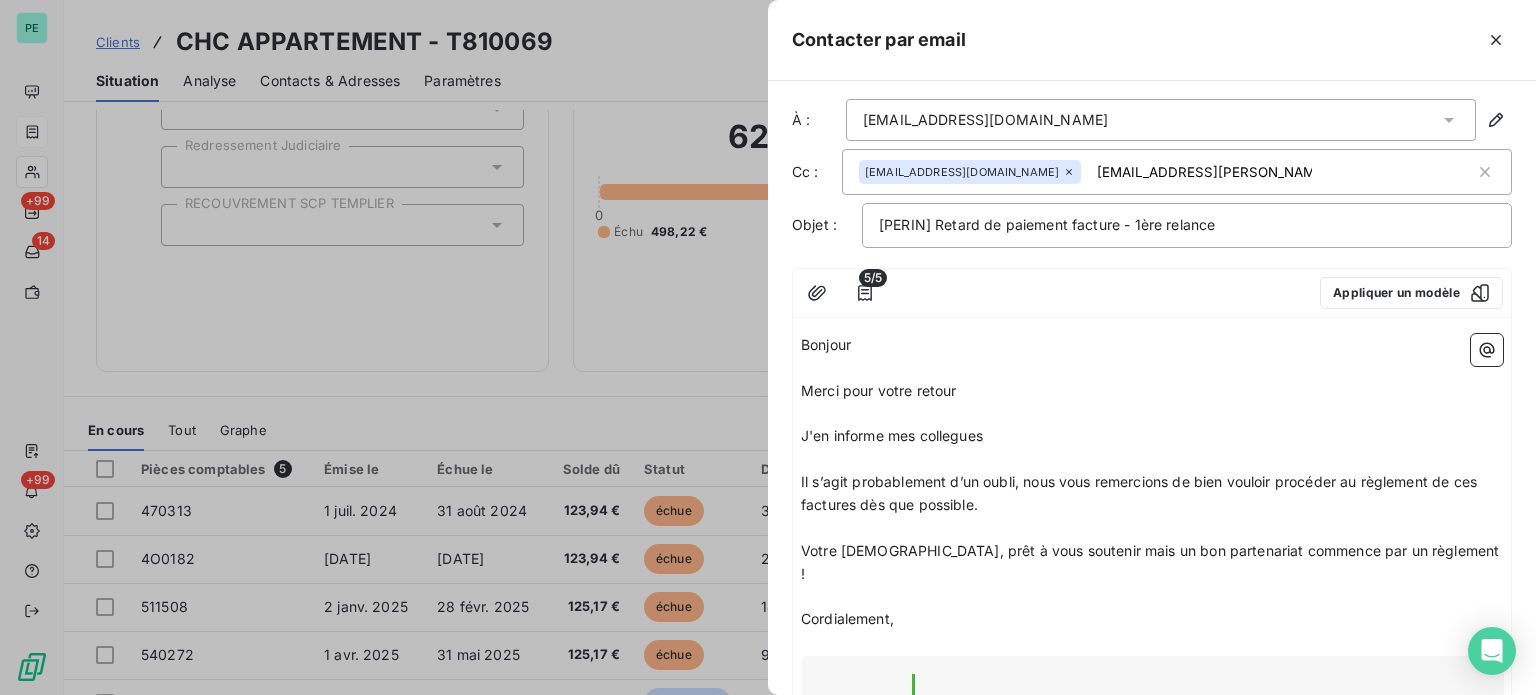 scroll, scrollTop: 324, scrollLeft: 0, axis: vertical 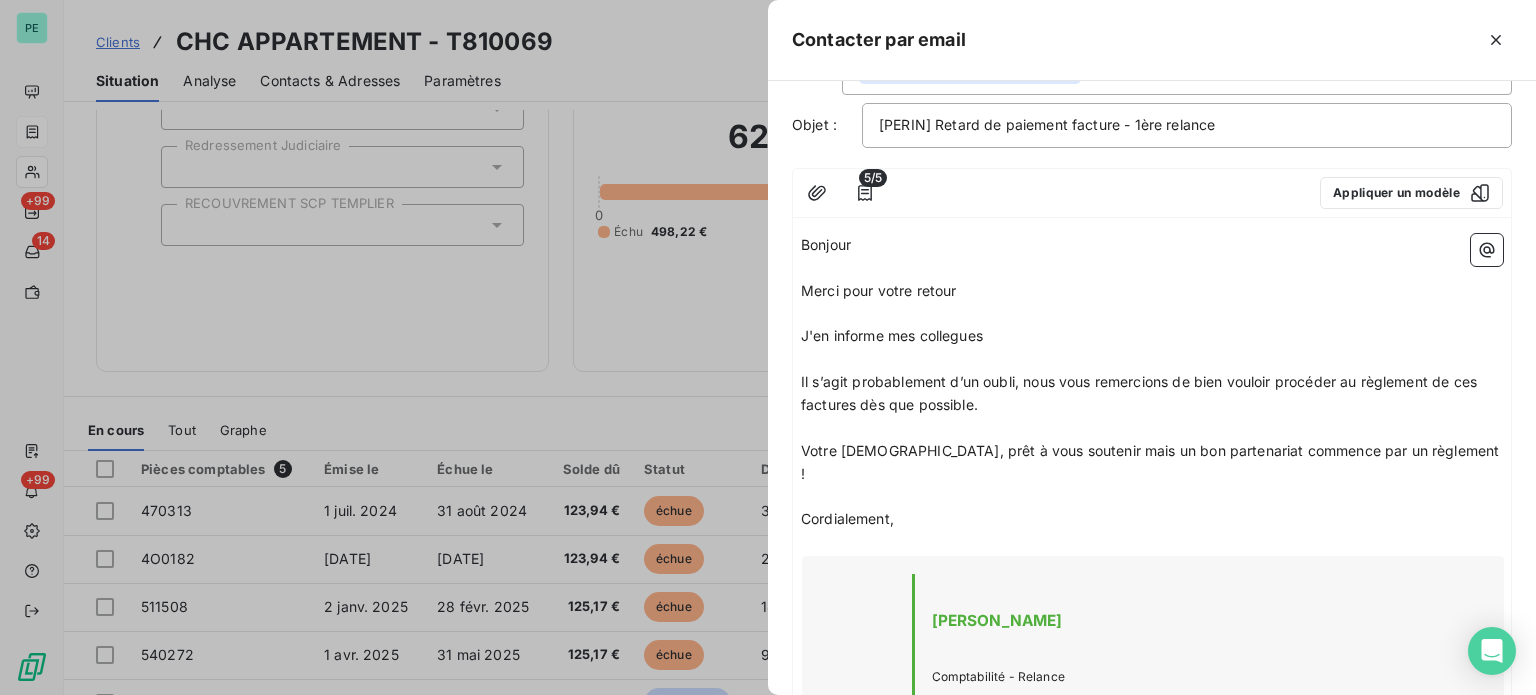 drag, startPoint x: 805, startPoint y: 379, endPoint x: 1007, endPoint y: 401, distance: 203.19449 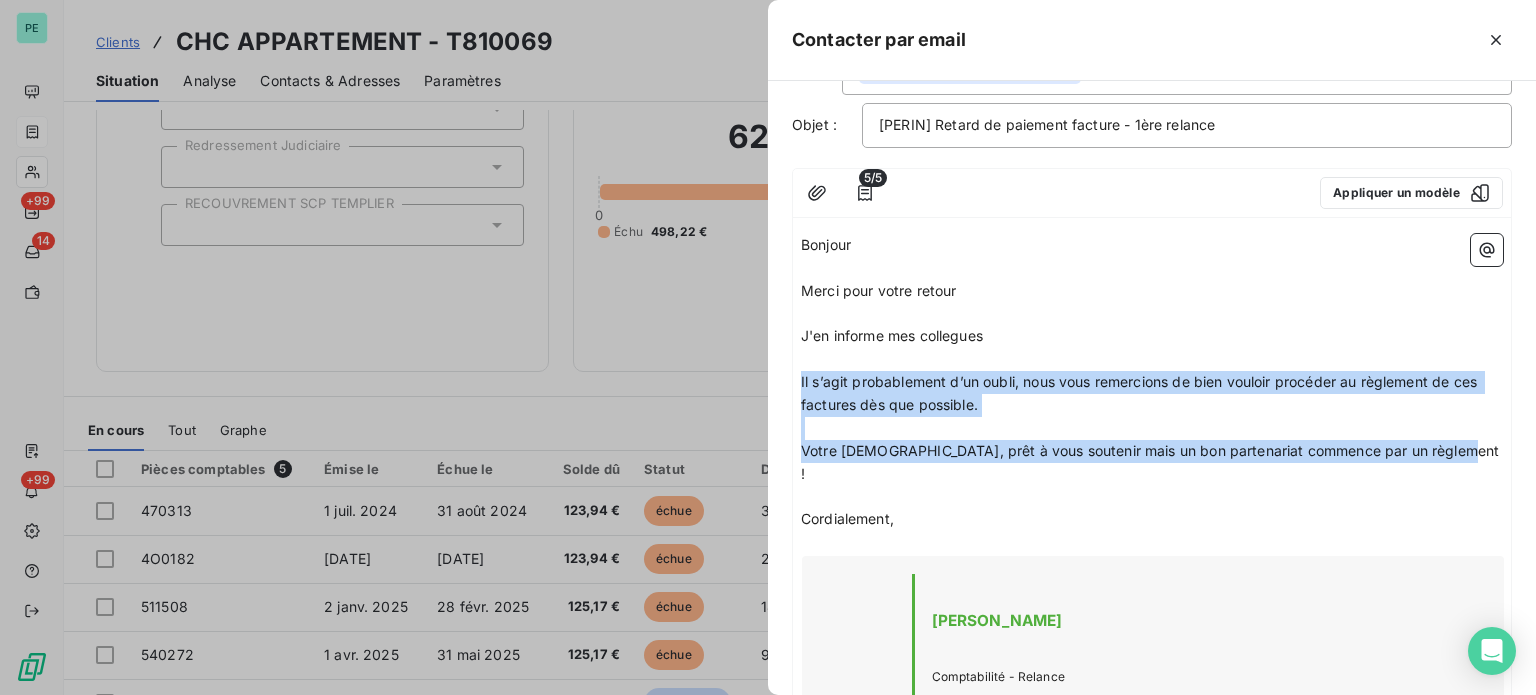 drag, startPoint x: 802, startPoint y: 372, endPoint x: 1471, endPoint y: 451, distance: 673.64825 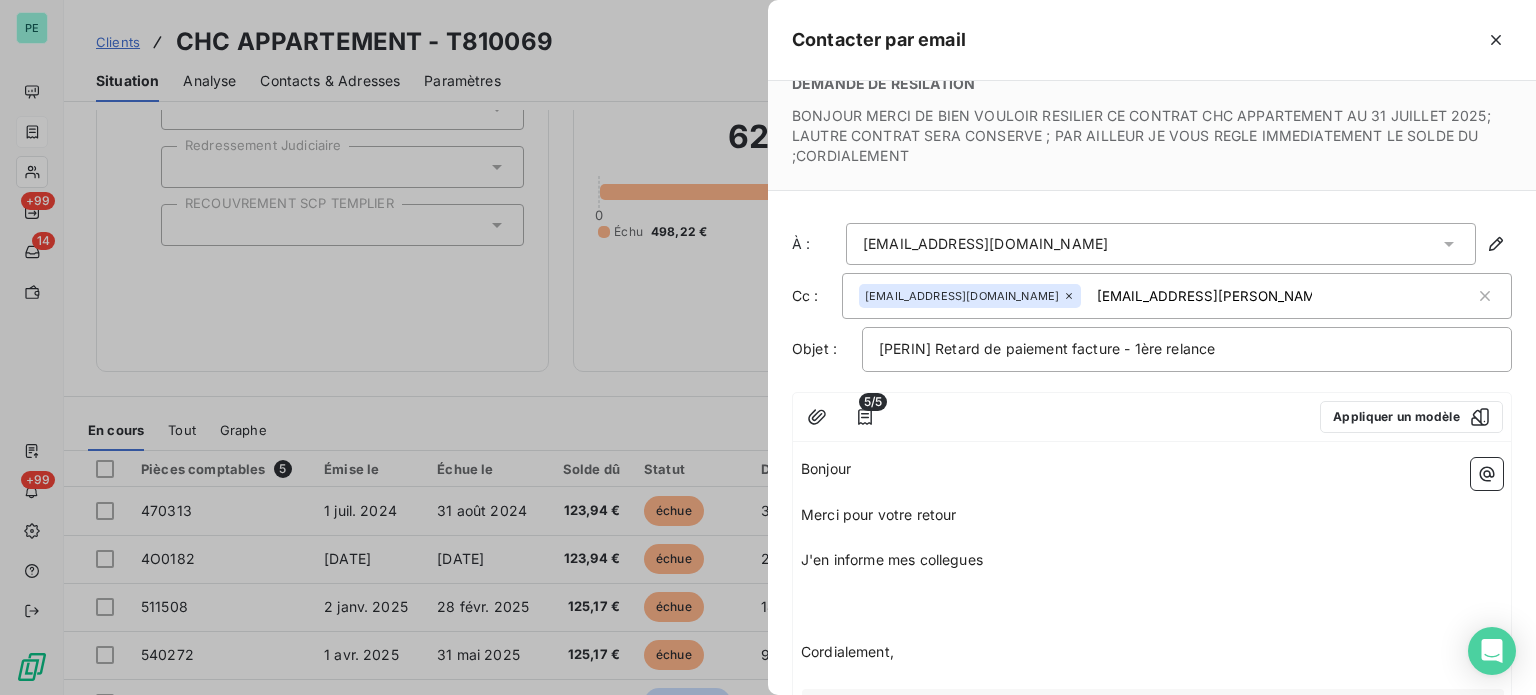 scroll, scrollTop: 200, scrollLeft: 0, axis: vertical 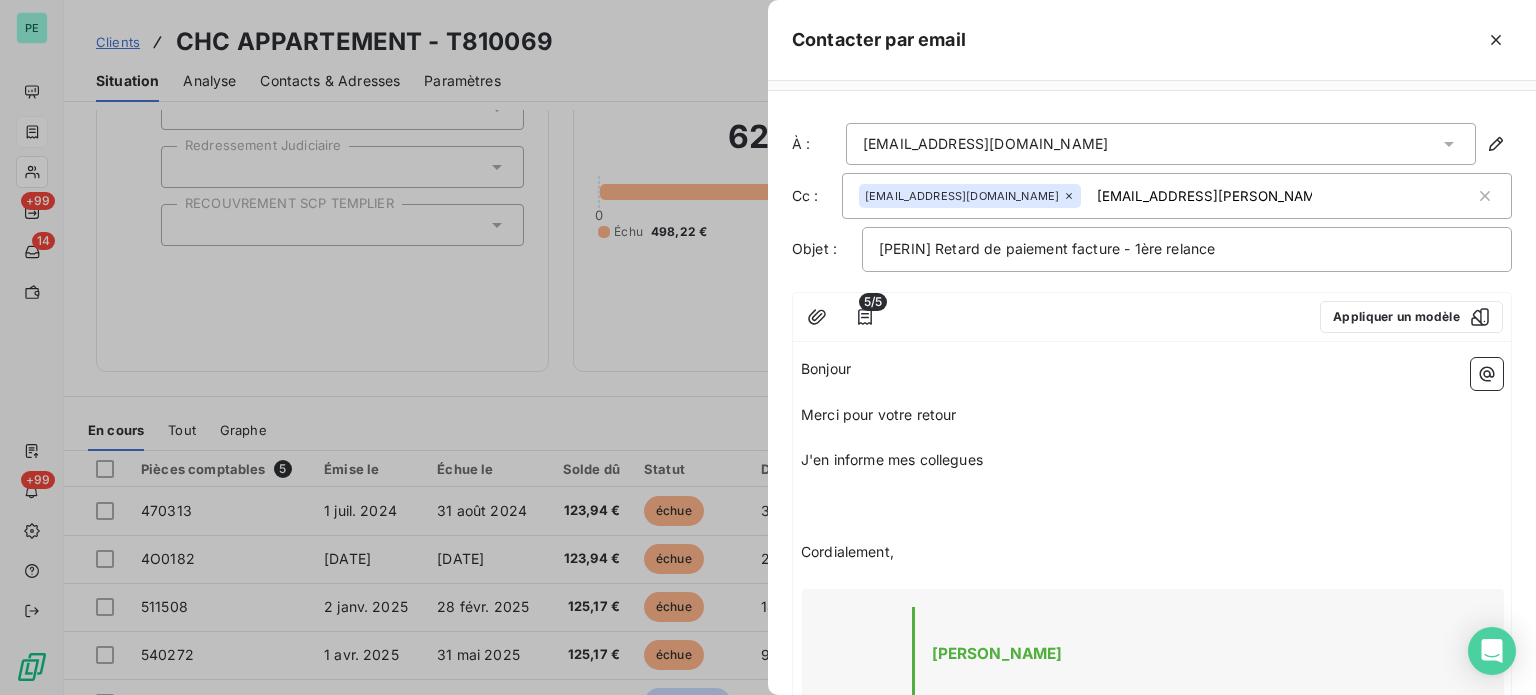 click on "J'en informe mes collegues" at bounding box center (892, 459) 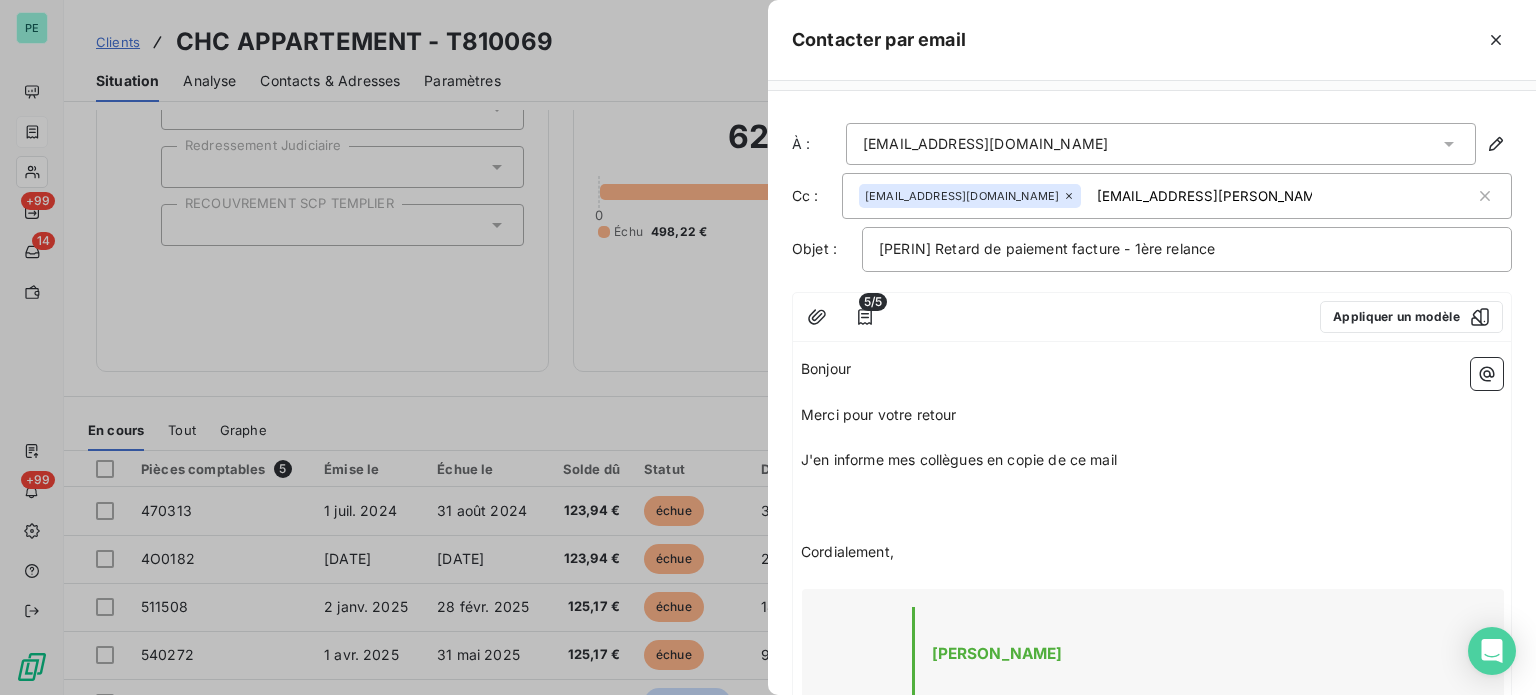 drag, startPoint x: 995, startPoint y: 461, endPoint x: 1252, endPoint y: 460, distance: 257.00195 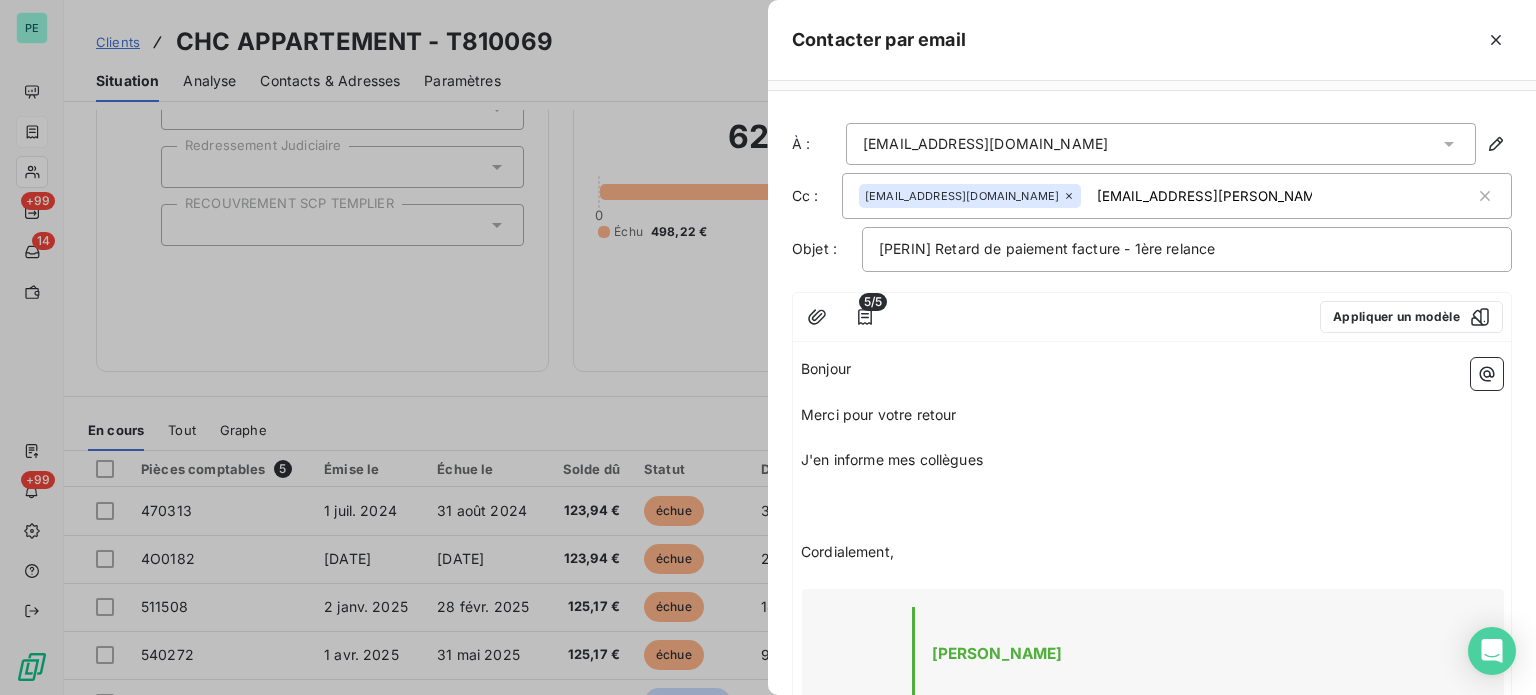 drag, startPoint x: 891, startPoint y: 461, endPoint x: 1038, endPoint y: 463, distance: 147.01361 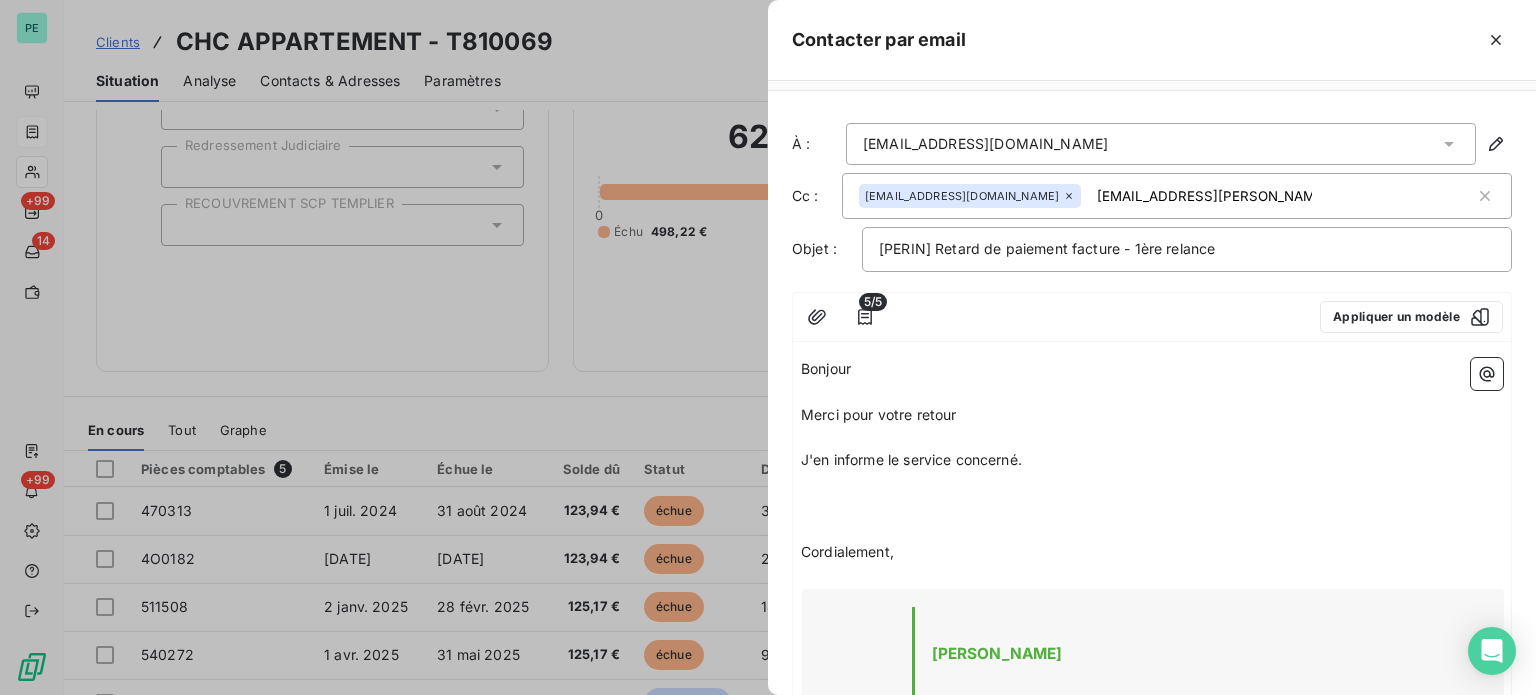 click on "﻿" at bounding box center (1152, 506) 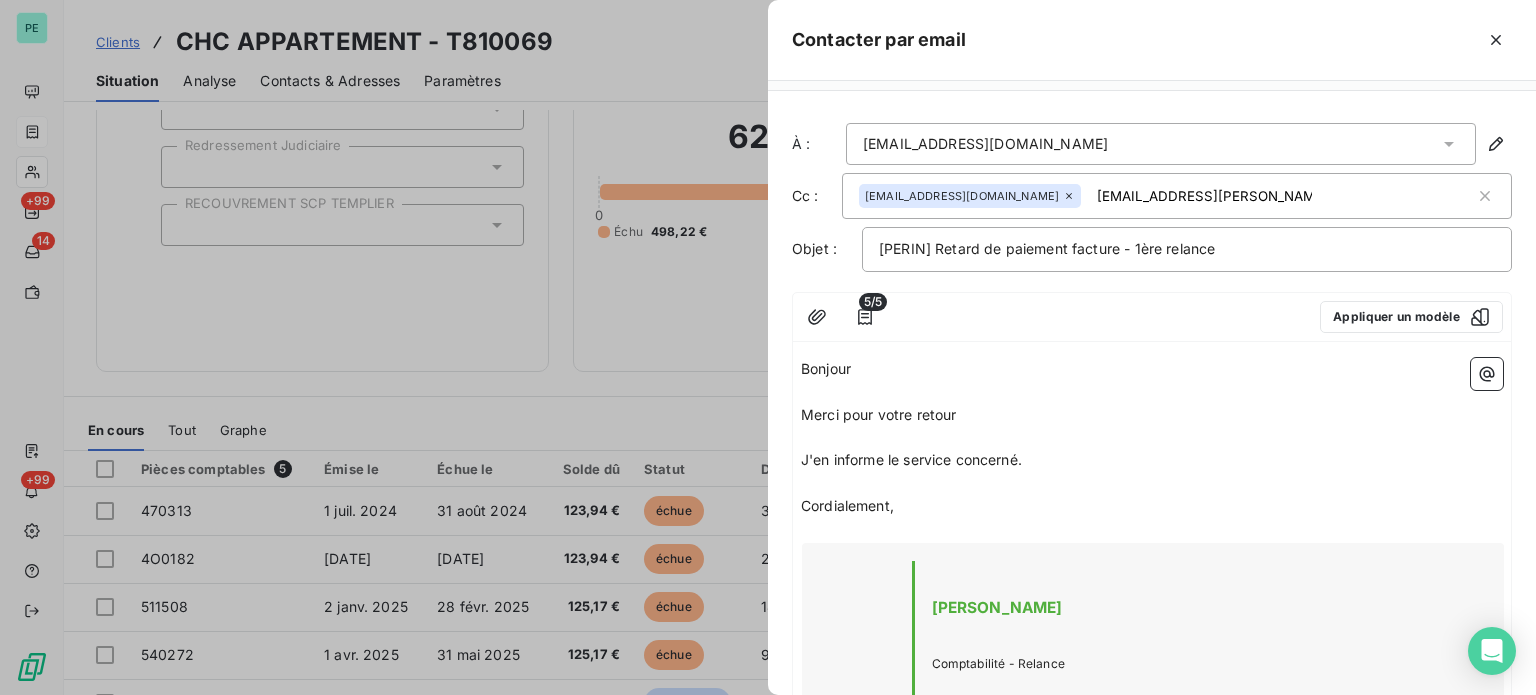 drag, startPoint x: 1171, startPoint y: 193, endPoint x: 1036, endPoint y: 191, distance: 135.01482 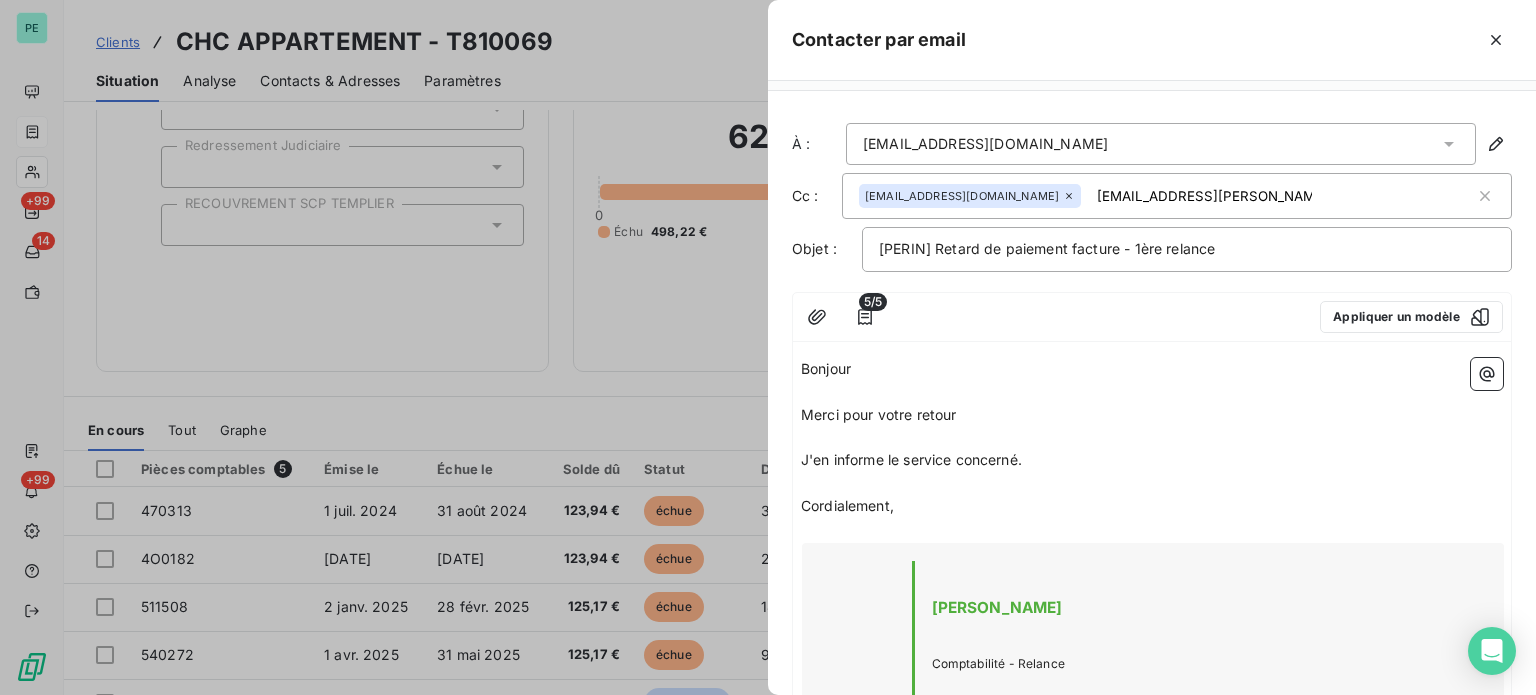 click on "[EMAIL_ADDRESS][PERSON_NAME][DOMAIN_NAME]" at bounding box center (1204, 196) 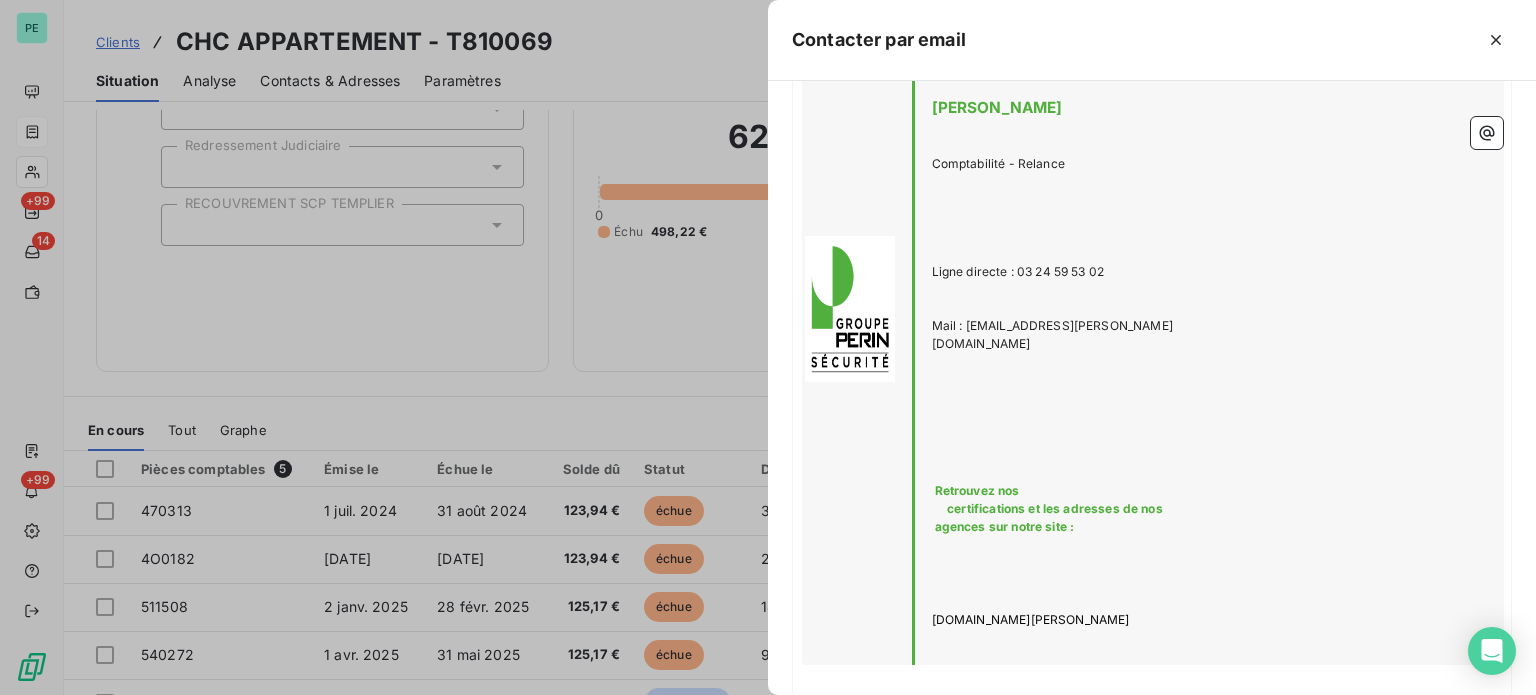 scroll, scrollTop: 804, scrollLeft: 0, axis: vertical 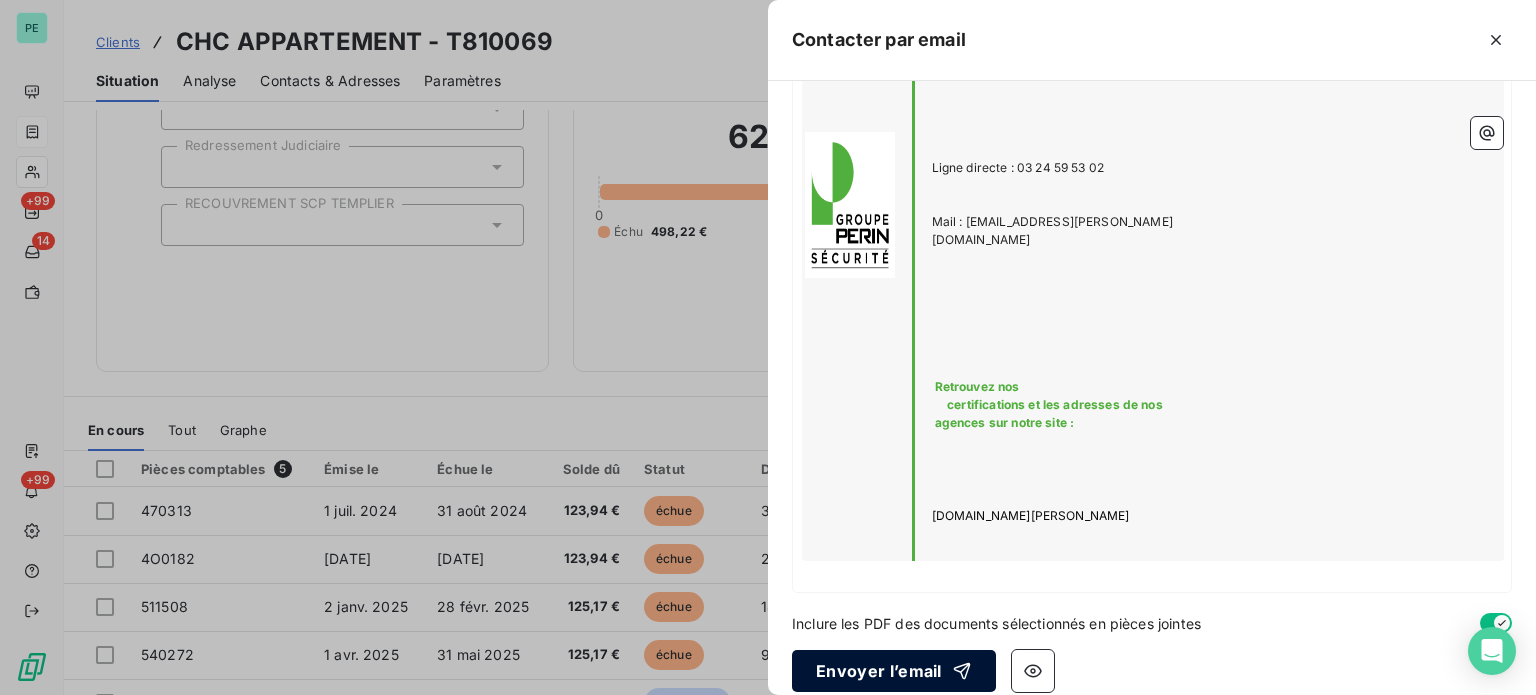 type 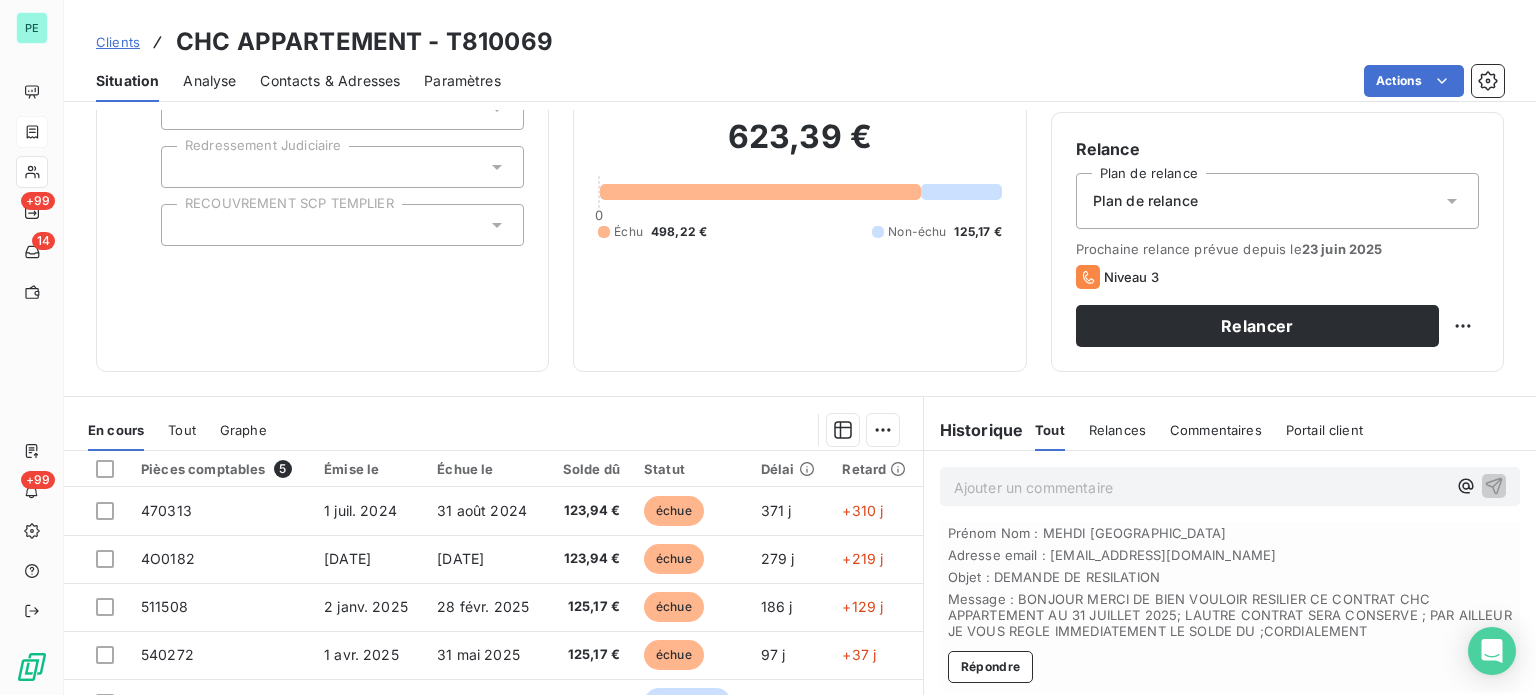 scroll, scrollTop: 163, scrollLeft: 0, axis: vertical 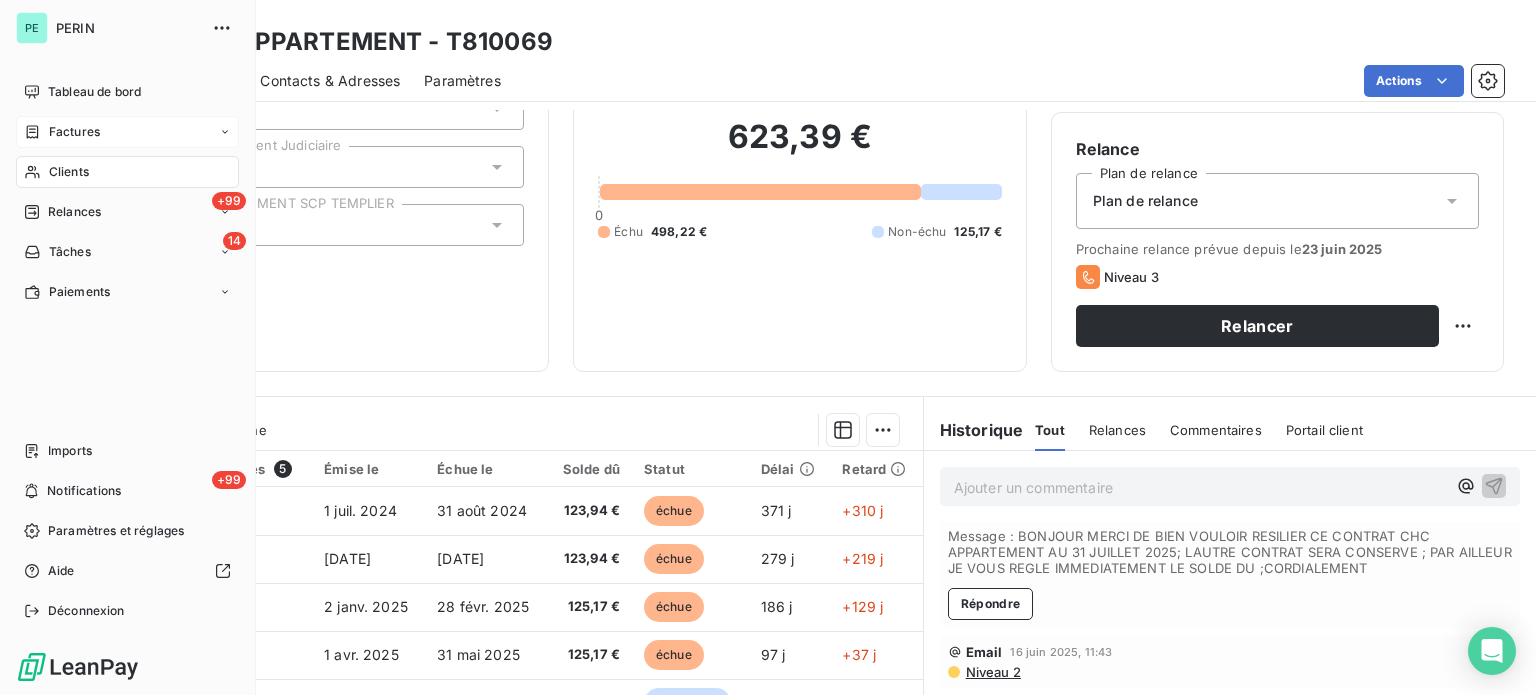 click on "Clients" at bounding box center (69, 172) 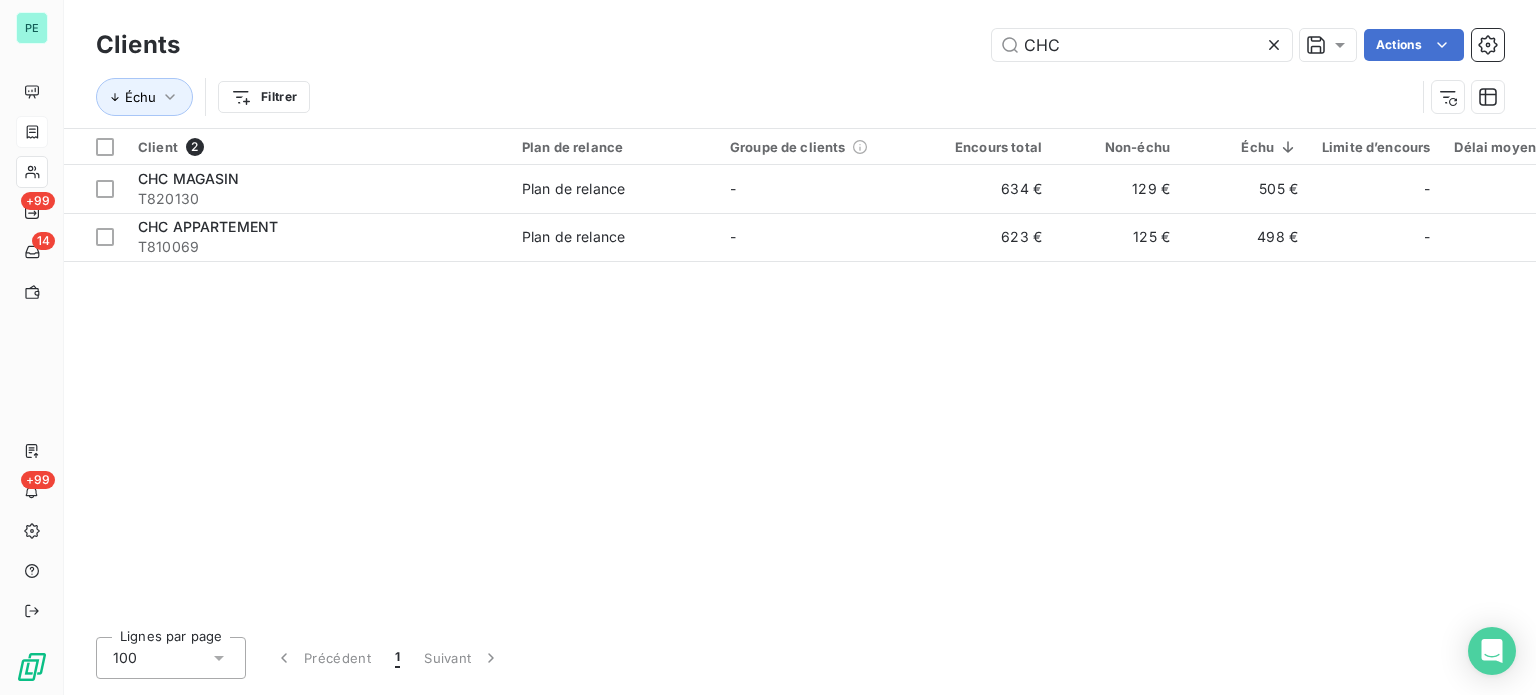 drag, startPoint x: 1103, startPoint y: 49, endPoint x: 894, endPoint y: 30, distance: 209.86186 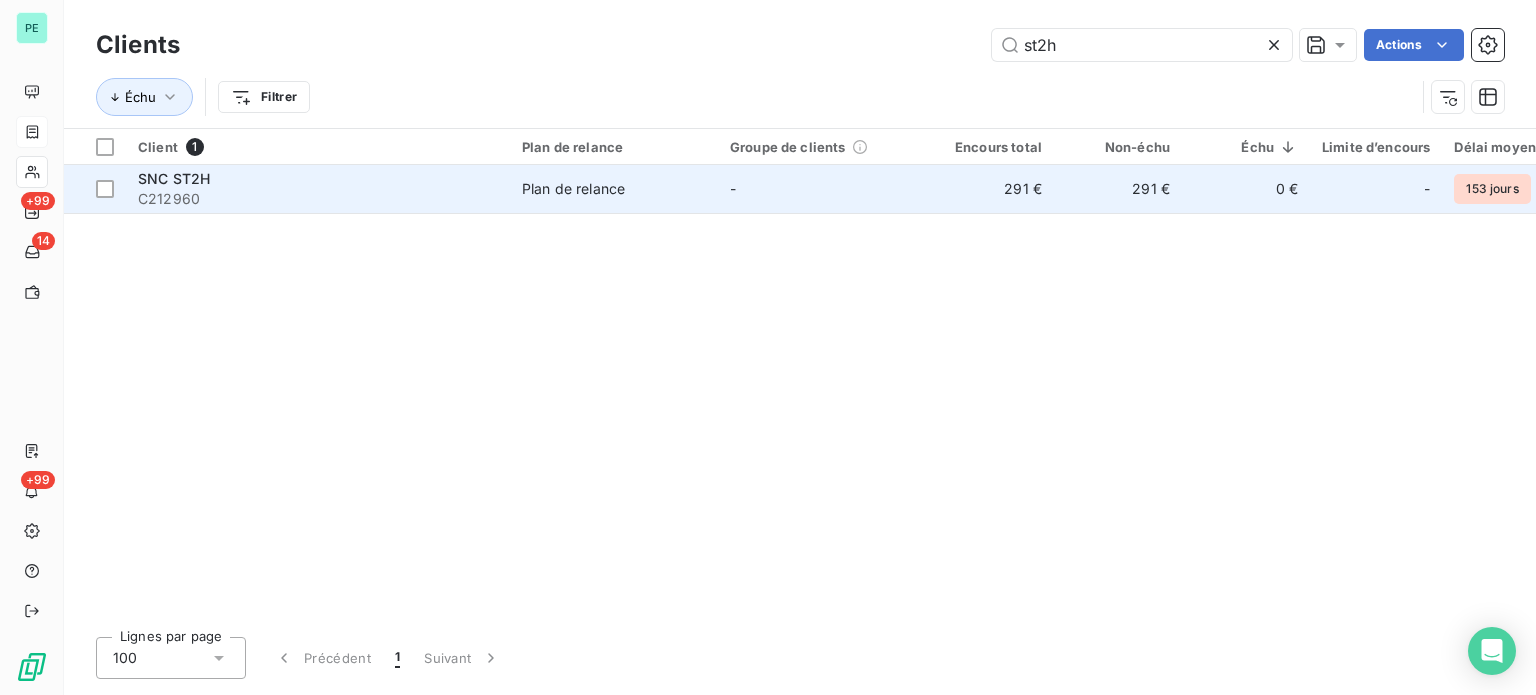type on "st2h" 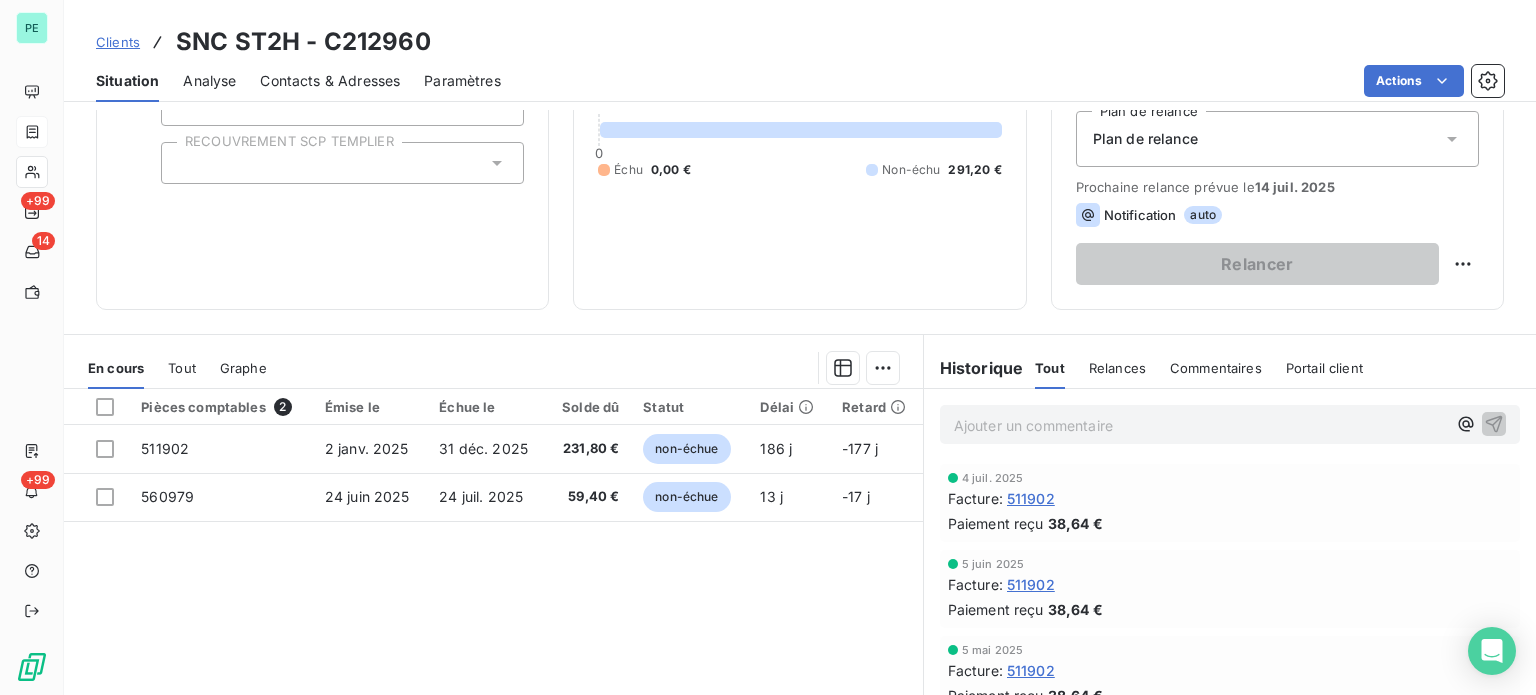 scroll, scrollTop: 300, scrollLeft: 0, axis: vertical 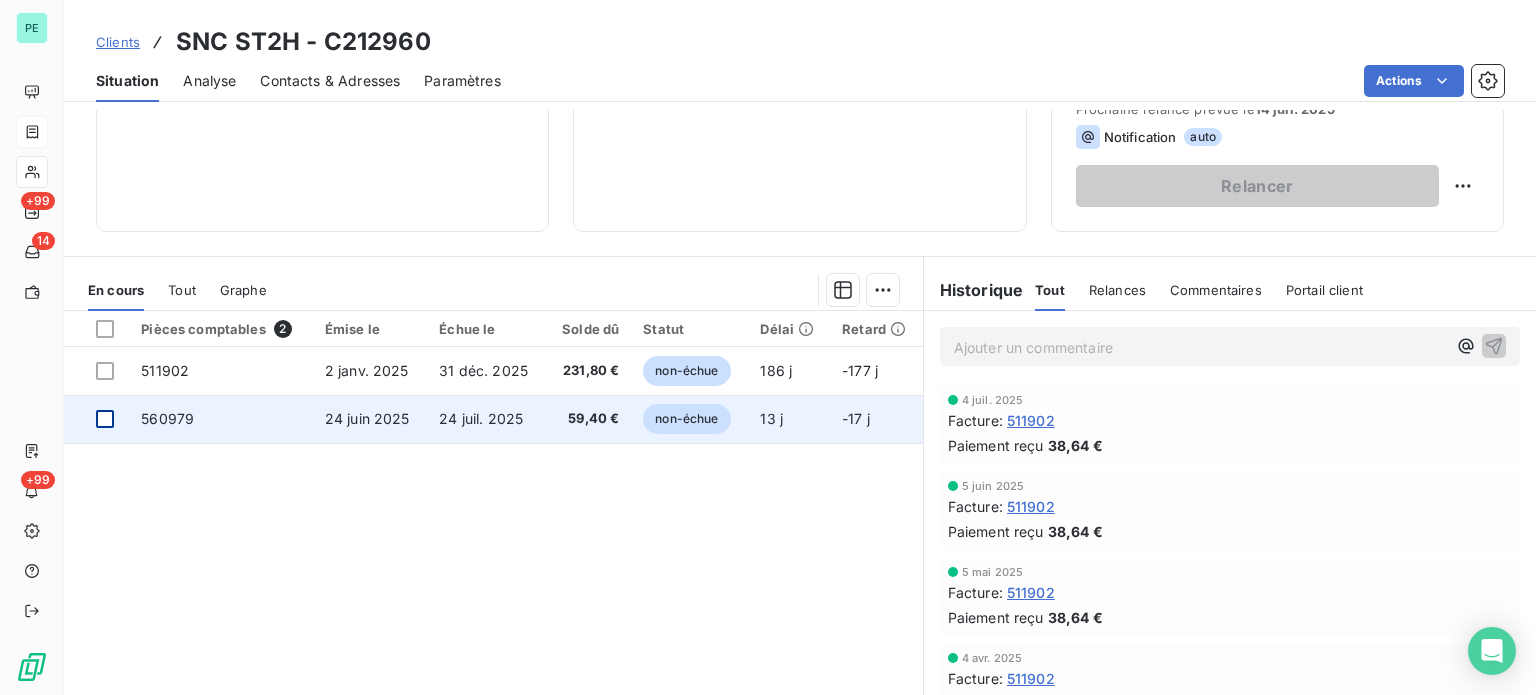 click at bounding box center (105, 419) 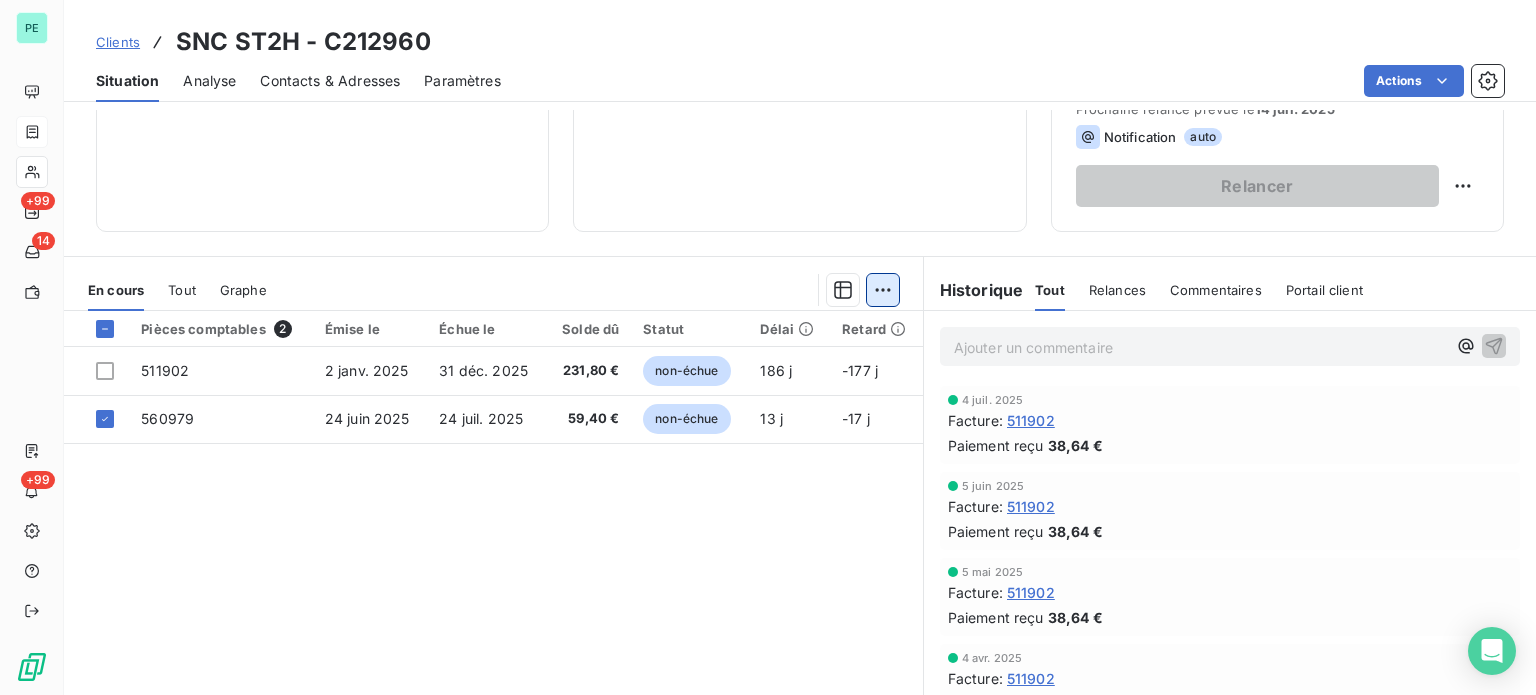 click on "PE +99 14 +99 Clients SNC ST2H - C212960 Situation Analyse Contacts & Adresses Paramètres Actions Informations client Propriétés Client liquidation judiciaire Redressement Judiciaire RECOUVREMENT SCP TEMPLIER Encours client   291,20 € 0 Échu 0,00 € Non-échu 291,20 €     Limite d’encours Ajouter une limite d’encours autorisé Gestion du risque Surveiller ce client en intégrant votre outil de gestion des risques client. Relance Plan de relance Plan de relance Prochaine relance prévue le  14 juil. 2025 Notification auto Relancer En cours Tout Graphe Pièces comptables 2 Émise le Échue le Solde dû Statut Délai   Retard   511902 2 janv. 2025 31 déc. 2025 231,80 € non-échue 186 j -177 j 560979 24 juin 2025 24 juil. 2025 59,40 € non-échue 13 j -17 j Lignes par page 25 Précédent 1 Suivant Historique Tout Relances Commentaires Portail client Tout Relances Commentaires Portail client Ajouter un commentaire ﻿ 4 juil. 2025 Facture  : 511902 Paiement reçu 38,64 €" at bounding box center (768, 347) 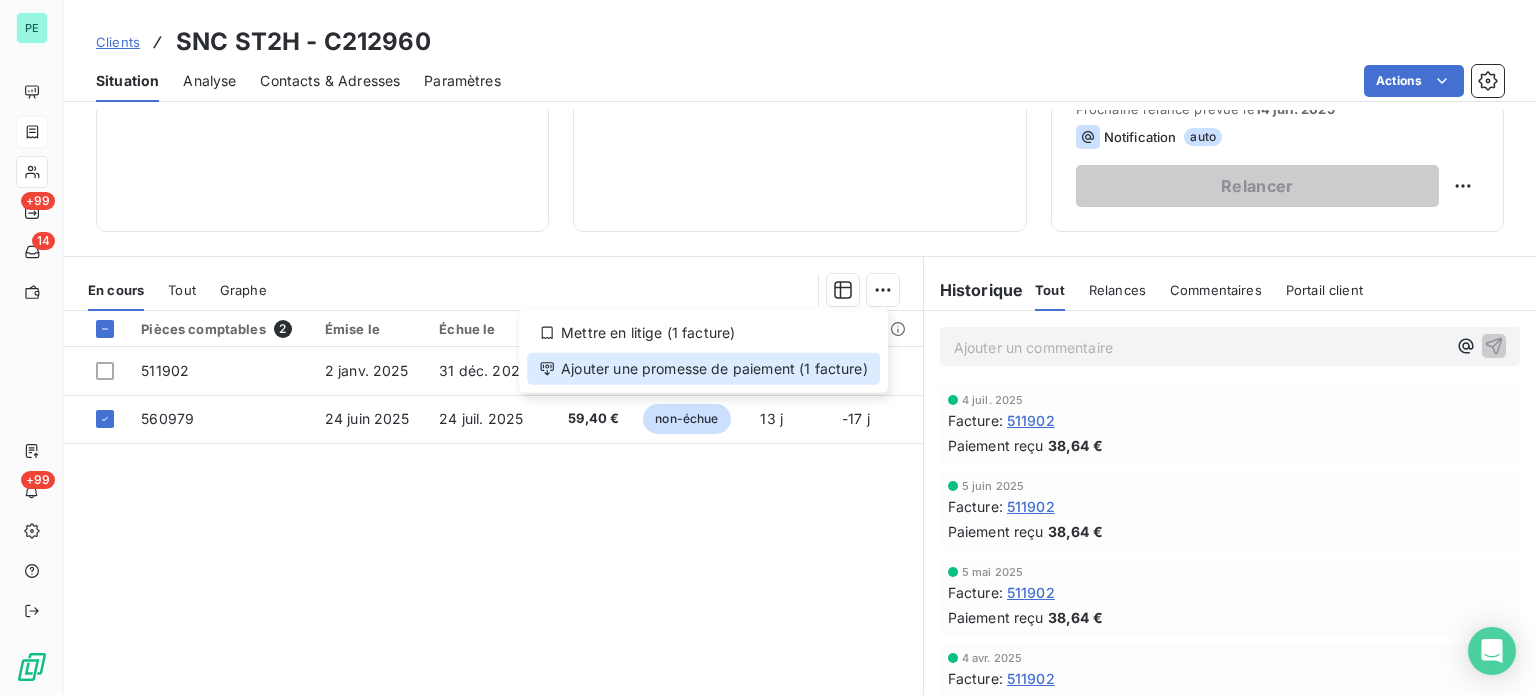 click on "Ajouter une promesse de paiement (1 facture)" at bounding box center [703, 369] 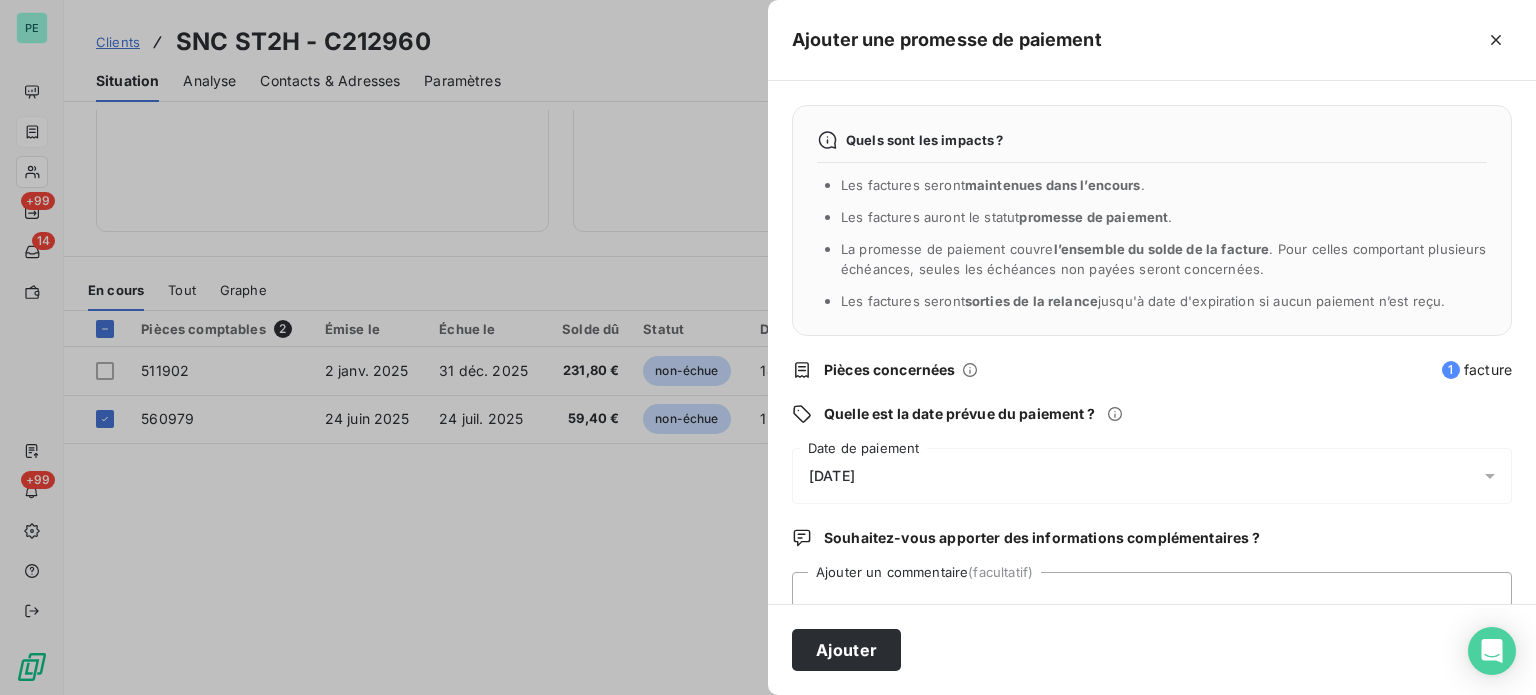 click on "[DATE]" at bounding box center (1152, 476) 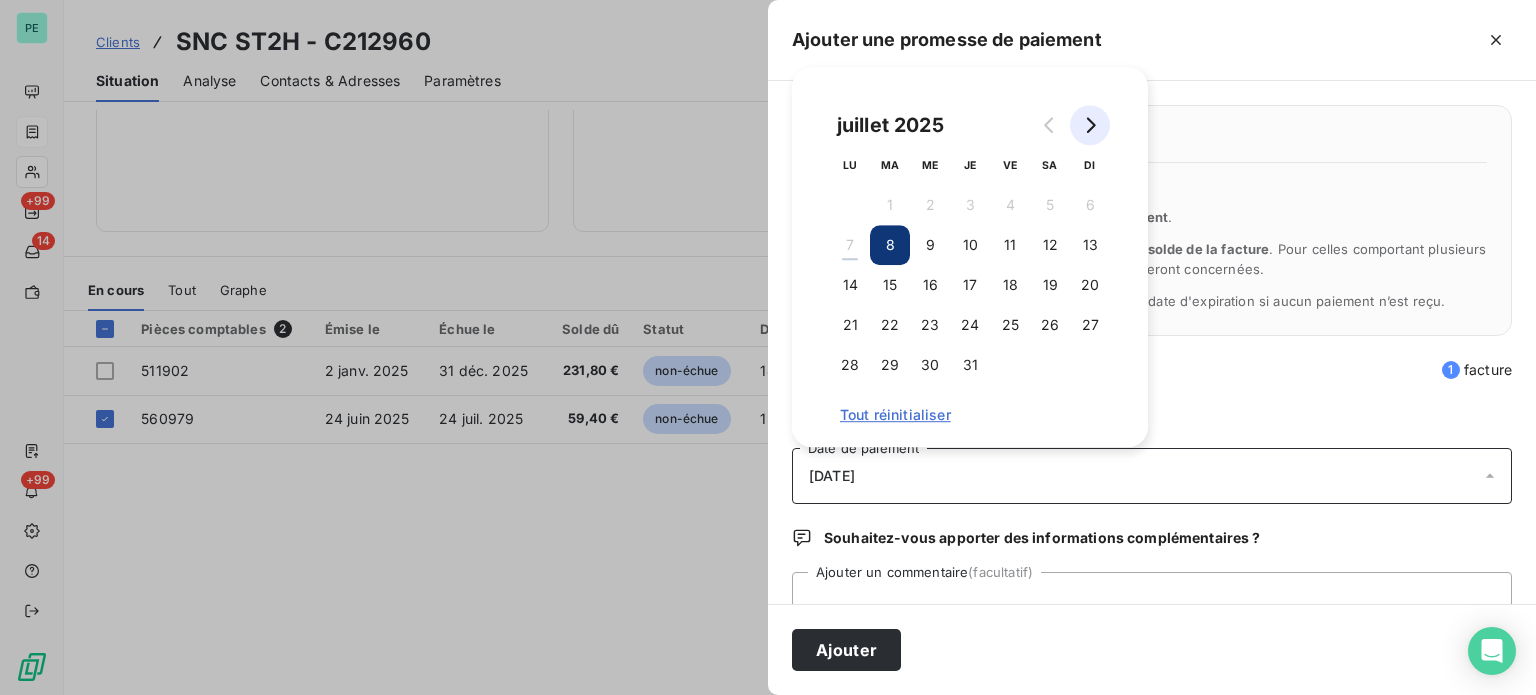click 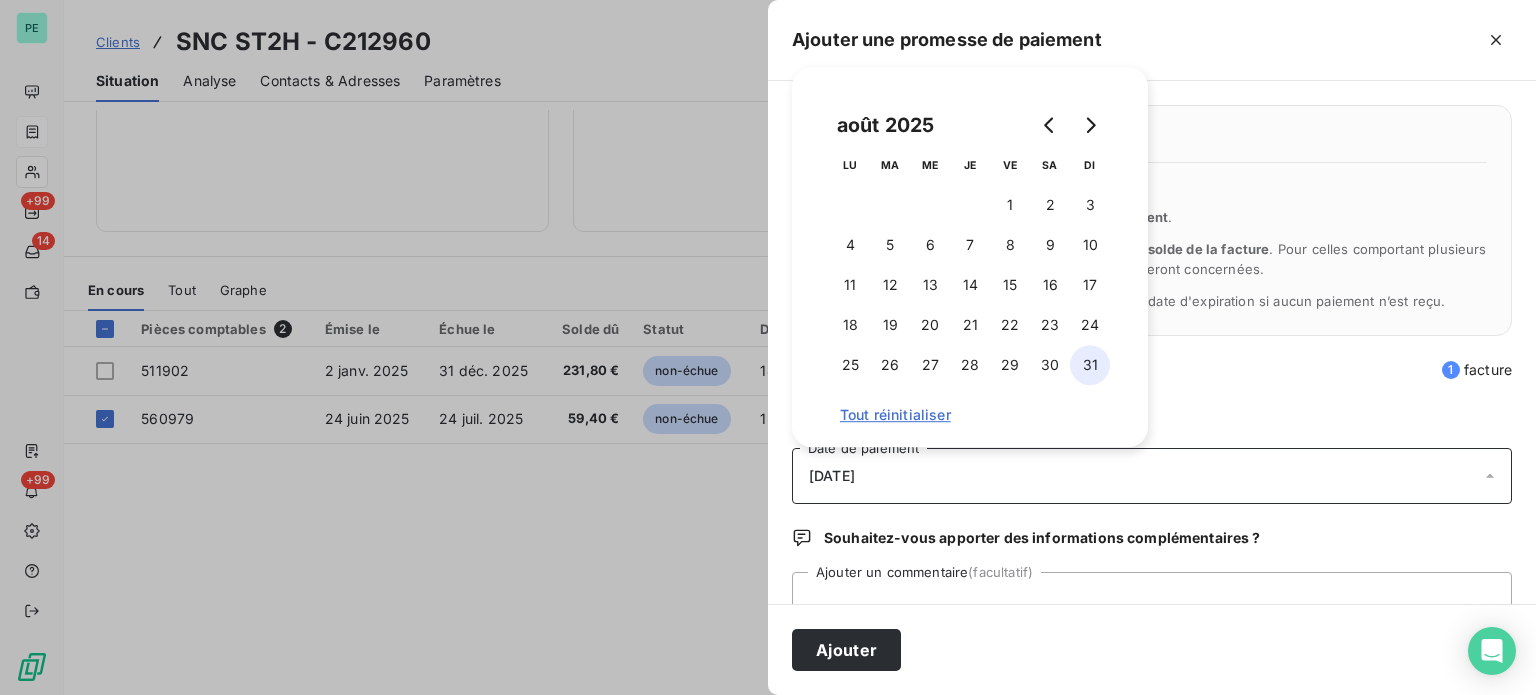 click on "31" at bounding box center [1090, 365] 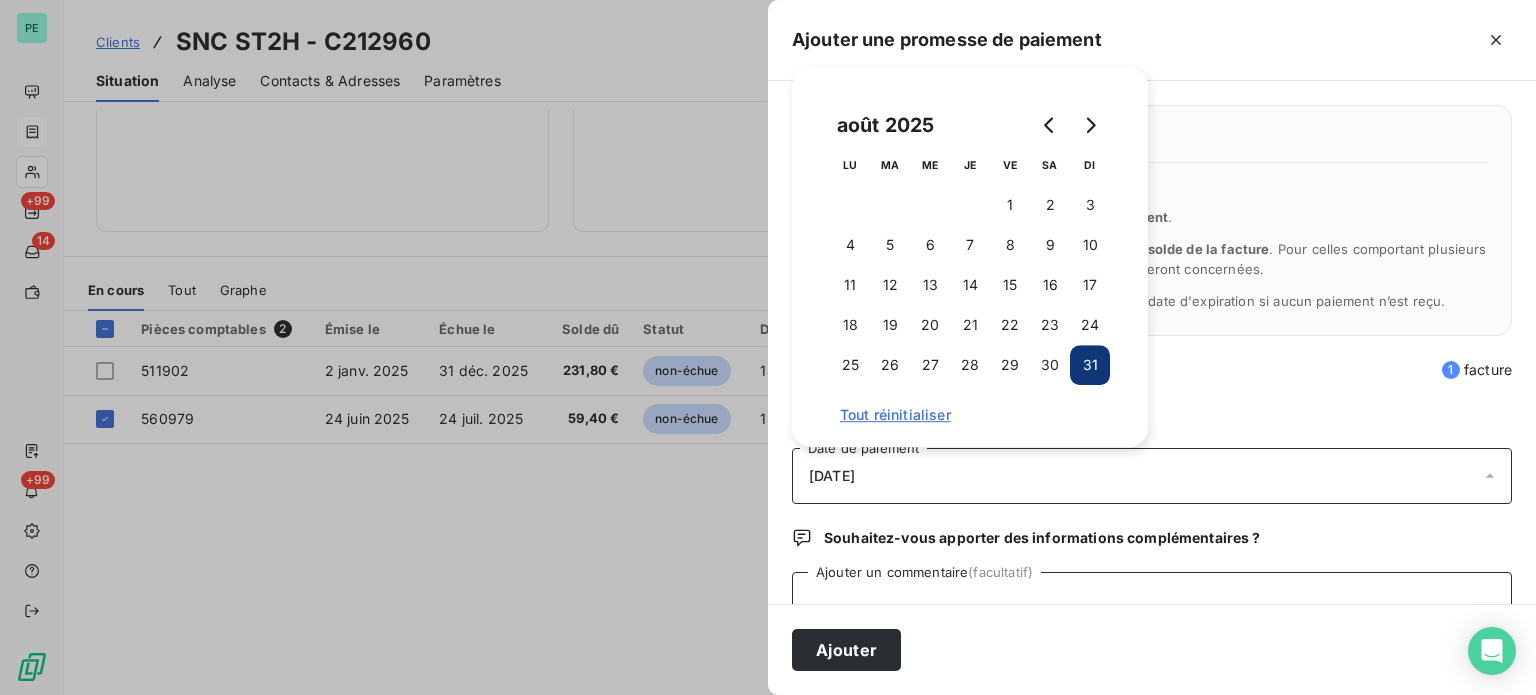 click on "Ajouter un commentaire  (facultatif)" at bounding box center (1152, 610) 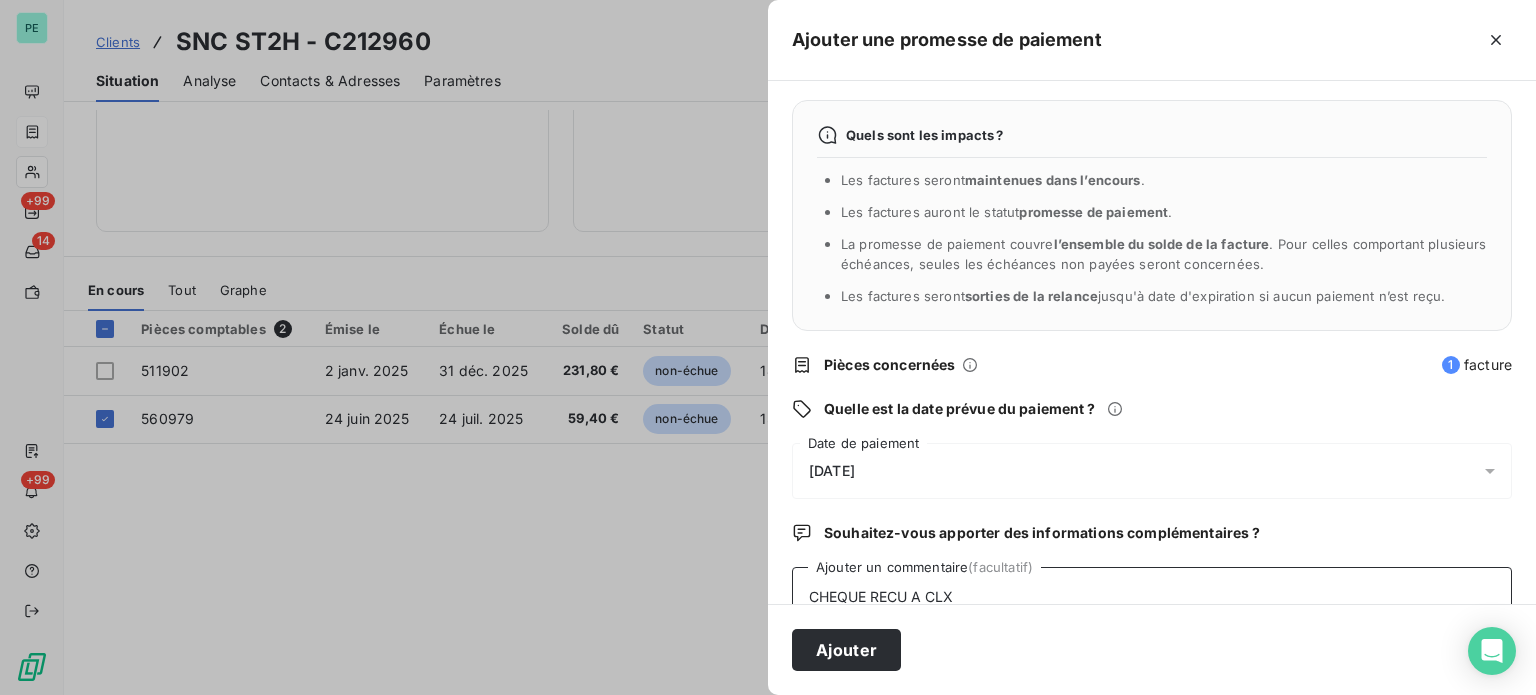 scroll, scrollTop: 65, scrollLeft: 0, axis: vertical 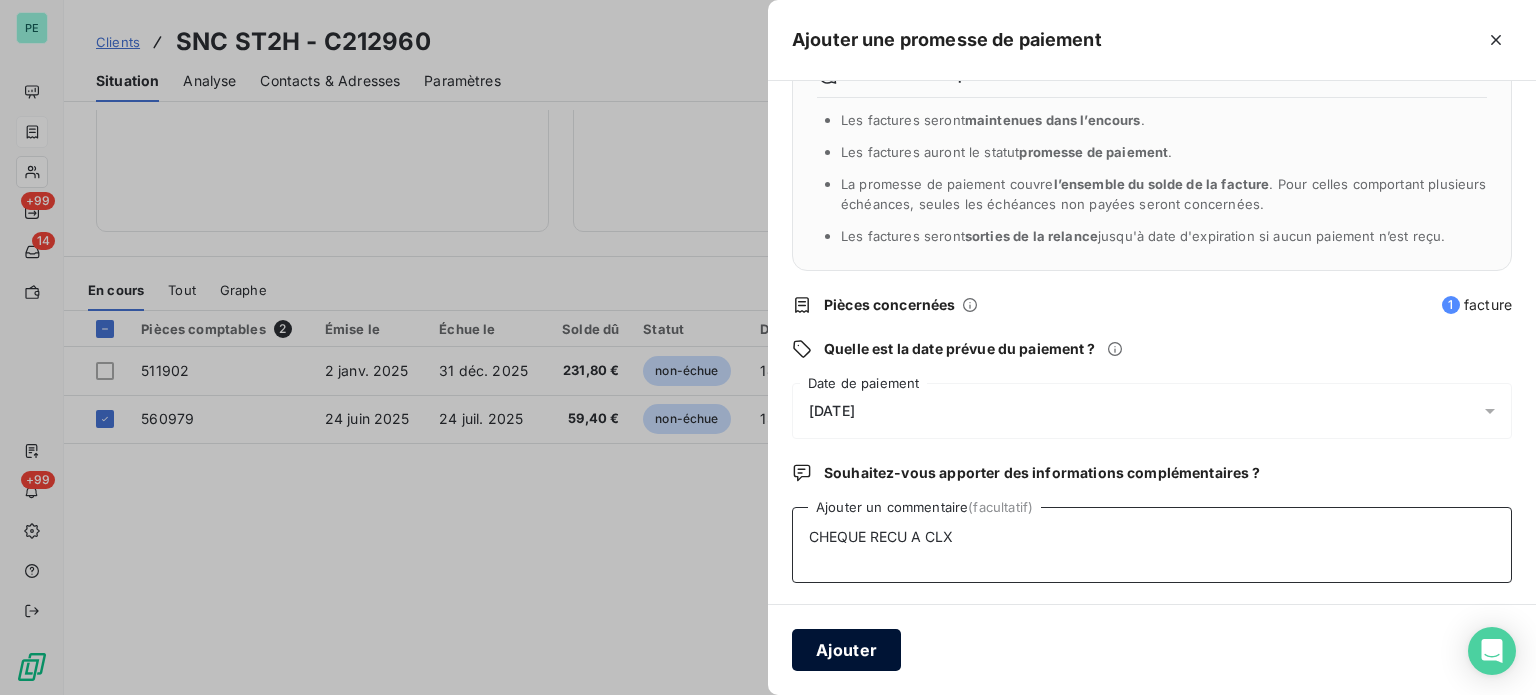 type on "CHEQUE RECU A CLX" 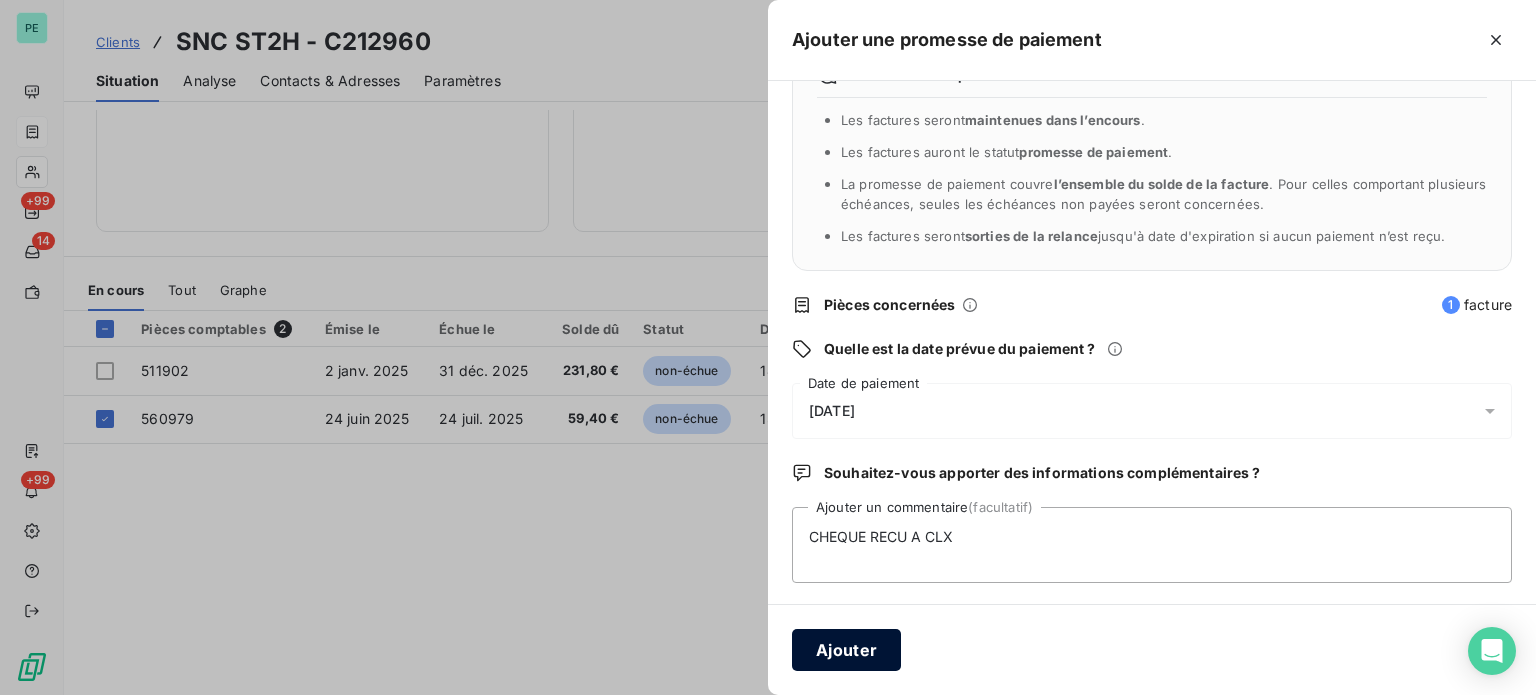 click on "Ajouter" at bounding box center (846, 650) 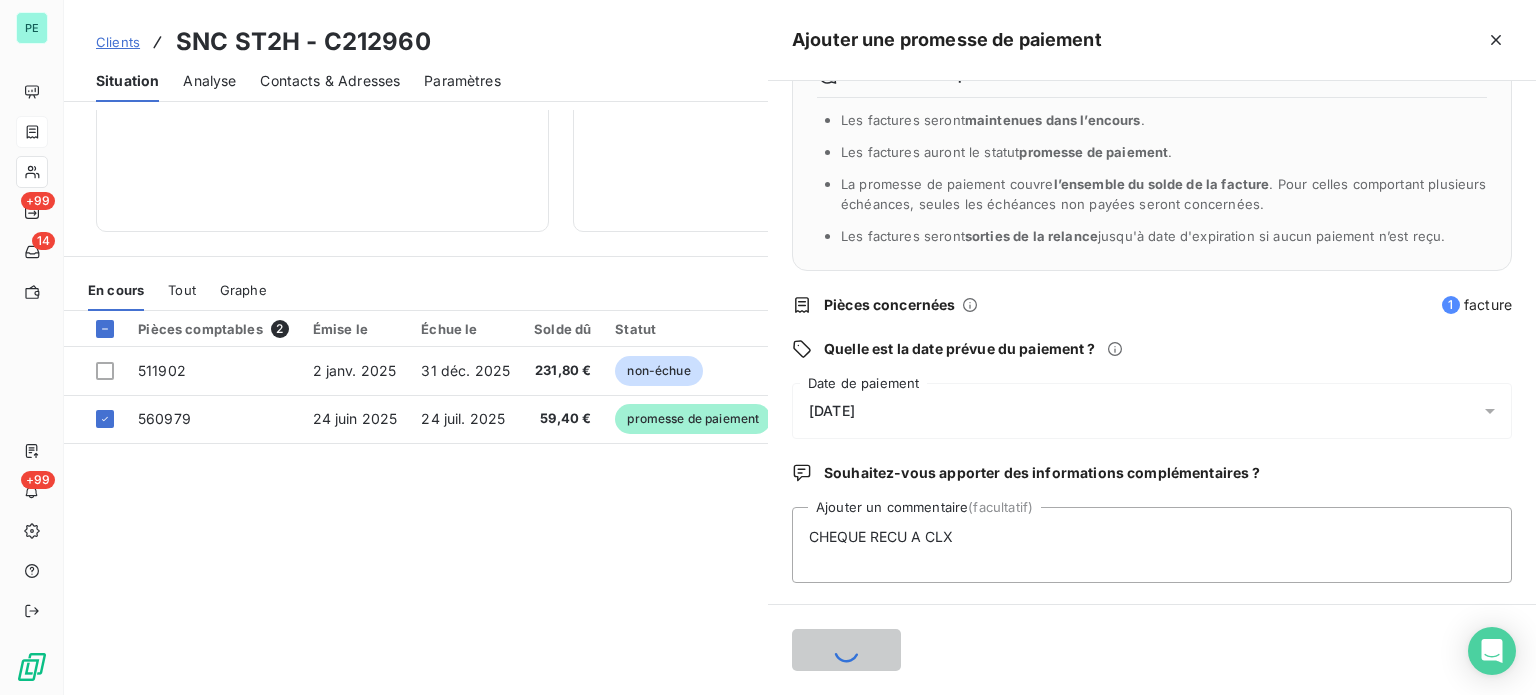 type 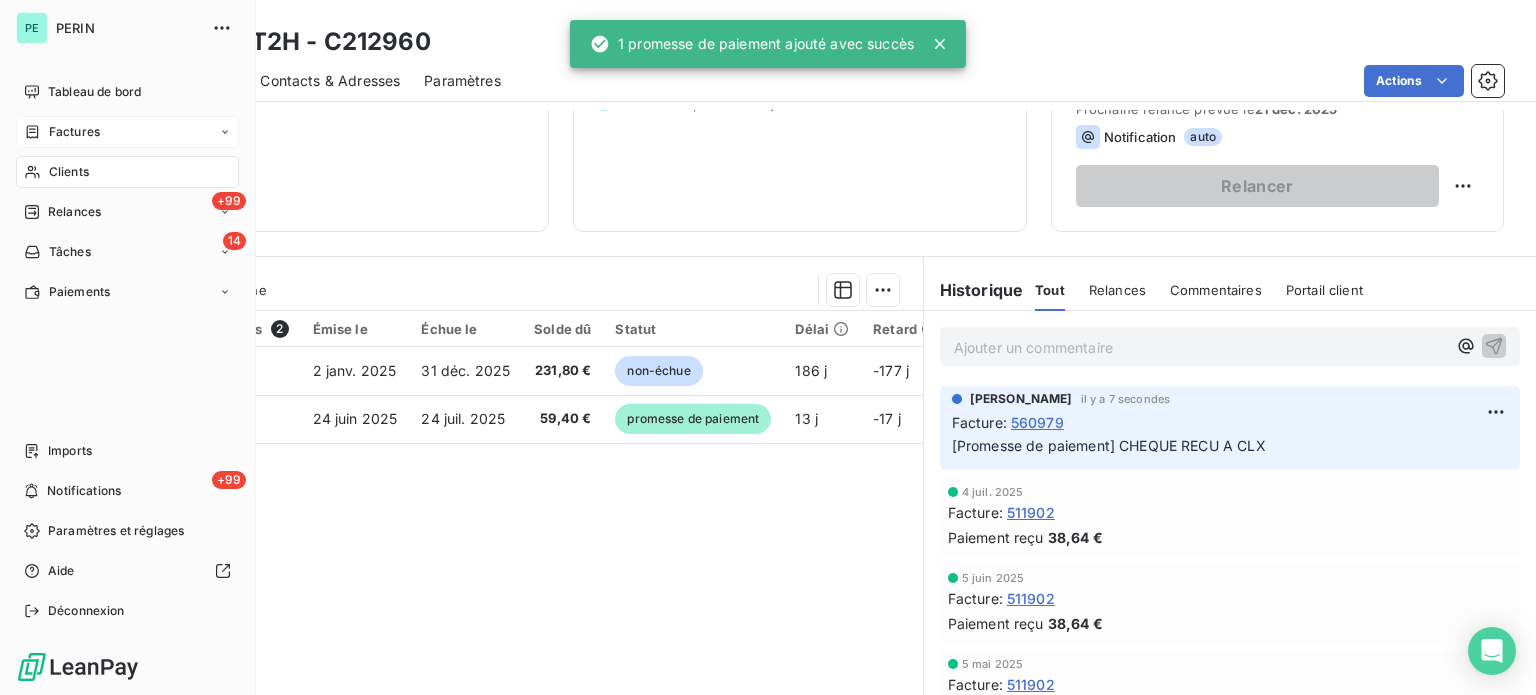 click on "Clients" at bounding box center [127, 172] 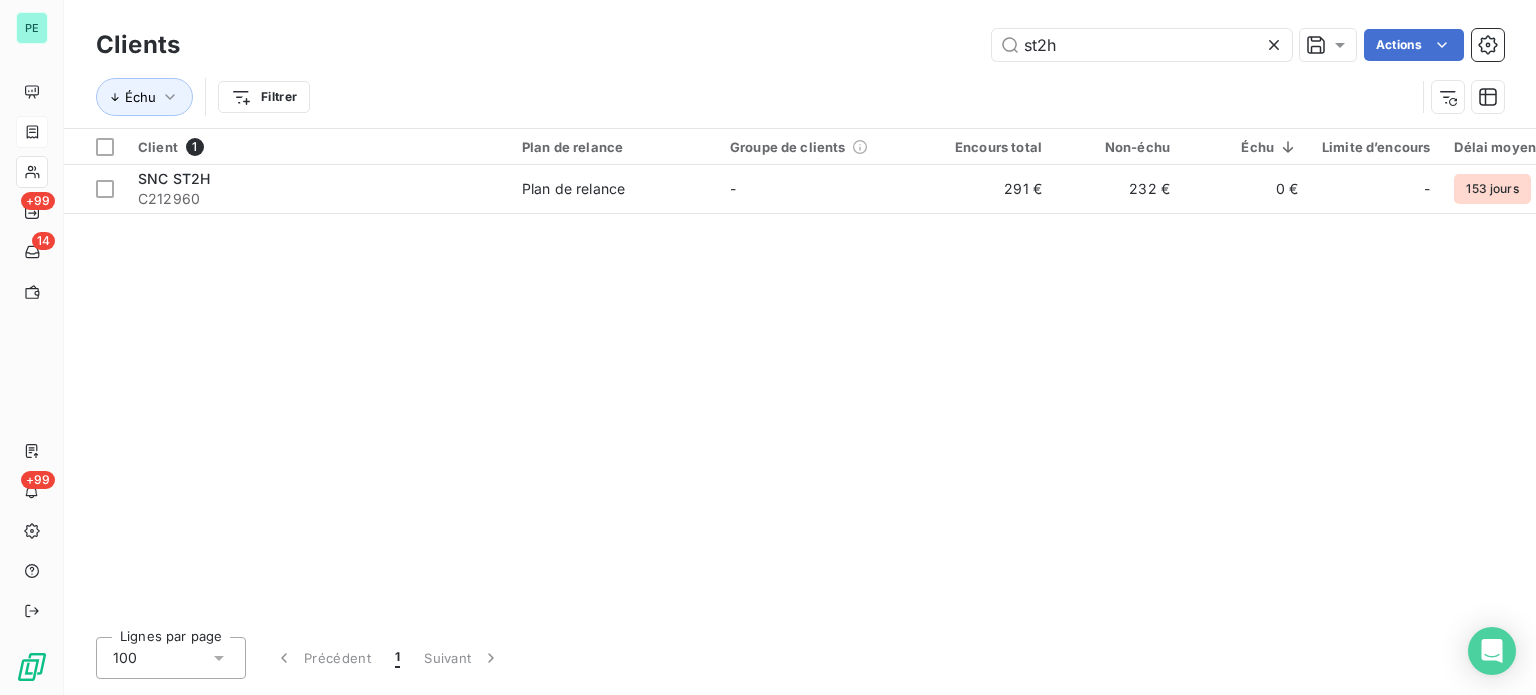 drag, startPoint x: 1065, startPoint y: 42, endPoint x: 893, endPoint y: 35, distance: 172.14238 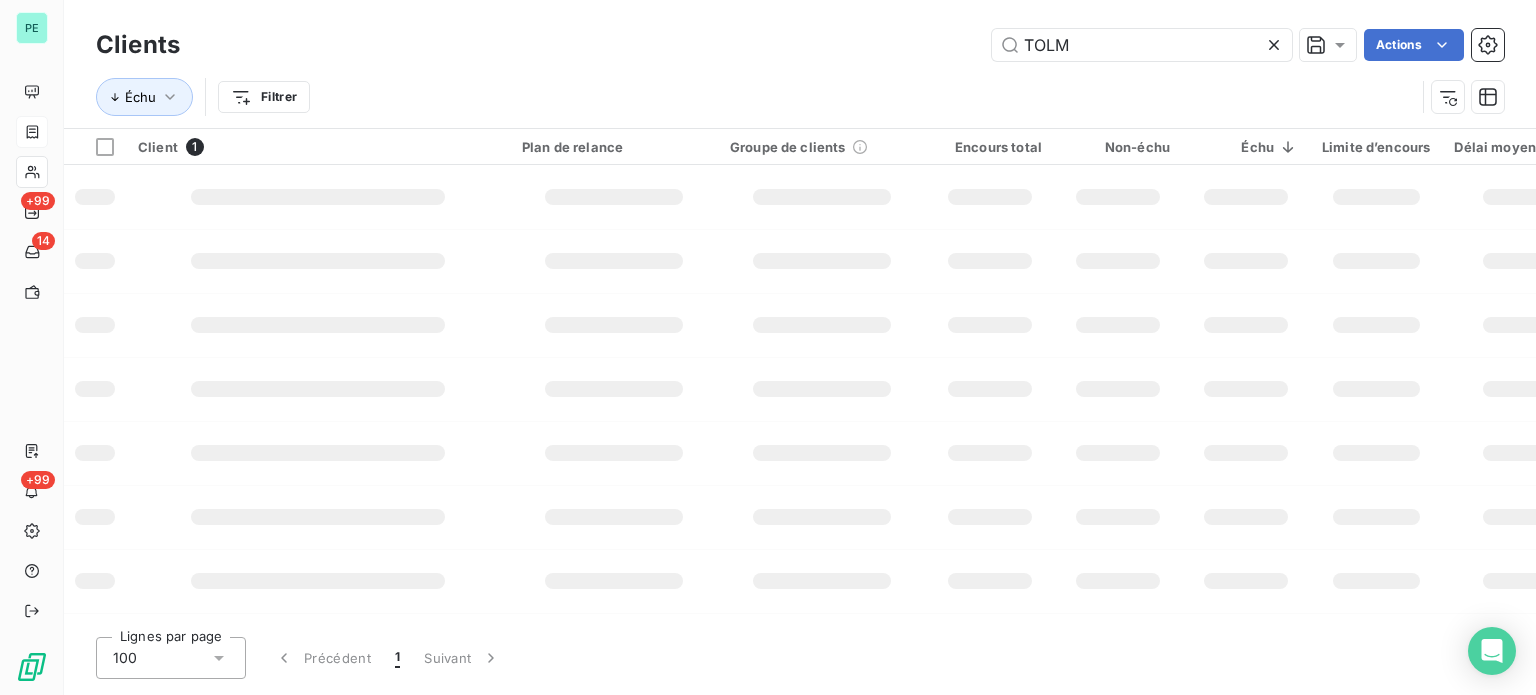 type on "TOLMA" 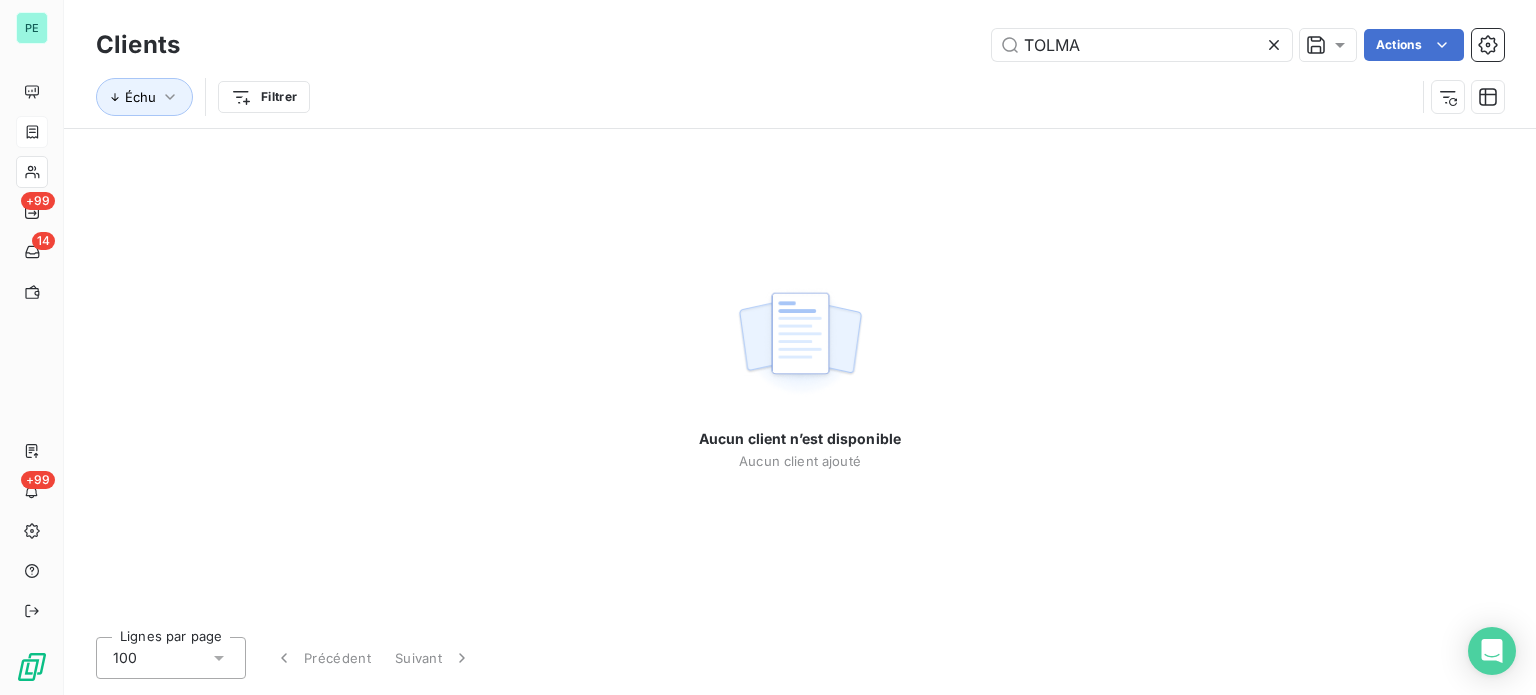 drag, startPoint x: 1108, startPoint y: 49, endPoint x: 919, endPoint y: 48, distance: 189.00264 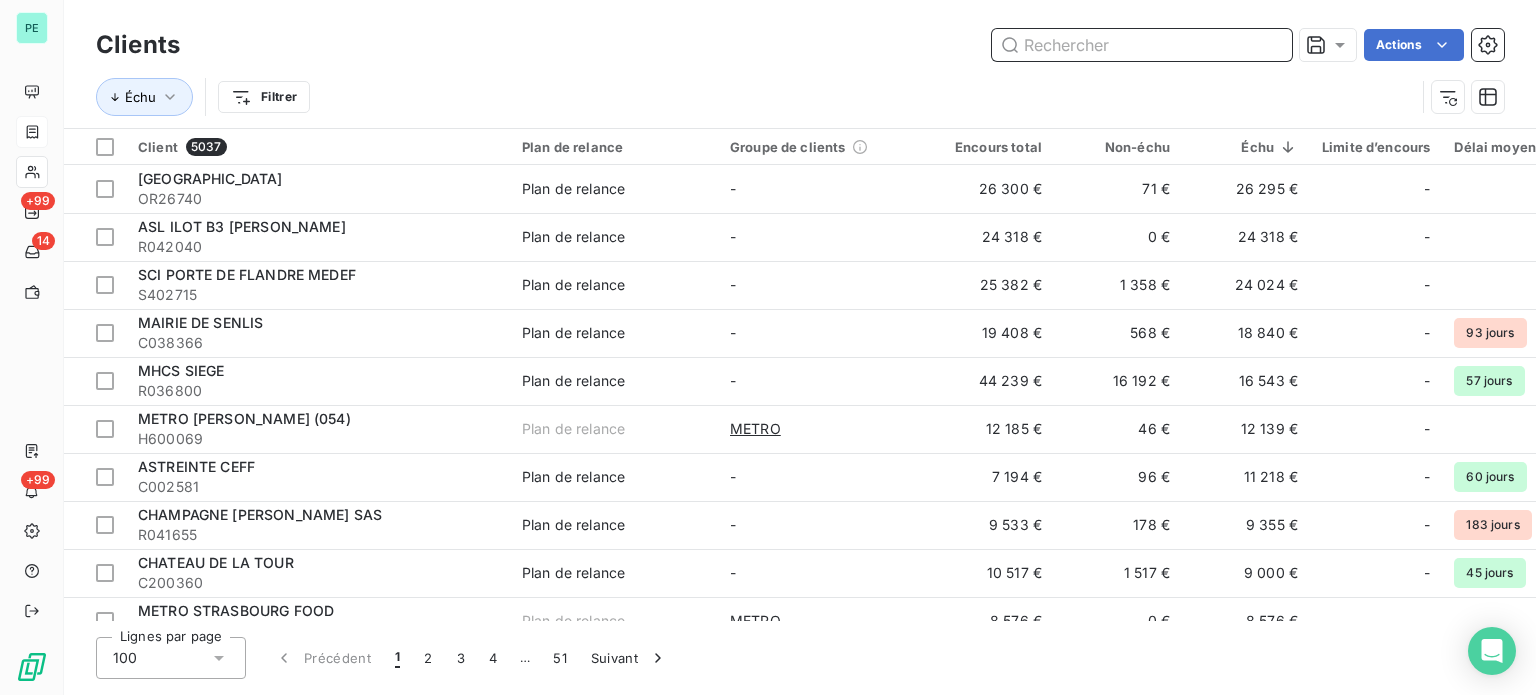 click at bounding box center [1142, 45] 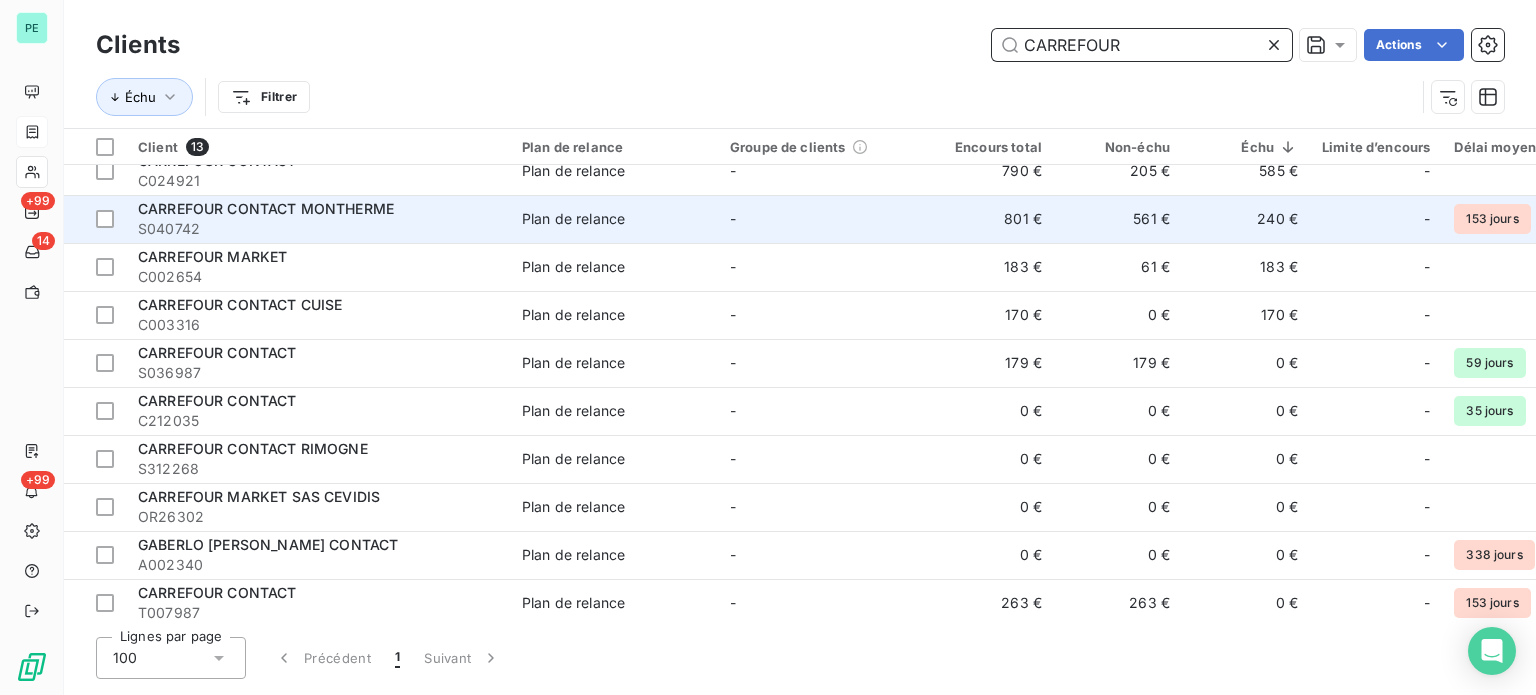 scroll, scrollTop: 0, scrollLeft: 0, axis: both 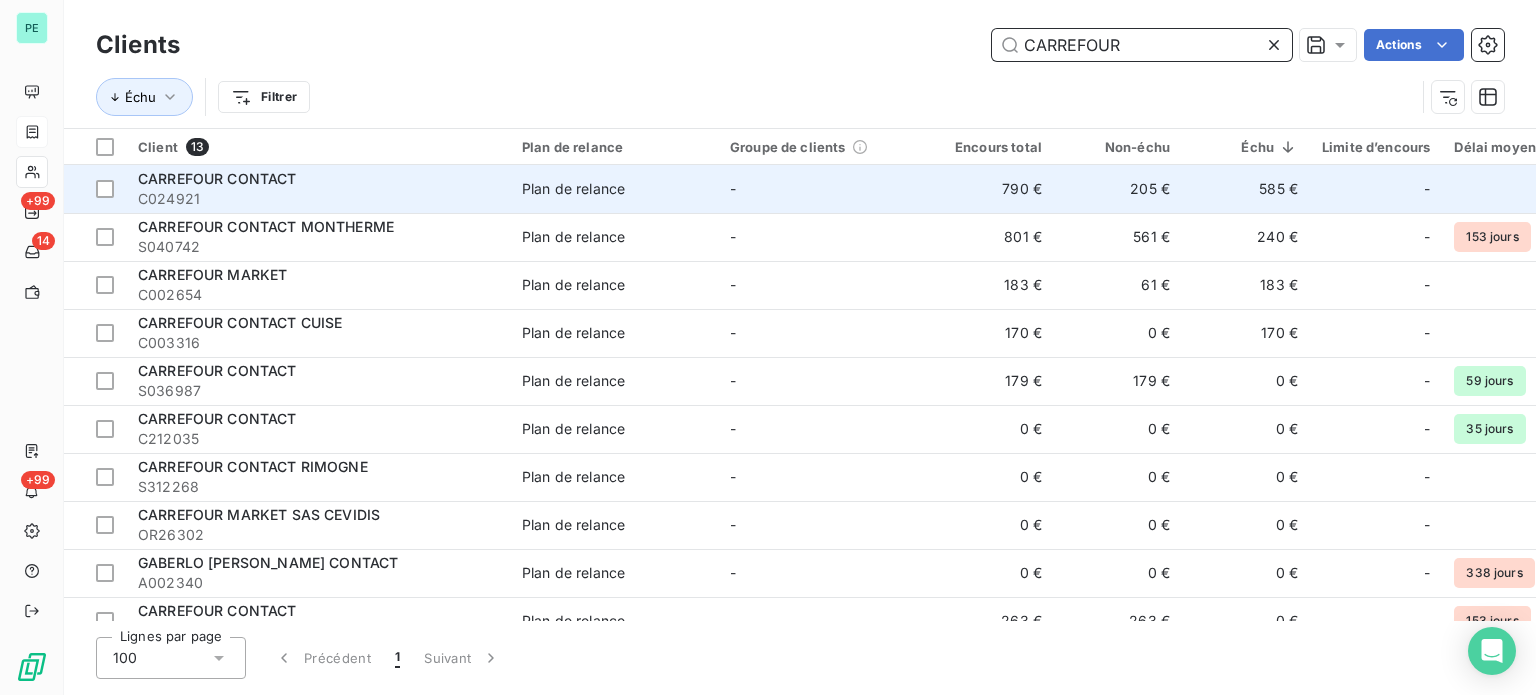type on "CARREFOUR" 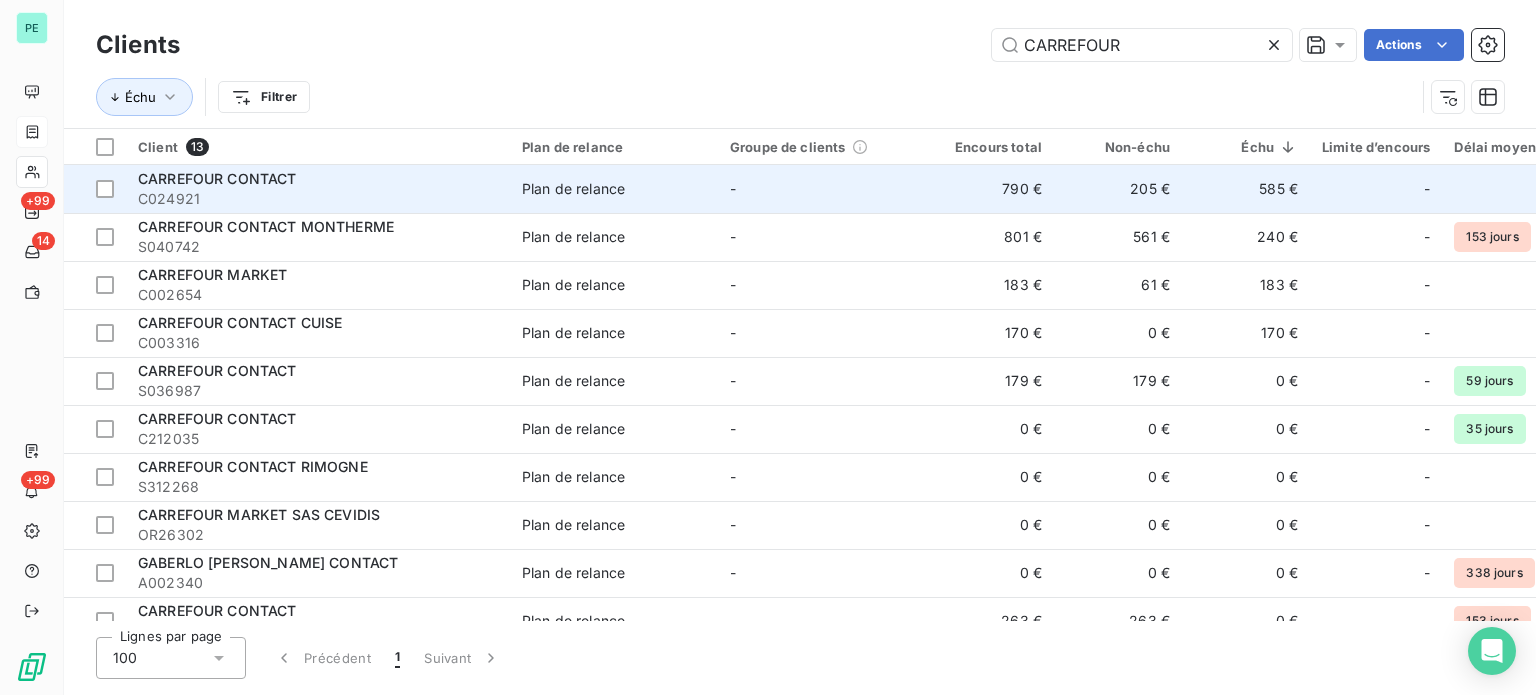click on "205 €" at bounding box center [1118, 189] 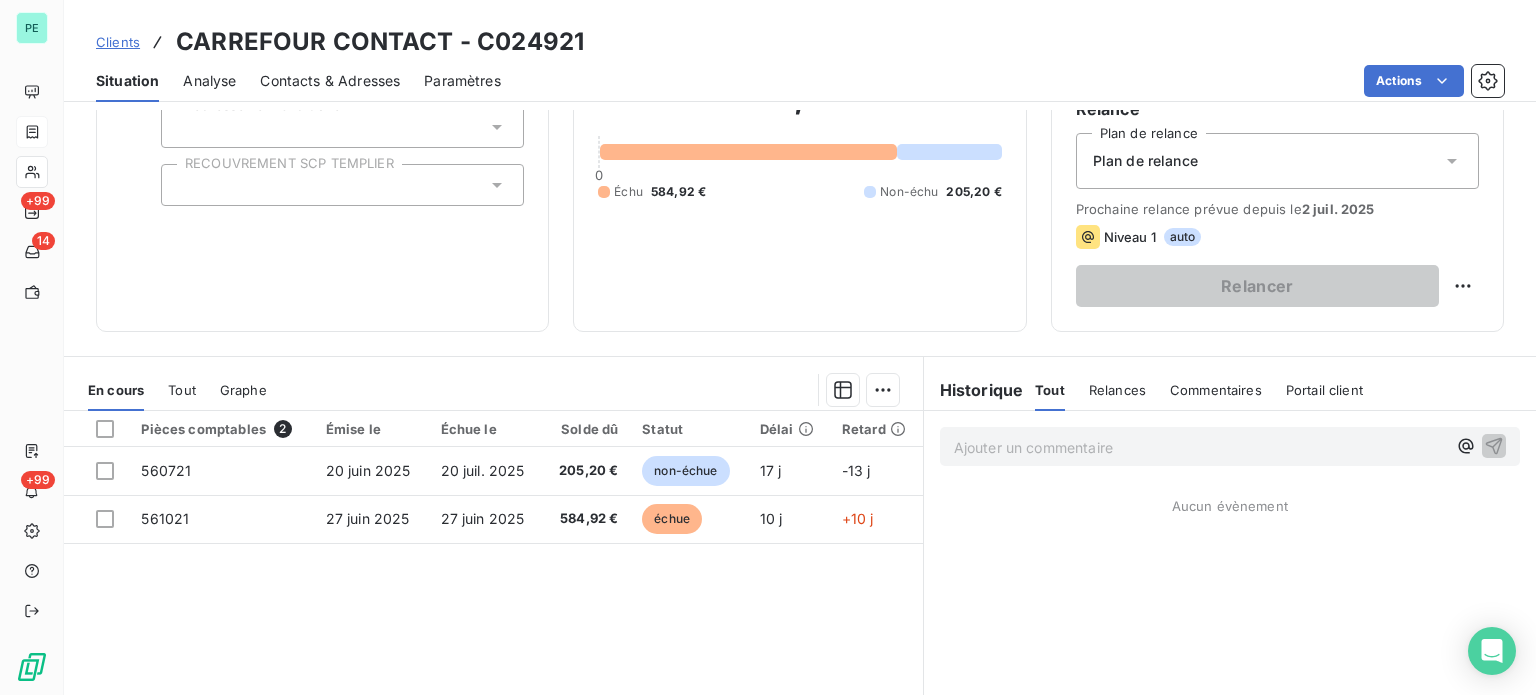 scroll, scrollTop: 300, scrollLeft: 0, axis: vertical 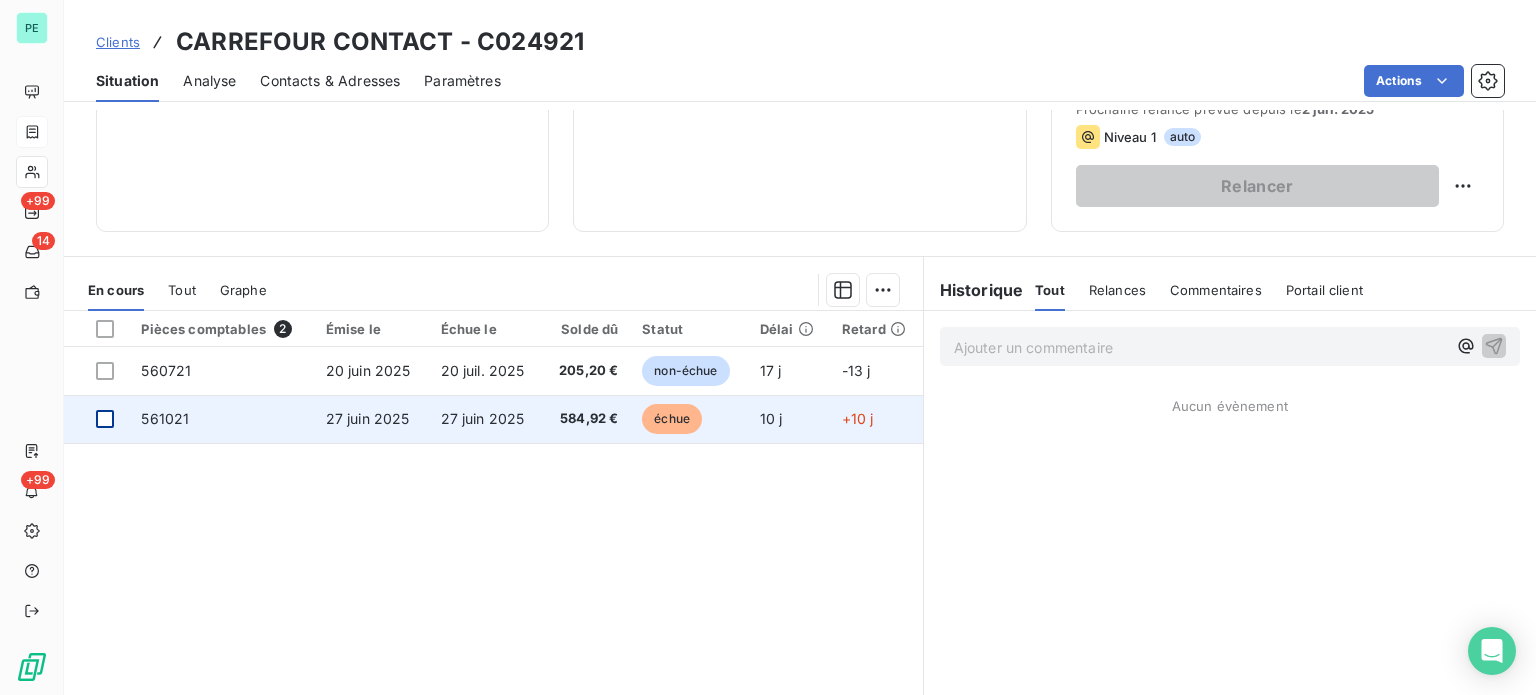 click at bounding box center [105, 419] 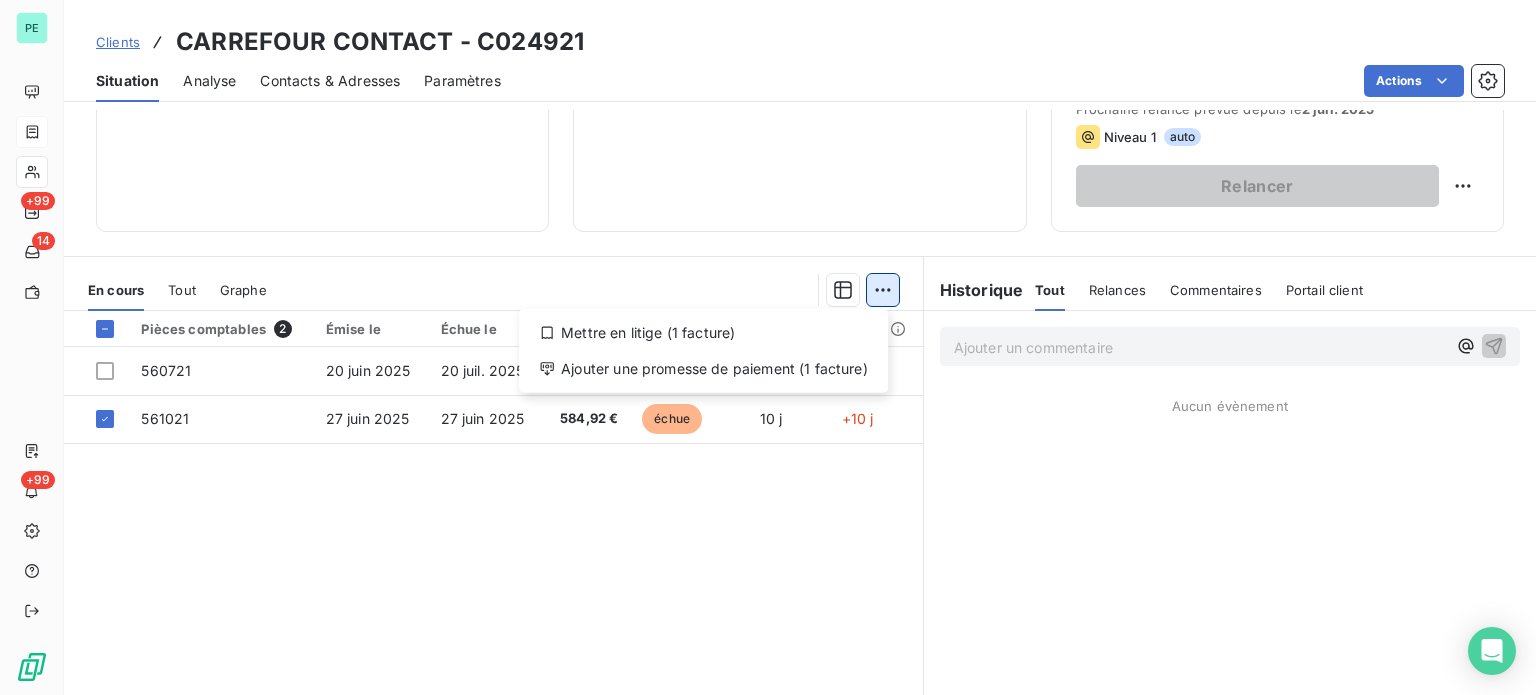 click on "PE +99 14 +99 Clients CARREFOUR CONTACT - C024921 Situation Analyse Contacts & Adresses Paramètres Actions Informations client Propriétés Client liquidation judiciaire Redressement Judiciaire RECOUVREMENT SCP TEMPLIER Encours client   790,12 € 0 Échu 584,92 € Non-échu 205,20 €     Limite d’encours Ajouter une limite d’encours autorisé Gestion du risque Surveiller ce client en intégrant votre outil de gestion des risques client. Relance Plan de relance Plan de relance Prochaine relance prévue depuis le  2 juil. 2025 Niveau 1 auto Relancer En cours Tout Graphe Mettre en litige (1 facture) Ajouter une promesse de paiement (1 facture) Pièces comptables 2 Émise le Échue le Solde dû Statut Délai   Retard   560721 20 juin 2025 20 juil. 2025 205,20 € non-échue 17 j -13 j 561021 27 juin 2025 27 juin 2025 584,92 € échue 10 j +10 j Lignes par page 25 Précédent 1 Suivant Historique Tout Relances Commentaires Portail client Tout Relances Commentaires Portail client ﻿" at bounding box center (768, 347) 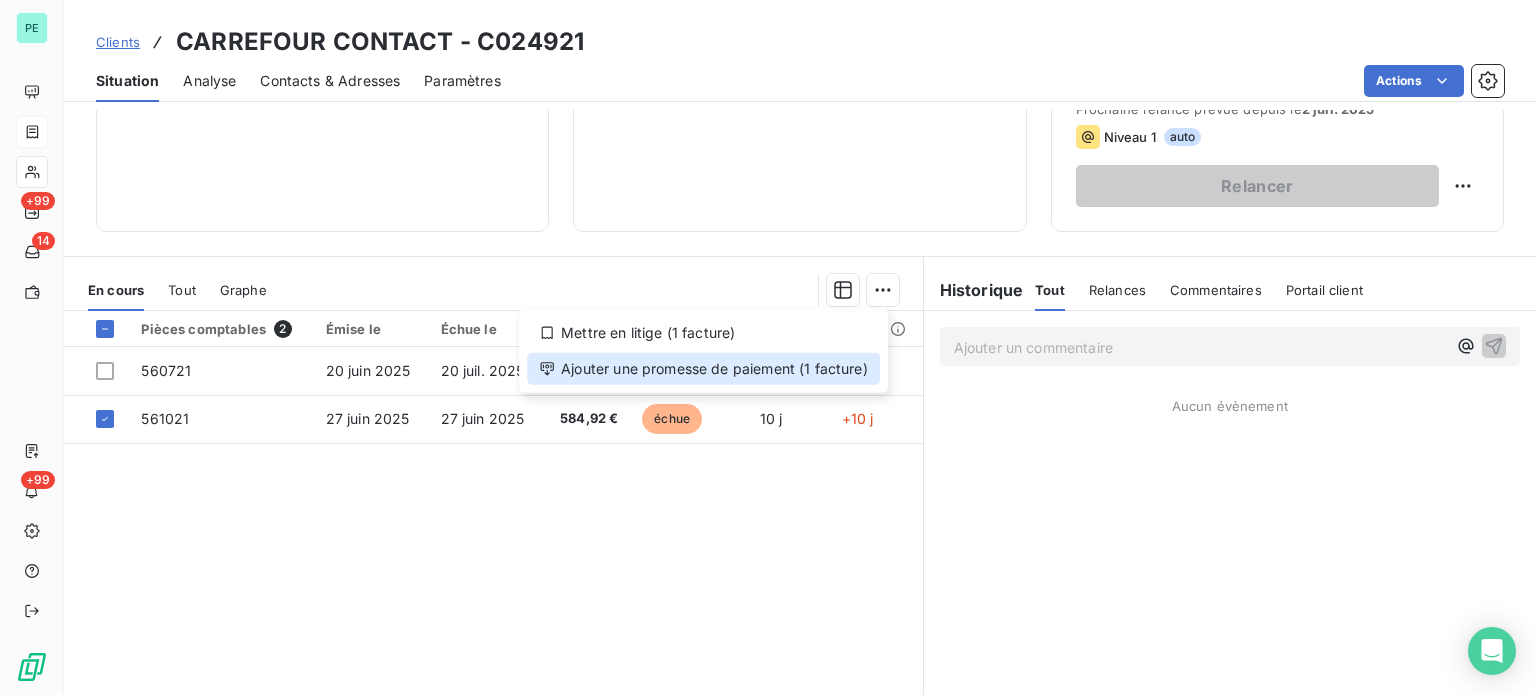 click on "Ajouter une promesse de paiement (1 facture)" at bounding box center (703, 369) 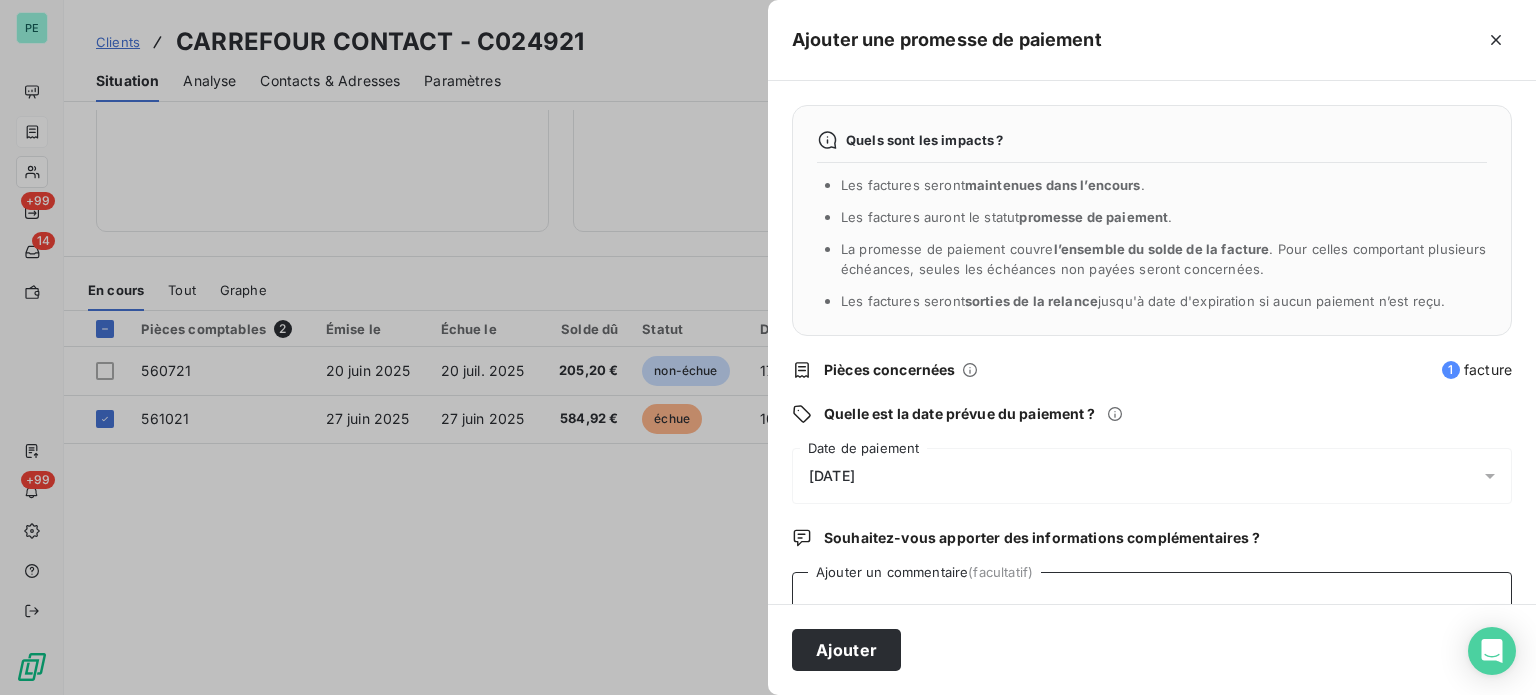 click on "Ajouter un commentaire  (facultatif)" at bounding box center (1152, 610) 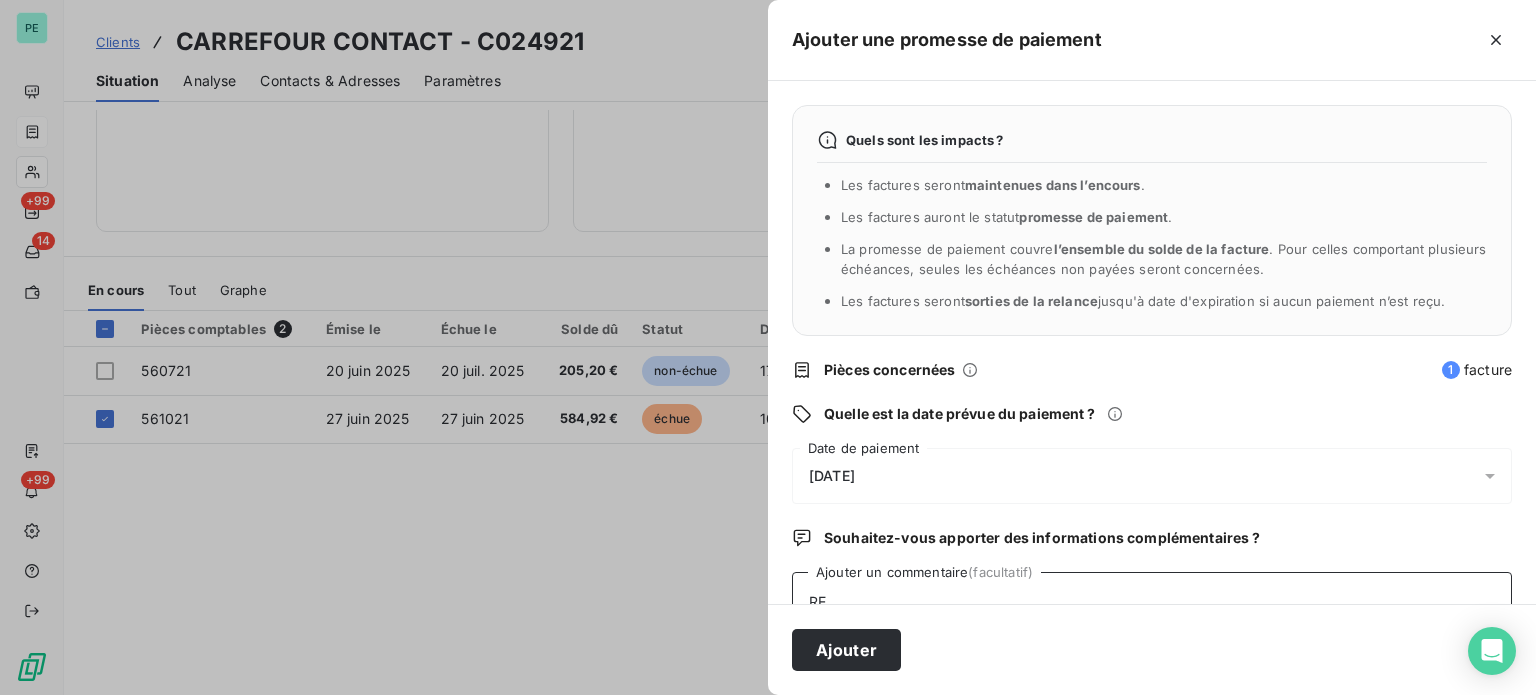 scroll, scrollTop: 5, scrollLeft: 0, axis: vertical 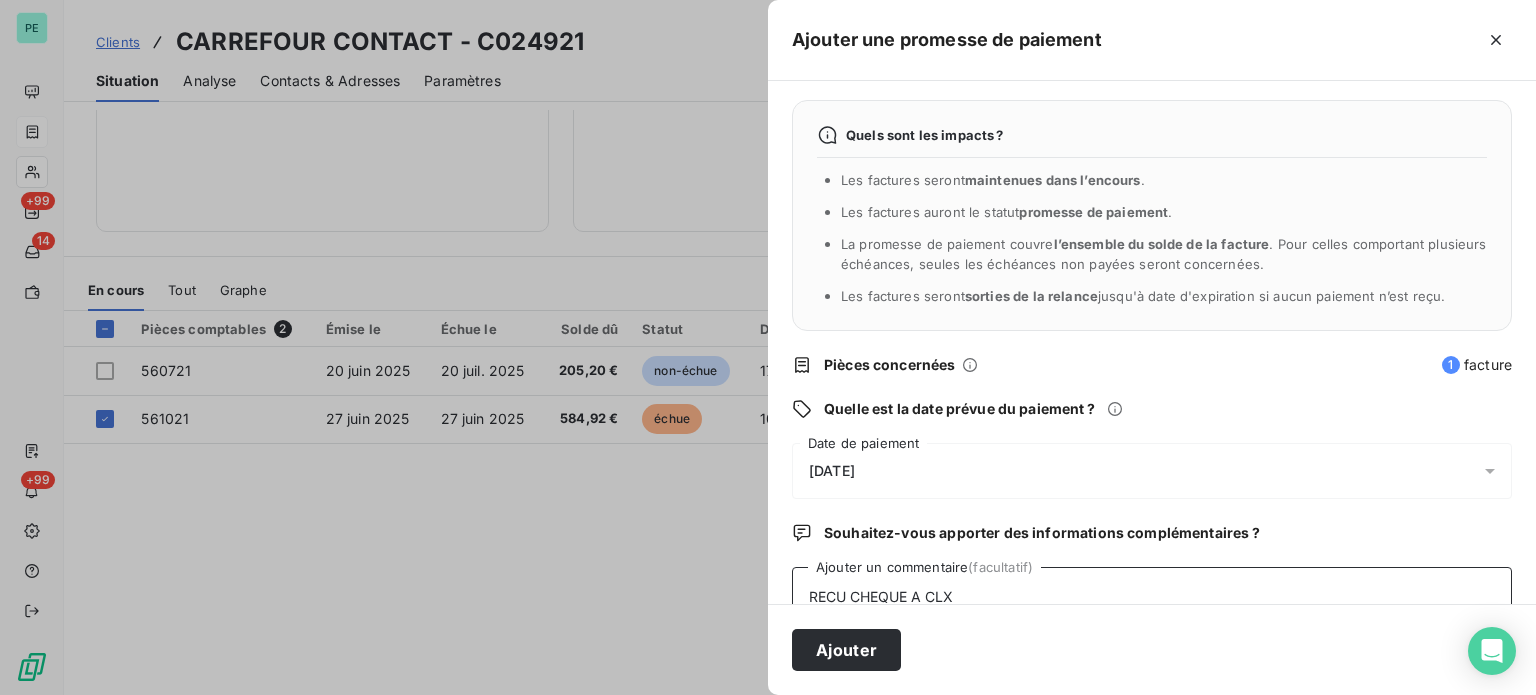 type on "RECU CHEQUE A CLX" 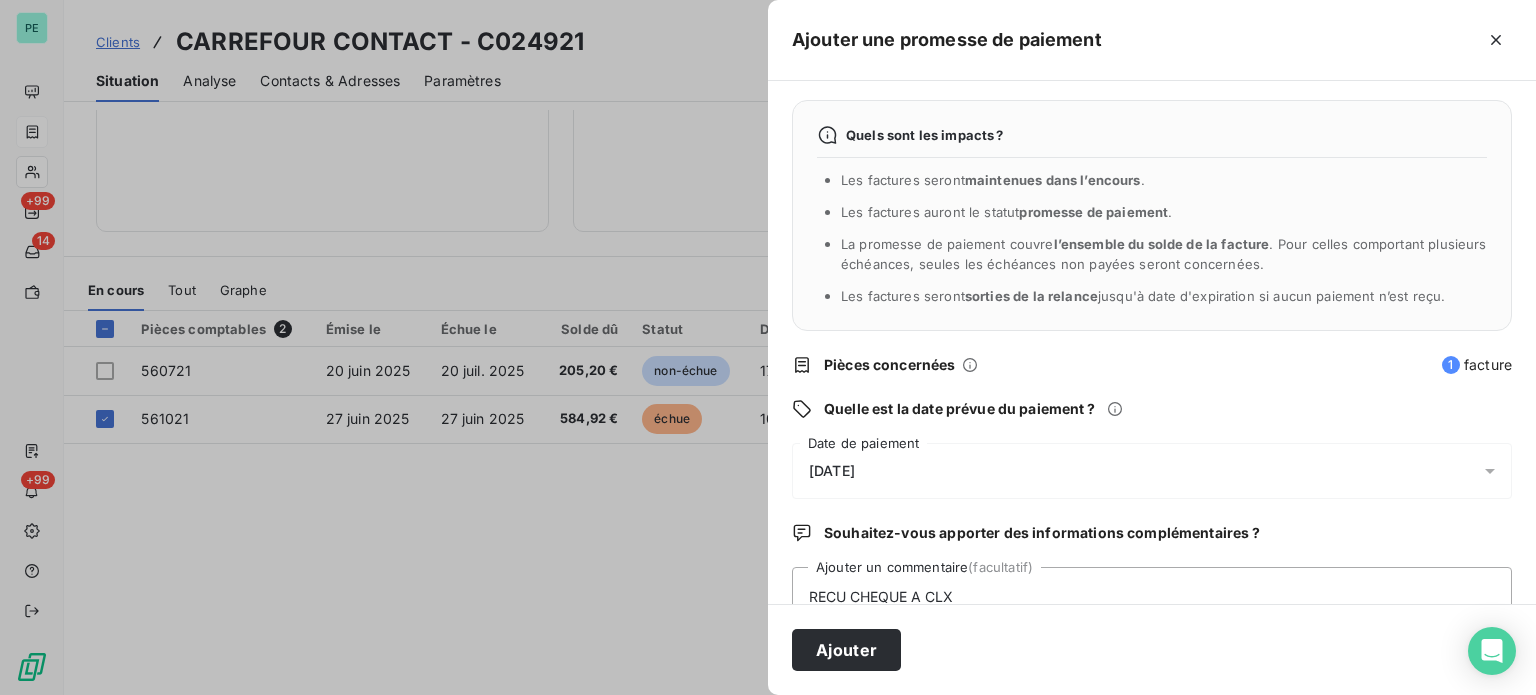 click on "[DATE]" at bounding box center [832, 471] 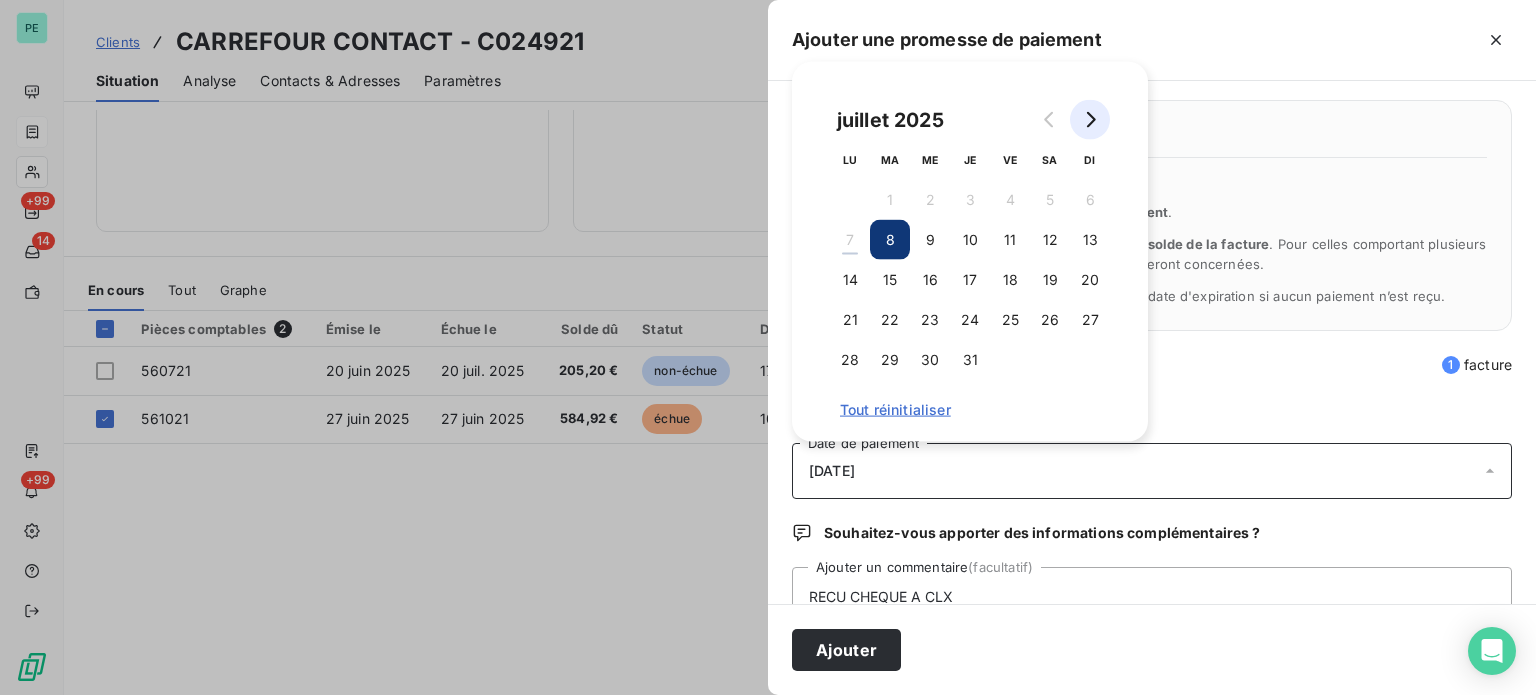 click 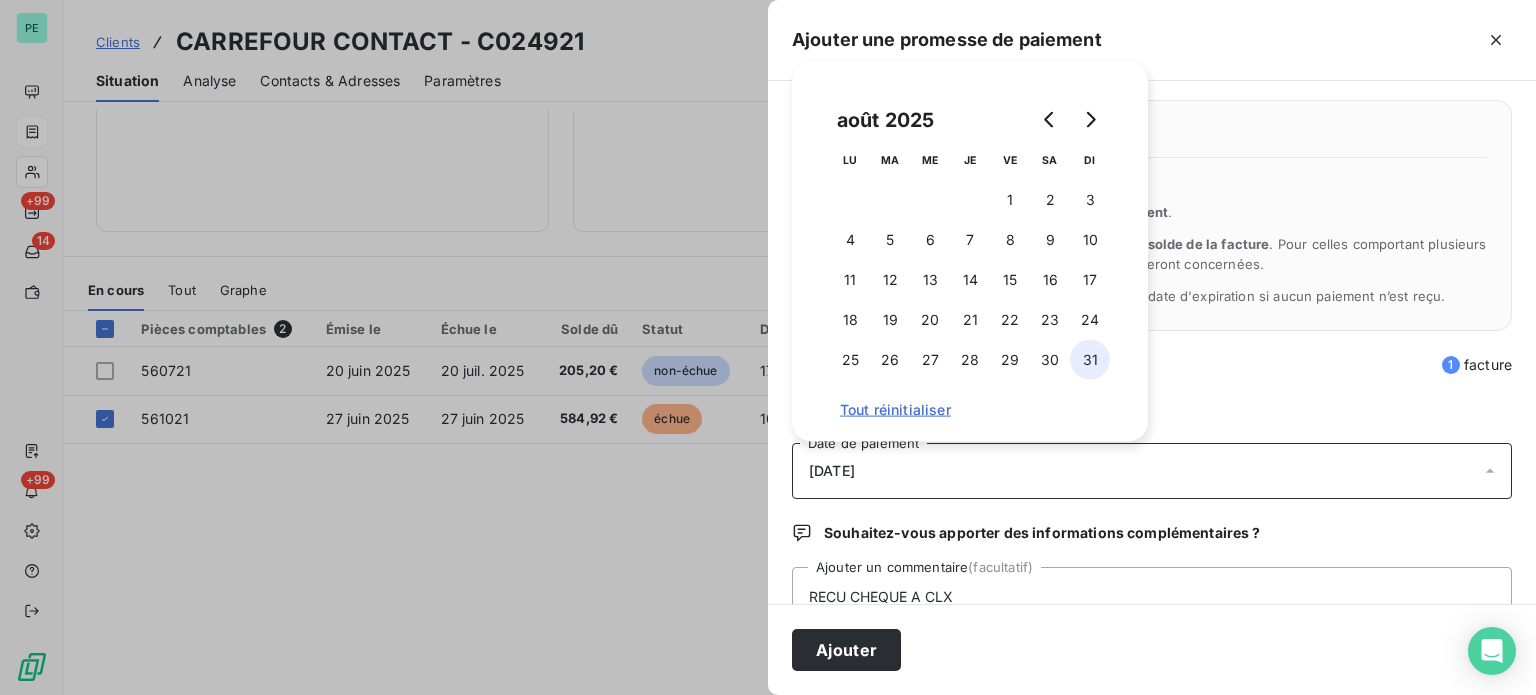 click on "31" at bounding box center (1090, 360) 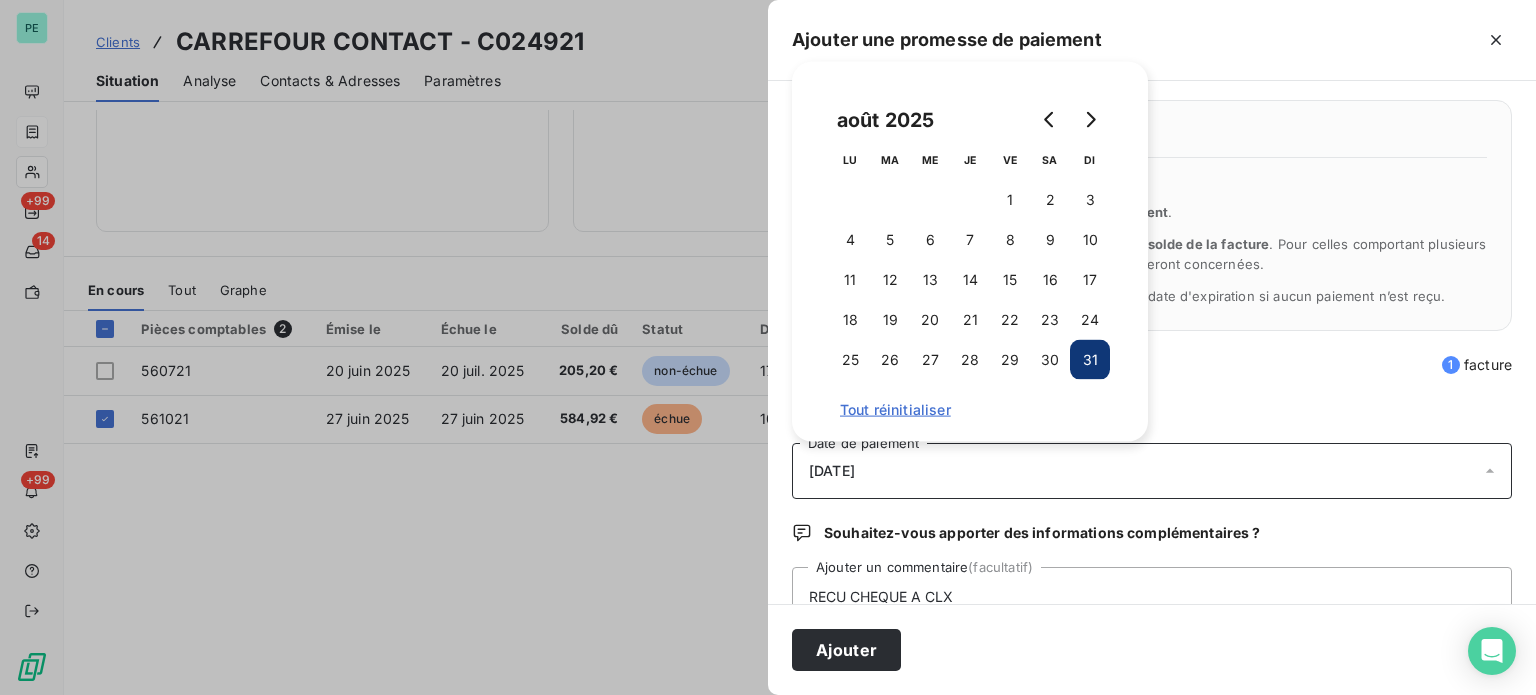 click on "[DATE]" at bounding box center [1152, 471] 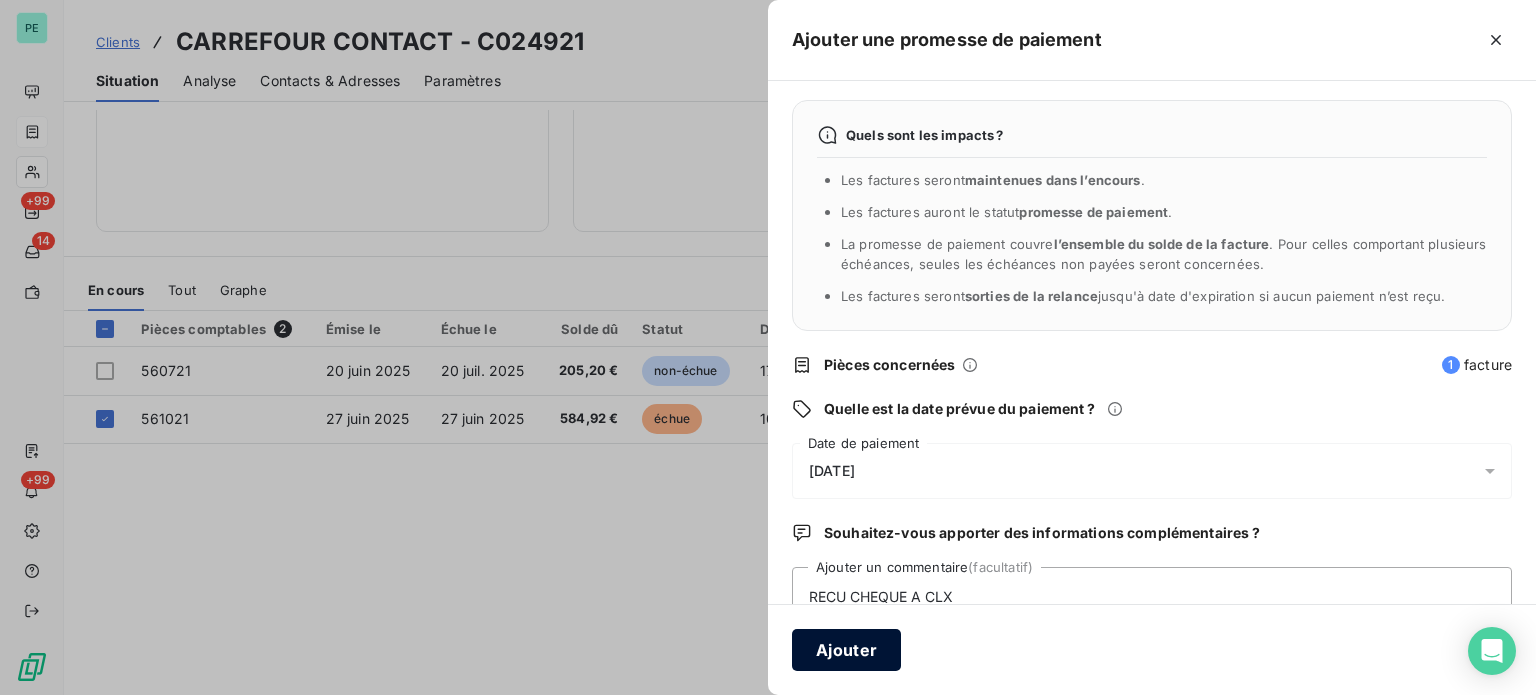 click on "Ajouter" at bounding box center [846, 650] 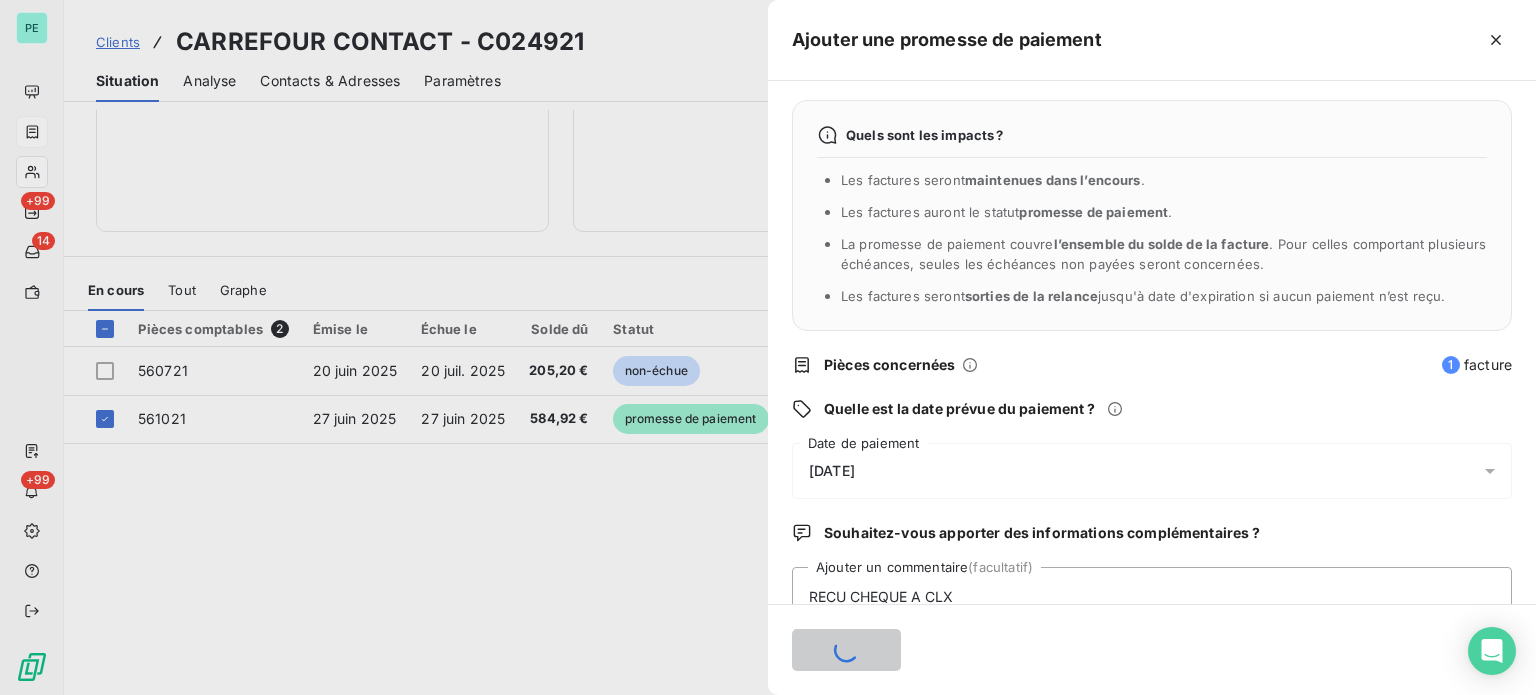type 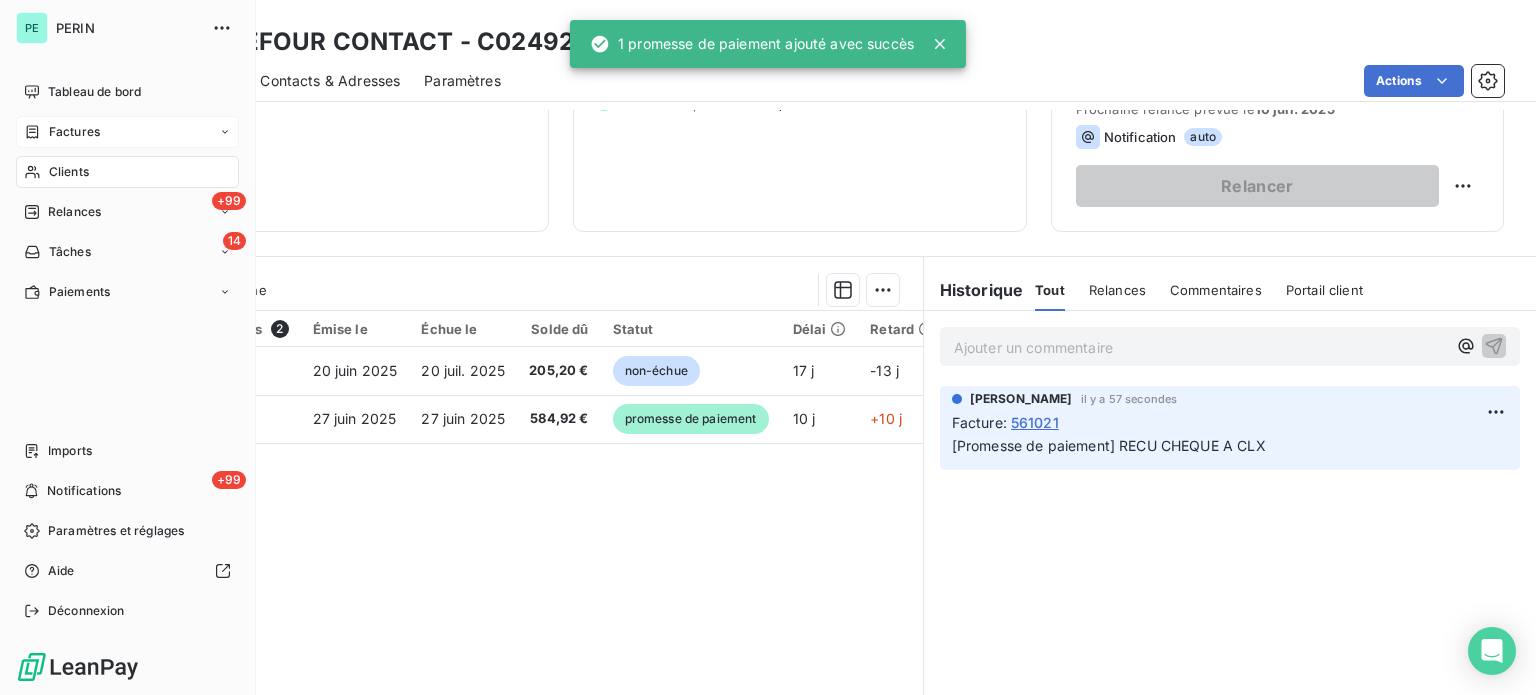 click on "Factures" at bounding box center [74, 132] 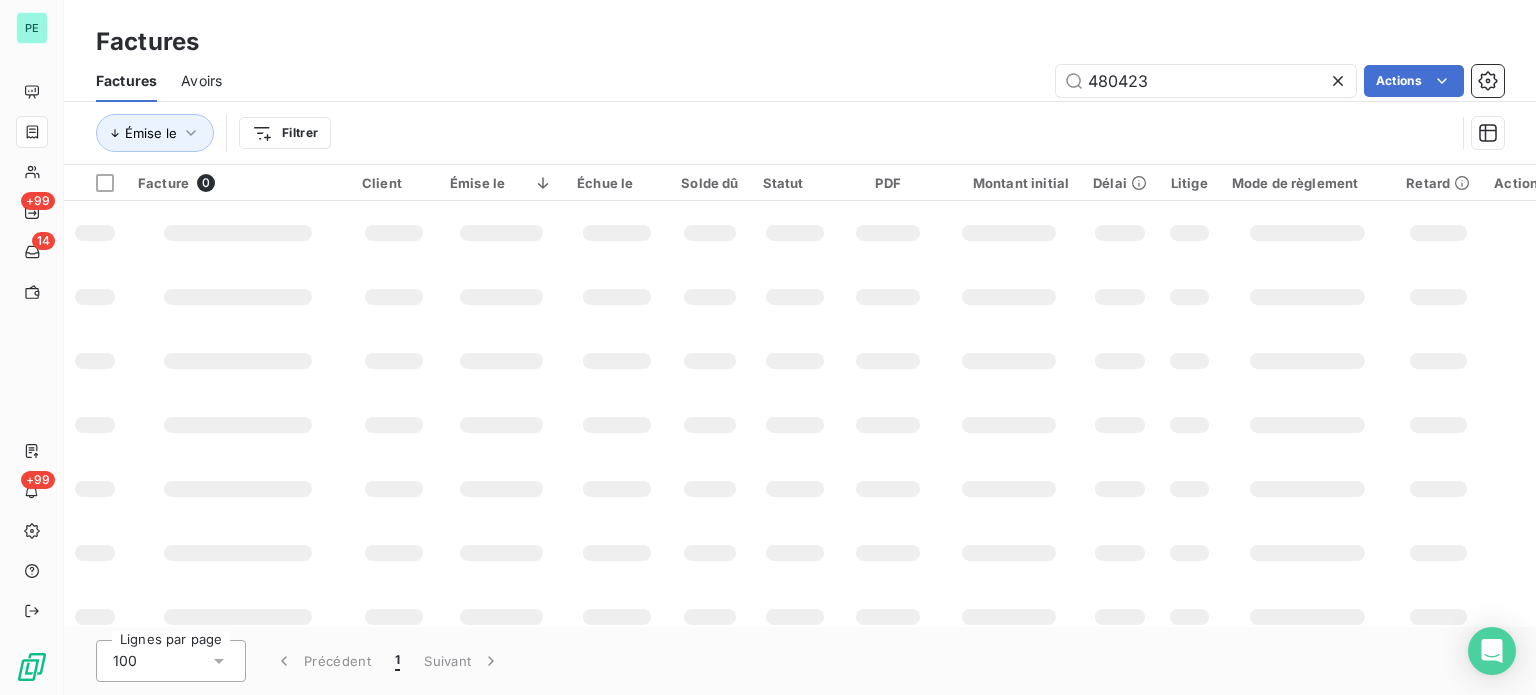 drag, startPoint x: 1165, startPoint y: 78, endPoint x: 990, endPoint y: 81, distance: 175.02571 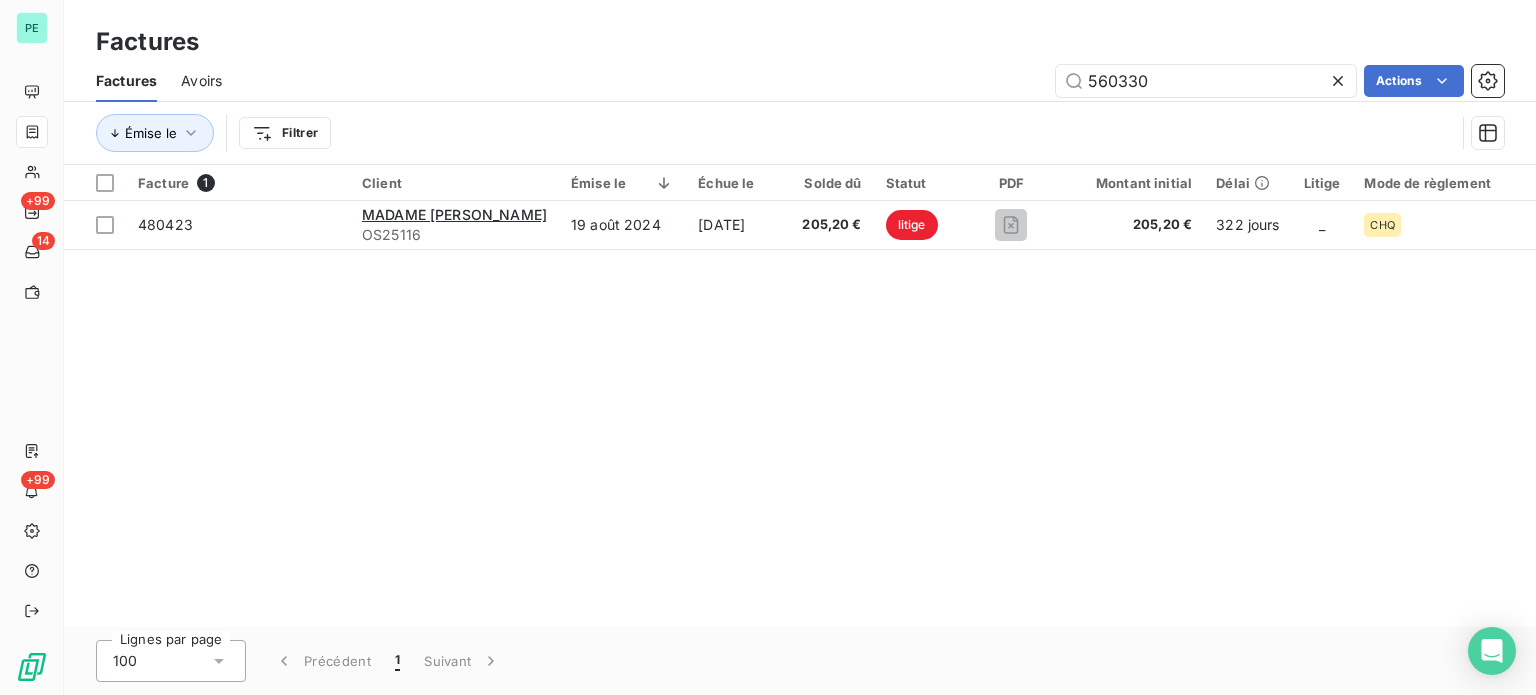 type on "560330" 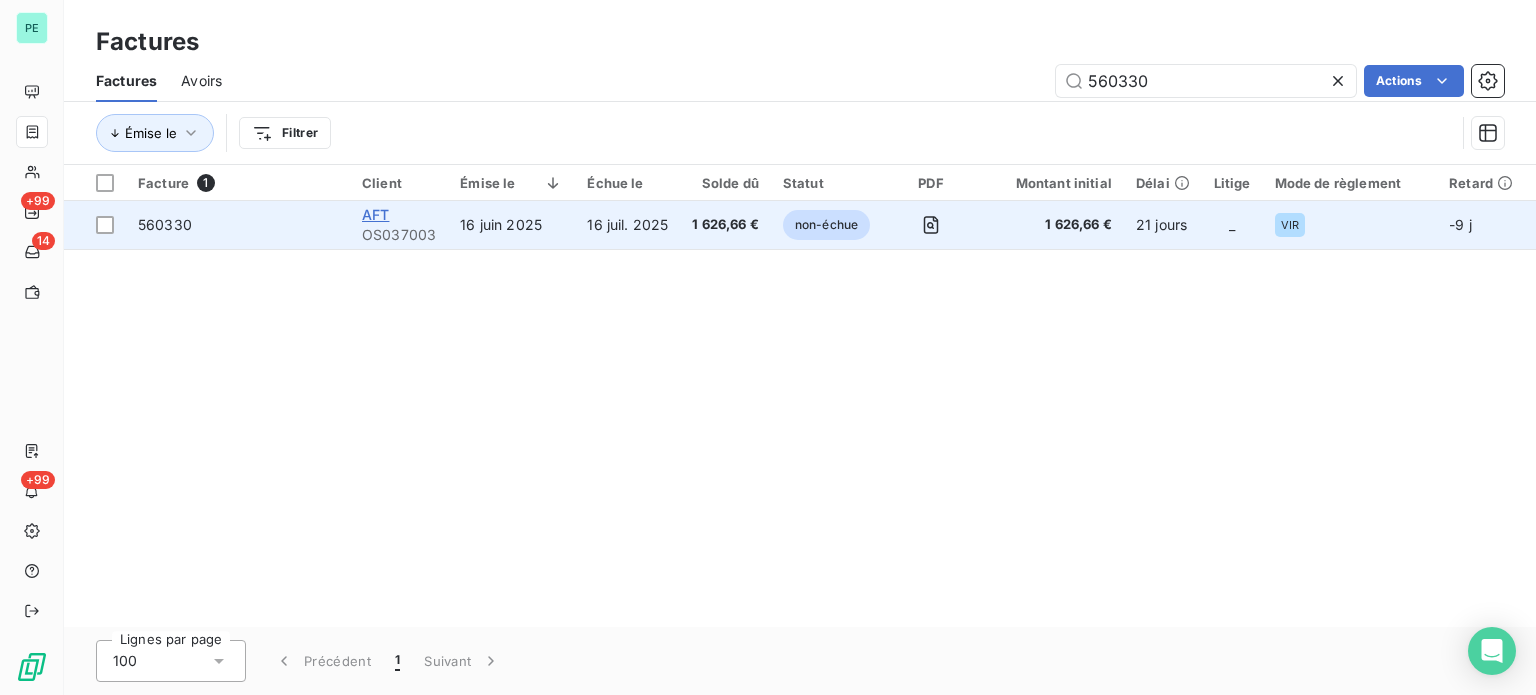 click on "AFT" at bounding box center (375, 214) 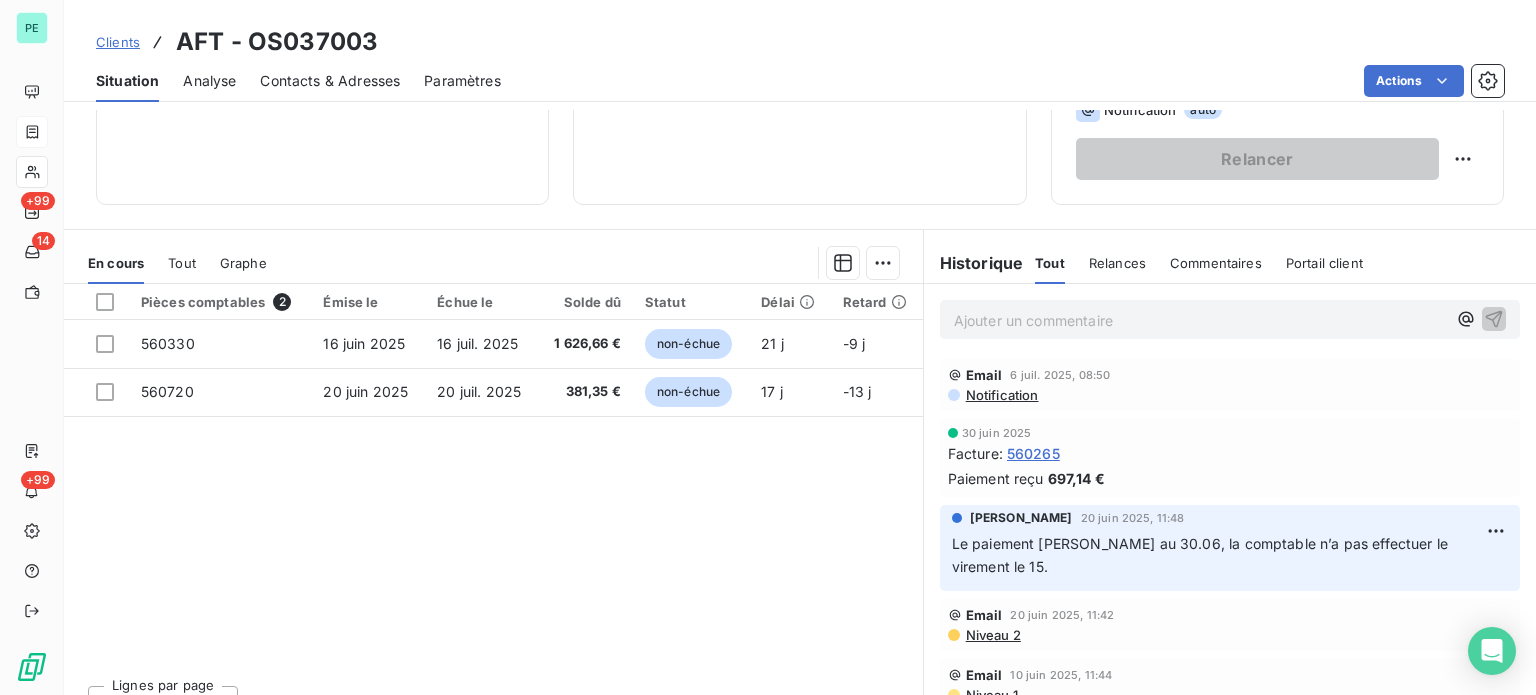 scroll, scrollTop: 360, scrollLeft: 0, axis: vertical 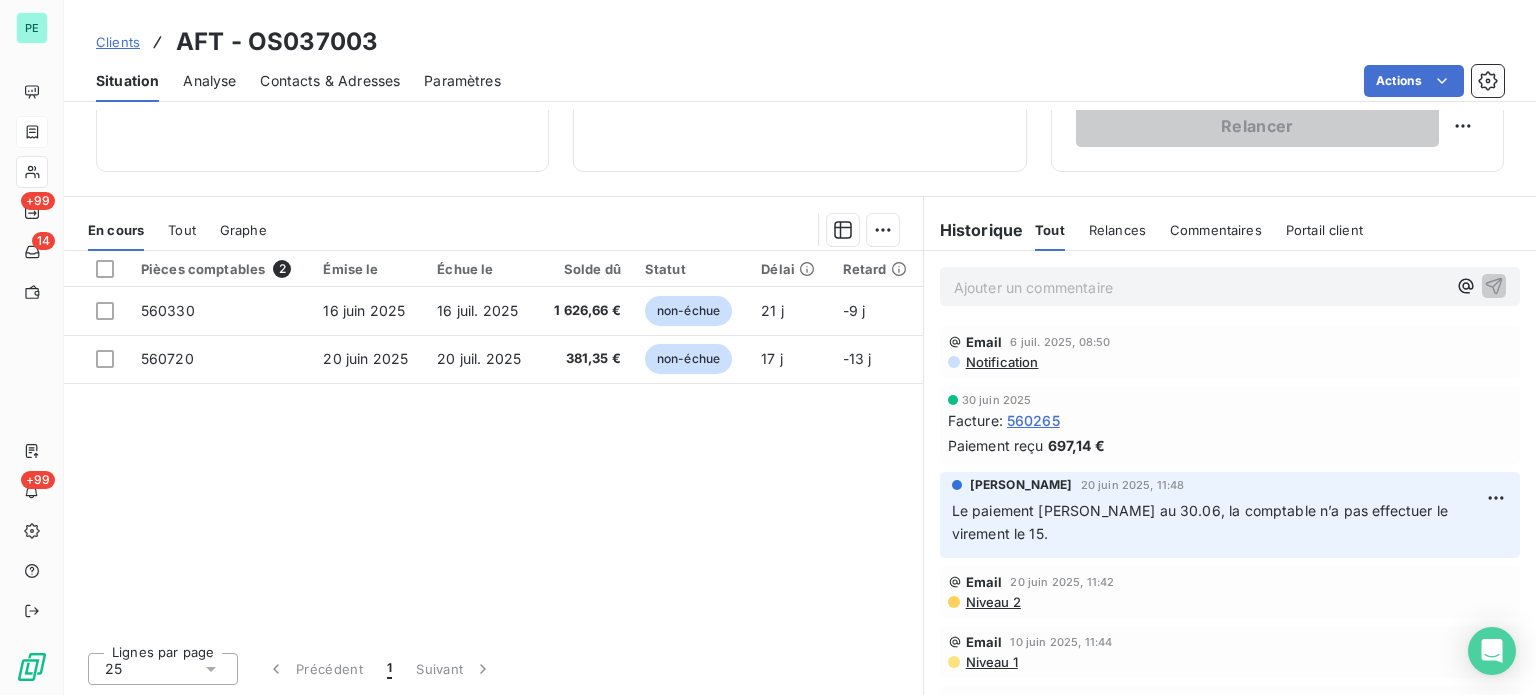 click on "Ajouter un commentaire ﻿" at bounding box center [1200, 287] 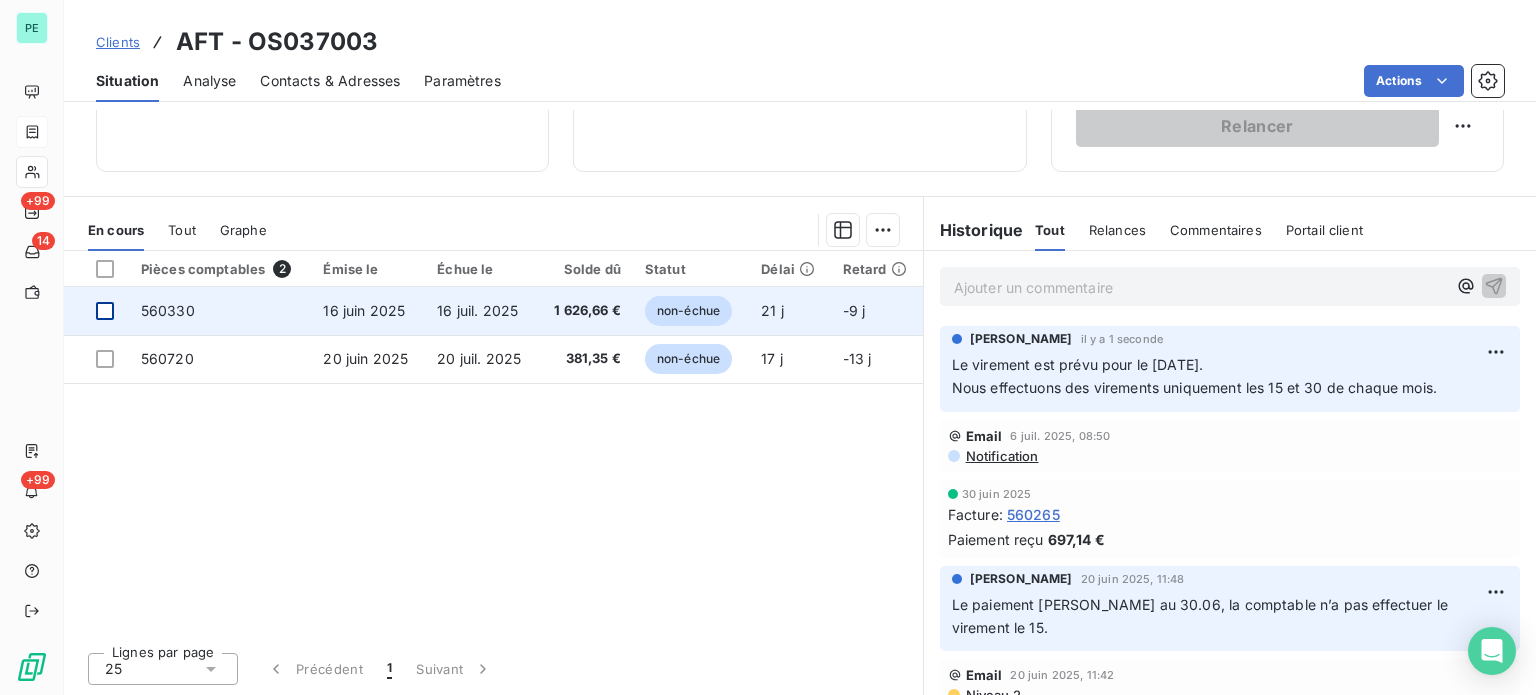 click at bounding box center (105, 311) 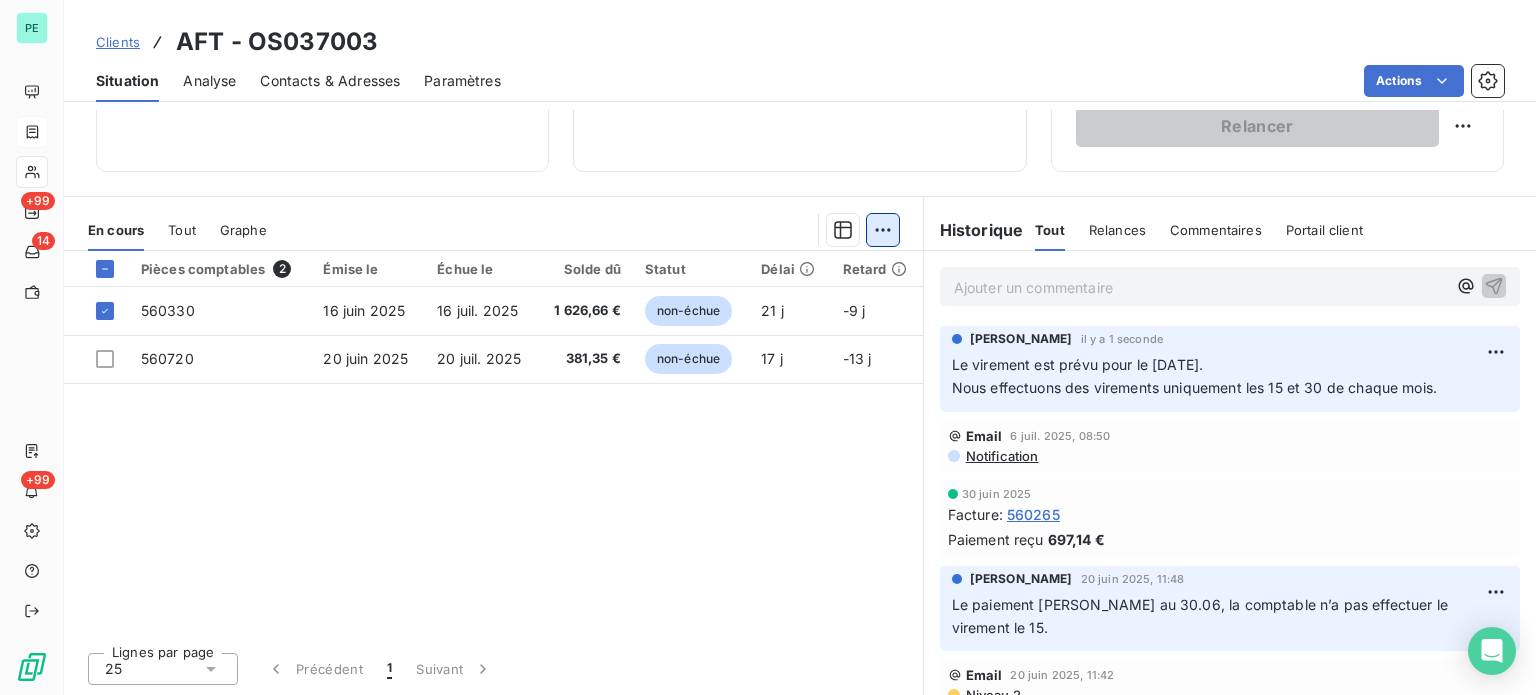 click on "PE +99 14 +99 Clients AFT - OS037003 Situation Analyse Contacts & Adresses Paramètres Actions Informations client Propriétés Client liquidation judiciaire Redressement Judiciaire RECOUVREMENT SCP TEMPLIER Encours client   2 008,01 € 0 Échu 0,00 € Non-échu 2 008,01 €     Limite d’encours Ajouter une limite d’encours autorisé Gestion du risque Surveiller ce client en intégrant votre outil de gestion des risques client. Relance Plan de relance Plan de relance Prochaine relance prévue le  10 juil. 2025 Notification auto Relancer En cours Tout Graphe Pièces comptables 2 Émise le Échue le Solde dû Statut Délai   Retard   560330 16 juin 2025 16 juil. 2025 1 626,66 € non-échue 21 j -9 j 560720 20 juin 2025 20 juil. 2025 381,35 € non-échue 17 j -13 j Lignes par page 25 Précédent 1 Suivant Historique Tout Relances Commentaires Portail client Tout Relances Commentaires Portail client Ajouter un commentaire ﻿ [PERSON_NAME] il y a 1 seconde
Email Notification  :" at bounding box center [768, 347] 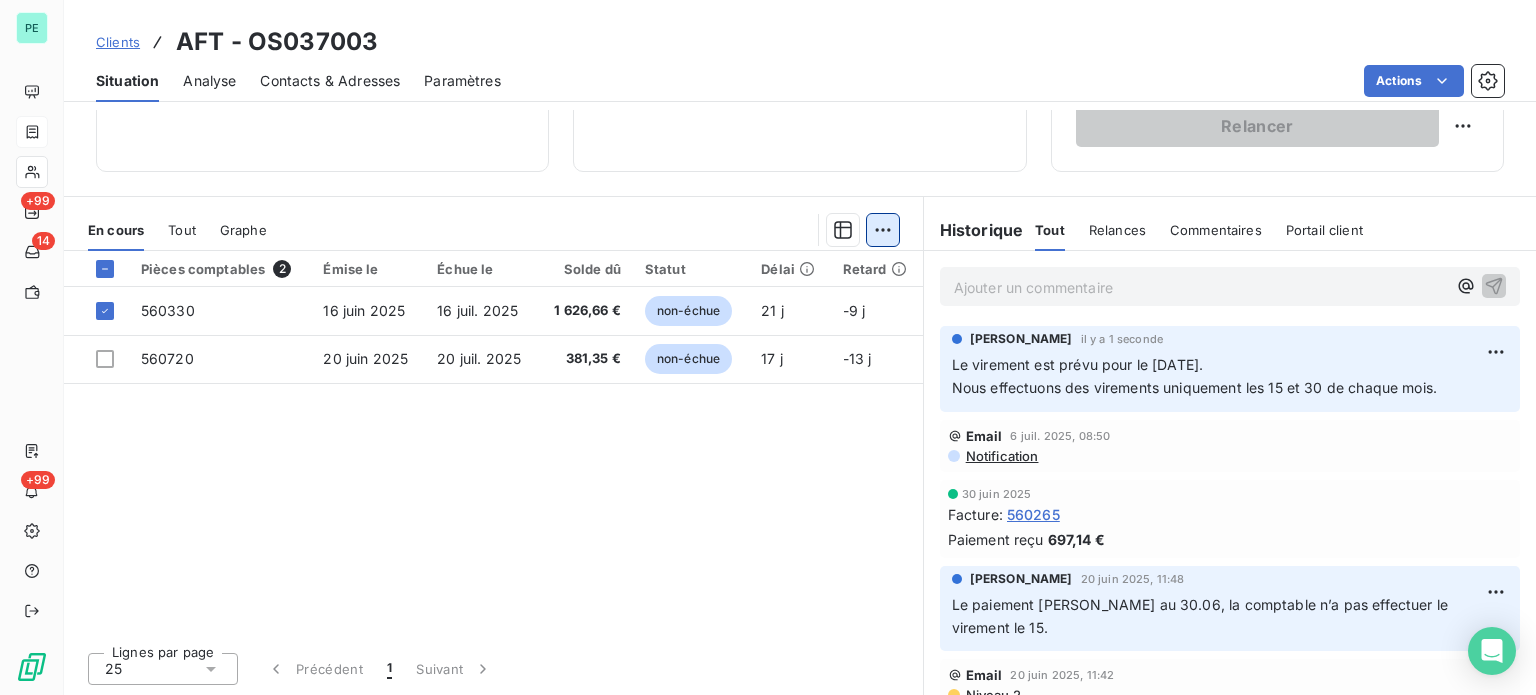 click on "PE +99 14 +99 Clients AFT - OS037003 Situation Analyse Contacts & Adresses Paramètres Actions Informations client Propriétés Client liquidation judiciaire Redressement Judiciaire RECOUVREMENT SCP TEMPLIER Encours client   2 008,01 € 0 Échu 0,00 € Non-échu 2 008,01 €     Limite d’encours Ajouter une limite d’encours autorisé Gestion du risque Surveiller ce client en intégrant votre outil de gestion des risques client. Relance Plan de relance Plan de relance Prochaine relance prévue le  10 juil. 2025 Notification auto Relancer En cours Tout Graphe Pièces comptables 2 Émise le Échue le Solde dû Statut Délai   Retard   560330 16 juin 2025 16 juil. 2025 1 626,66 € non-échue 21 j -9 j 560720 20 juin 2025 20 juil. 2025 381,35 € non-échue 17 j -13 j Lignes par page 25 Précédent 1 Suivant Historique Tout Relances Commentaires Portail client Tout Relances Commentaires Portail client Ajouter un commentaire ﻿ [PERSON_NAME] il y a 1 seconde
Email Notification  :" at bounding box center [768, 347] 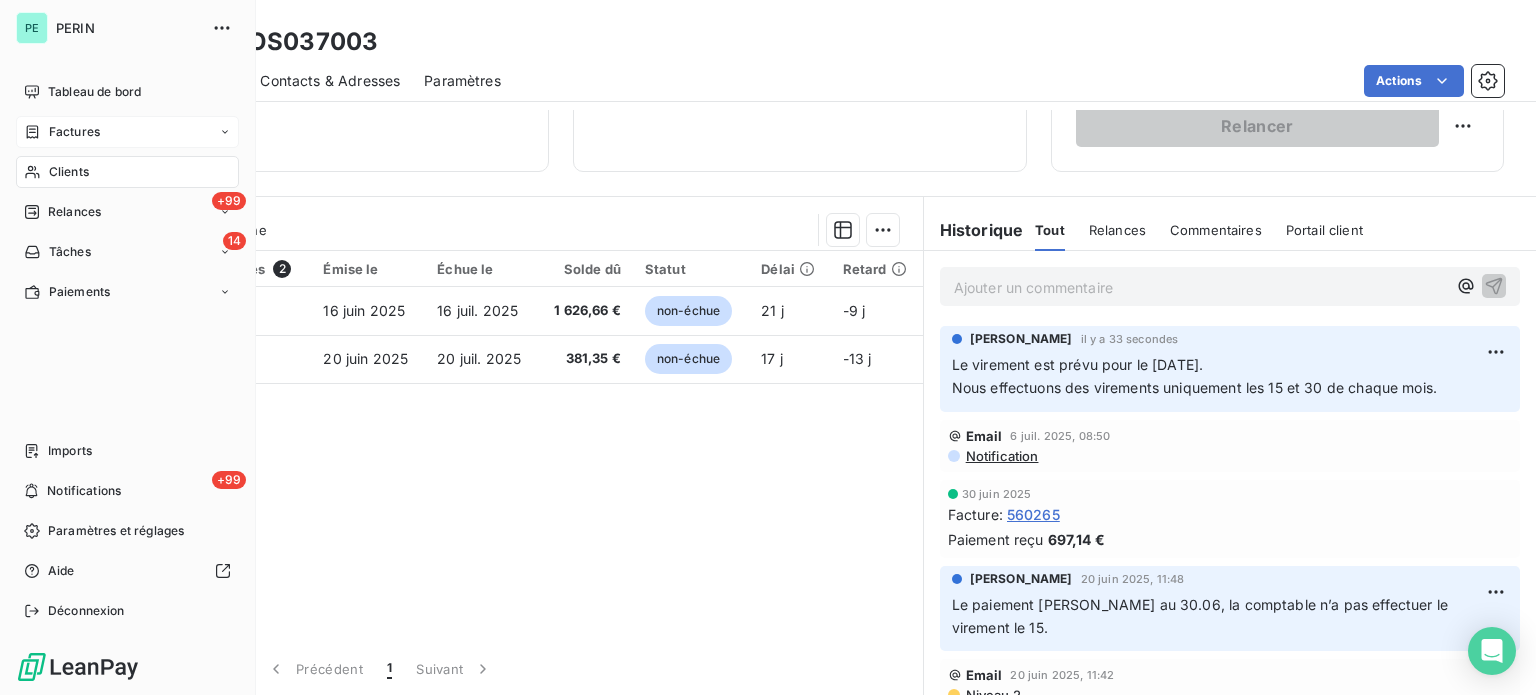 click on "Factures" at bounding box center (74, 132) 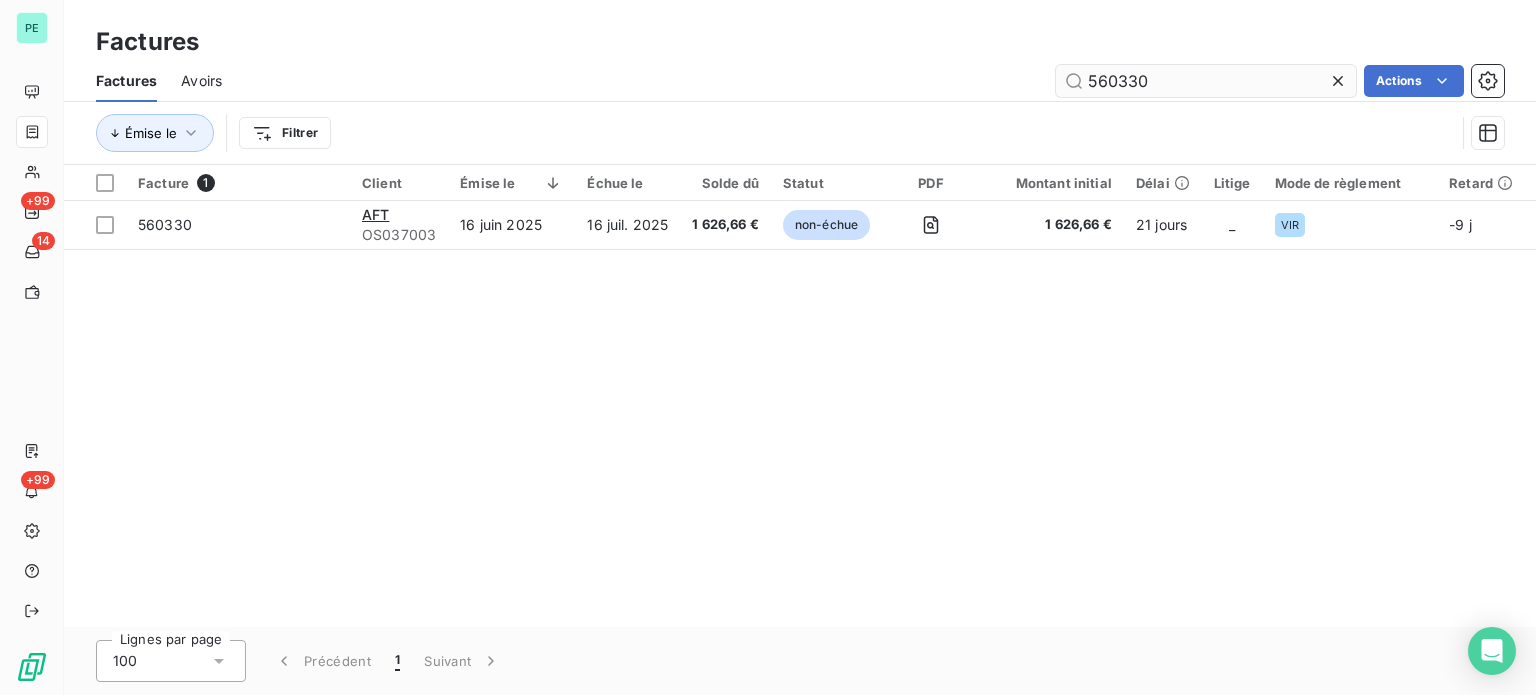 drag, startPoint x: 1120, startPoint y: 80, endPoint x: 1179, endPoint y: 80, distance: 59 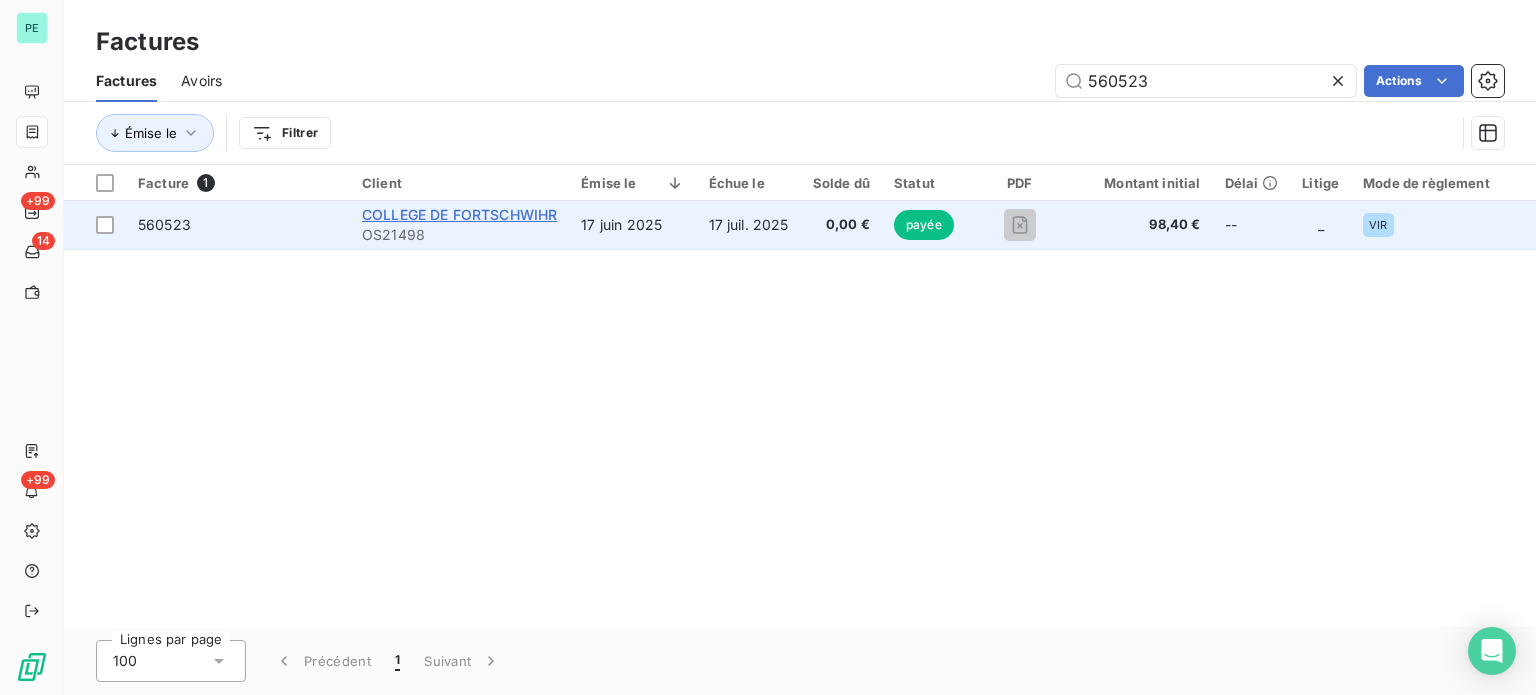 type on "560523" 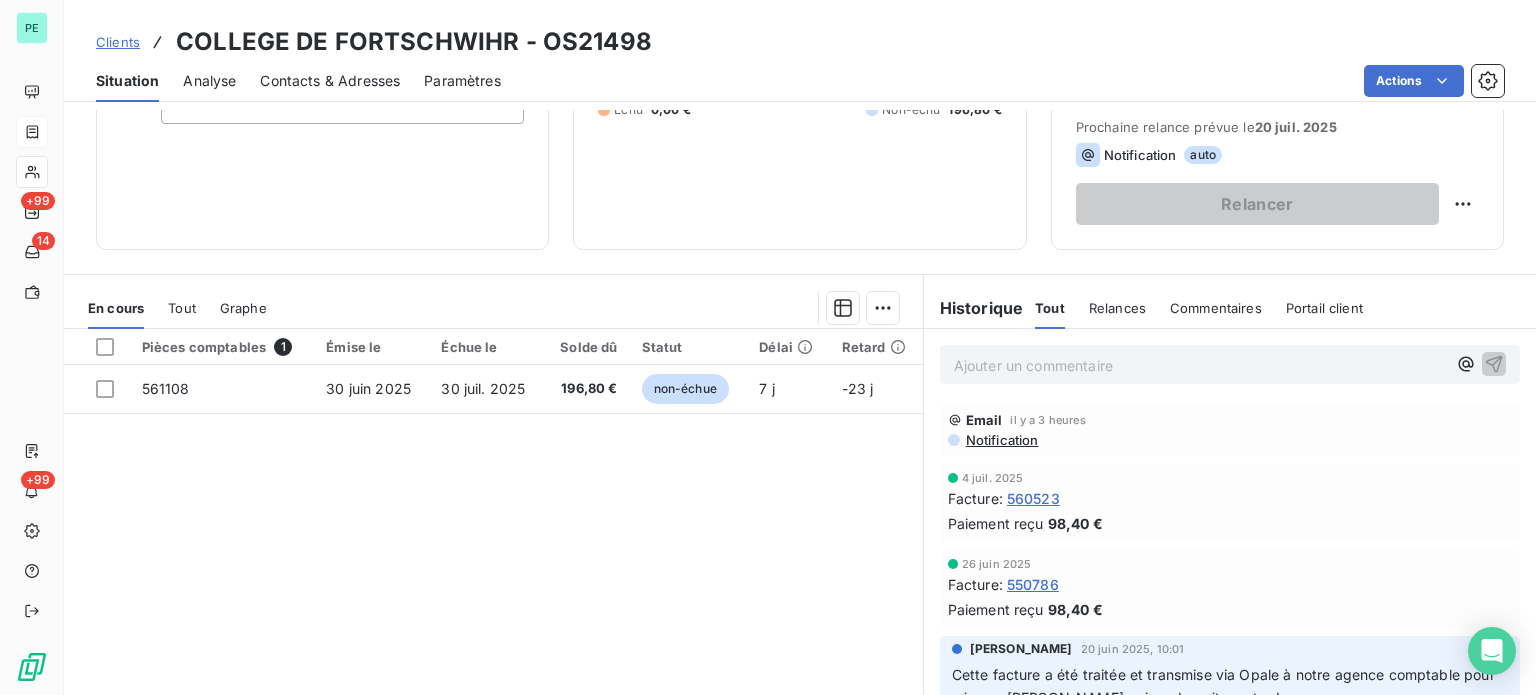 scroll, scrollTop: 300, scrollLeft: 0, axis: vertical 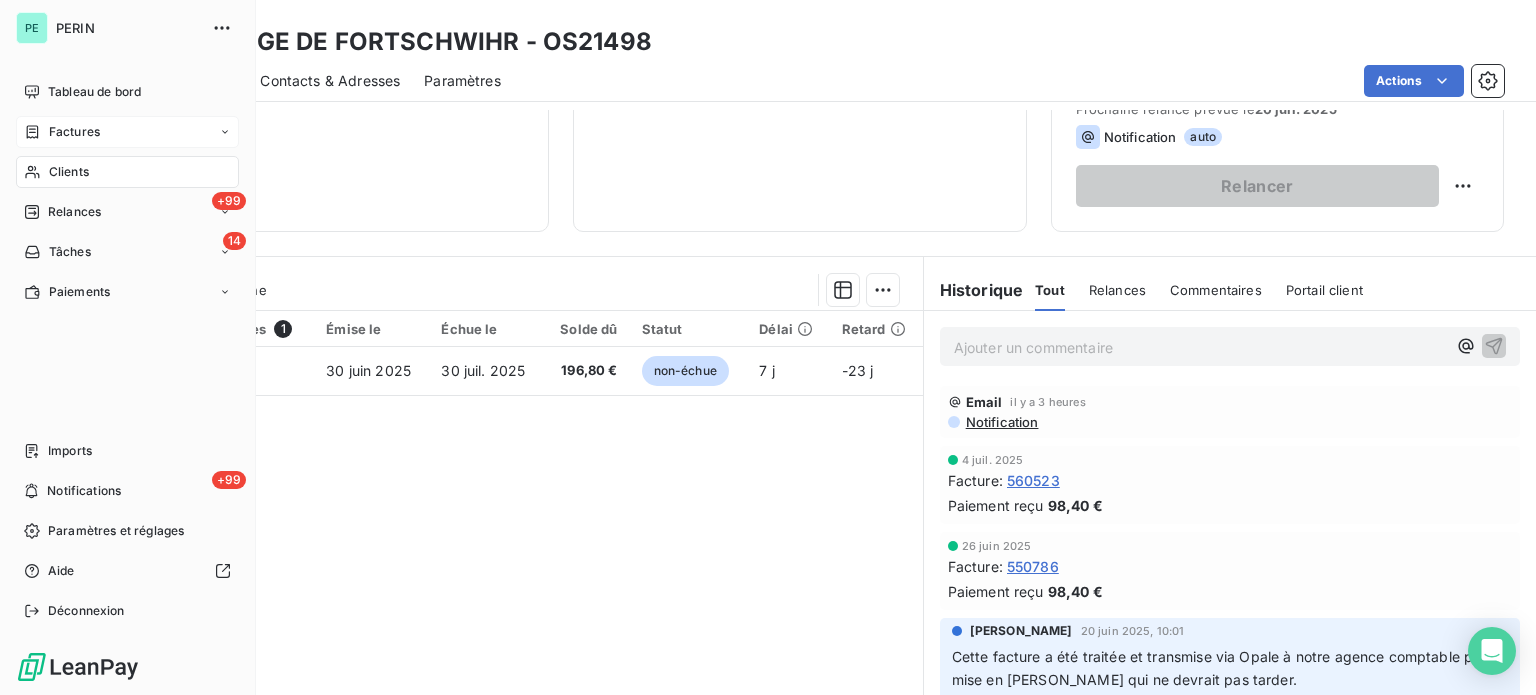 click on "Factures" at bounding box center (74, 132) 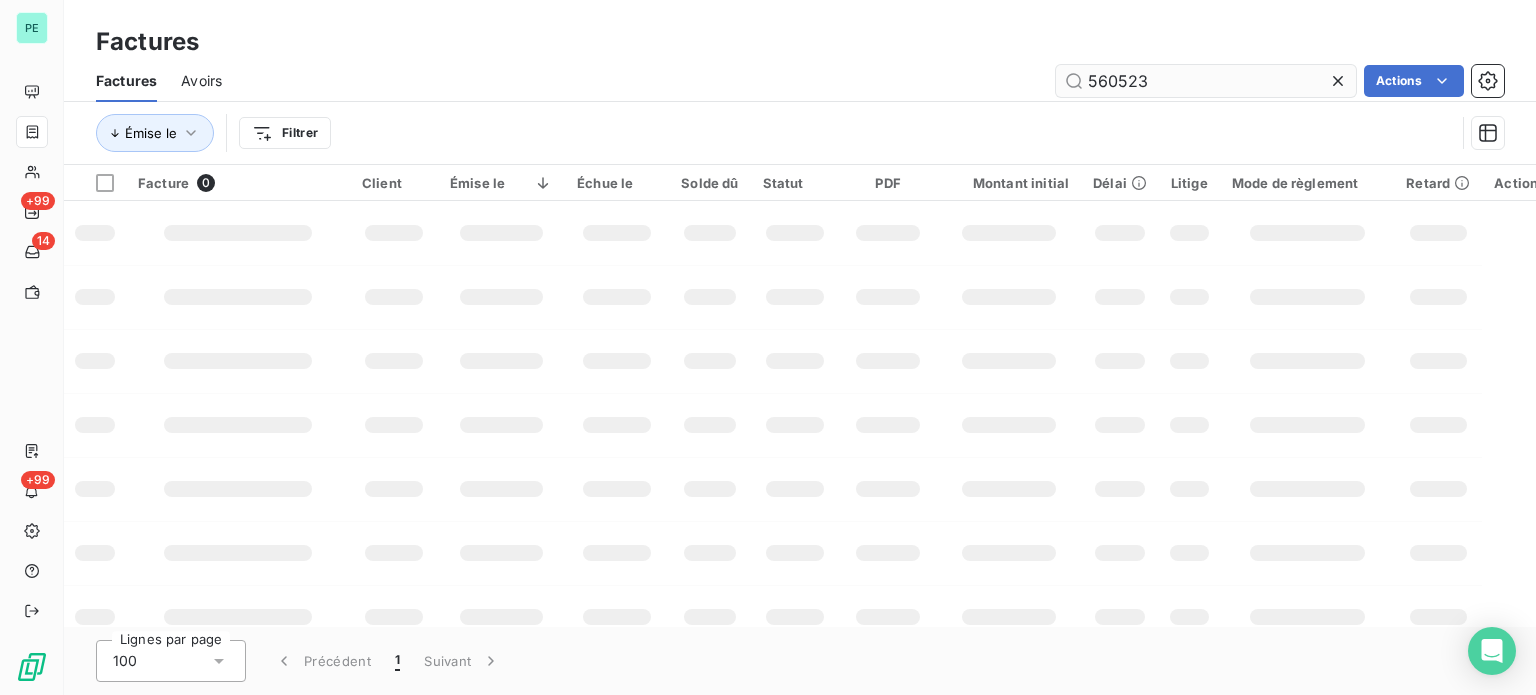 drag, startPoint x: 1113, startPoint y: 83, endPoint x: 1178, endPoint y: 83, distance: 65 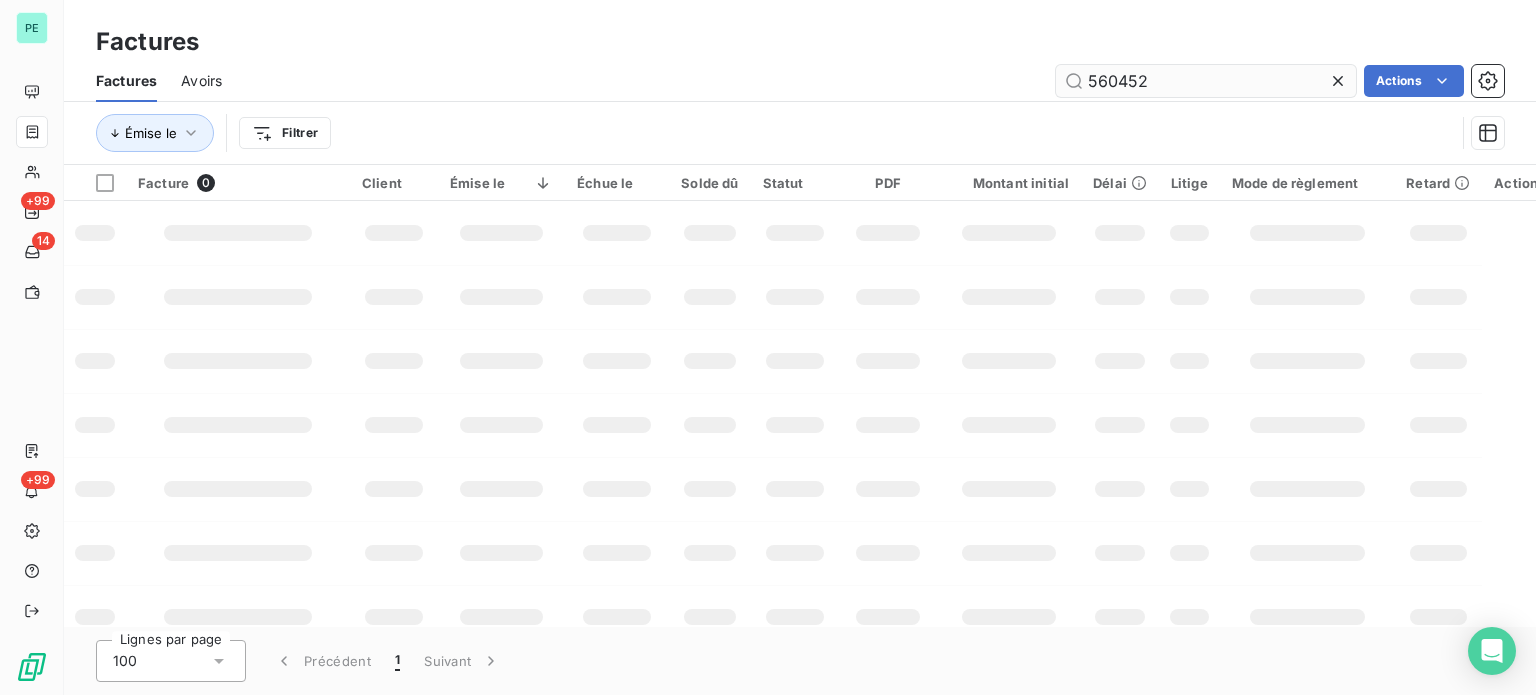 type on "560452" 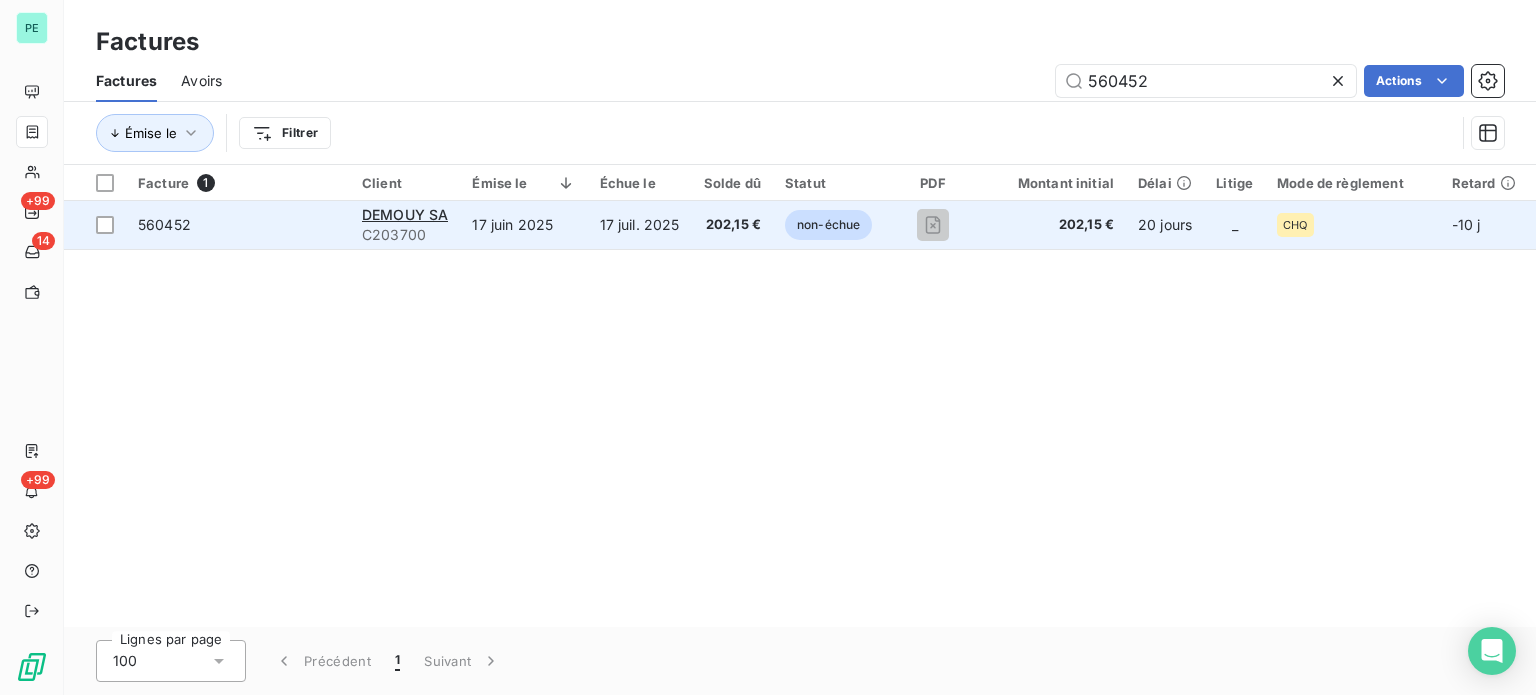 click on "DEMOUY SA" at bounding box center [405, 215] 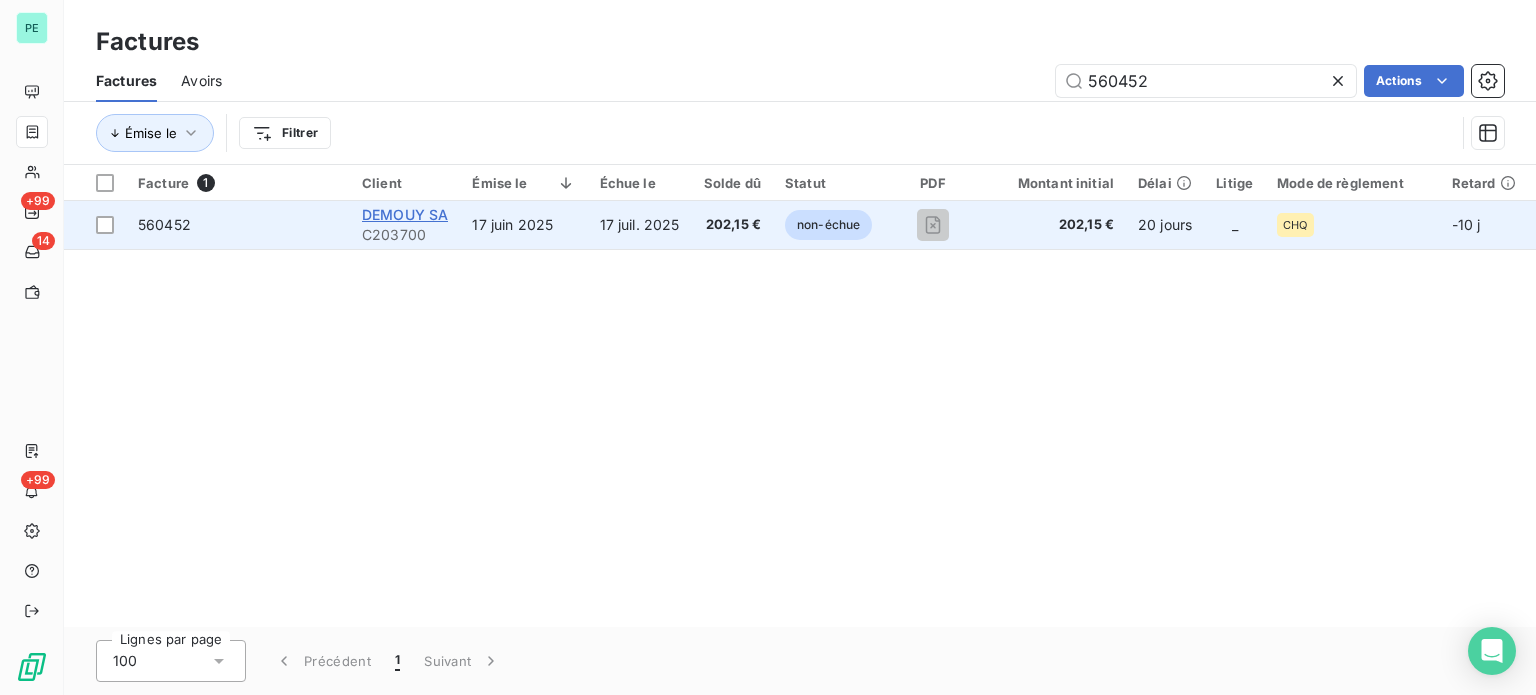 click on "DEMOUY SA" at bounding box center (405, 214) 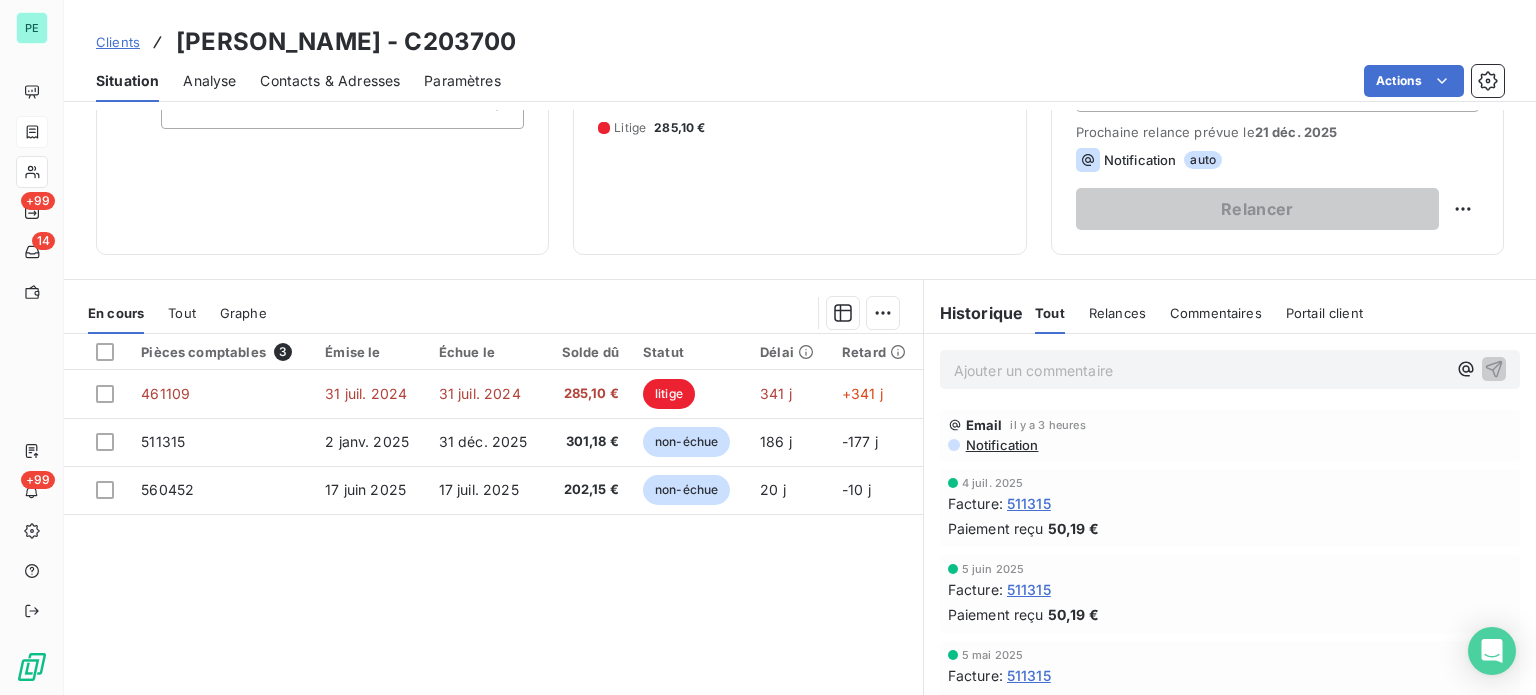 scroll, scrollTop: 300, scrollLeft: 0, axis: vertical 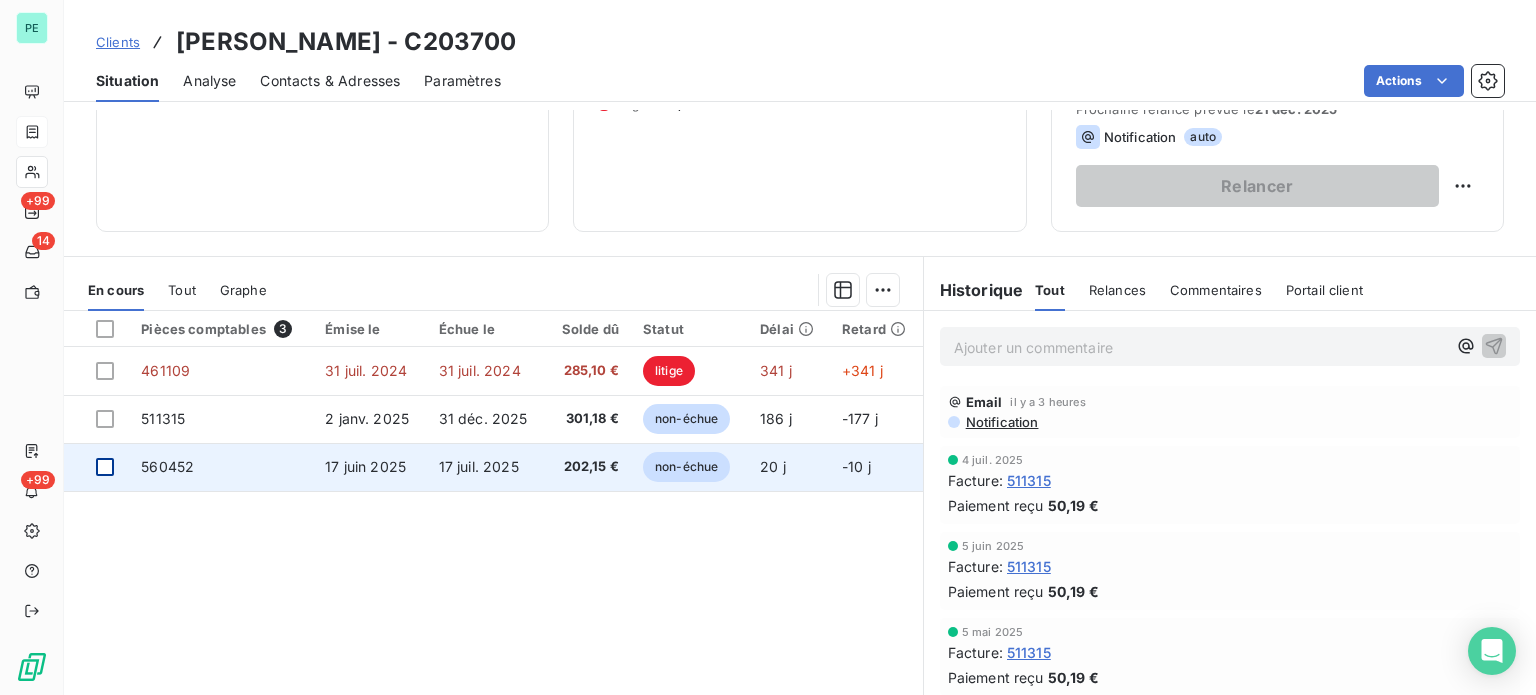 click at bounding box center [105, 467] 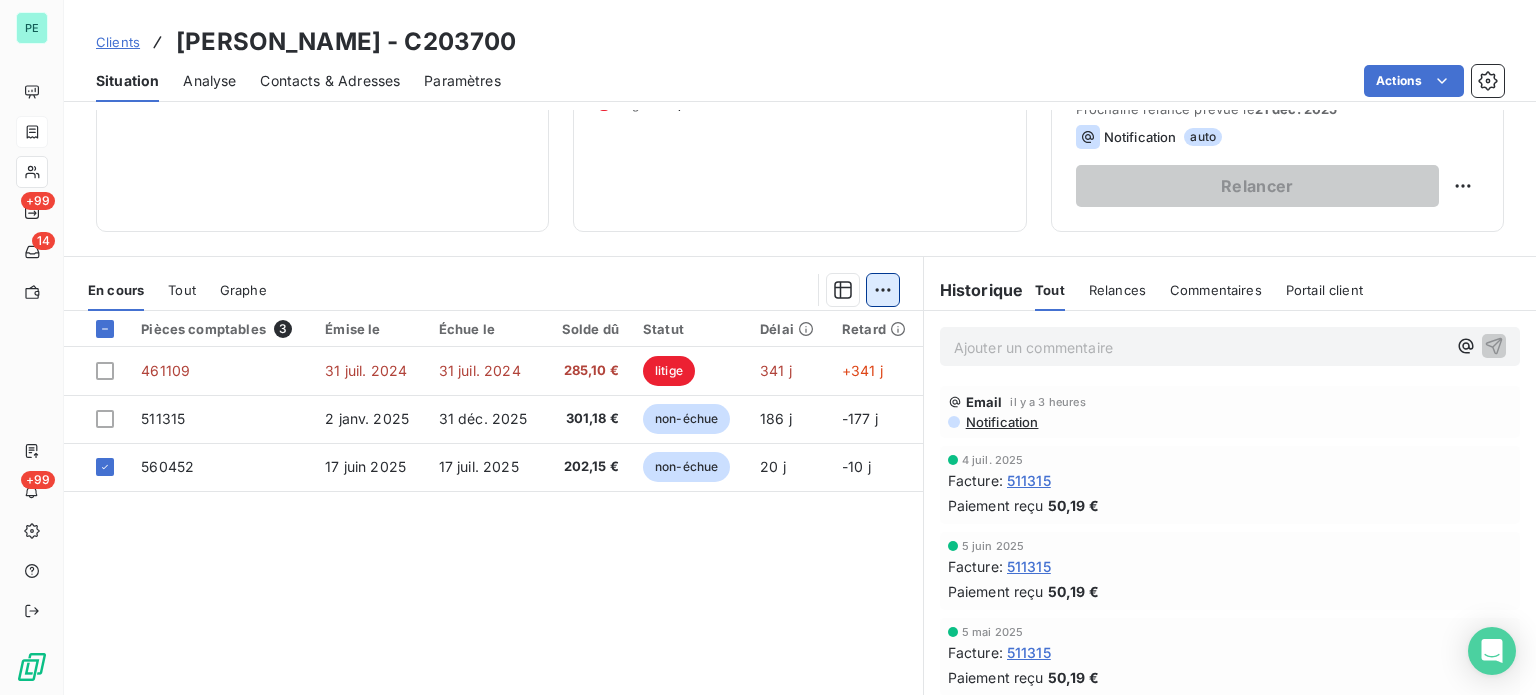 click on "PE +99 14 +99 Clients [PERSON_NAME] - C203700 Situation Analyse Contacts & Adresses Paramètres Actions Informations client Propriétés Client liquidation judiciaire Redressement Judiciaire RECOUVREMENT SCP TEMPLIER Encours client   788,43 € 0 Échu 0,00 € Non-échu 503,33 €   Litige 285,10 €   Limite d’encours Ajouter une limite d’encours autorisé Gestion du risque Surveiller ce client en intégrant votre outil de gestion des risques client. Relance Plan de relance Plan de relance Prochaine relance prévue le  21 déc. 2025 Notification auto Relancer En cours Tout Graphe Pièces comptables 3 Émise le Échue le Solde dû Statut Délai   Retard   461109 31 juil. 2024 31 juil. 2024 285,10 € litige 341 j +341 j 511315 2 janv. 2025 31 déc. 2025 301,18 € non-échue 186 j -177 j 560452 17 juin 2025 17 juil. 2025 202,15 € non-échue 20 j -10 j Lignes par page 25 Précédent 1 Suivant Historique Tout Relances Commentaires Portail client Tout Relances Commentaires ﻿ Email  :" at bounding box center [768, 347] 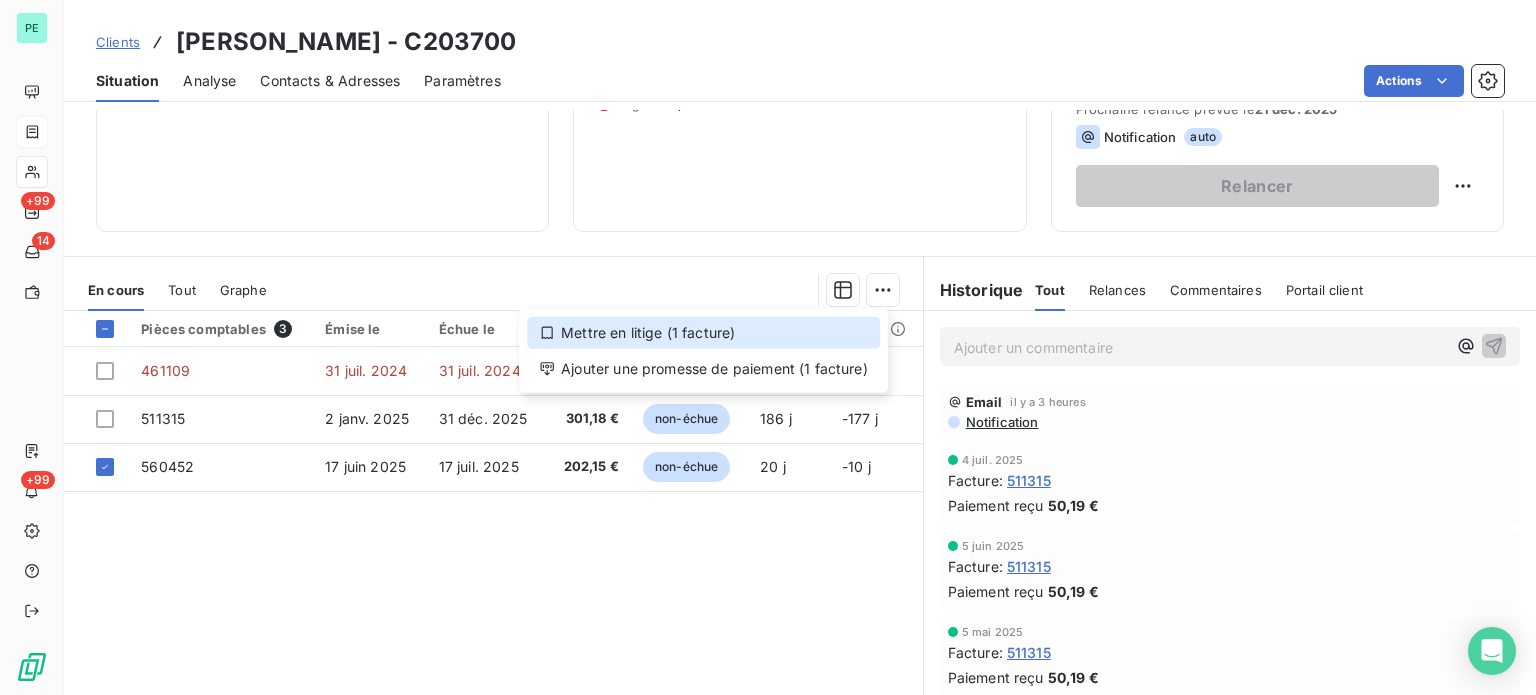 click on "Mettre en litige (1 facture)" at bounding box center [703, 333] 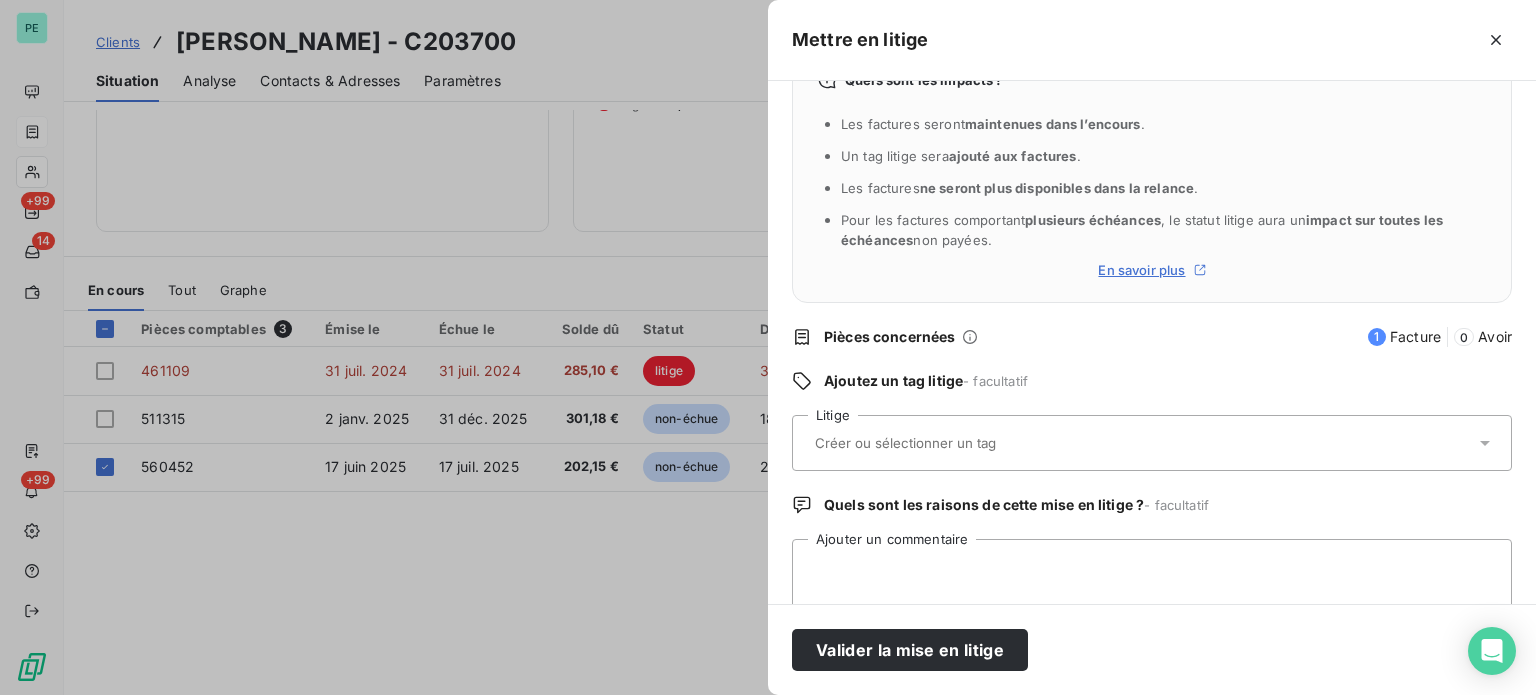 scroll, scrollTop: 92, scrollLeft: 0, axis: vertical 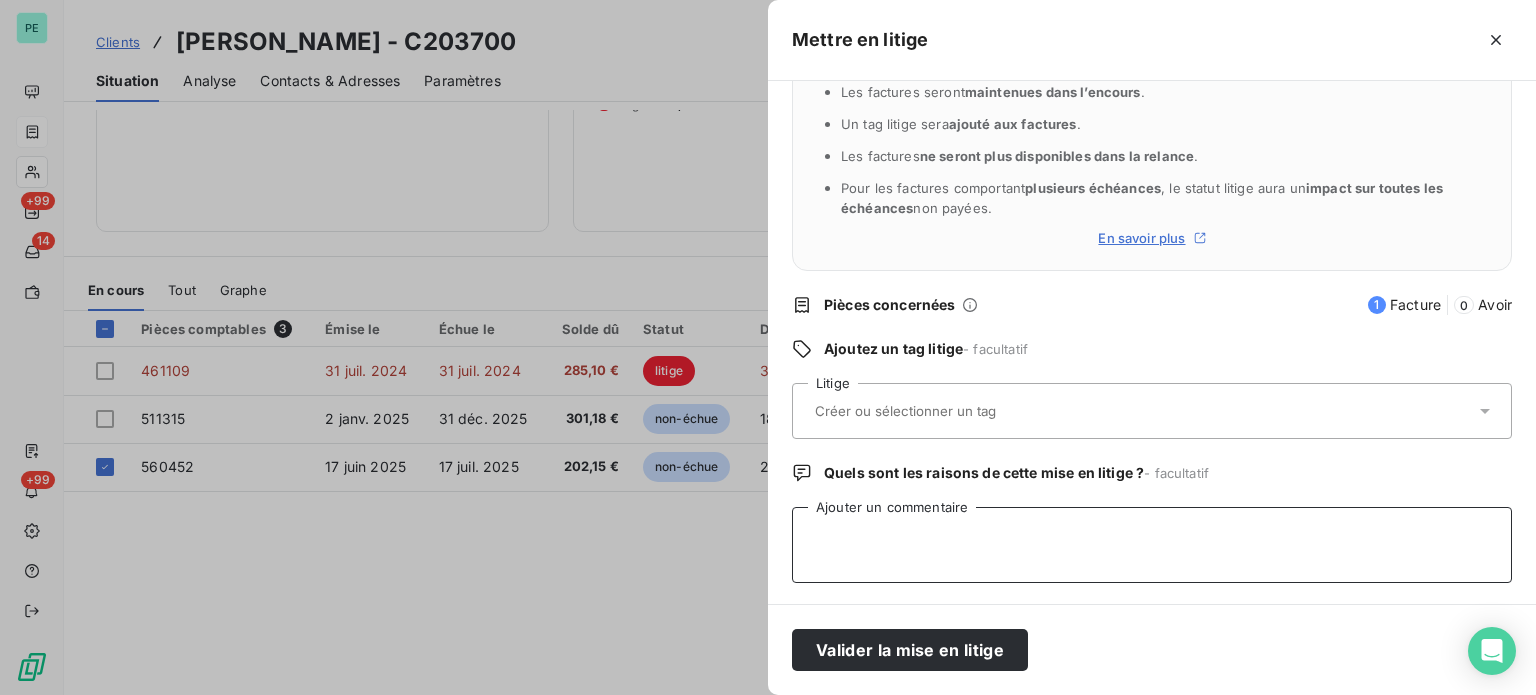click on "Ajouter un commentaire" at bounding box center [1152, 545] 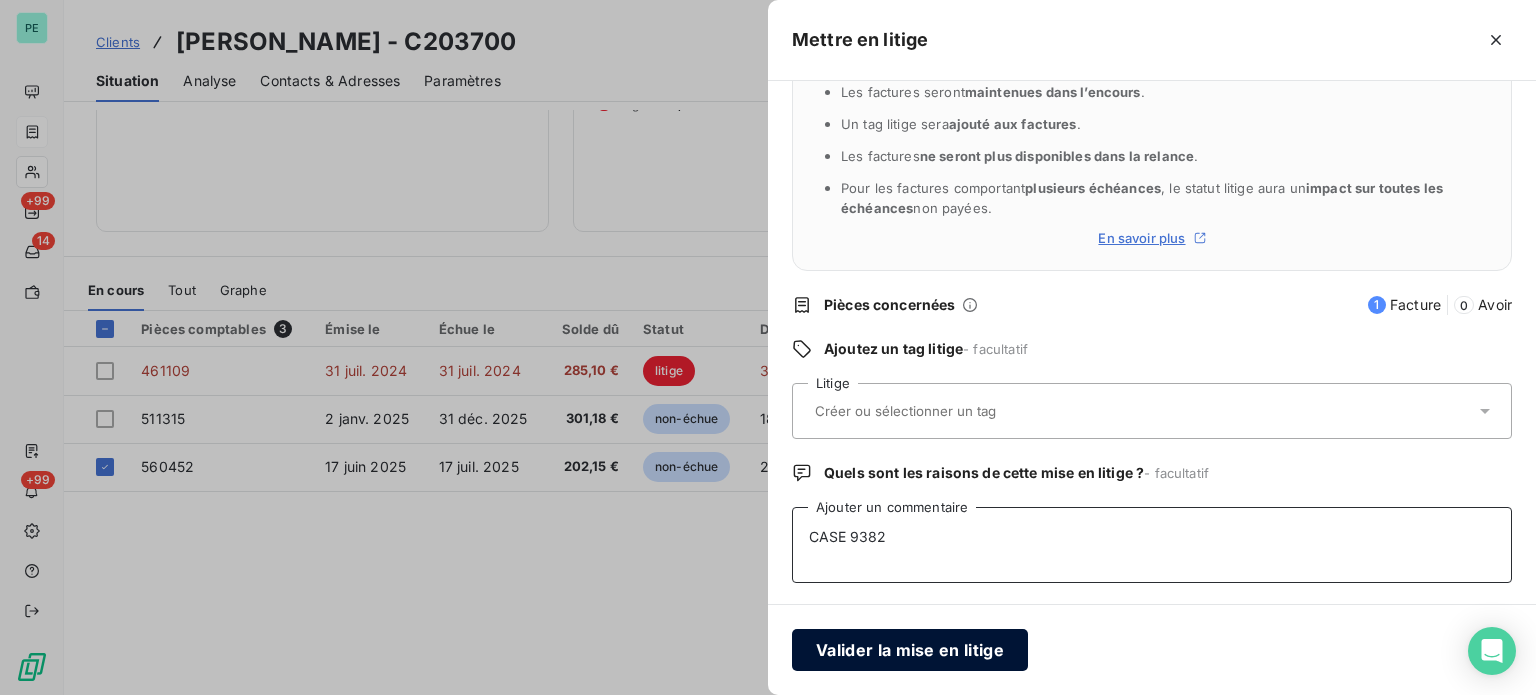 type on "CASE 9382" 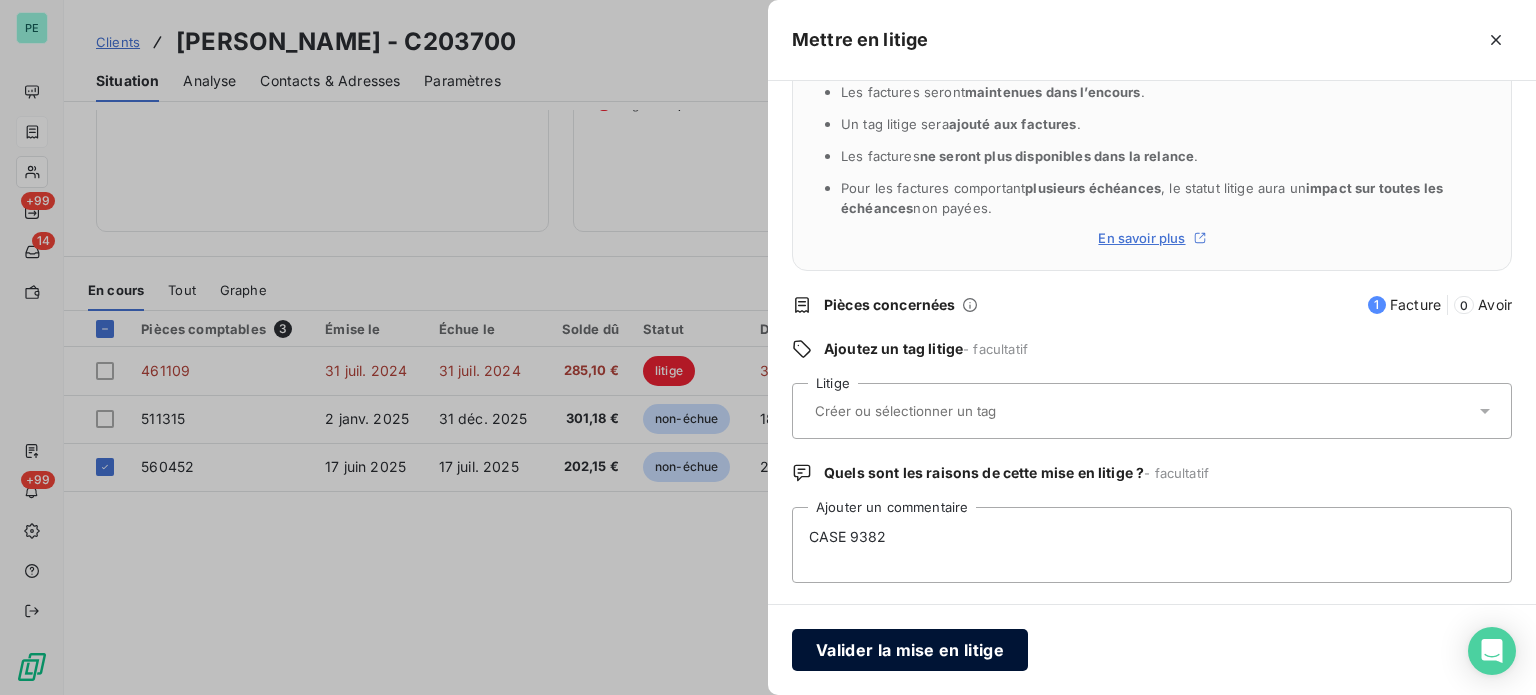 click on "Valider la mise en litige" at bounding box center [910, 650] 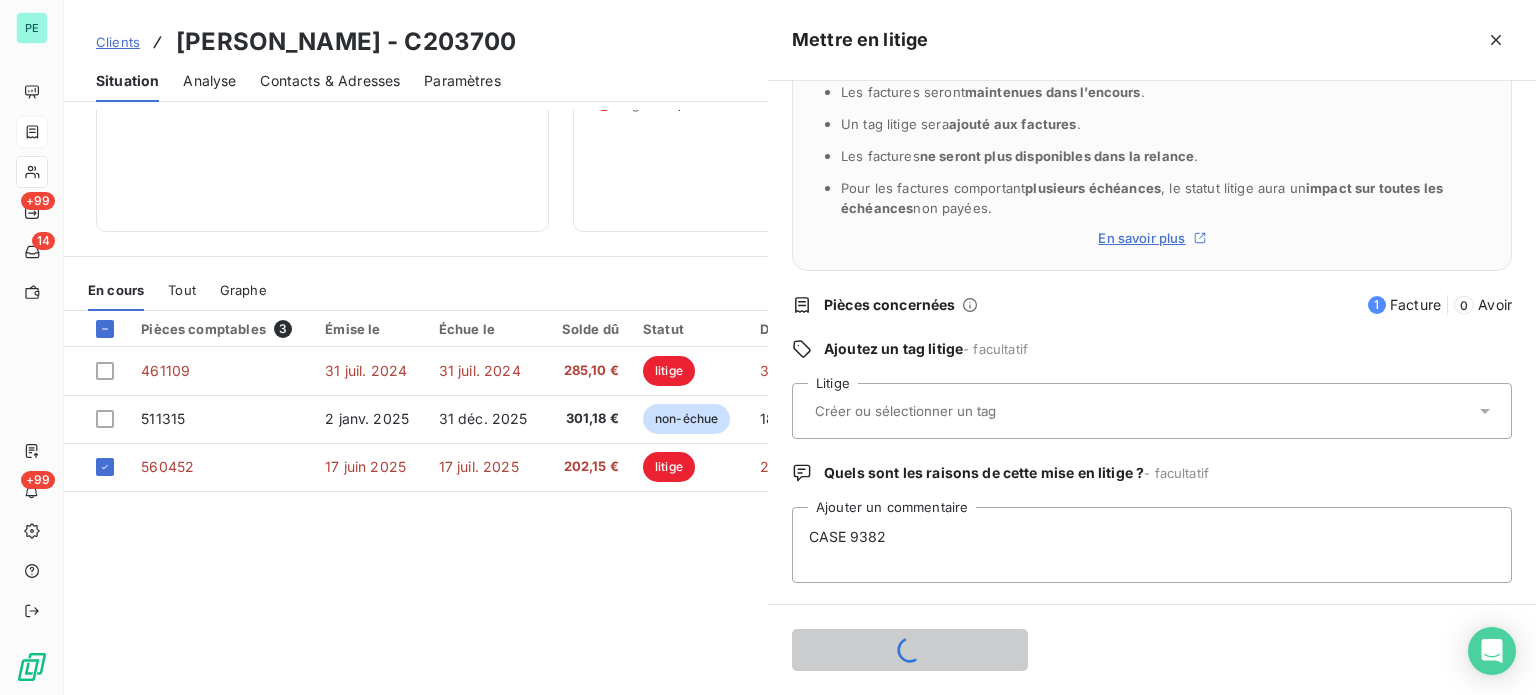 type 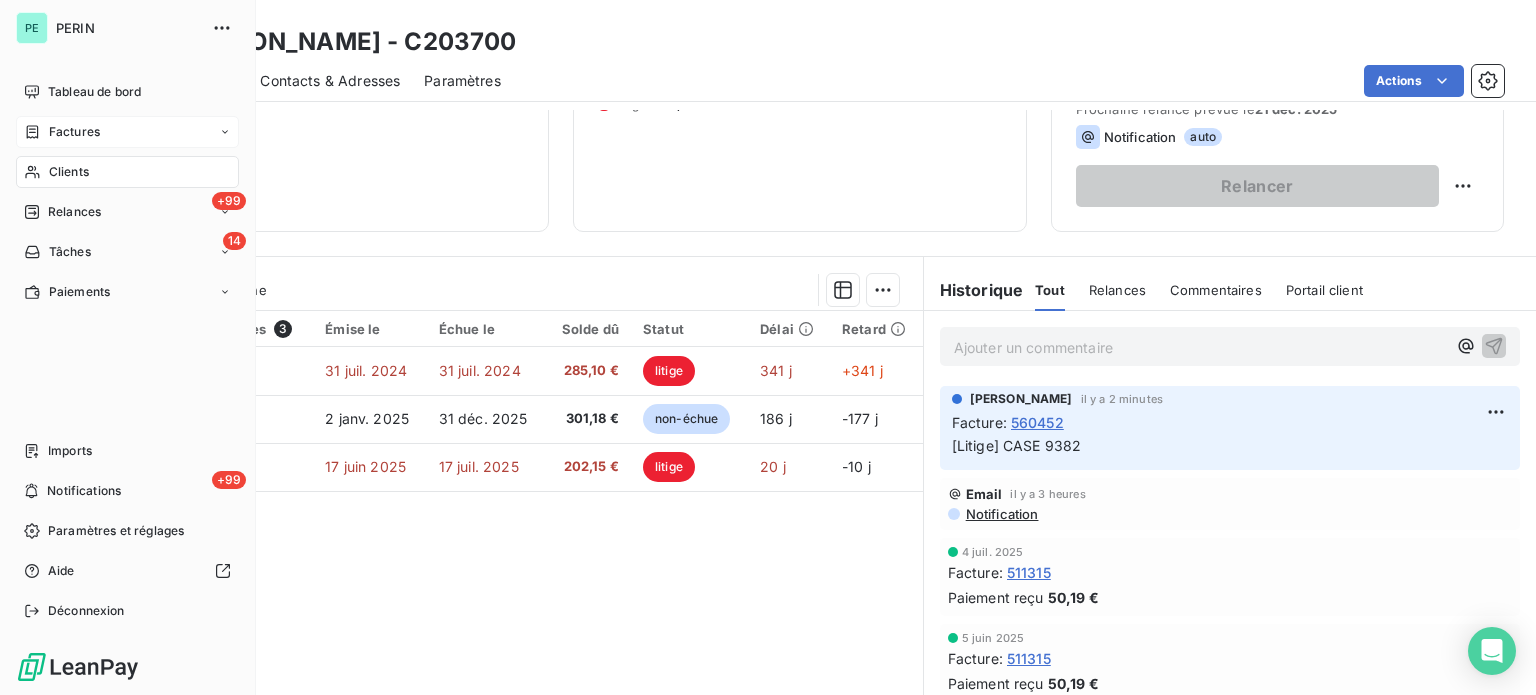 click on "Factures" at bounding box center [74, 132] 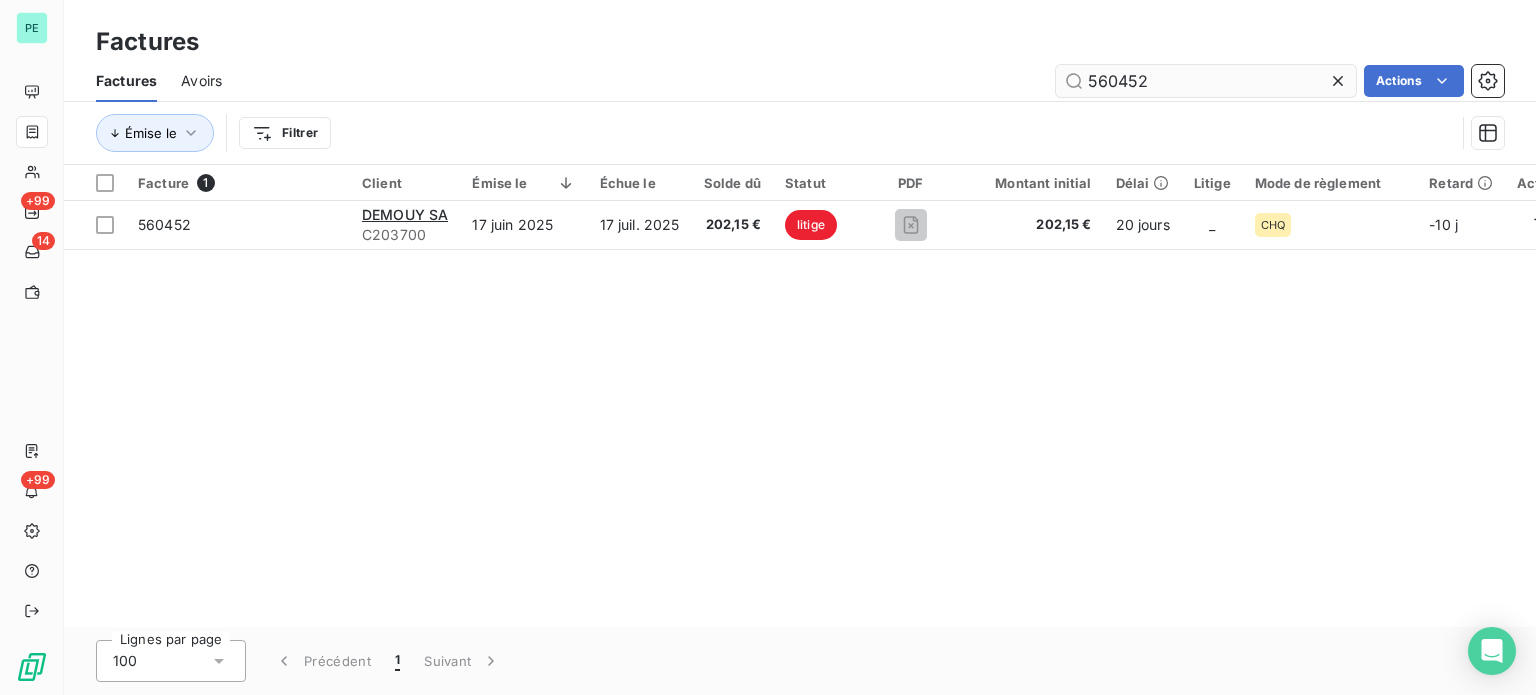 drag, startPoint x: 1117, startPoint y: 85, endPoint x: 1213, endPoint y: 85, distance: 96 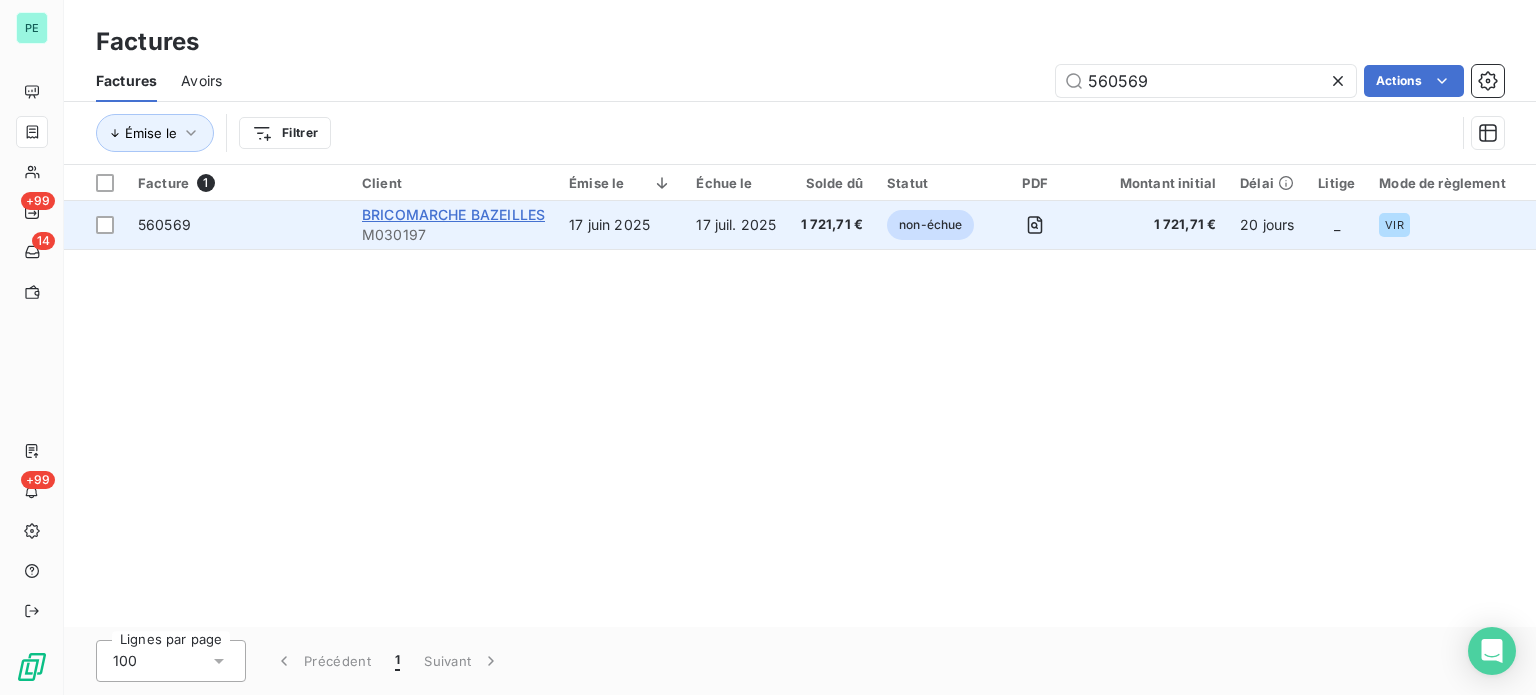 type on "560569" 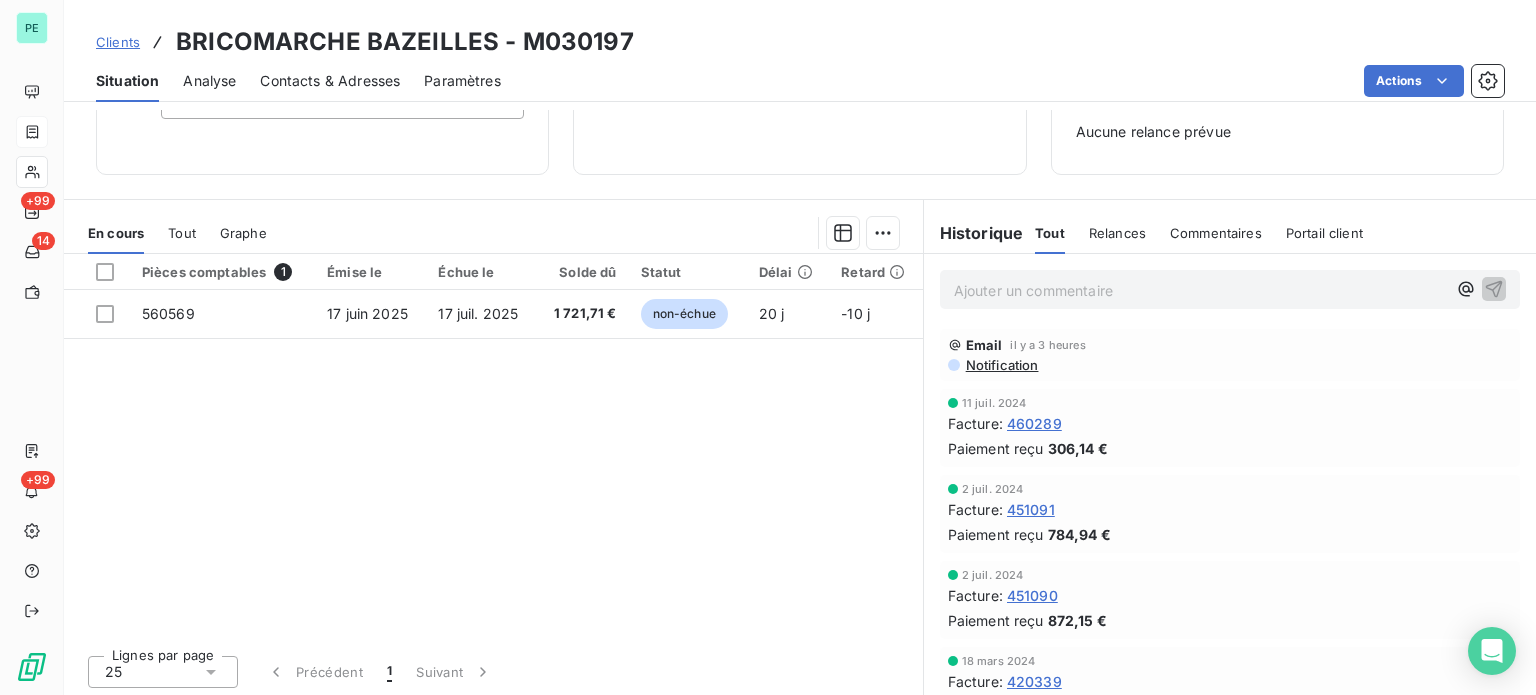 scroll, scrollTop: 289, scrollLeft: 0, axis: vertical 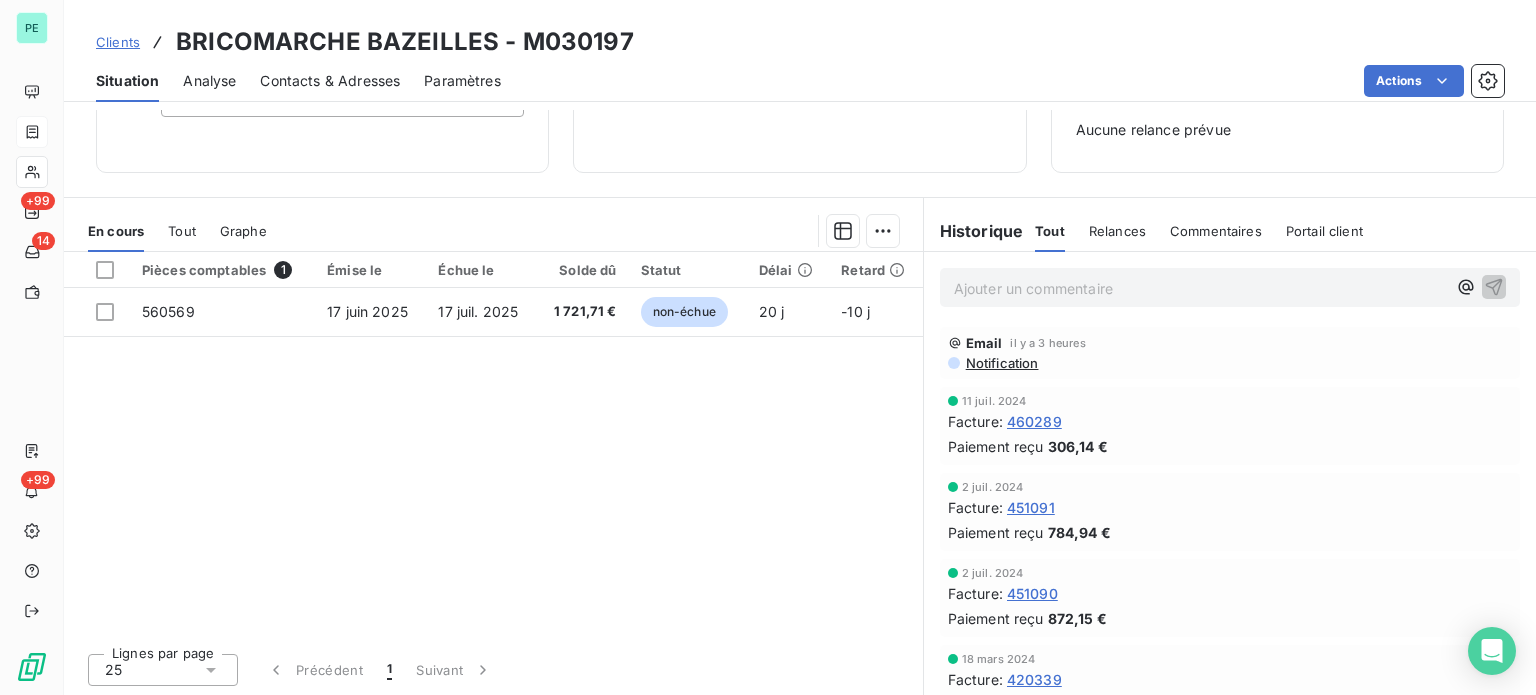 click on "Ajouter un commentaire ﻿" at bounding box center (1200, 288) 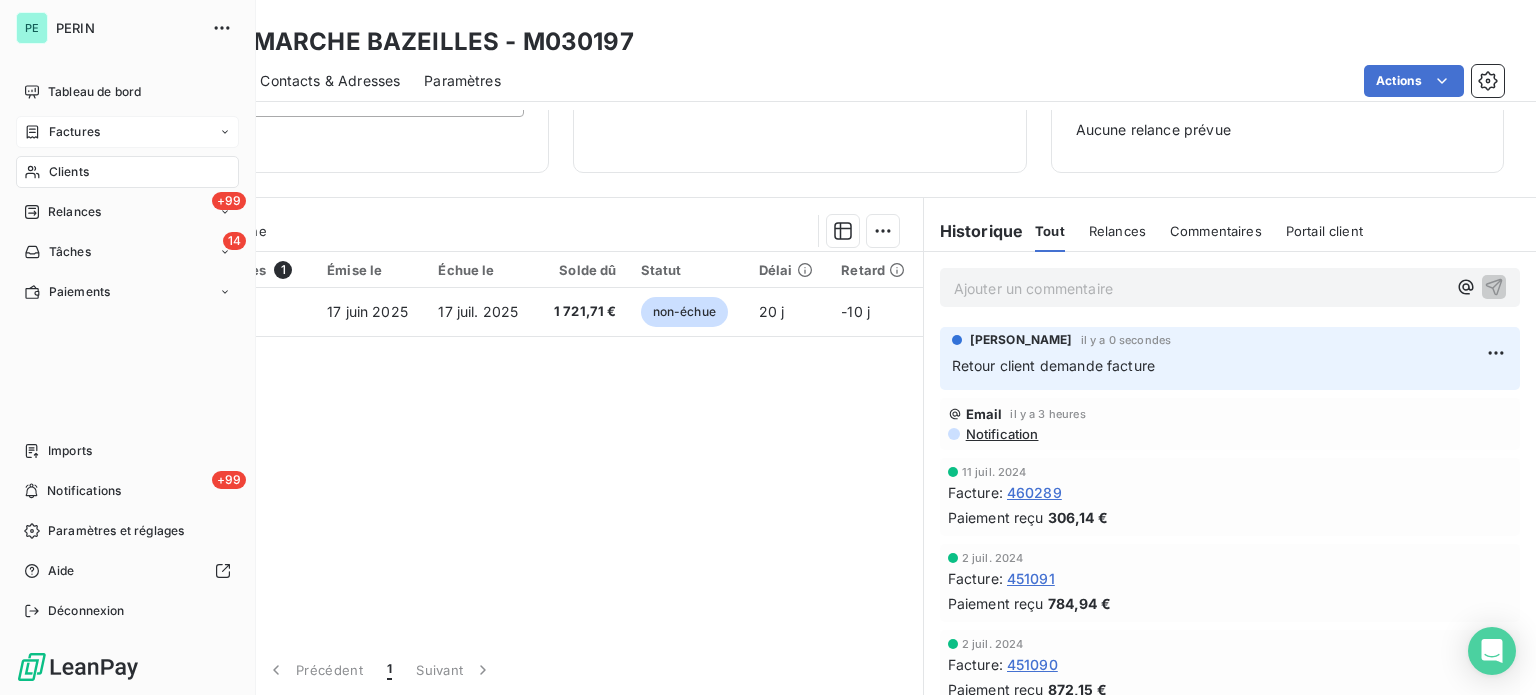 click on "Factures" at bounding box center [74, 132] 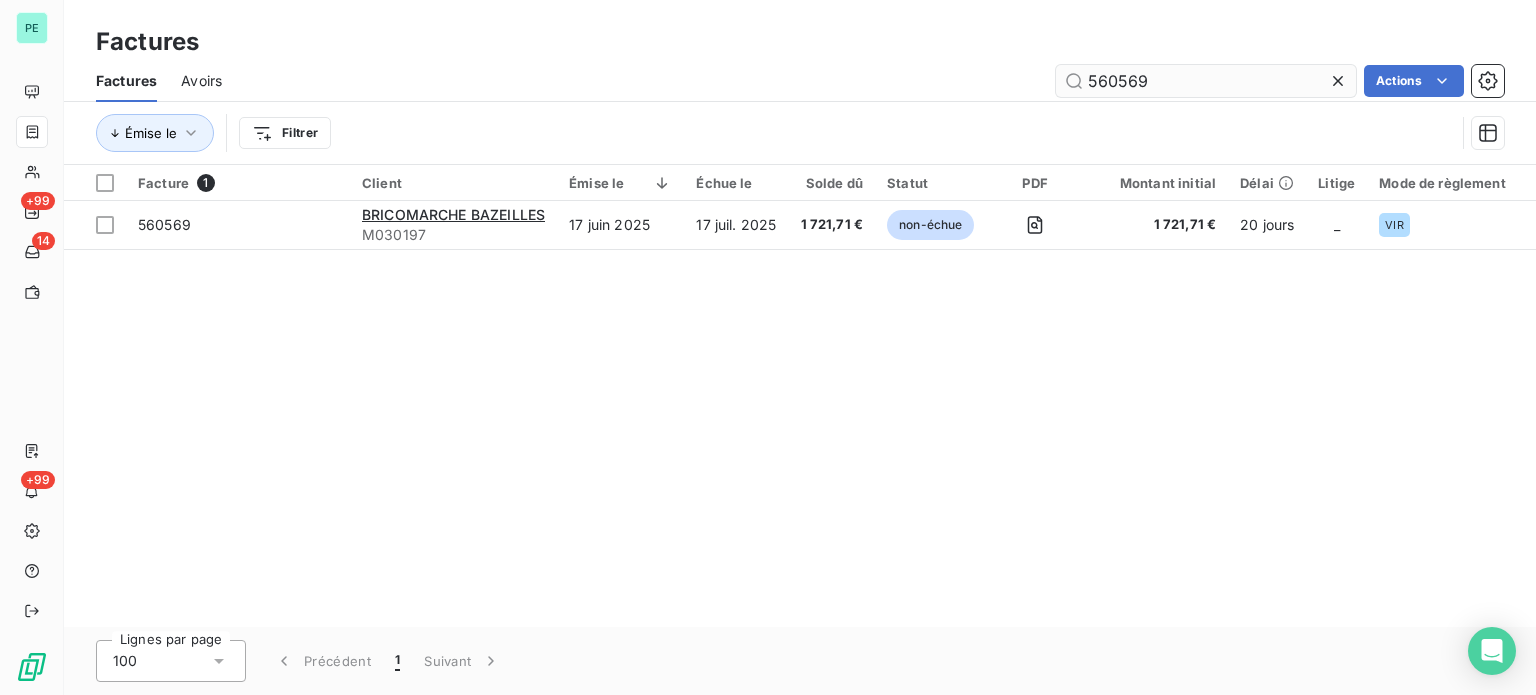 drag, startPoint x: 1162, startPoint y: 77, endPoint x: 1245, endPoint y: 82, distance: 83.15047 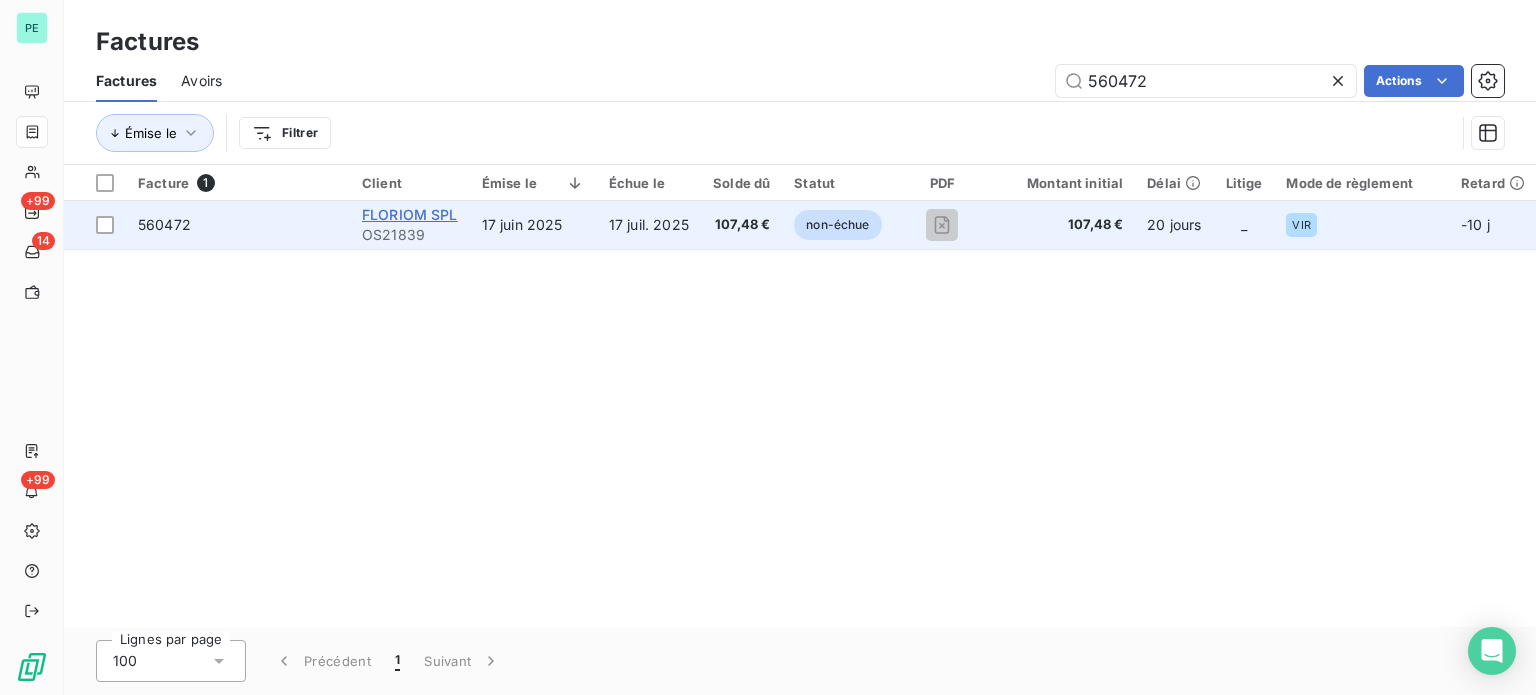 type on "560472" 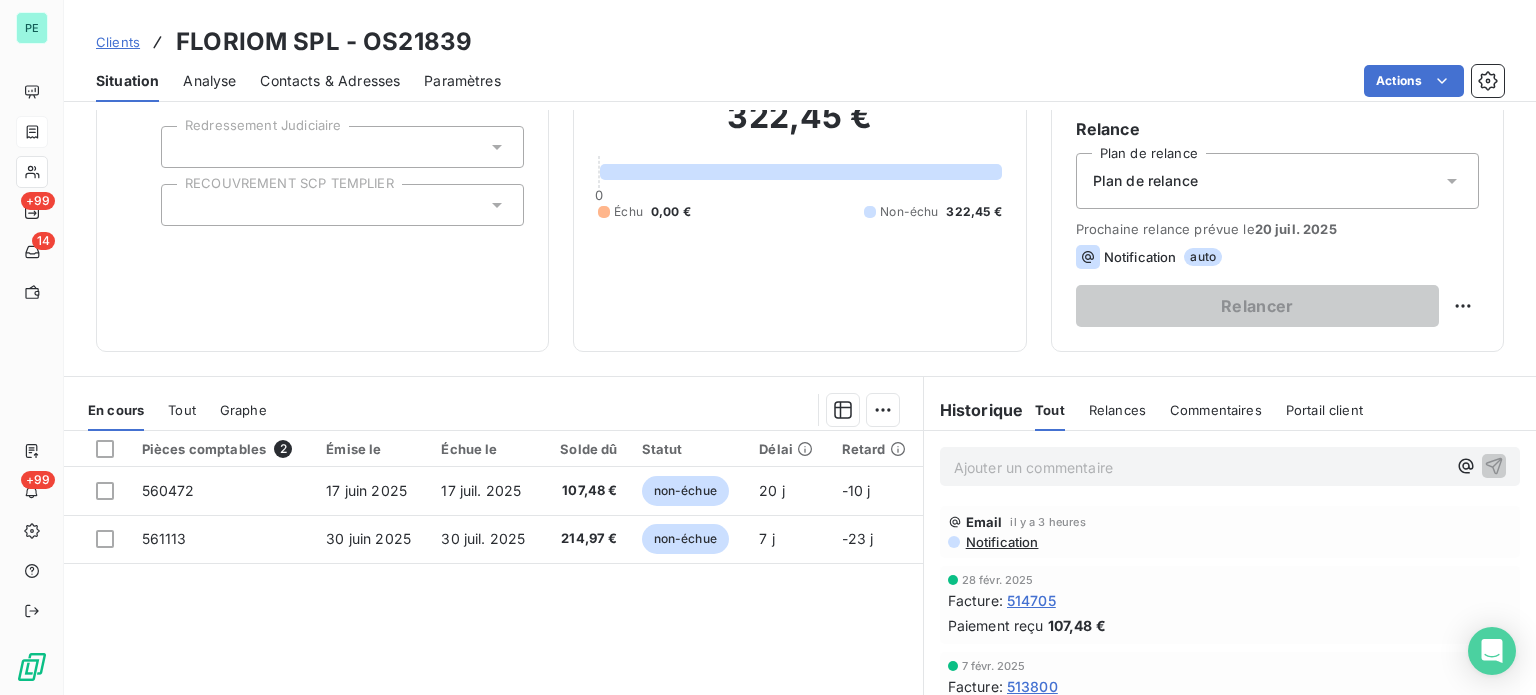 scroll, scrollTop: 200, scrollLeft: 0, axis: vertical 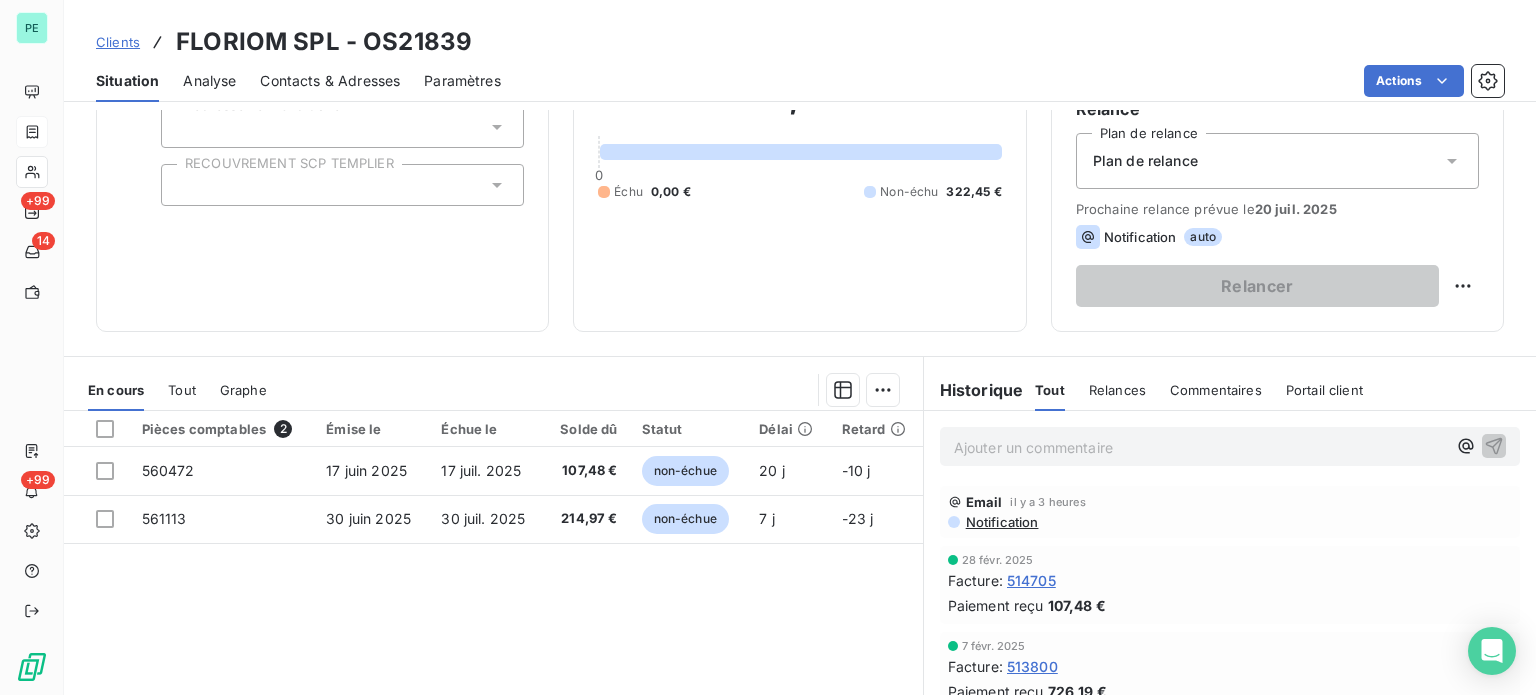 click on "Ajouter un commentaire ﻿" at bounding box center (1200, 447) 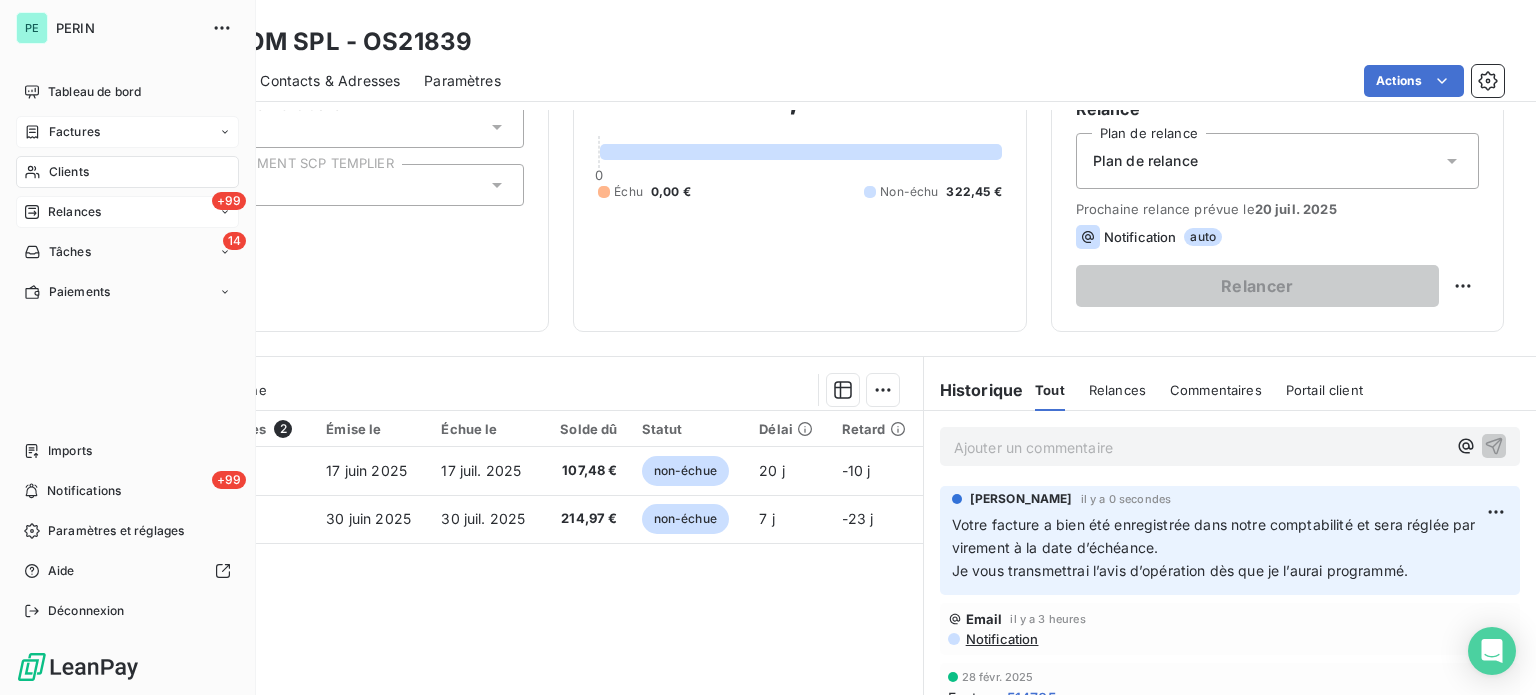 click on "Relances" at bounding box center [74, 212] 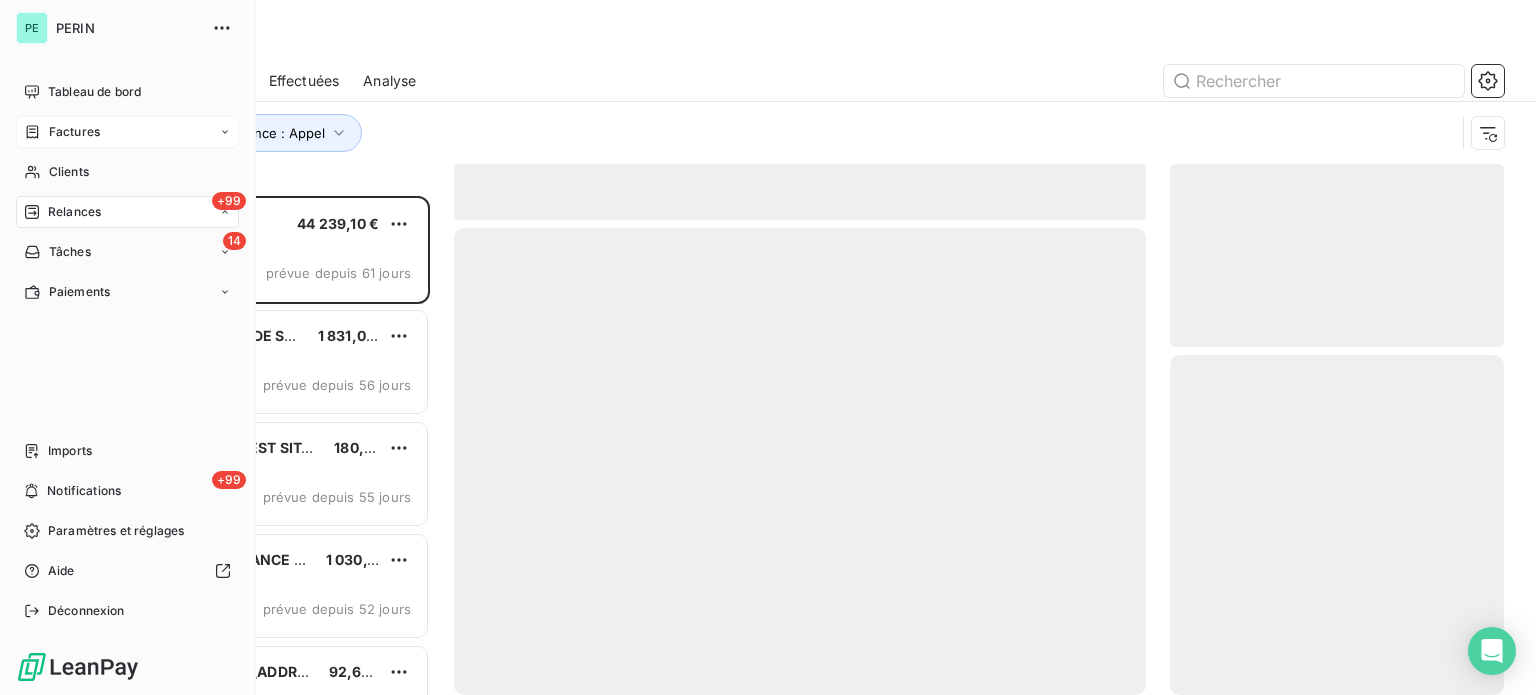 scroll, scrollTop: 16, scrollLeft: 16, axis: both 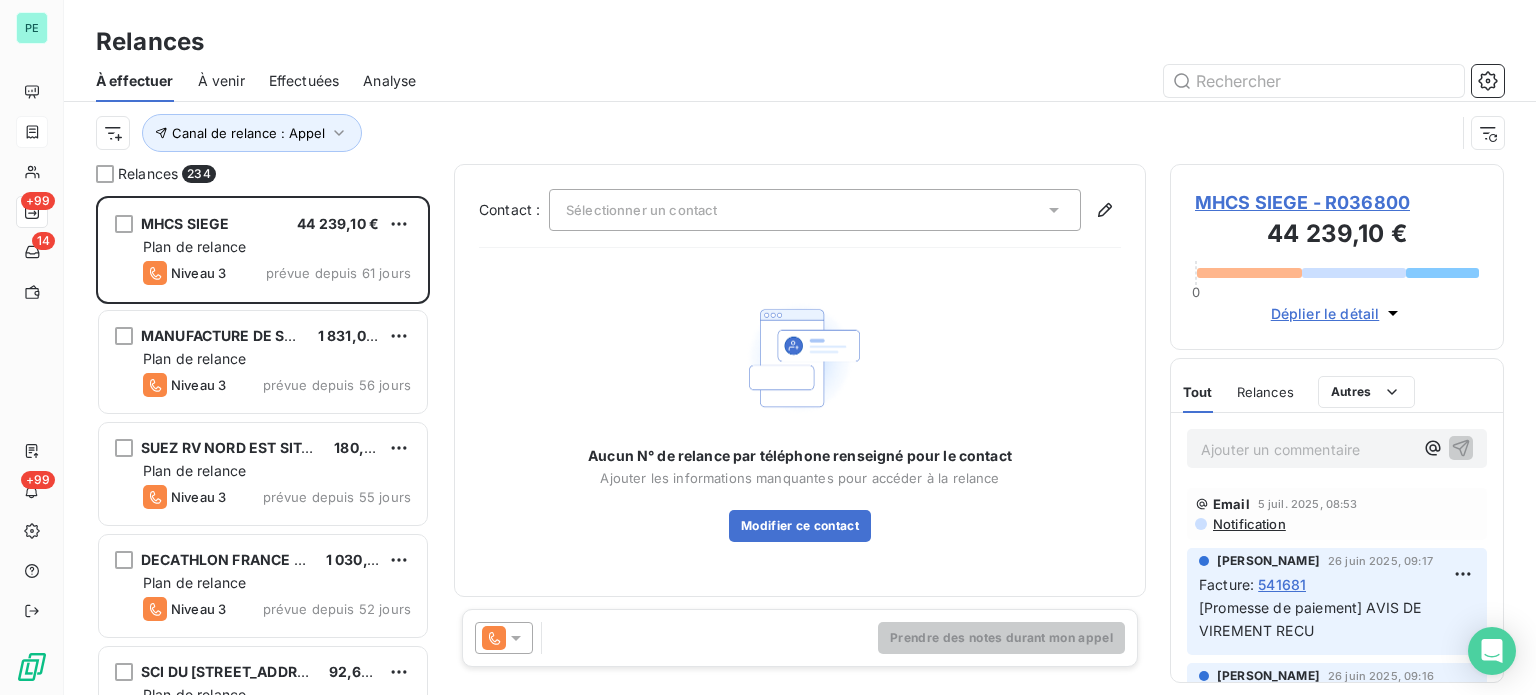 click on "Effectuées" at bounding box center (304, 81) 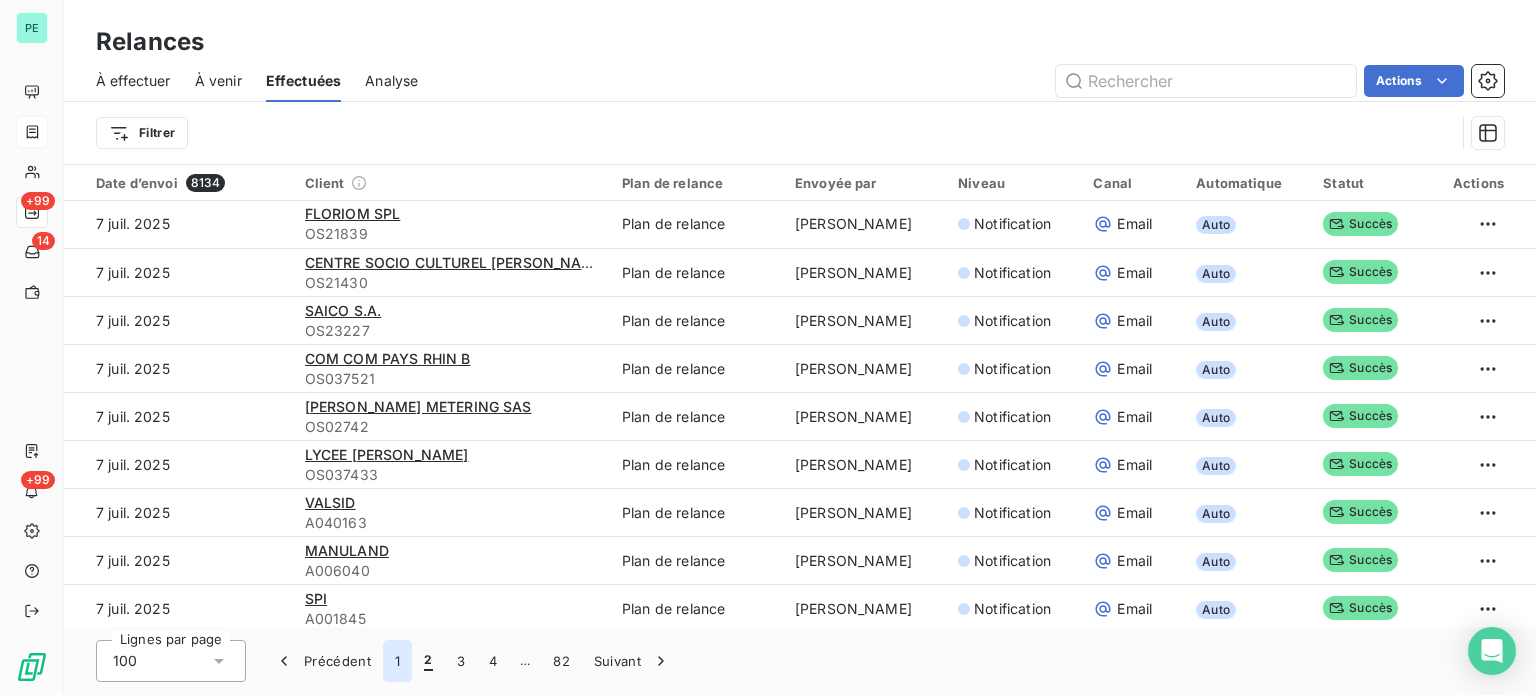 click on "1" at bounding box center [397, 661] 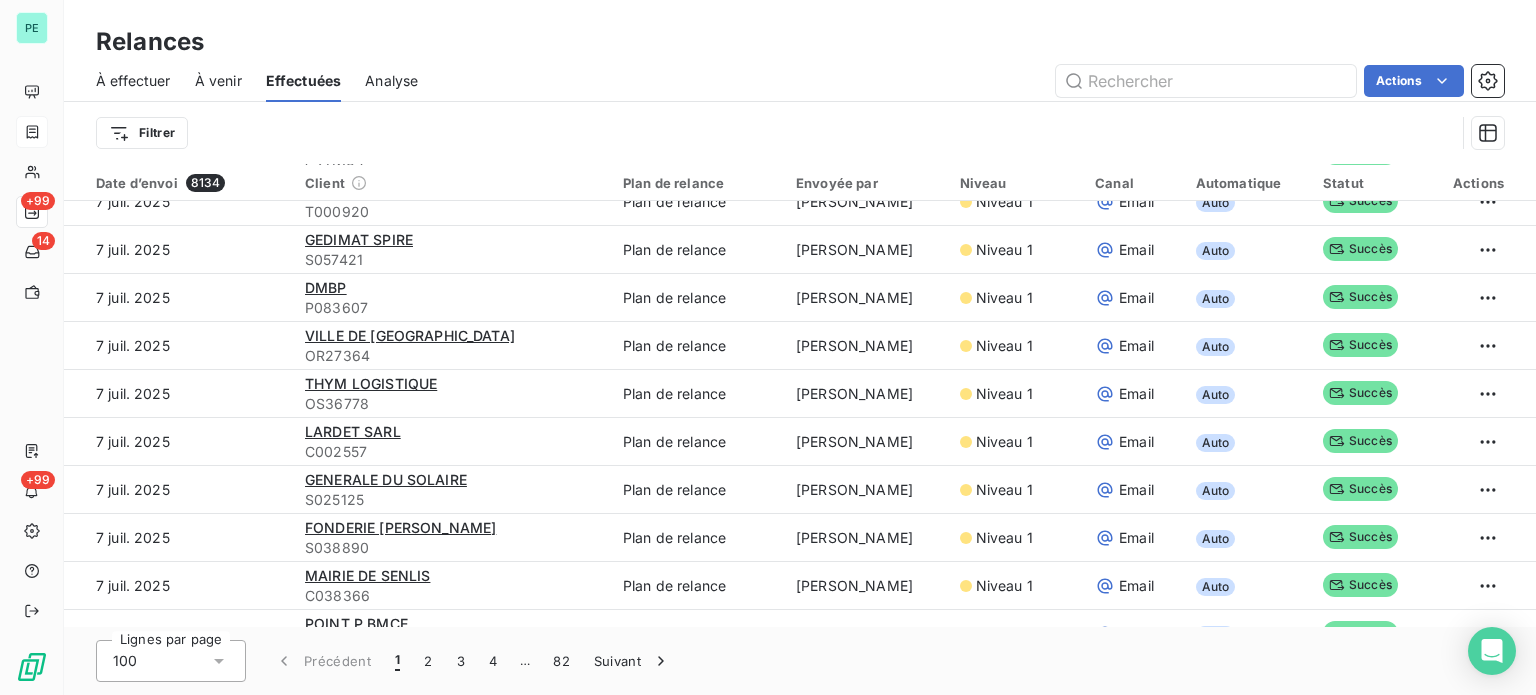scroll, scrollTop: 0, scrollLeft: 0, axis: both 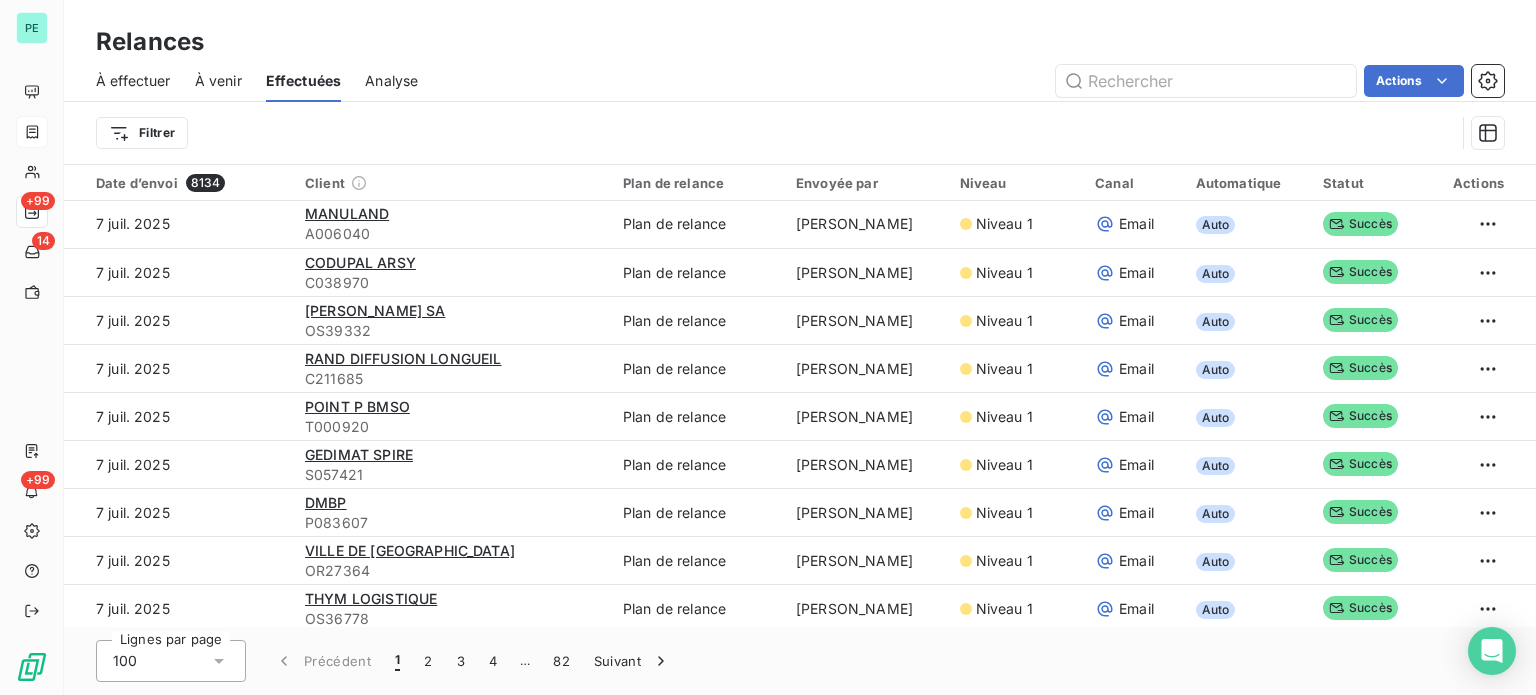 click on "À effectuer" at bounding box center (133, 81) 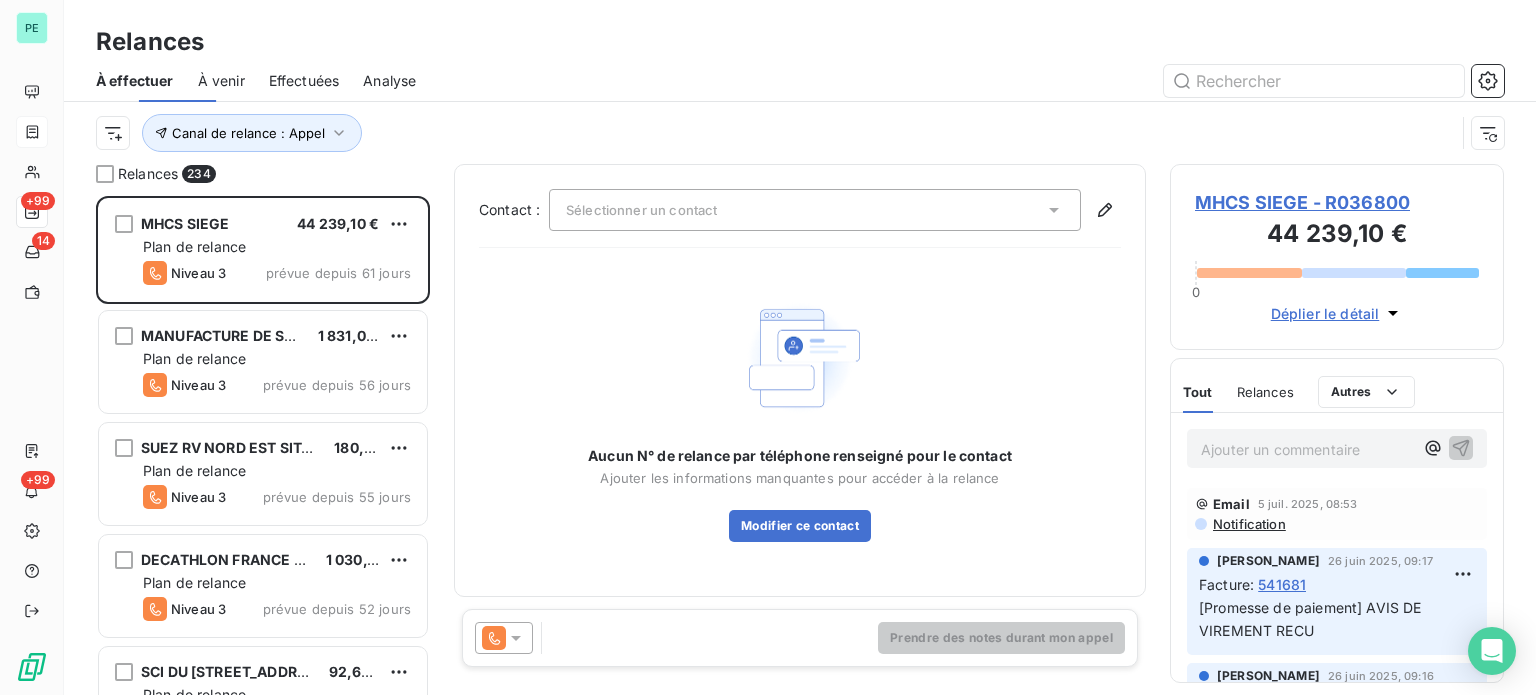 scroll, scrollTop: 16, scrollLeft: 16, axis: both 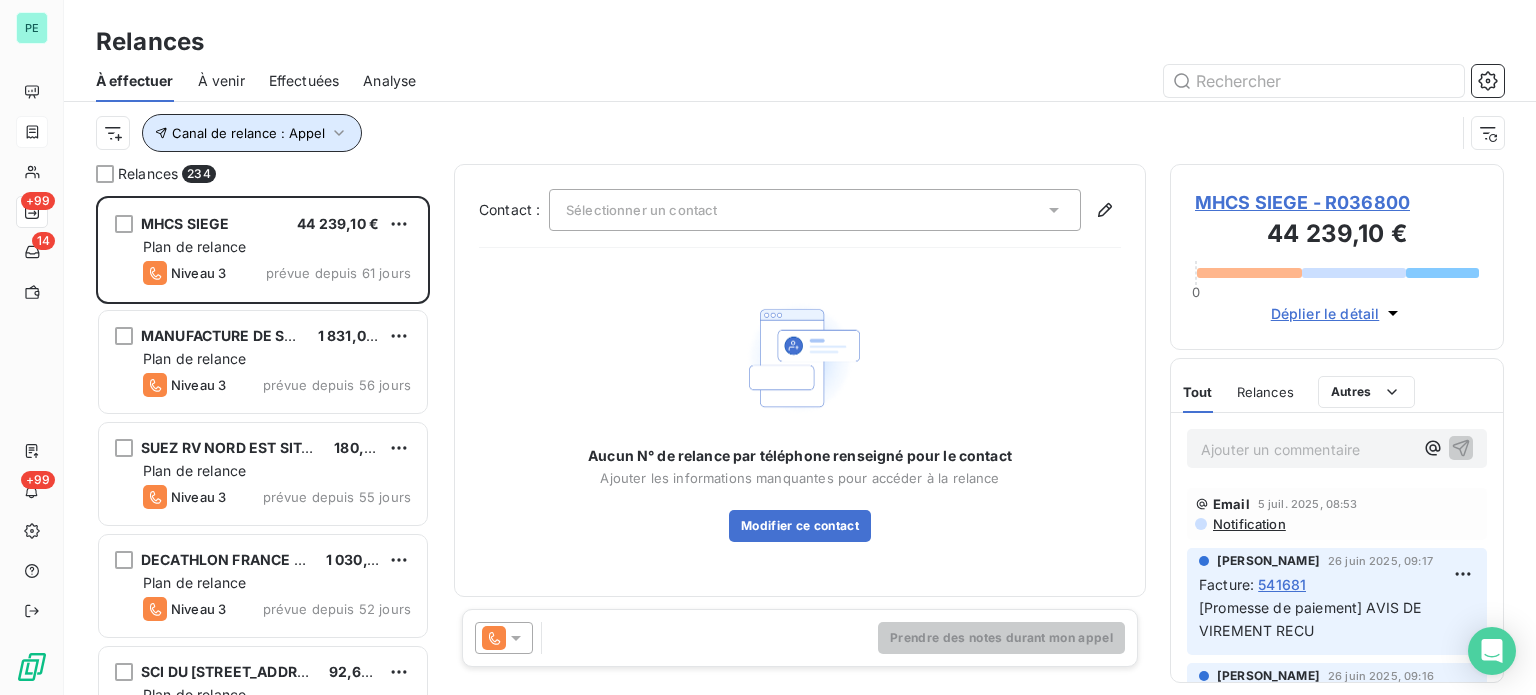 click on "Canal de relance  : Appel" at bounding box center (248, 133) 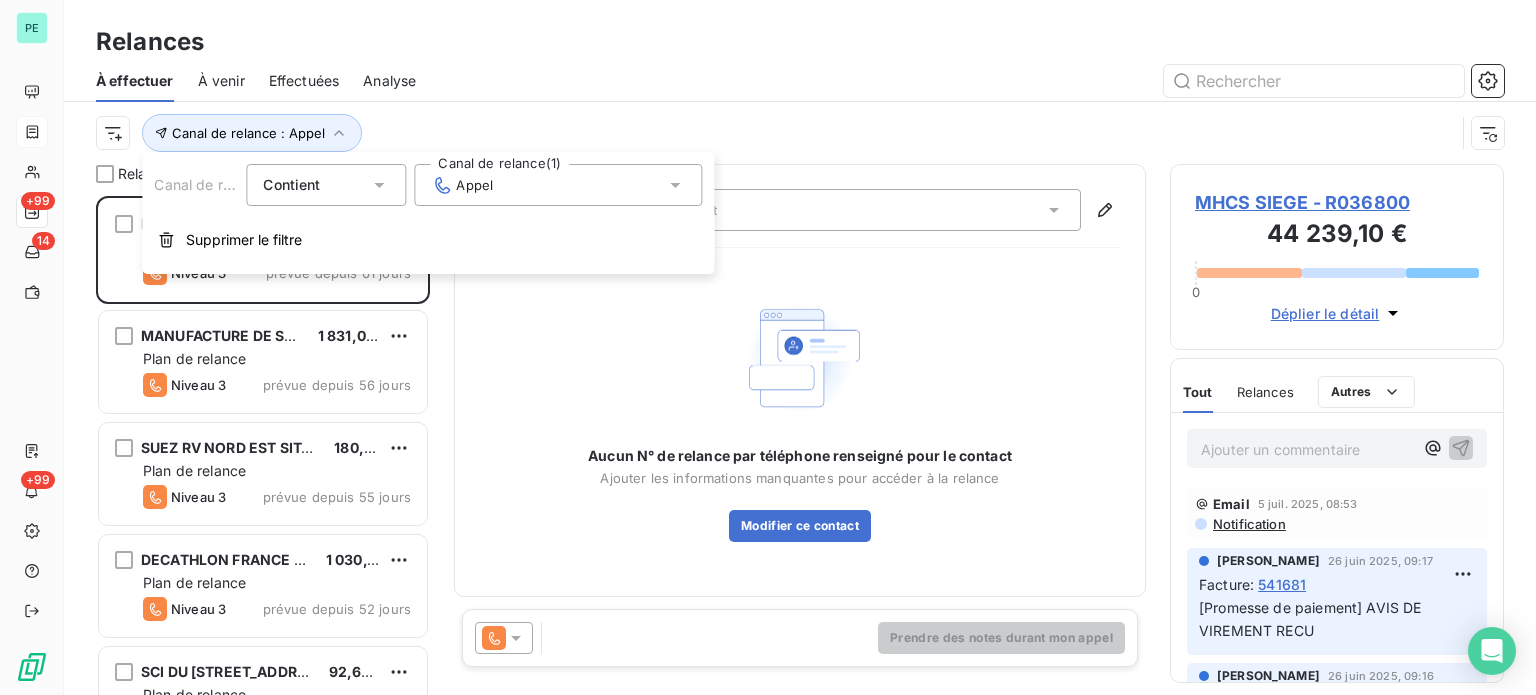 click 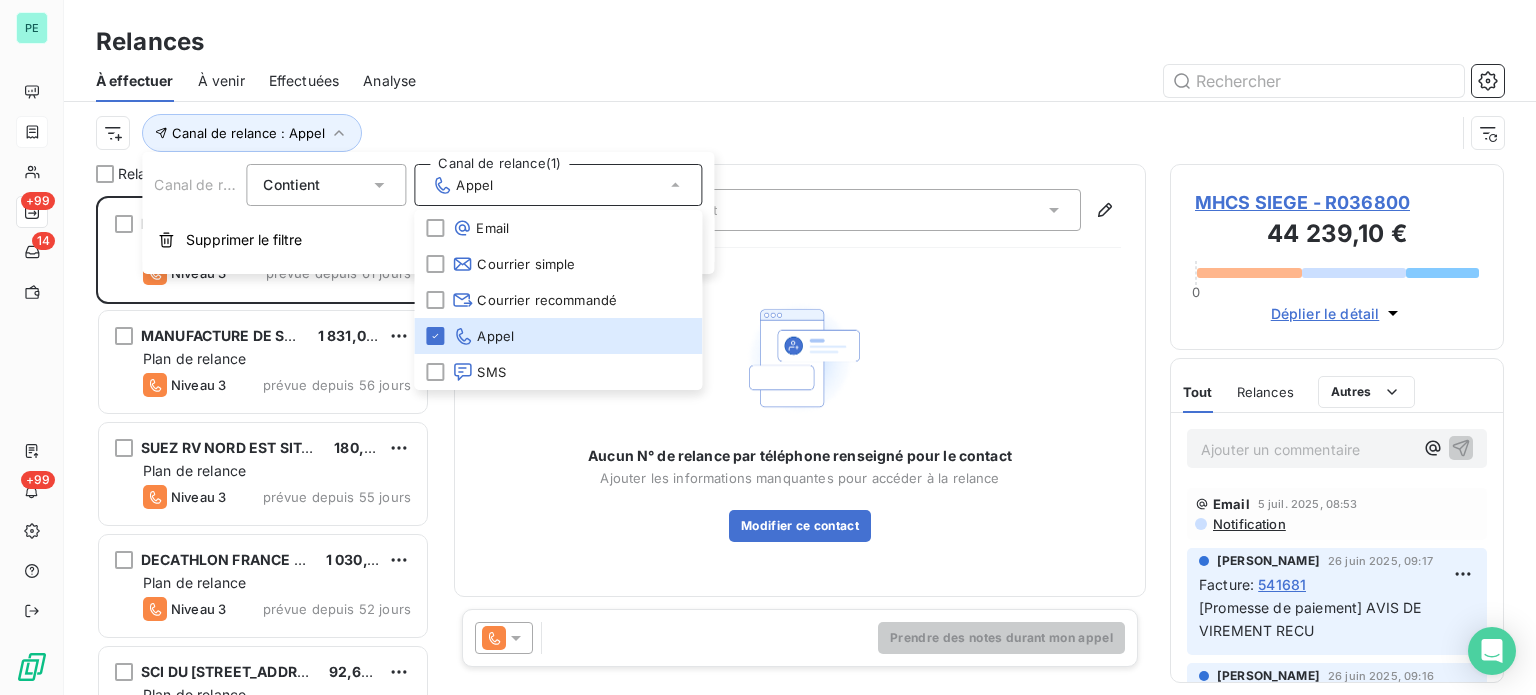 click on "Canal de relance  : Appel" at bounding box center (800, 133) 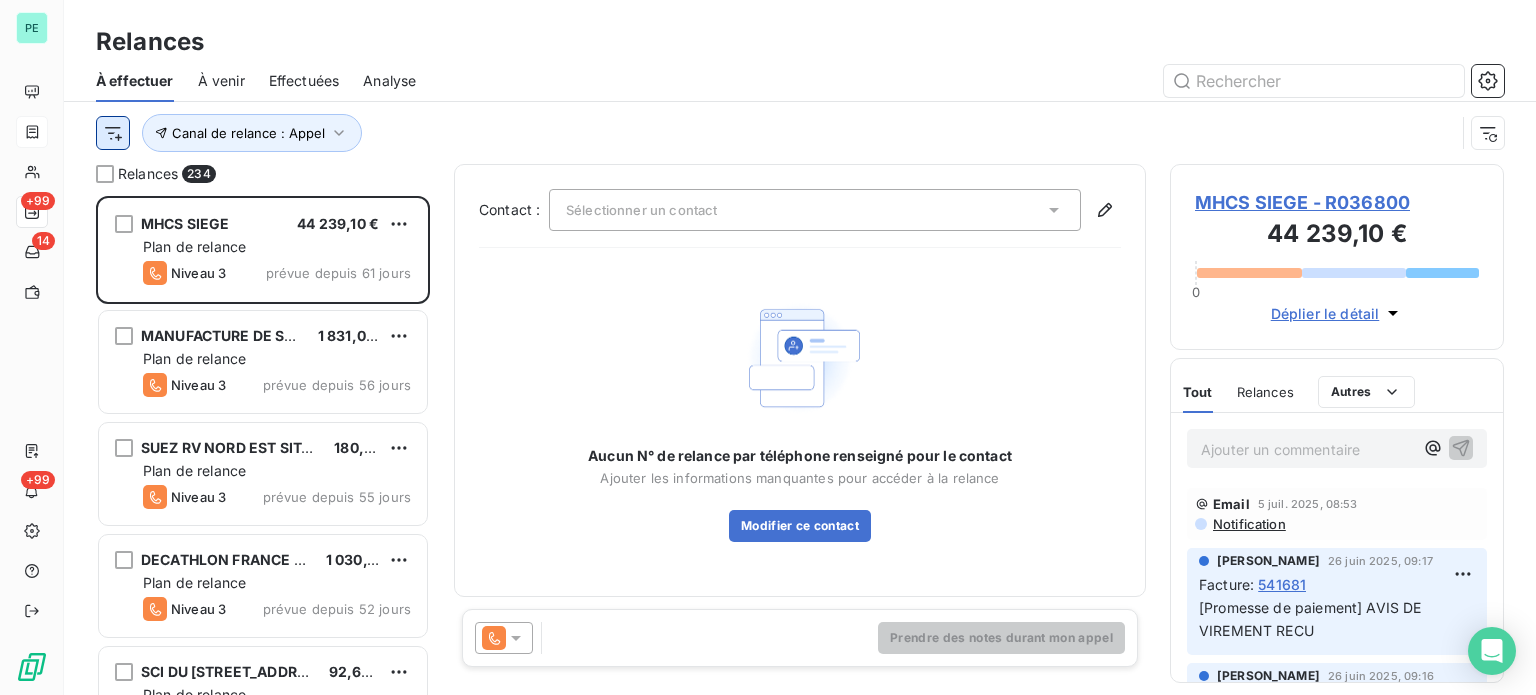 click on "PE +99 14 +99 Relances À effectuer À venir Effectuées Analyse Canal de relance  : [PERSON_NAME]  Relances 234 MHCS SIEGE 44 239,10 € Plan de relance Niveau 3 prévue depuis 61 jours MANUFACTURE DE SENLIS 1 831,04 € Plan de relance Niveau 3 prévue depuis 56 jours SUEZ [PERSON_NAME] EST [PERSON_NAME]  180,80 € Plan de relance Niveau 3 prévue depuis 55 jours DECATHLON FRANCE SAS (227) 1 030,12 € Plan de relance Niveau 3 prévue depuis 52 jours SCI DU 22 [GEOGRAPHIC_DATA] 92,64 € Plan de relance Niveau 3 prévue depuis 47 jours [PERSON_NAME] EXPRESS 384,94 € Plan de relance Niveau 3 prévue depuis 47 jours SMA 2 665,47 € Plan de relance Niveau 3 prévue depuis 47 jours M. OU MME CROS  78,25 € Plan de relance Niveau 3 prévue depuis 47 jours LA BUVETTE 2 025,06 € Plan de relance Niveau 3 prévue depuis 46 jours M. [PERSON_NAME] 435,39 € Plan de relance Niveau 3 prévue depuis 46 jours AUX AS DU BILLARD 205,20 € Plan de relance Niveau 3 prévue depuis 46 jours 1 854,87 €" at bounding box center (768, 347) 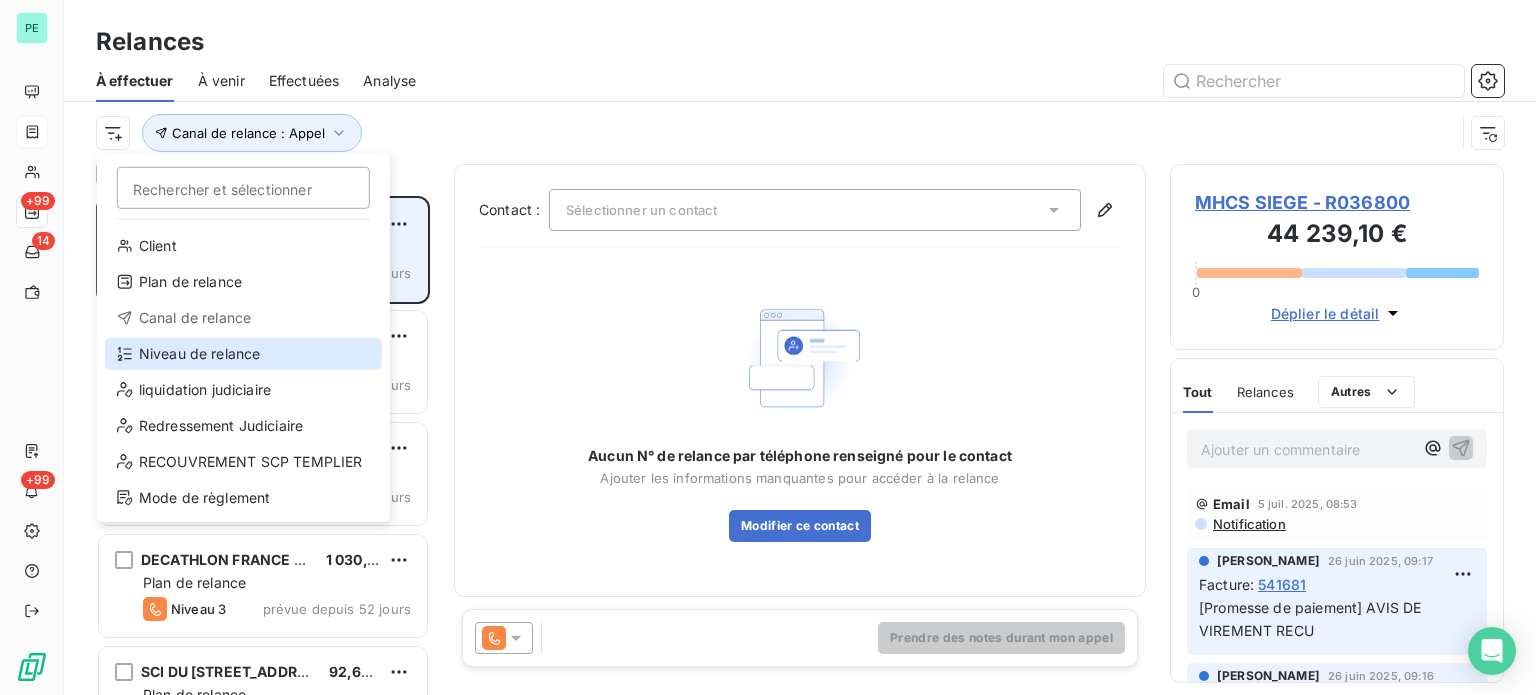 drag, startPoint x: 197, startPoint y: 357, endPoint x: 360, endPoint y: 291, distance: 175.85506 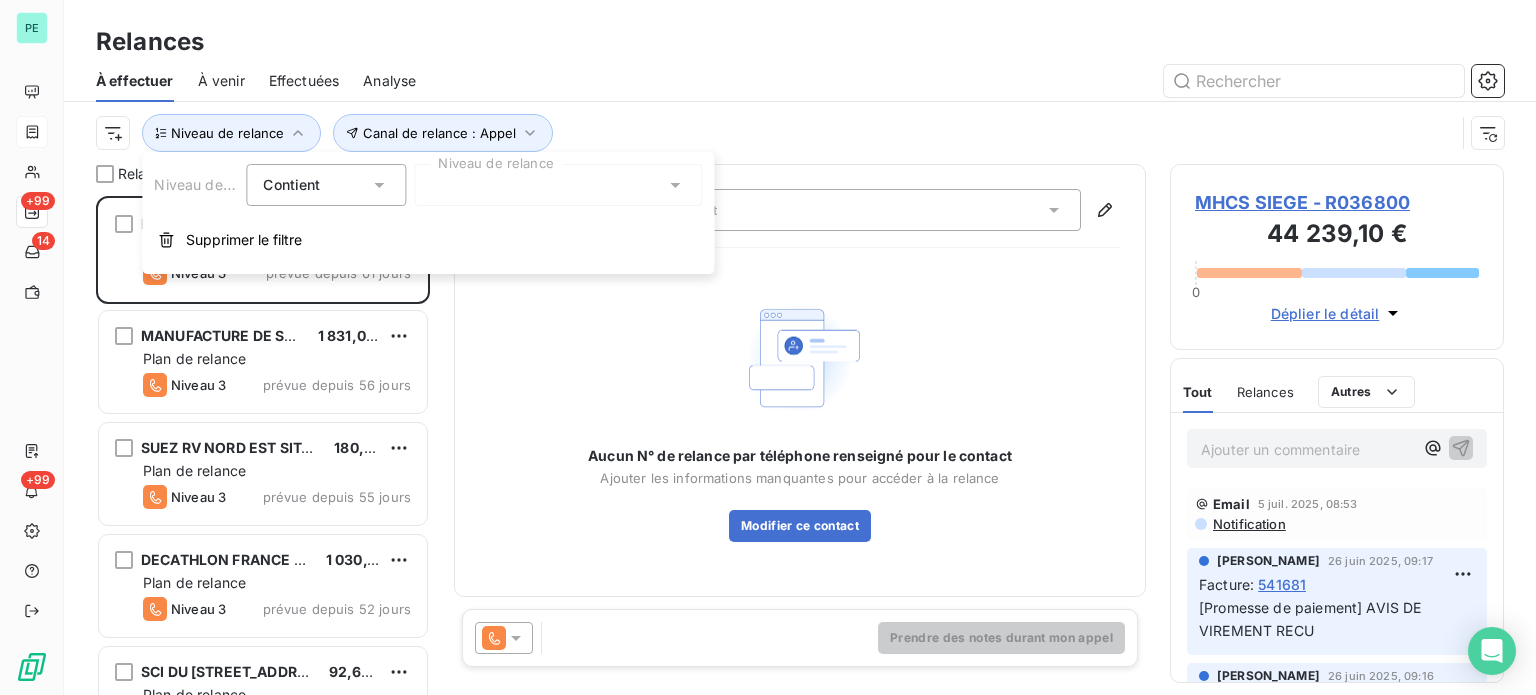 click at bounding box center [558, 185] 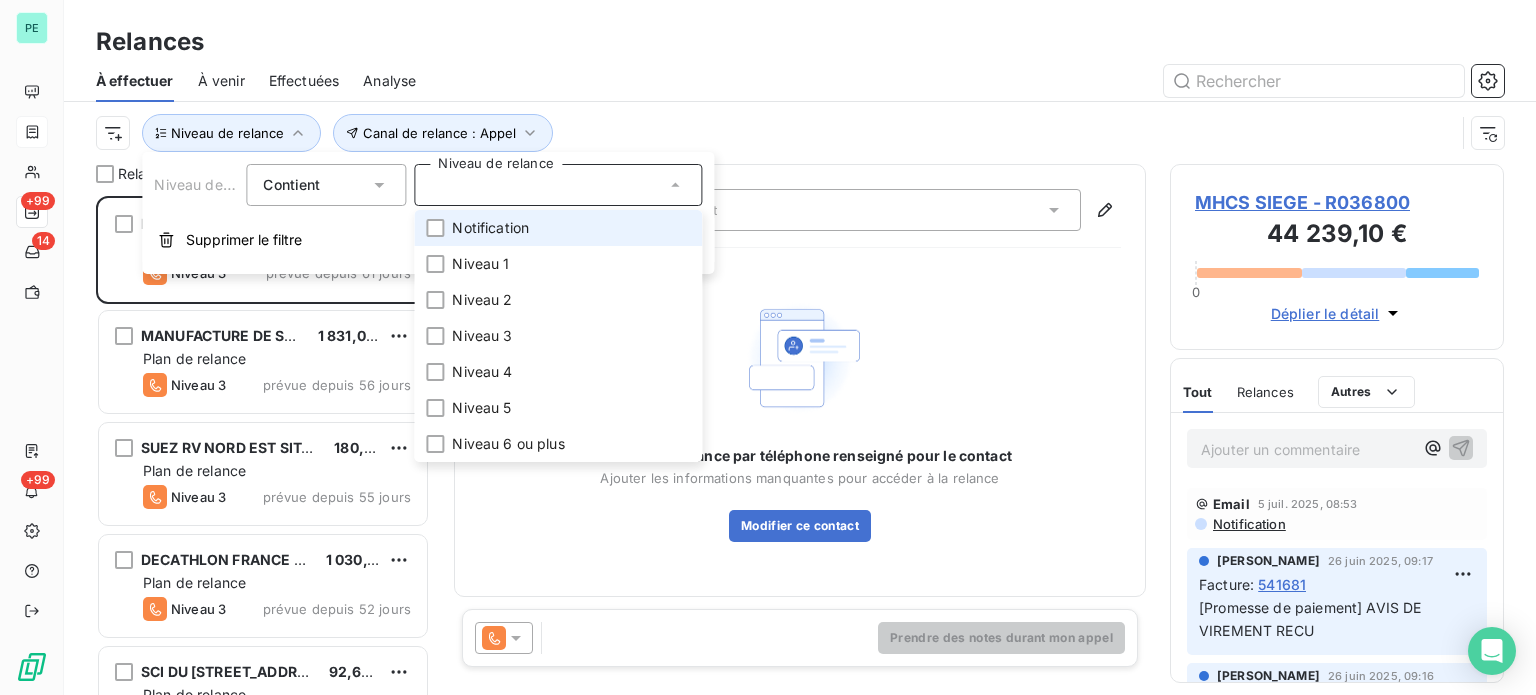 click on "Notification" at bounding box center (490, 228) 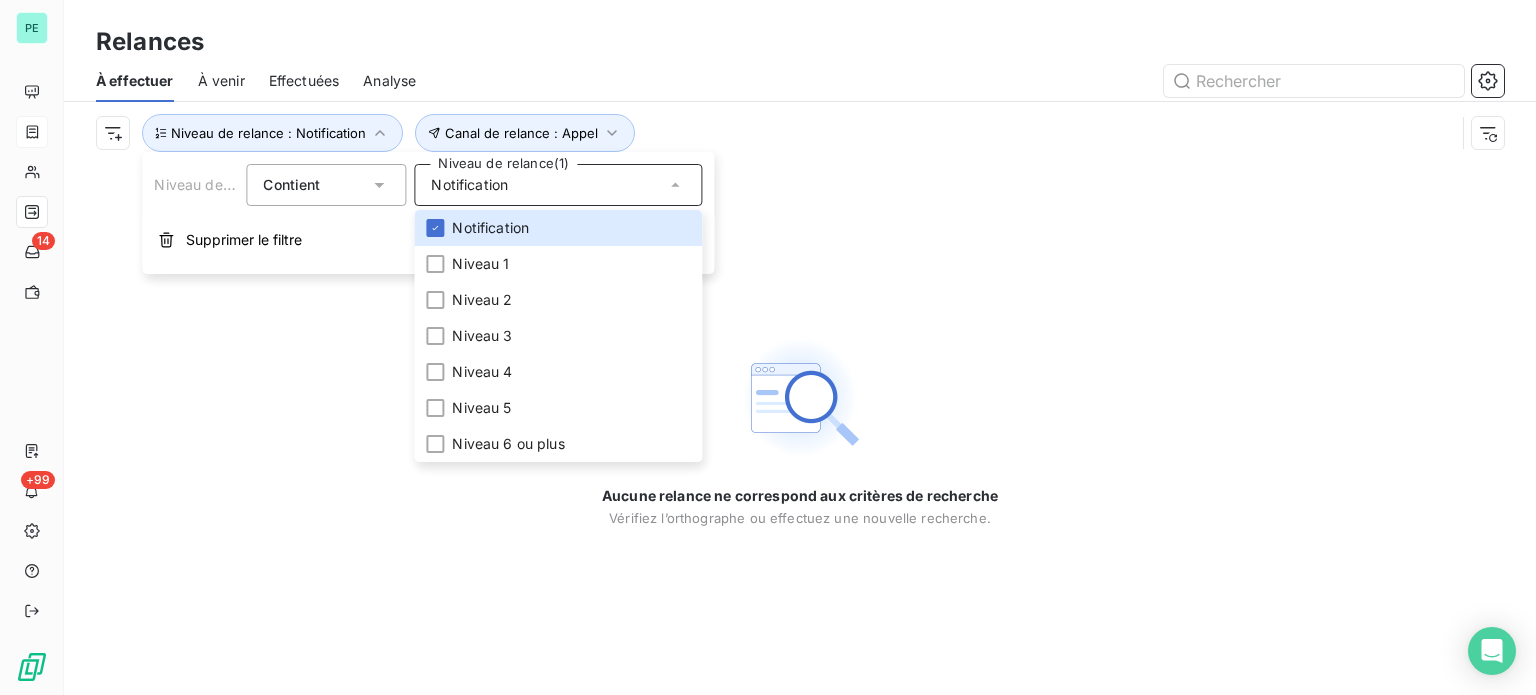 click on "Relances" at bounding box center (800, 42) 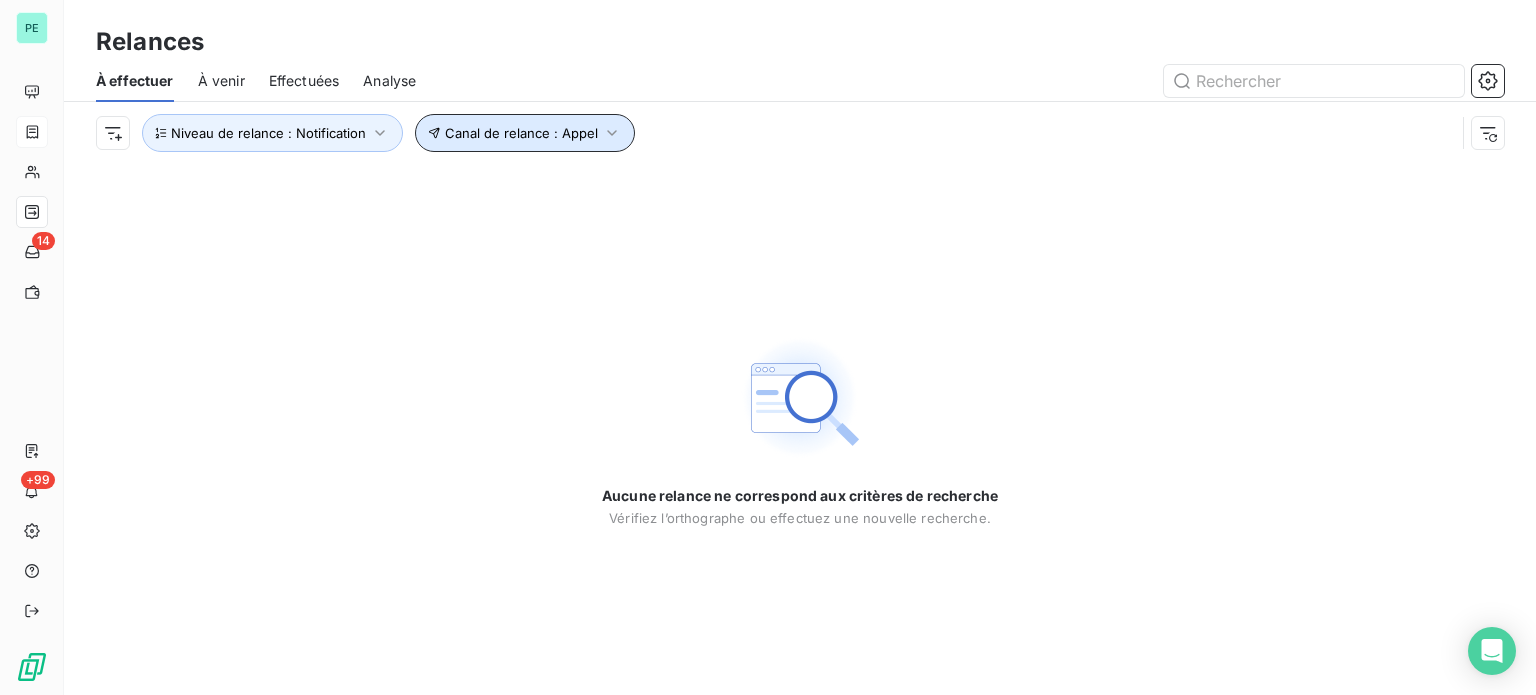 click on "Canal de relance  : Appel" at bounding box center (521, 133) 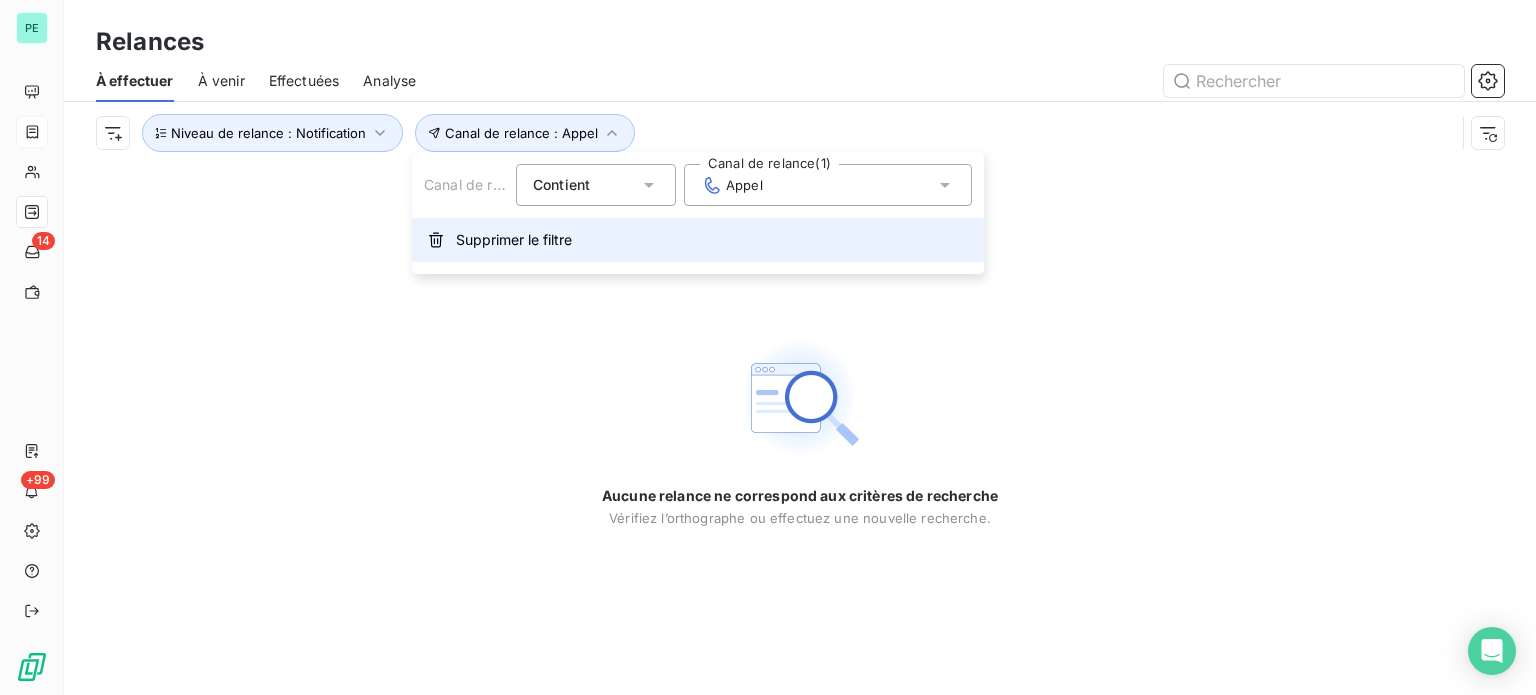 click on "Supprimer le filtre" at bounding box center (514, 240) 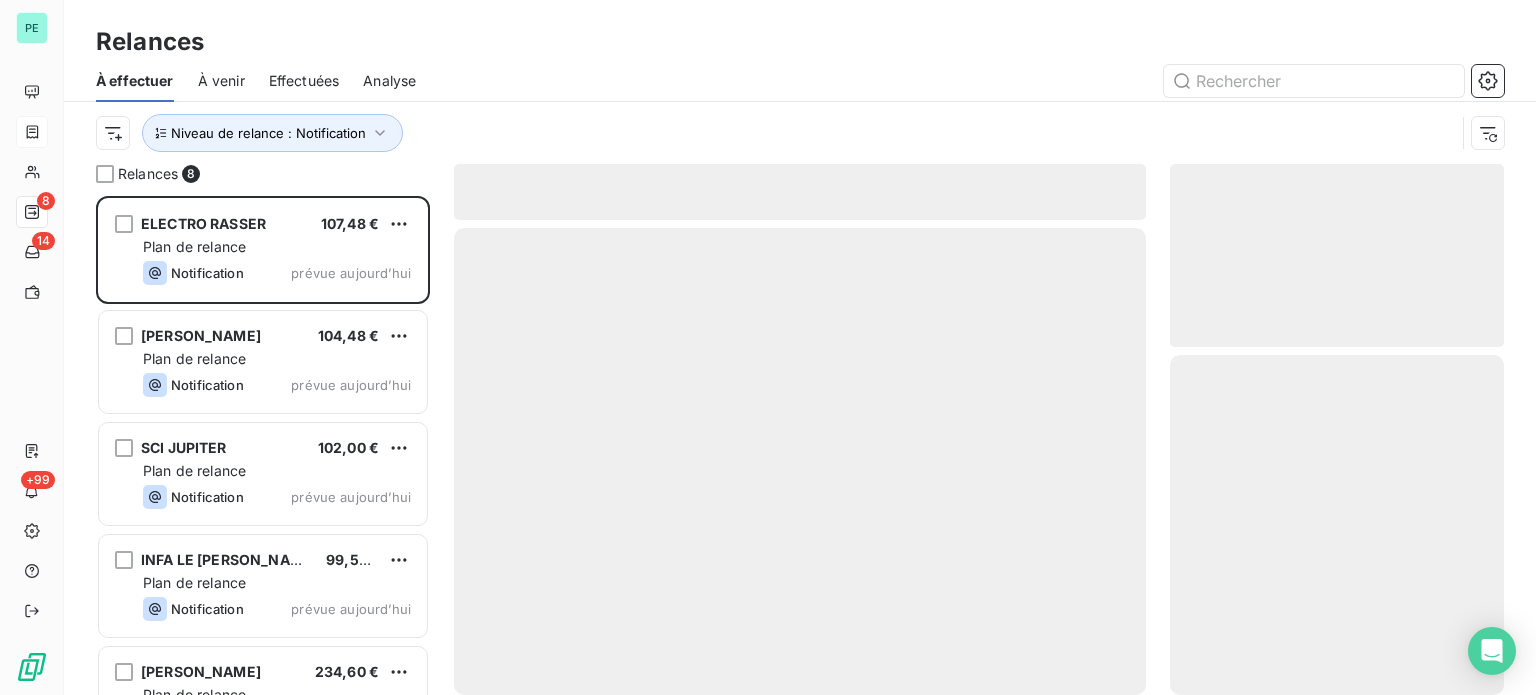 scroll, scrollTop: 16, scrollLeft: 16, axis: both 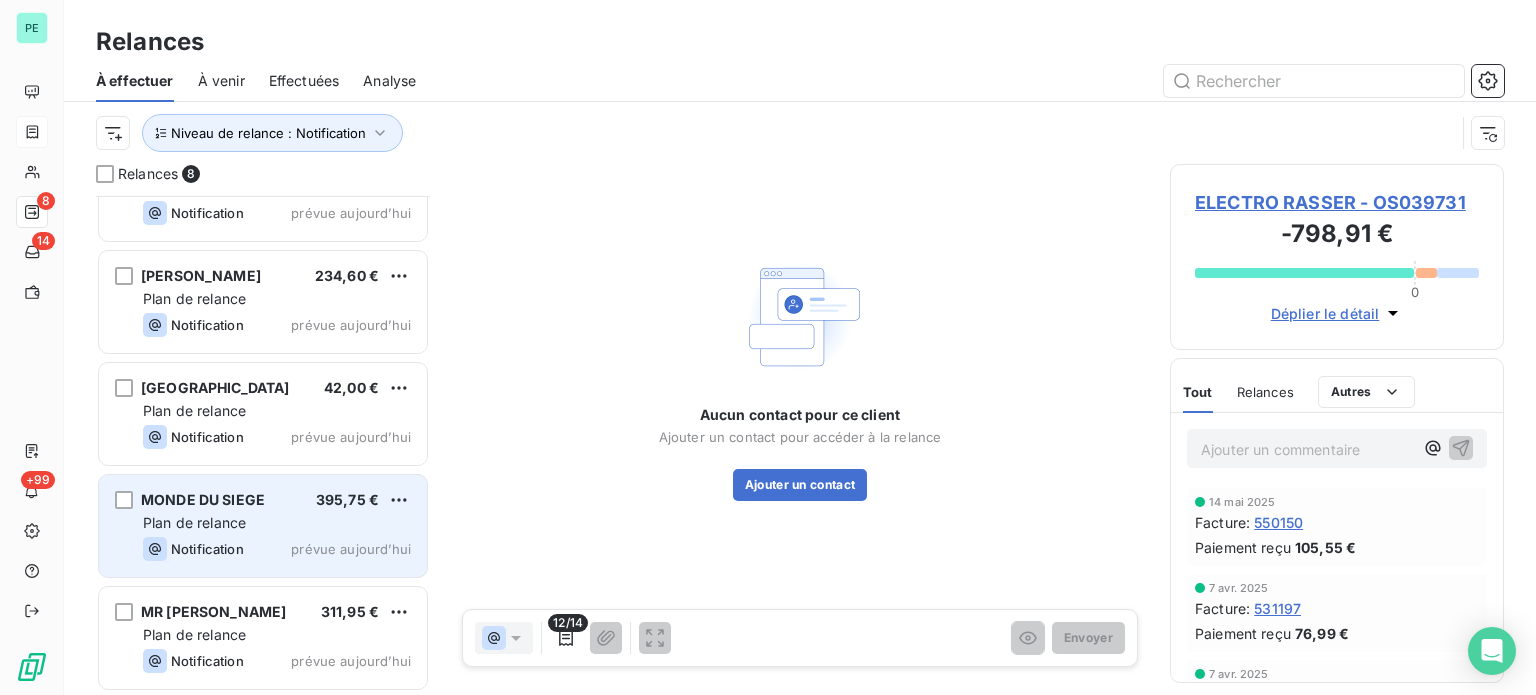 click on "Notification prévue aujourd’hui" at bounding box center [277, 549] 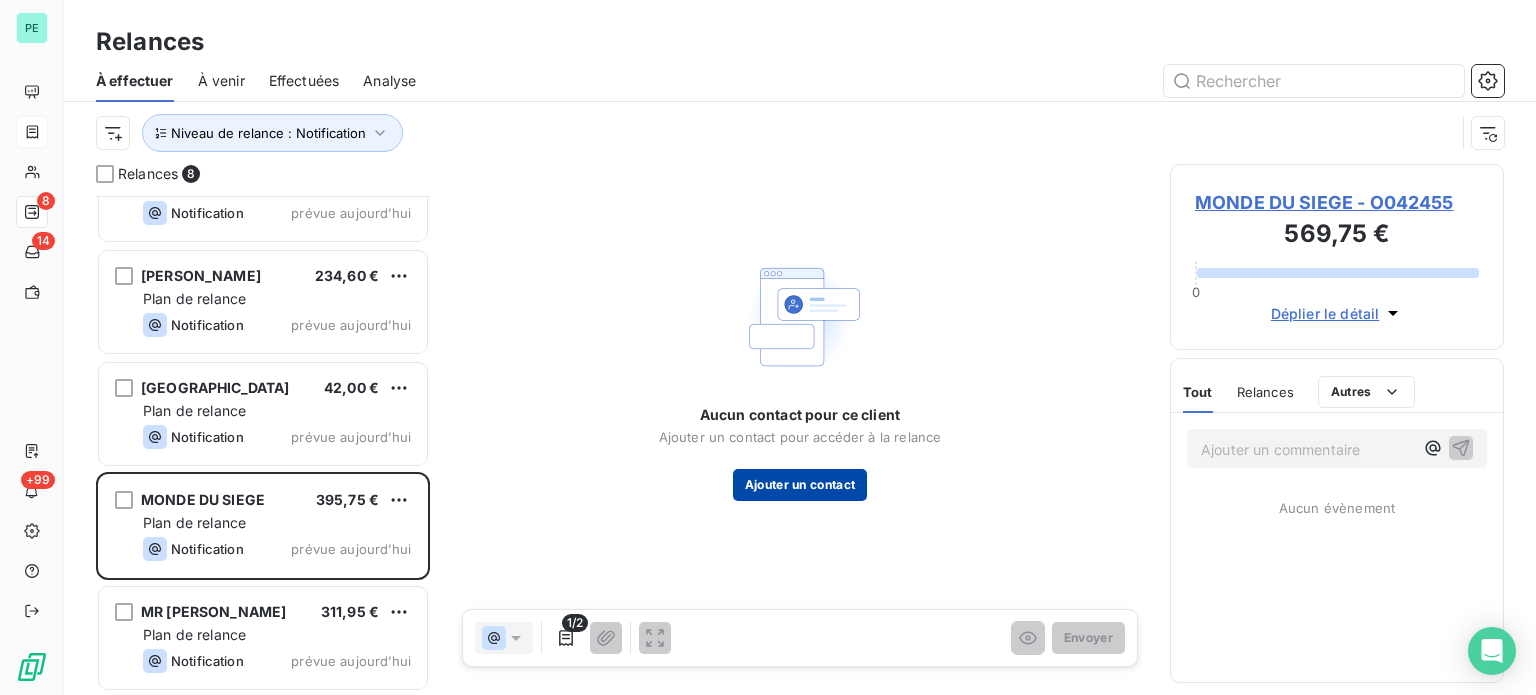 click on "Ajouter un contact" at bounding box center (800, 485) 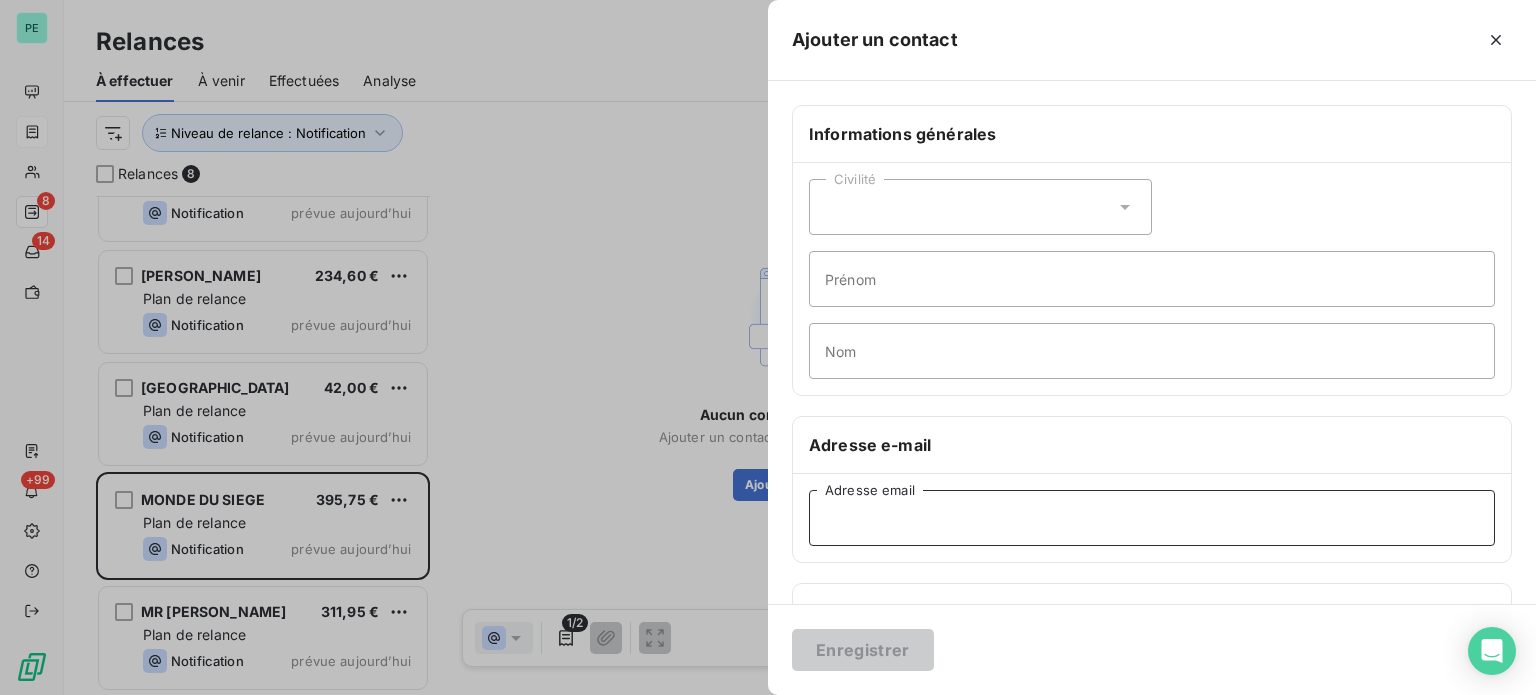 click on "Adresse email" at bounding box center [1152, 518] 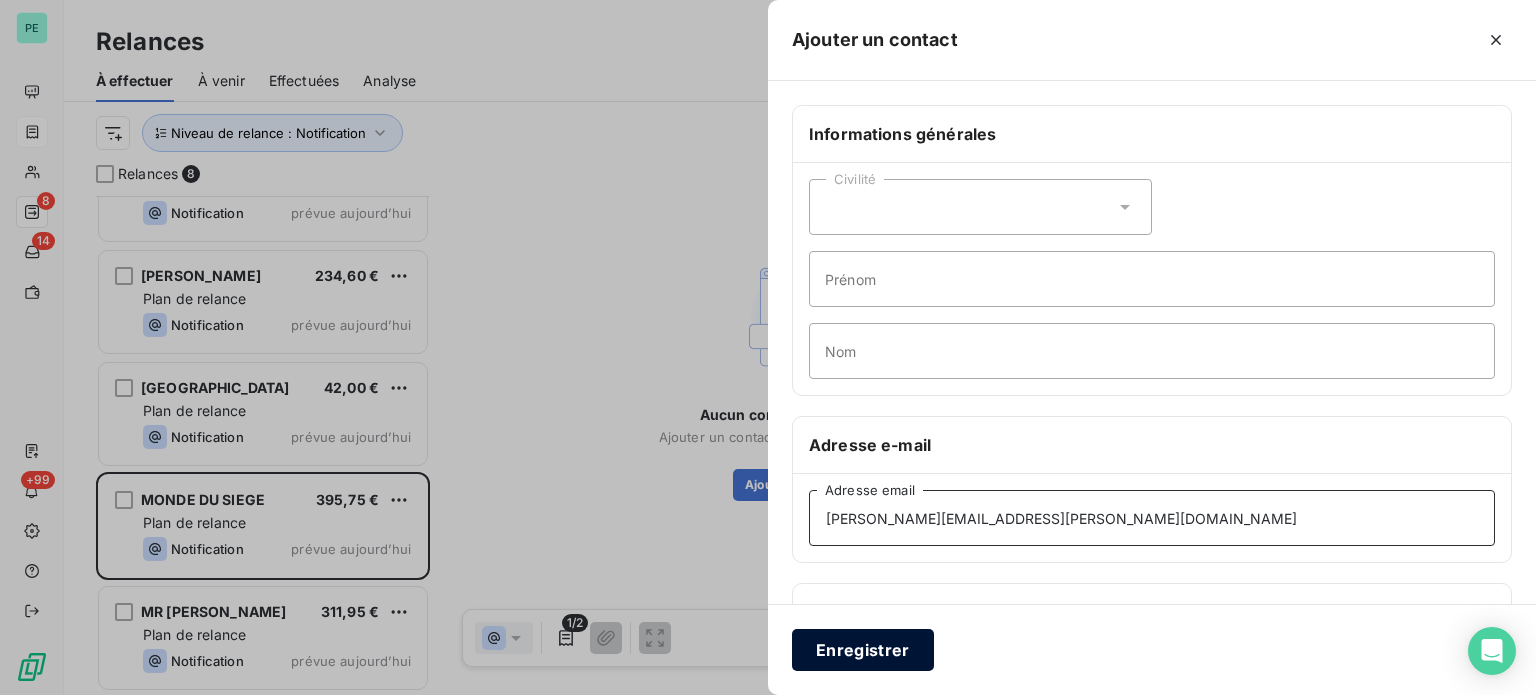type on "[PERSON_NAME][EMAIL_ADDRESS][PERSON_NAME][DOMAIN_NAME]" 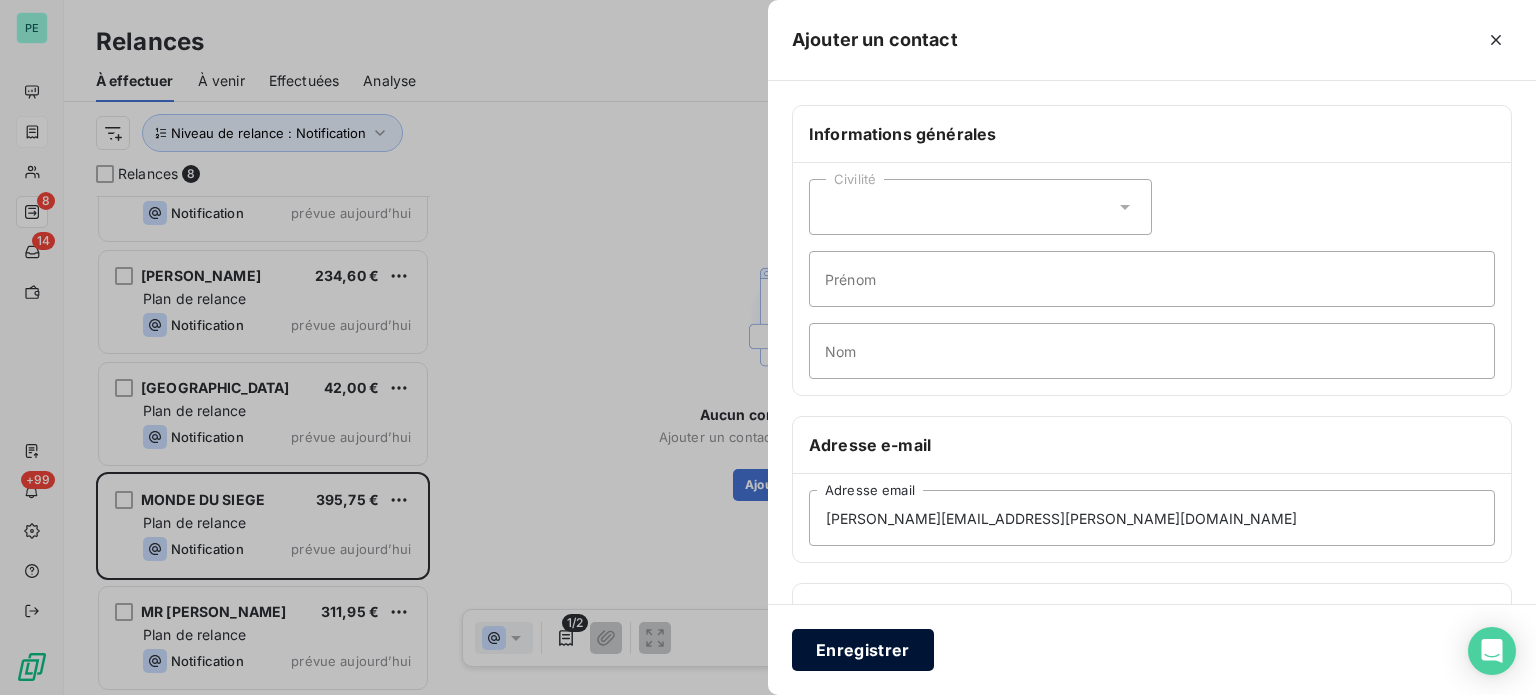 click on "Enregistrer" at bounding box center [863, 650] 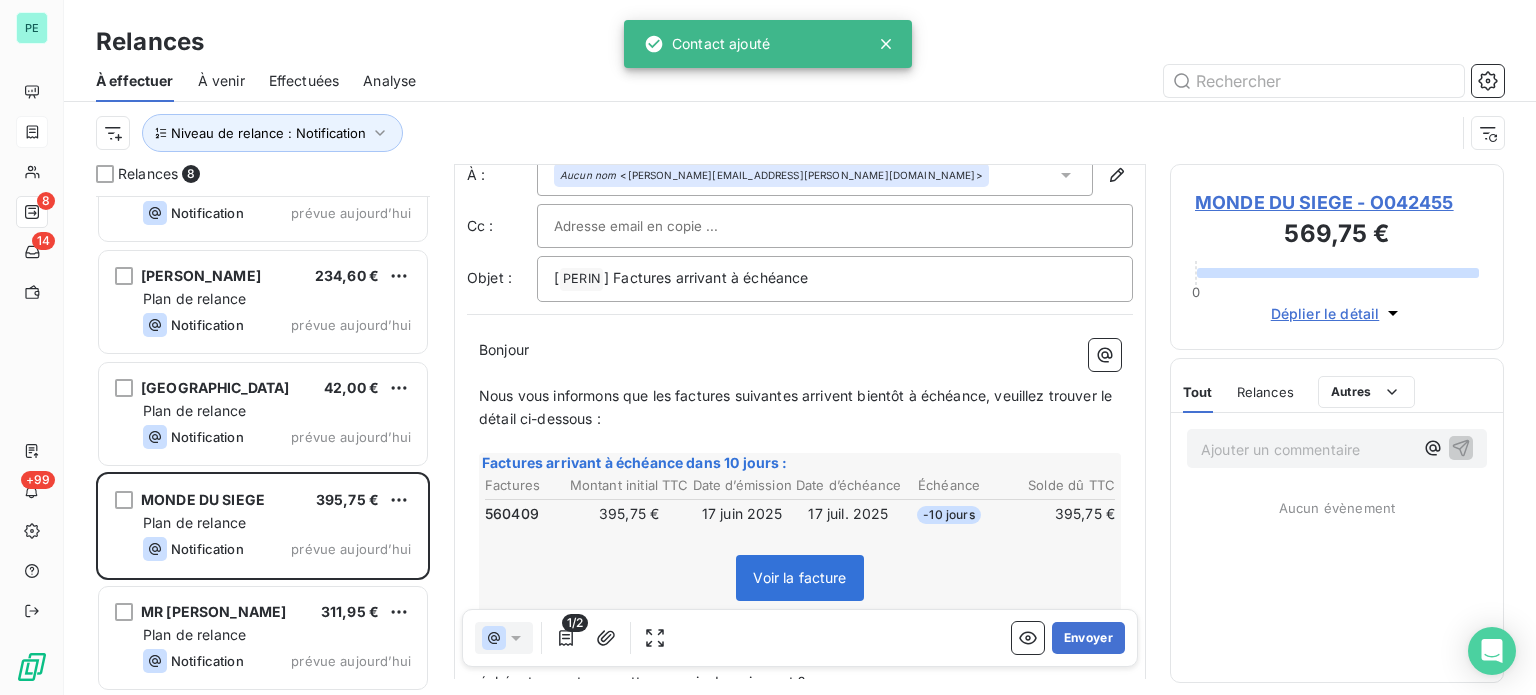 scroll, scrollTop: 100, scrollLeft: 0, axis: vertical 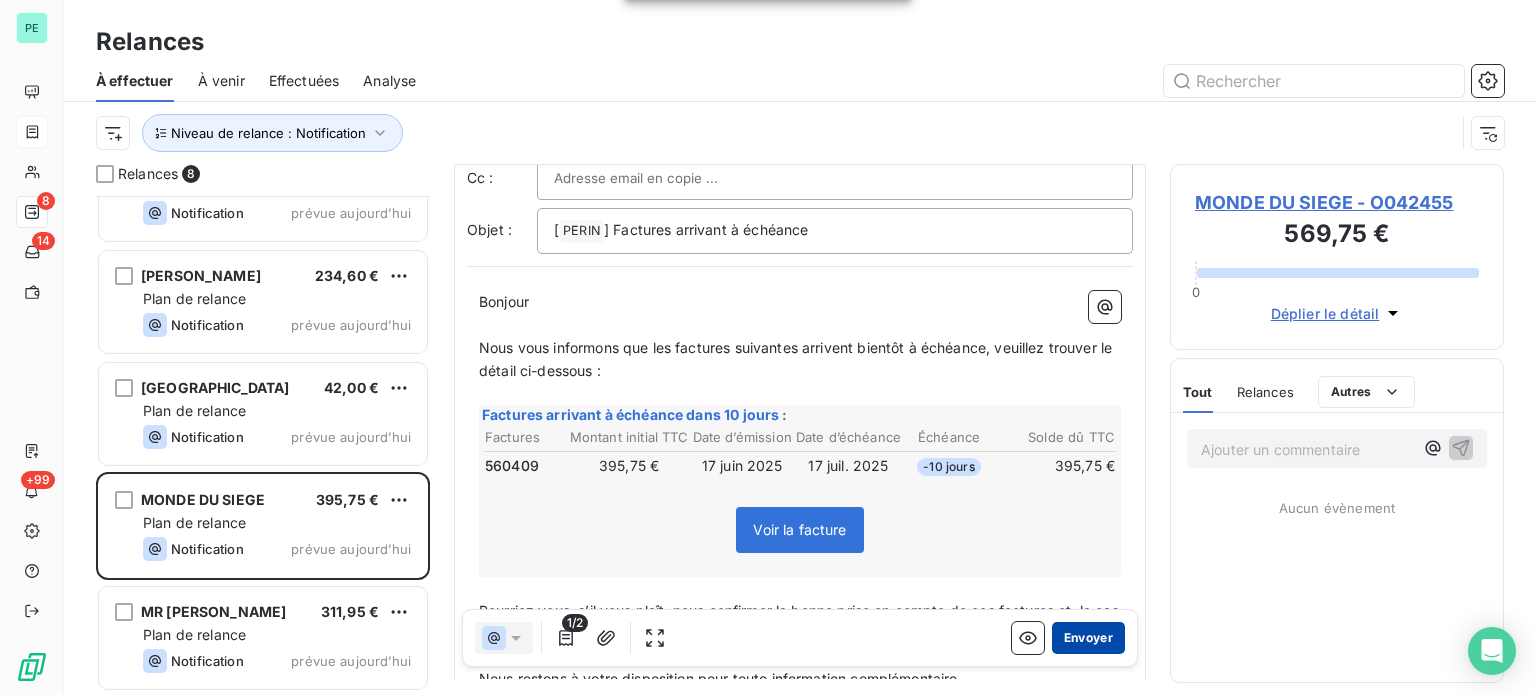 click on "Envoyer" at bounding box center (1088, 638) 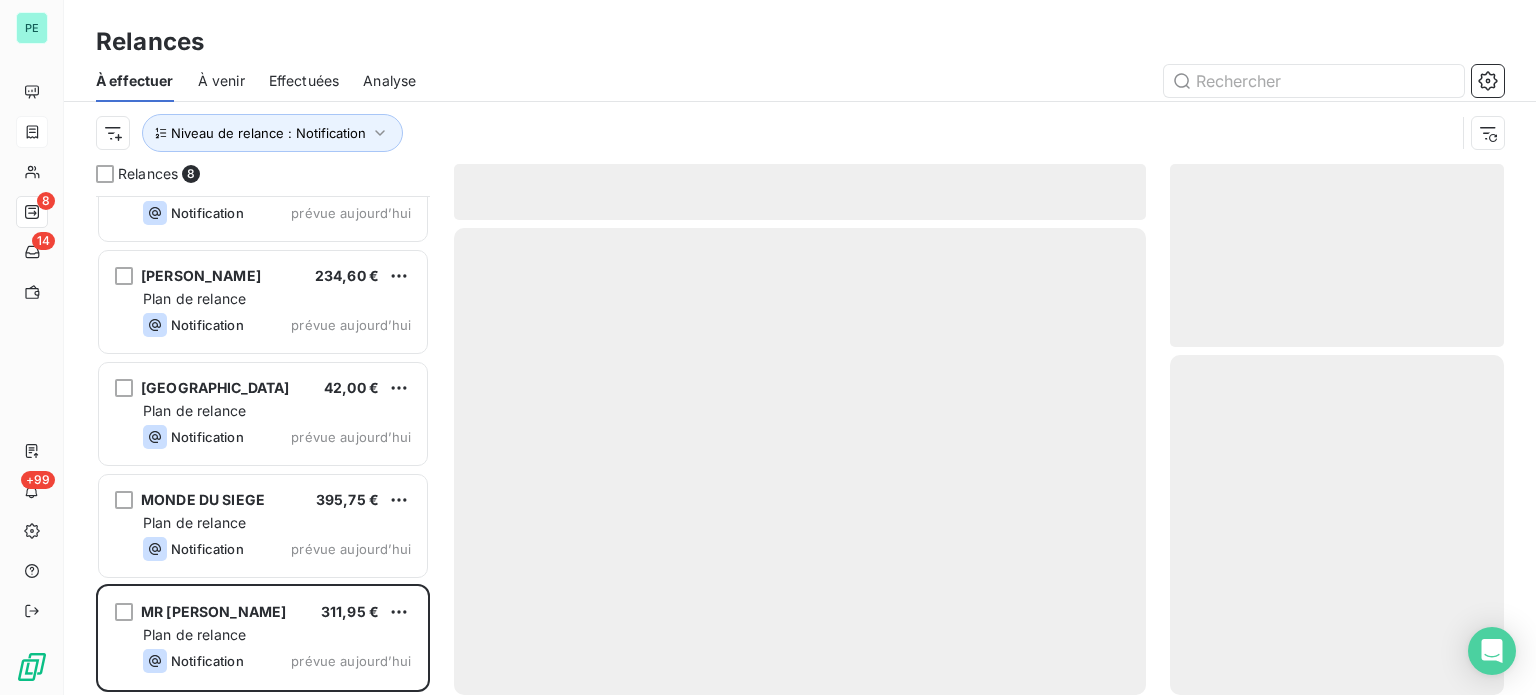 scroll, scrollTop: 284, scrollLeft: 0, axis: vertical 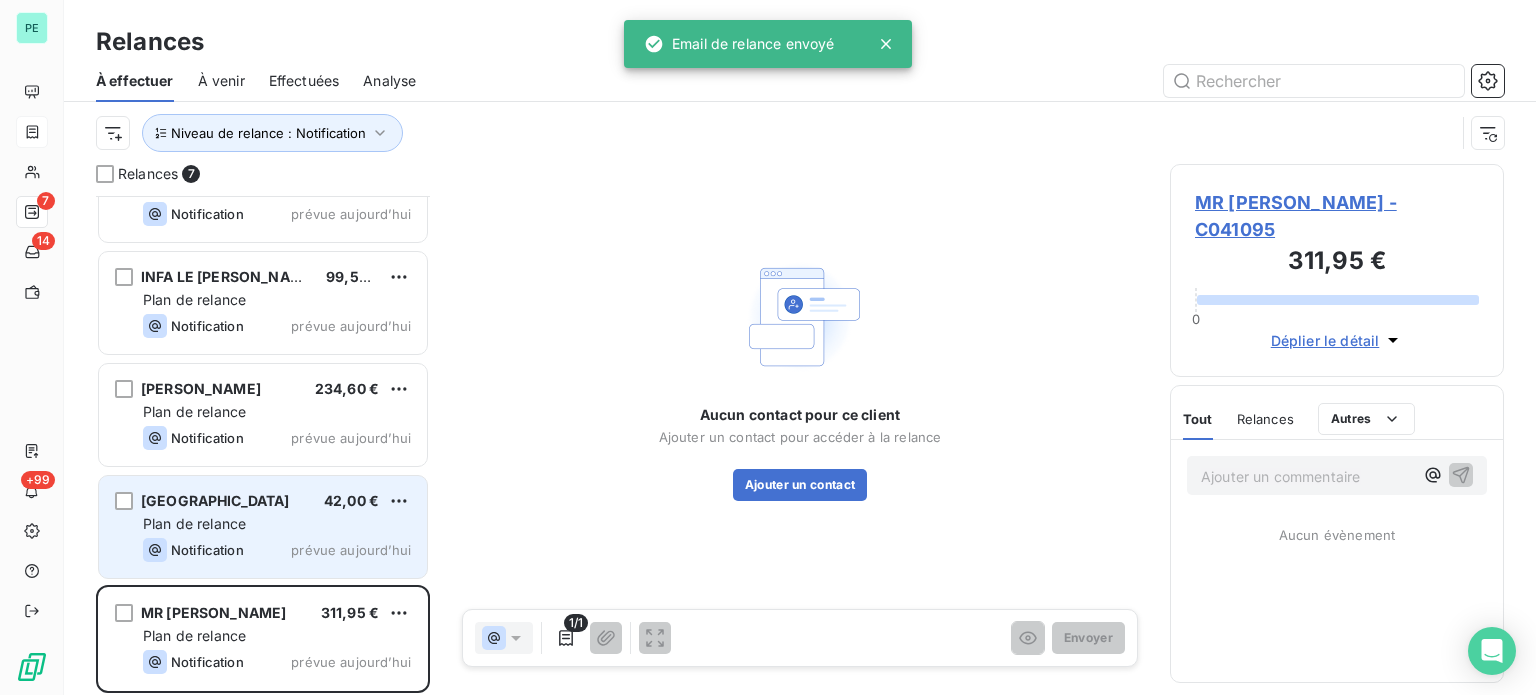 click on "Plan de relance" at bounding box center (277, 524) 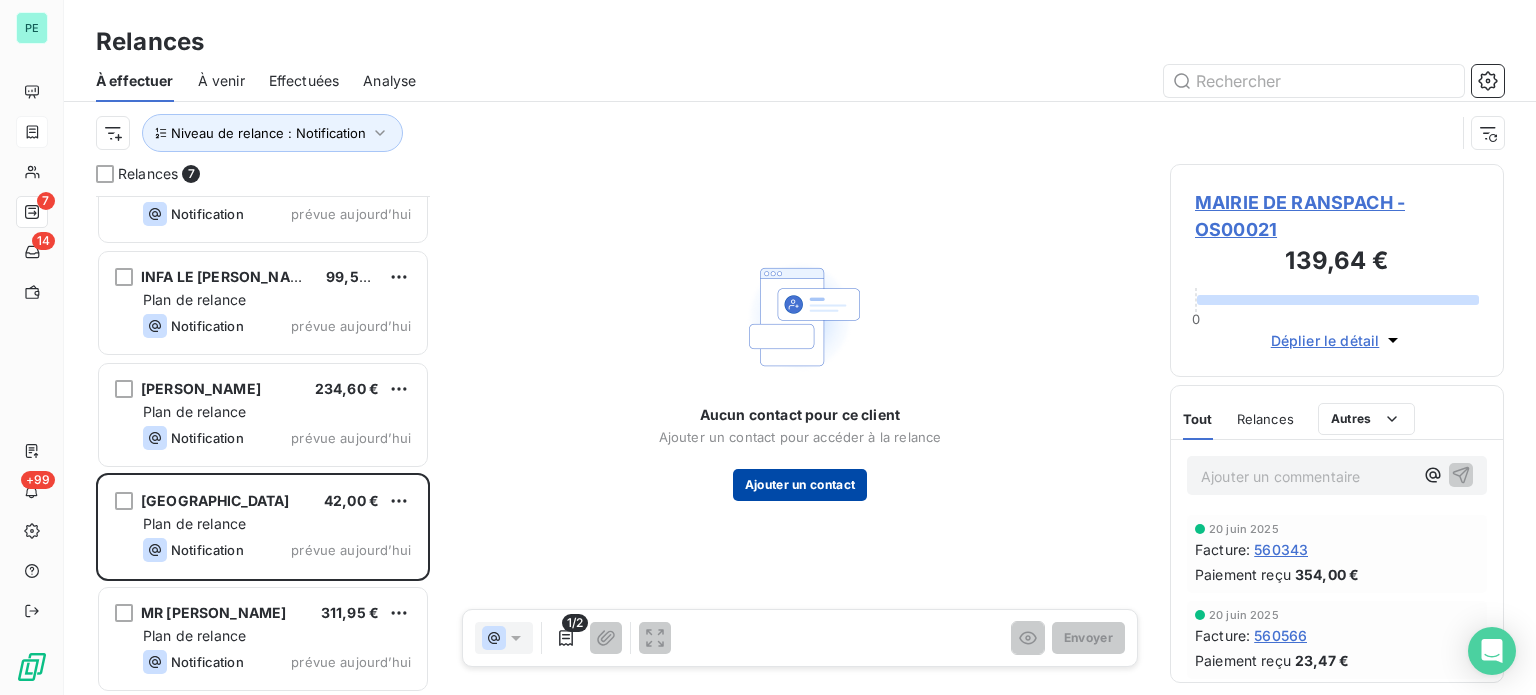 click on "Ajouter un contact" at bounding box center [800, 485] 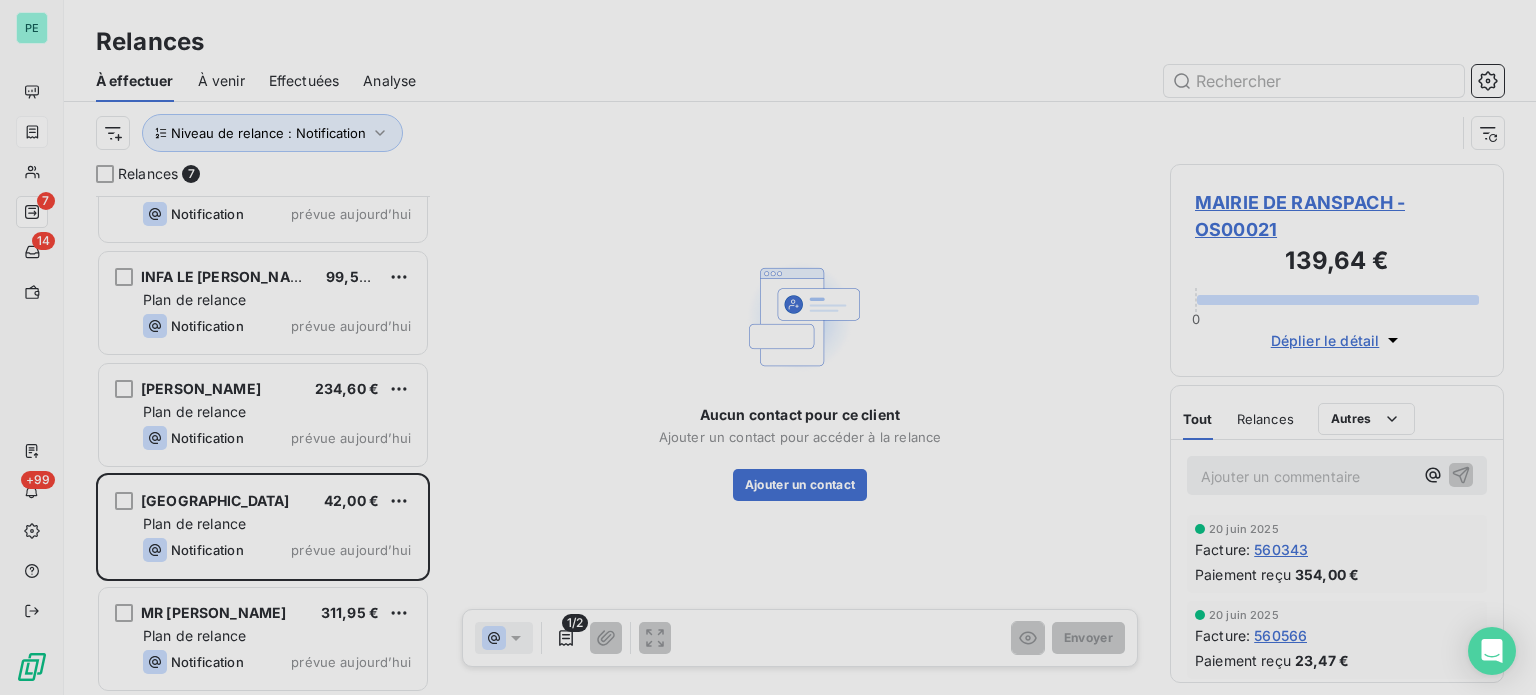 type 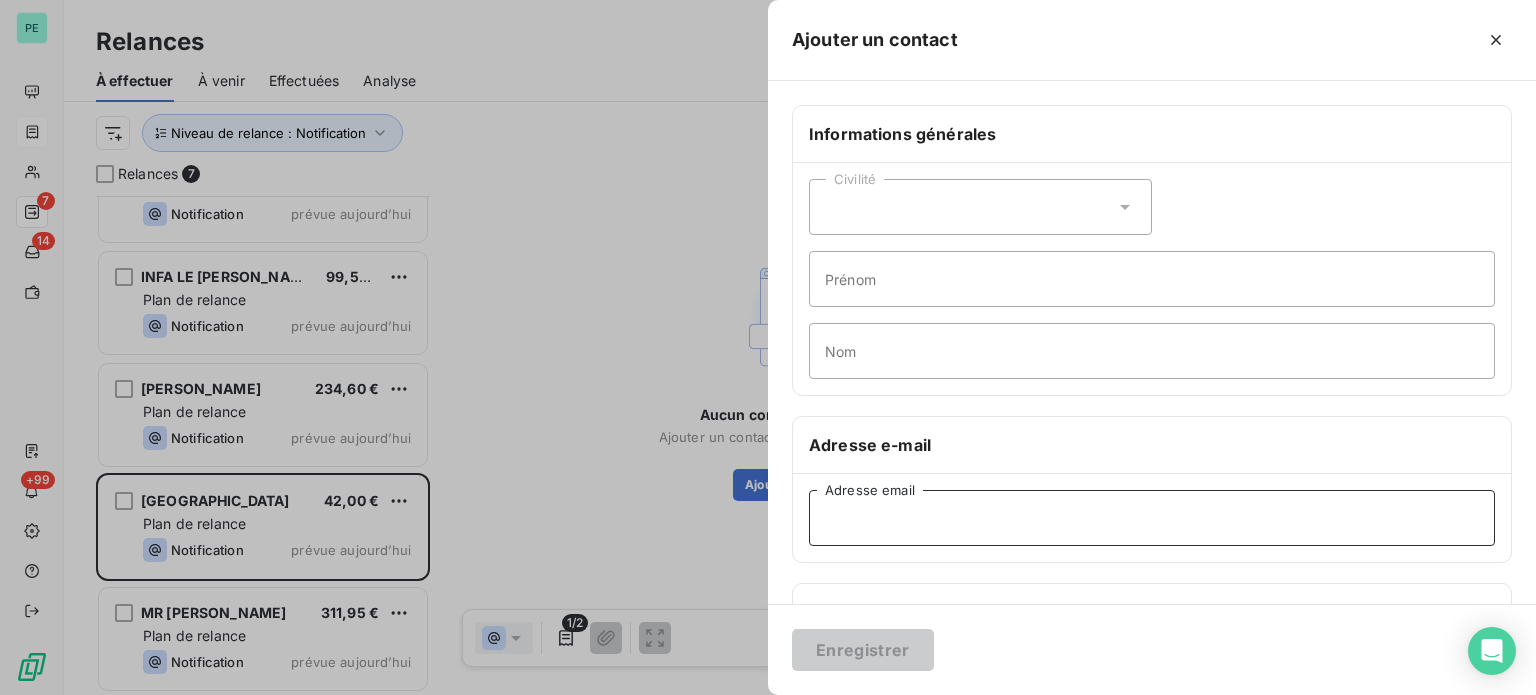 click on "Adresse email" at bounding box center [1152, 518] 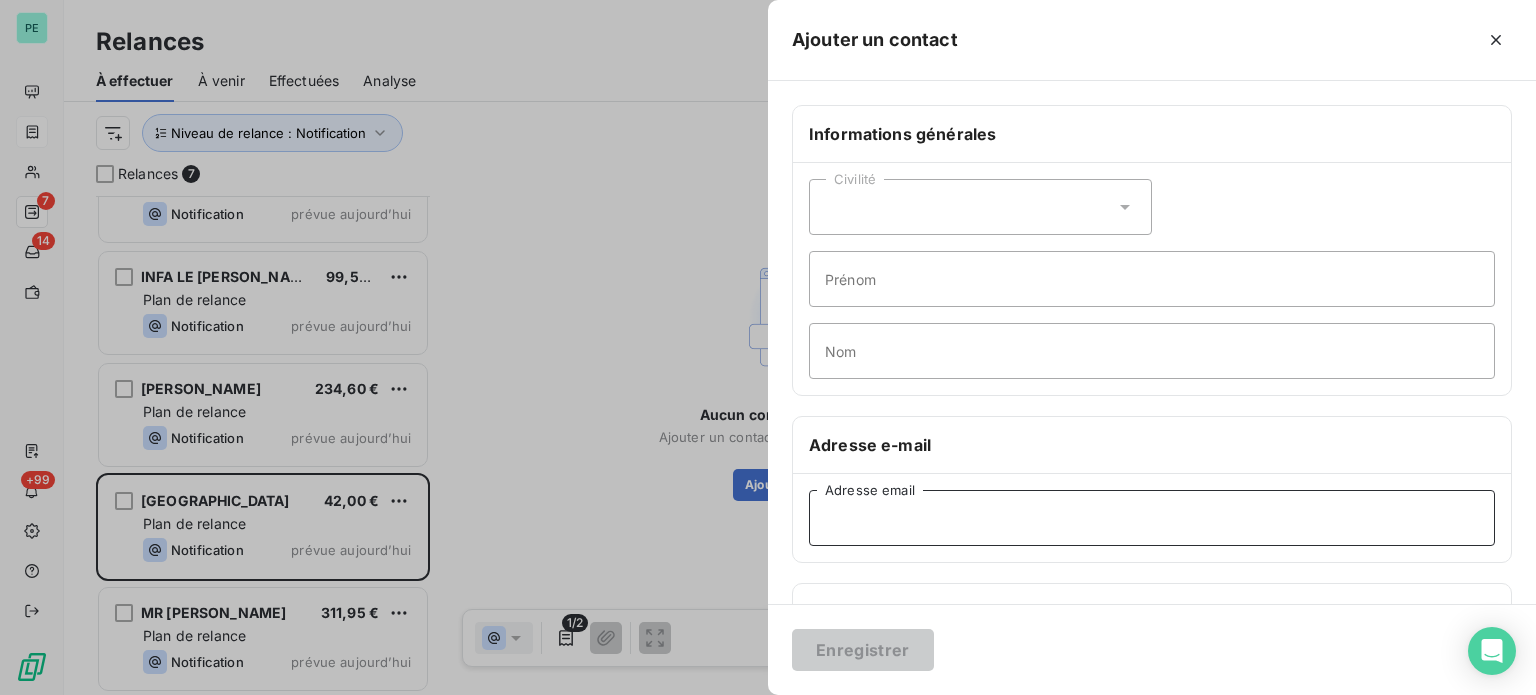 paste on "[EMAIL_ADDRESS][DOMAIN_NAME]" 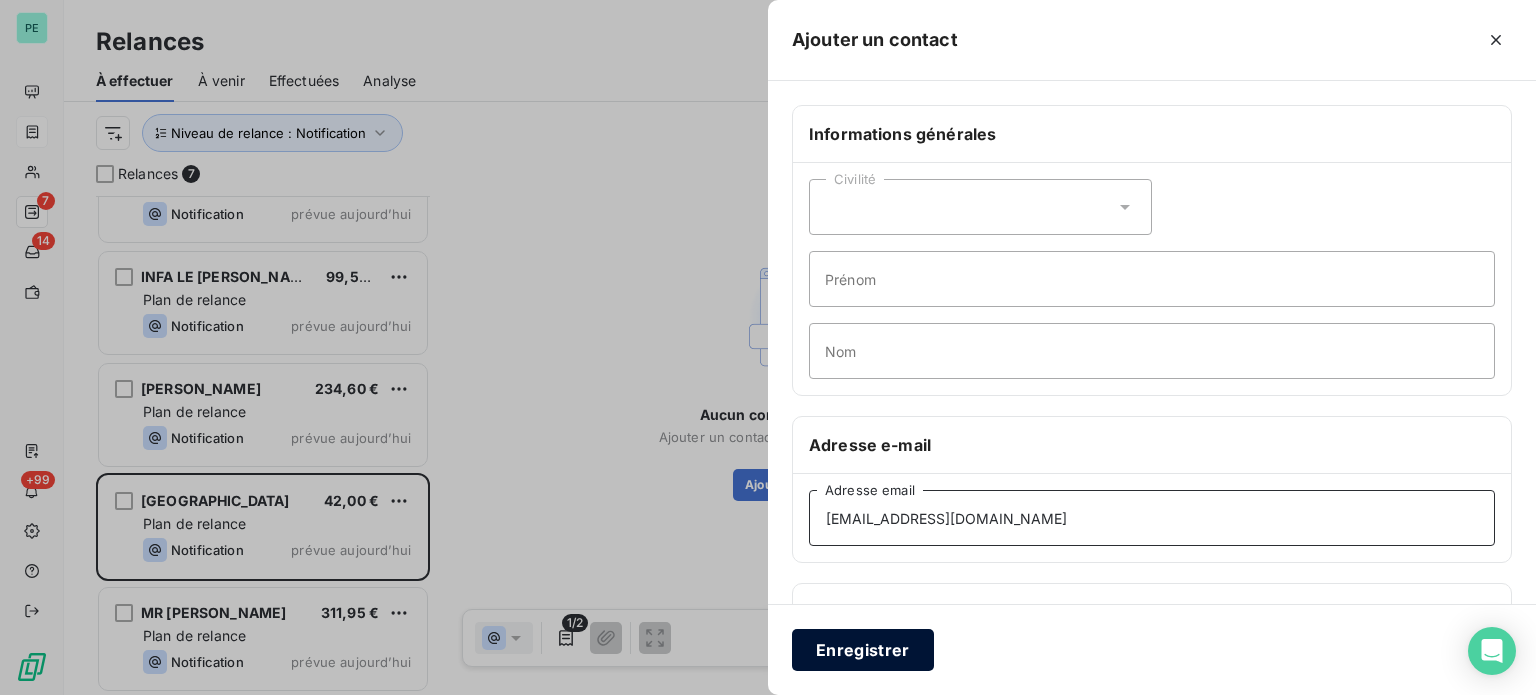 type on "[EMAIL_ADDRESS][DOMAIN_NAME]" 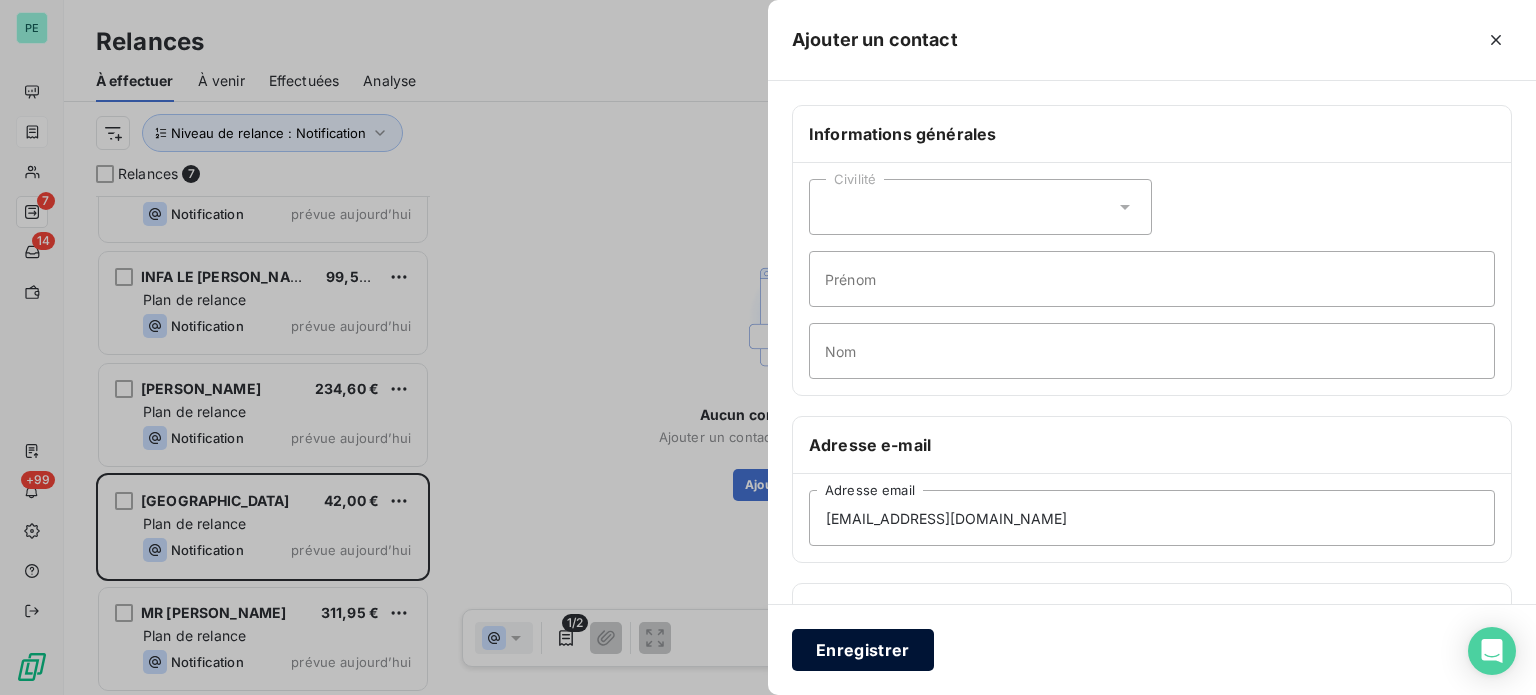 click on "Enregistrer" at bounding box center [863, 650] 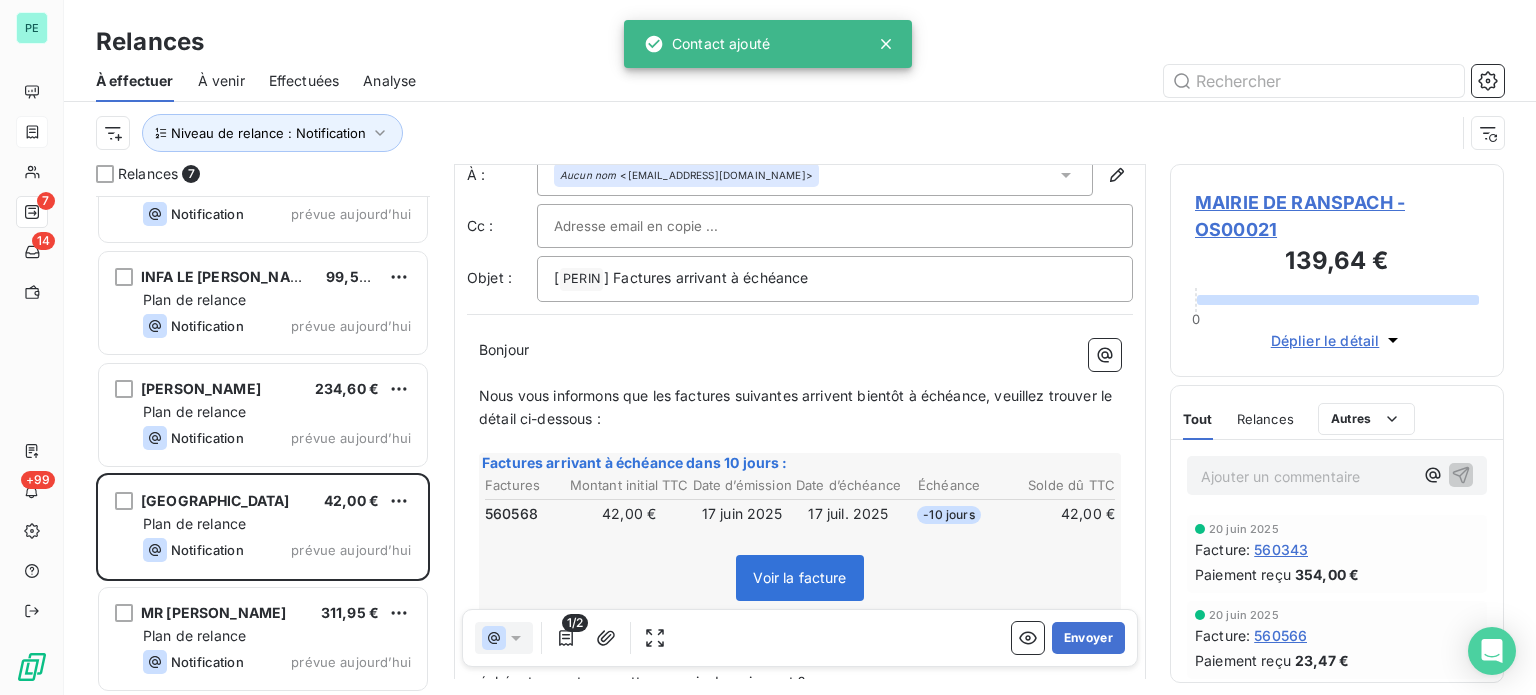 scroll, scrollTop: 100, scrollLeft: 0, axis: vertical 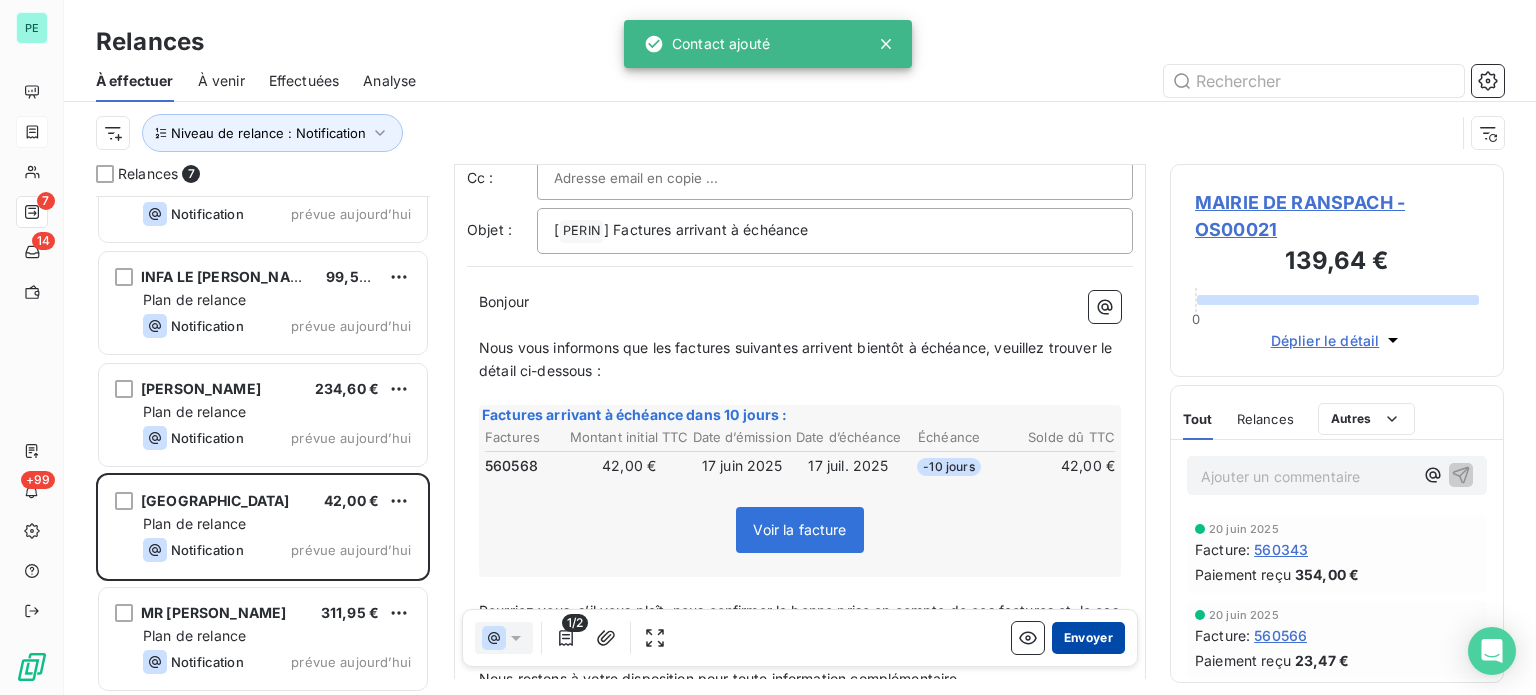 click on "Envoyer" at bounding box center (1088, 638) 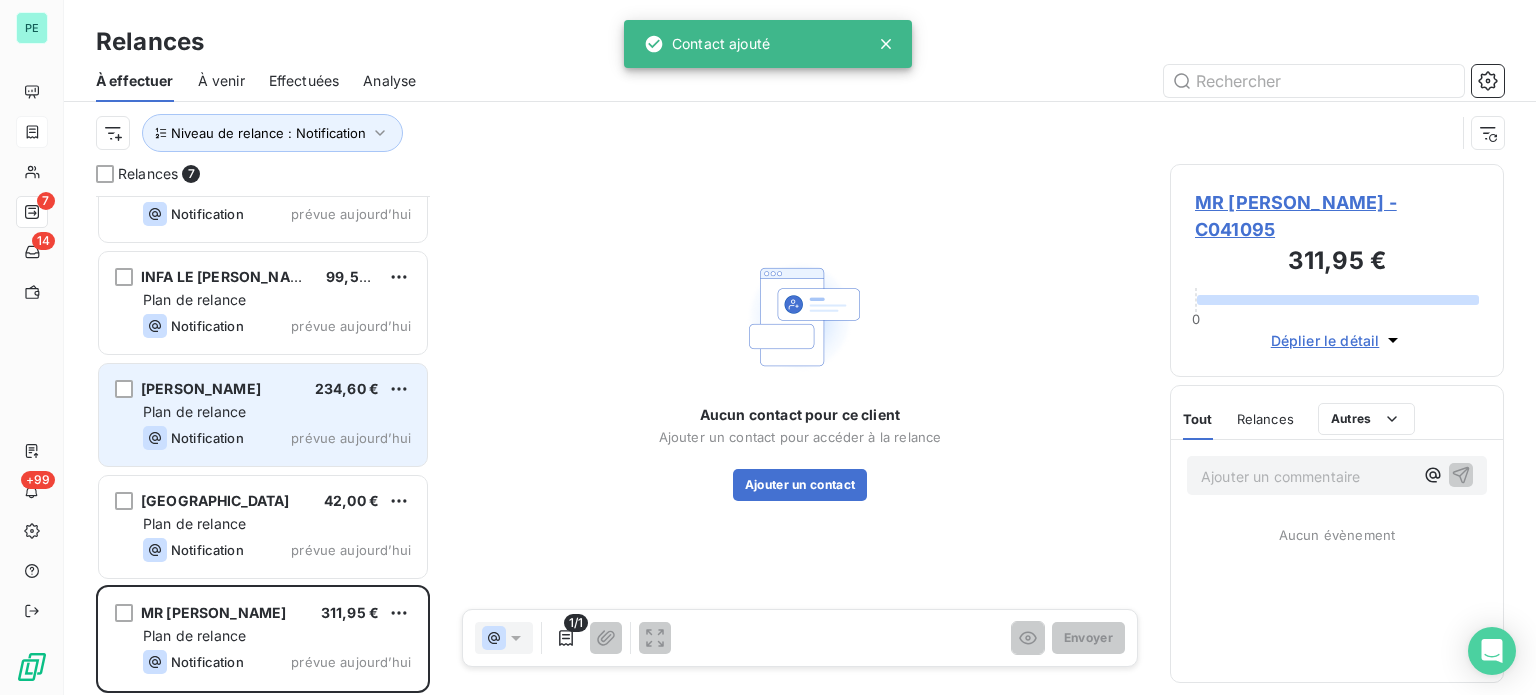 scroll, scrollTop: 172, scrollLeft: 0, axis: vertical 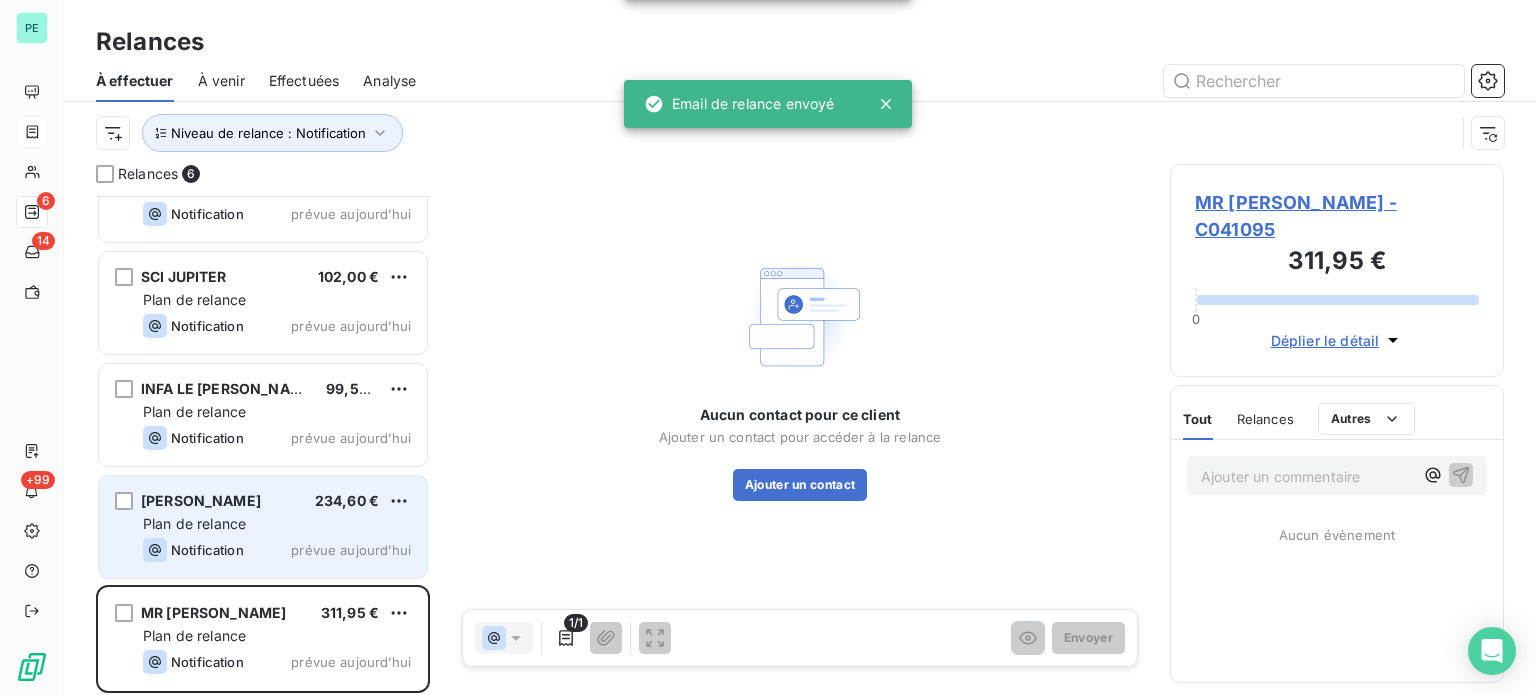 click on "Plan de relance" at bounding box center [194, 523] 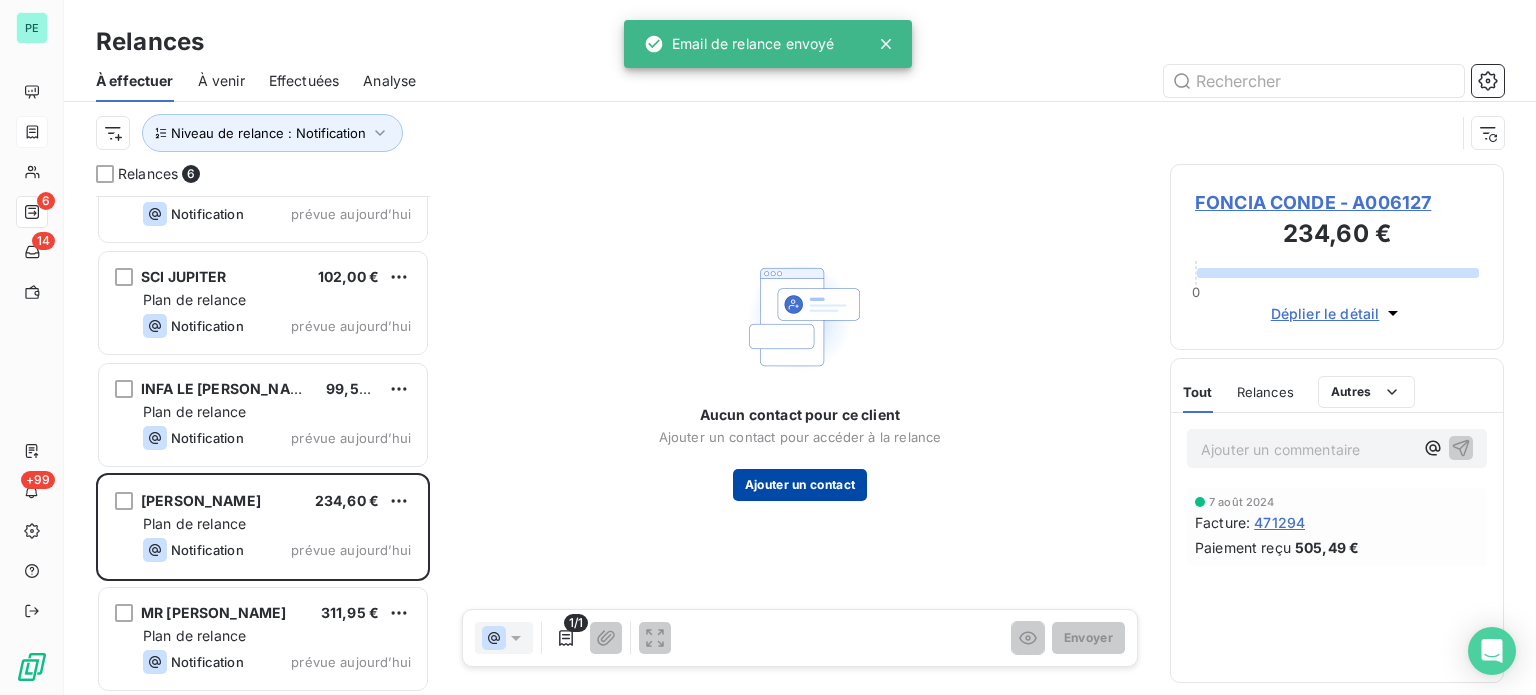 click on "Ajouter un contact" at bounding box center [800, 485] 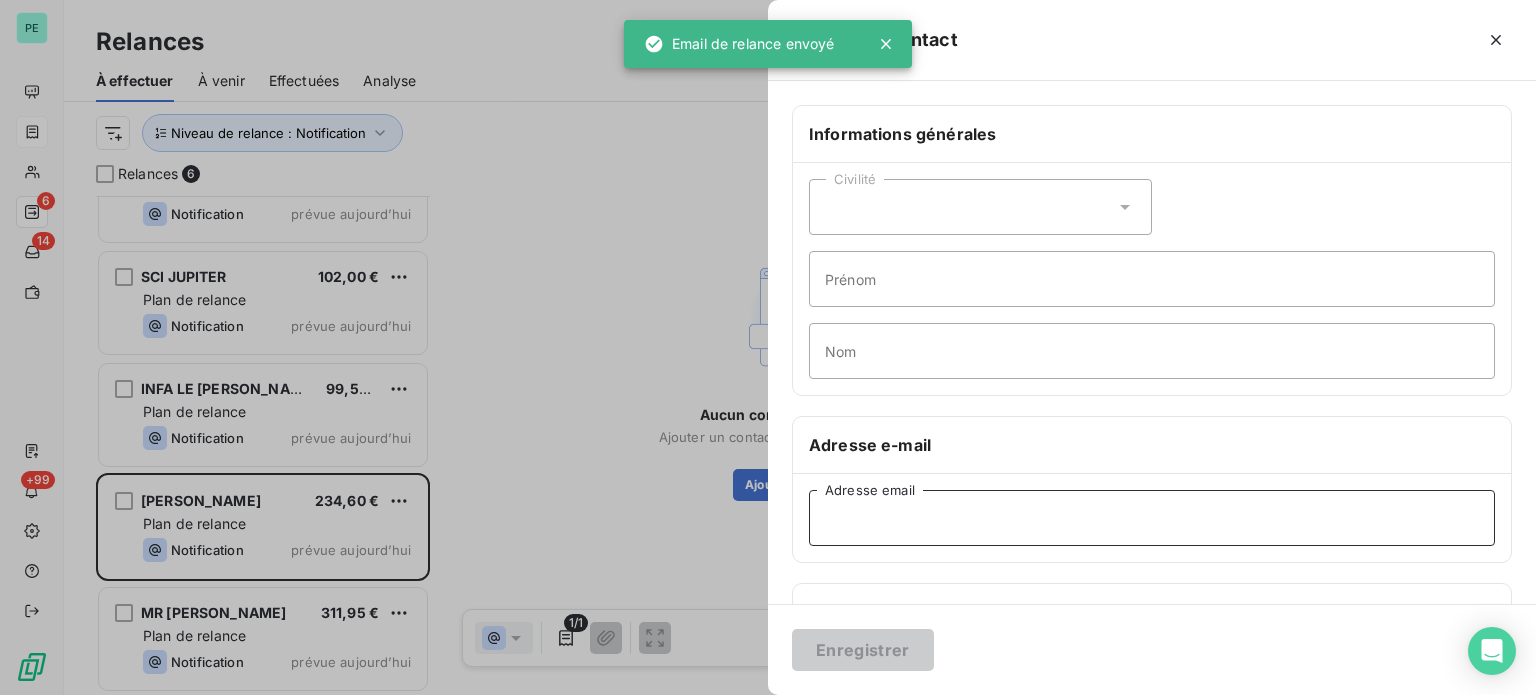 click on "Adresse email" at bounding box center [1152, 518] 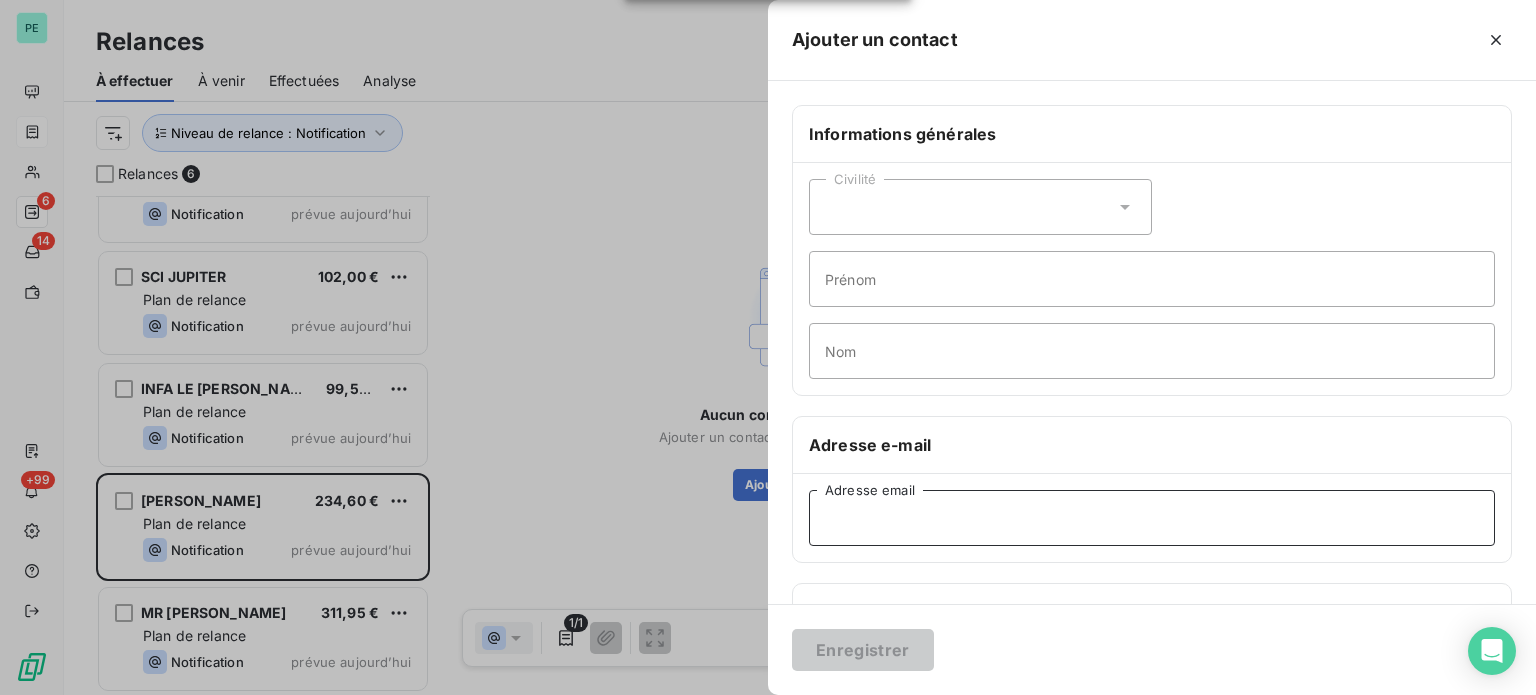 paste on "[EMAIL_ADDRESS][DOMAIN_NAME]" 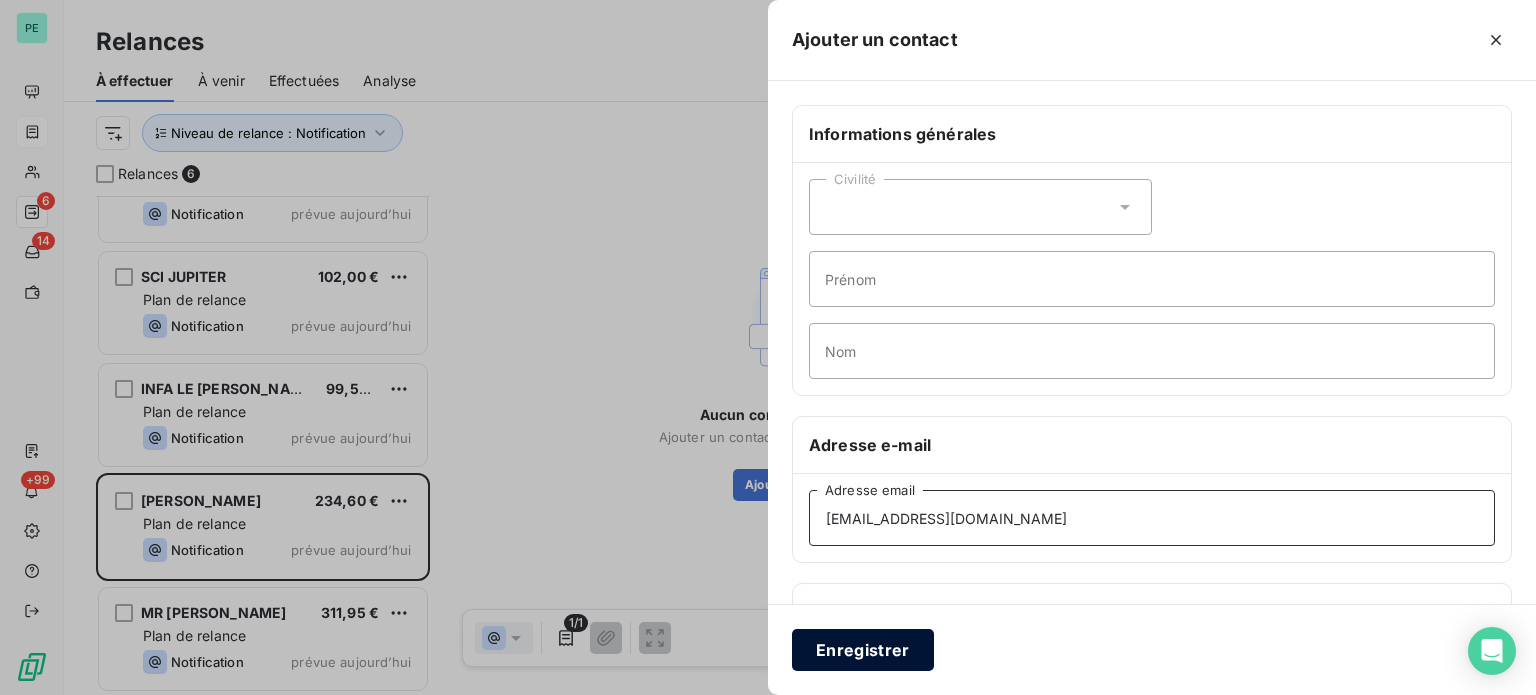 type on "[EMAIL_ADDRESS][DOMAIN_NAME]" 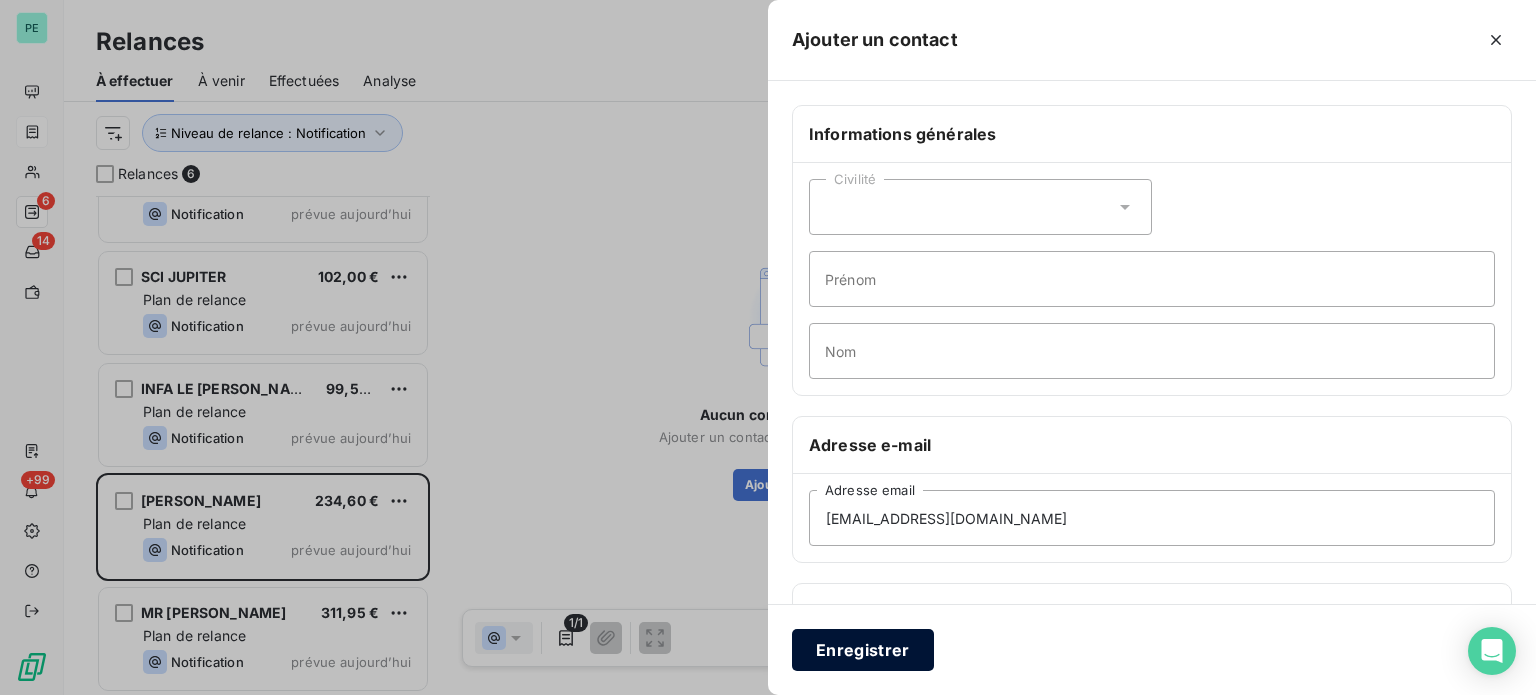 click on "Enregistrer" at bounding box center (863, 650) 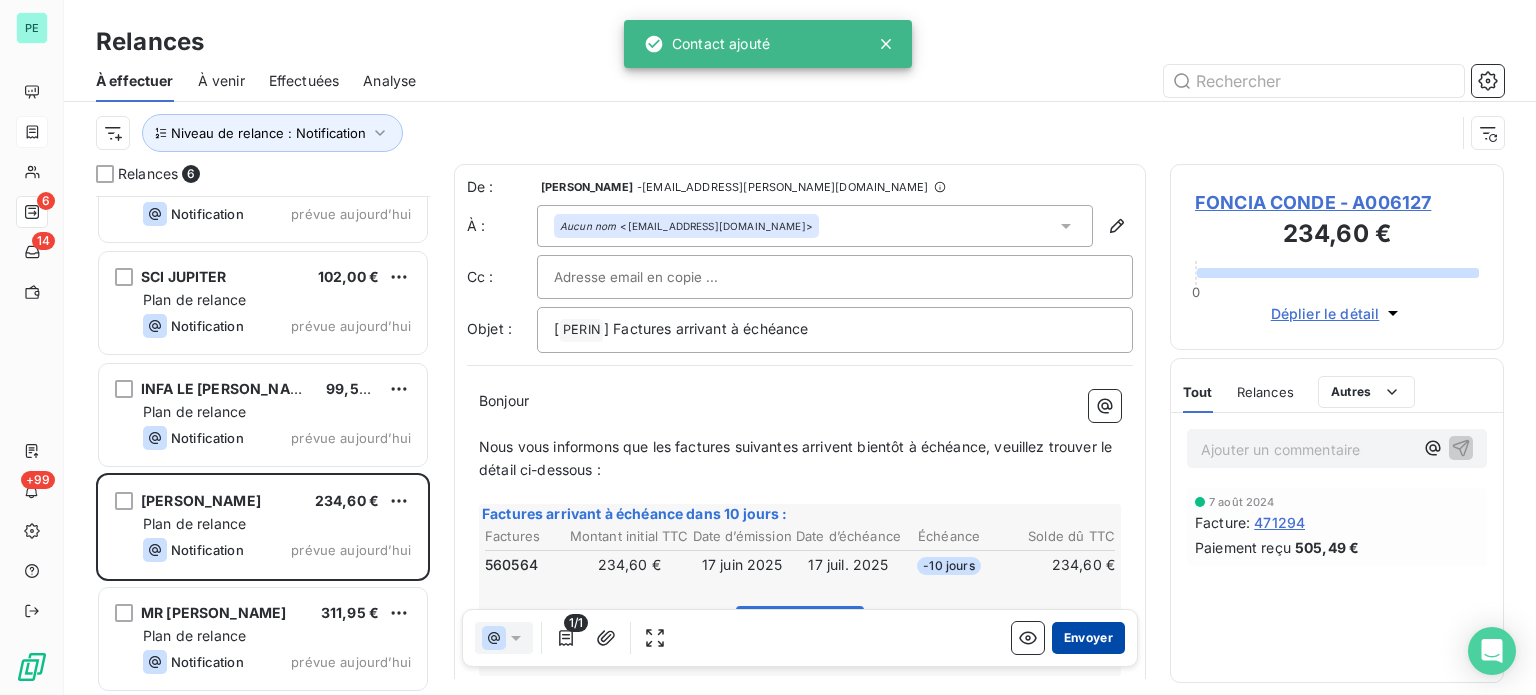 click on "Envoyer" at bounding box center (1088, 638) 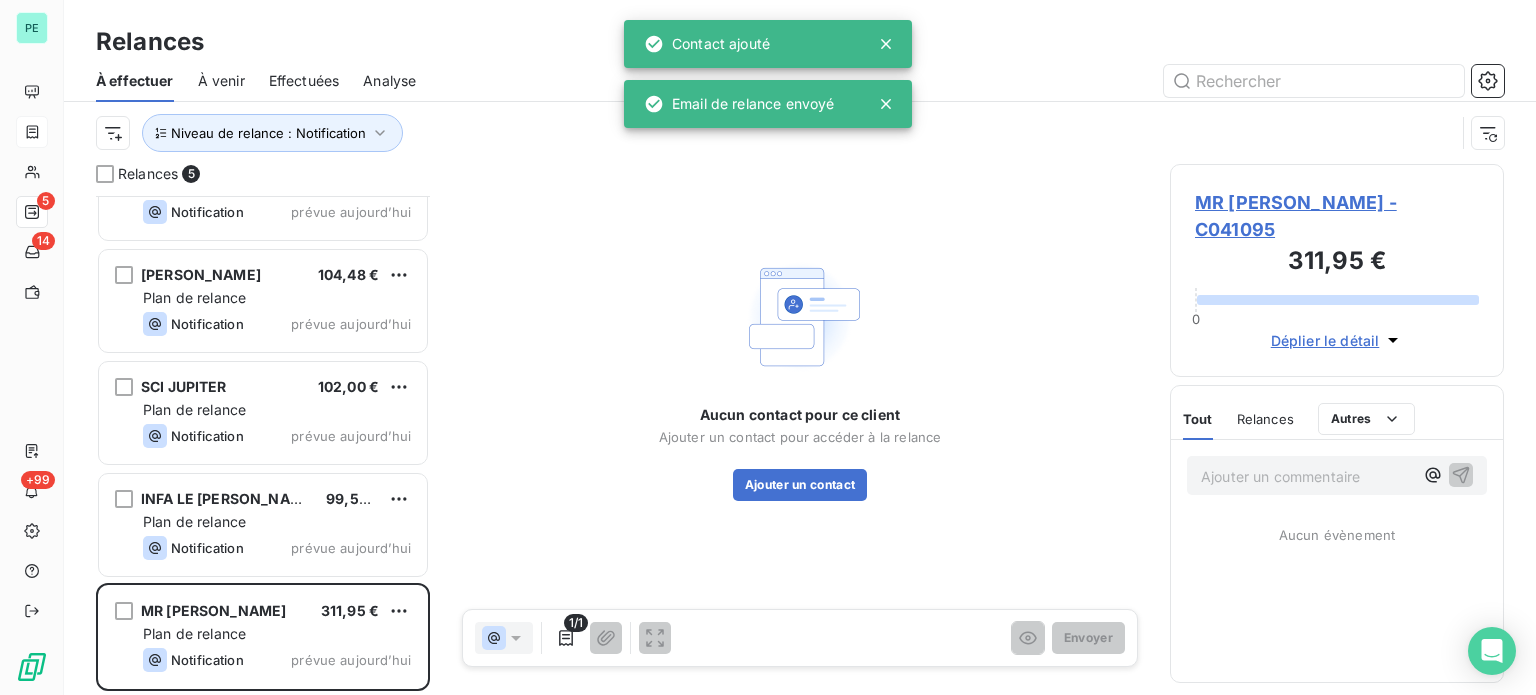 scroll, scrollTop: 60, scrollLeft: 0, axis: vertical 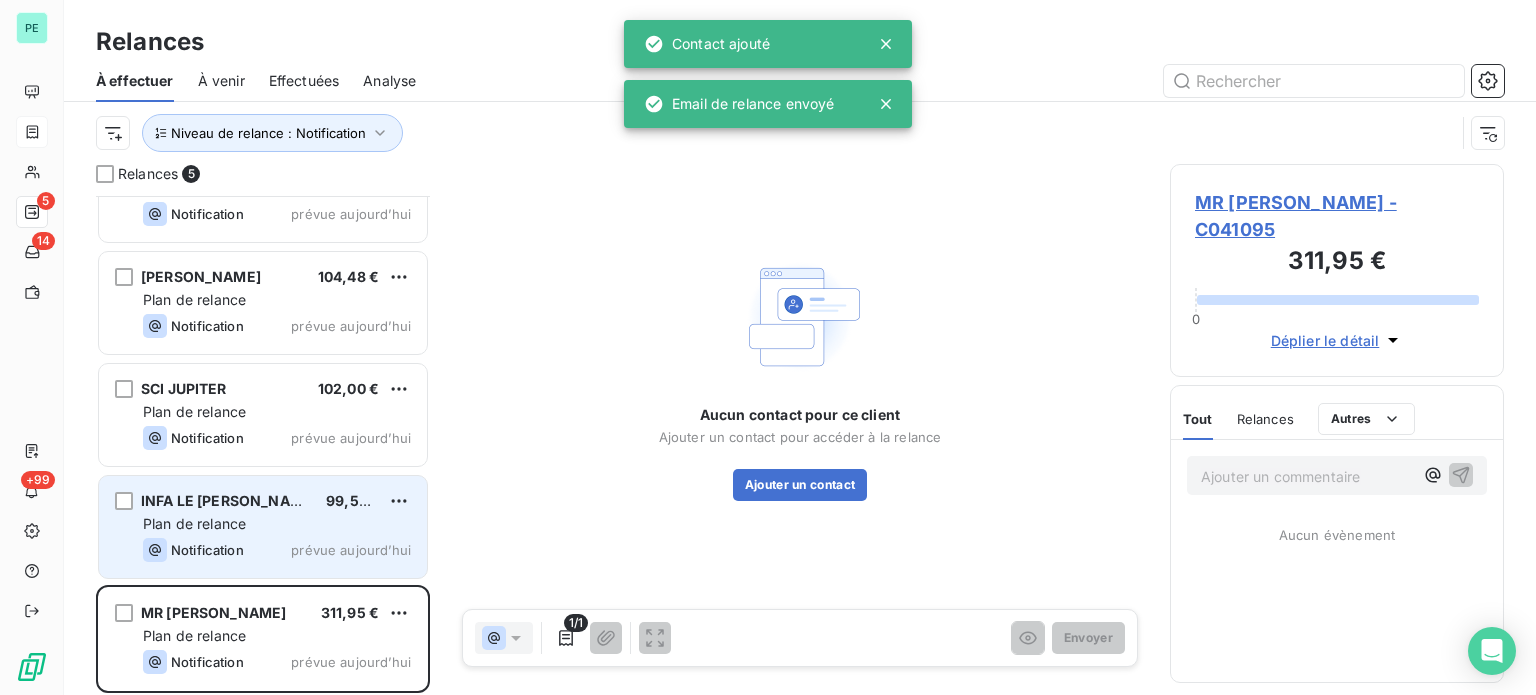 click on "INFA LE MANOIR [PERSON_NAME] 99,56 € Plan de relance Notification prévue aujourd’hui" at bounding box center [263, 527] 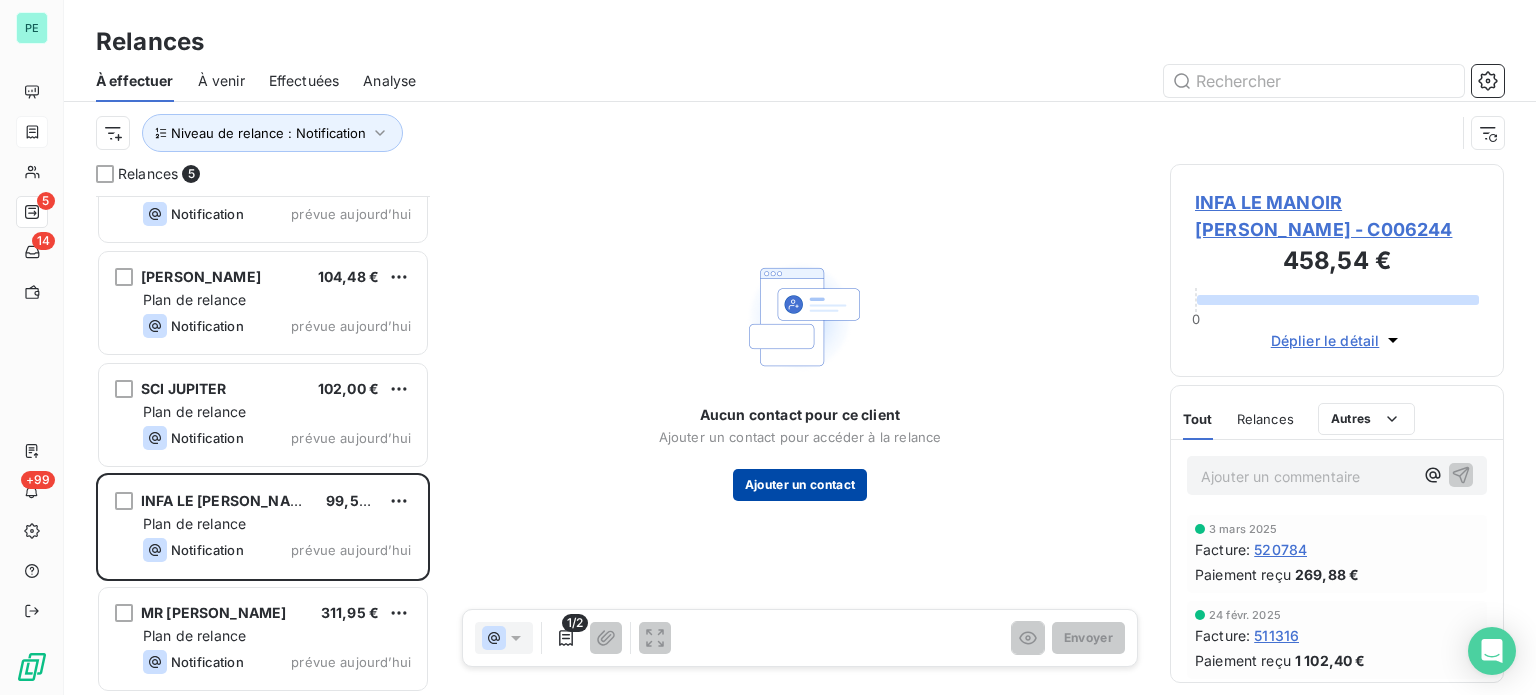click on "Ajouter un contact" at bounding box center [800, 485] 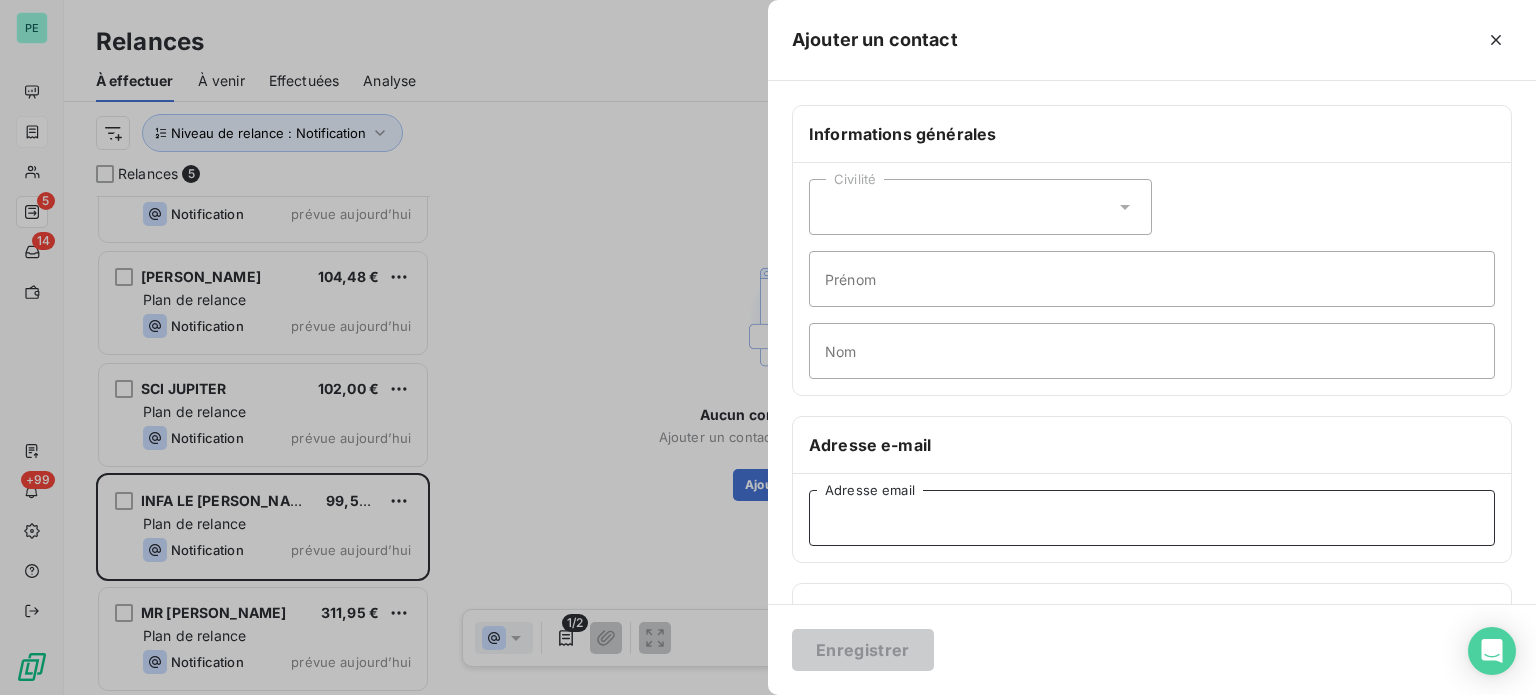 click on "Adresse email" at bounding box center (1152, 518) 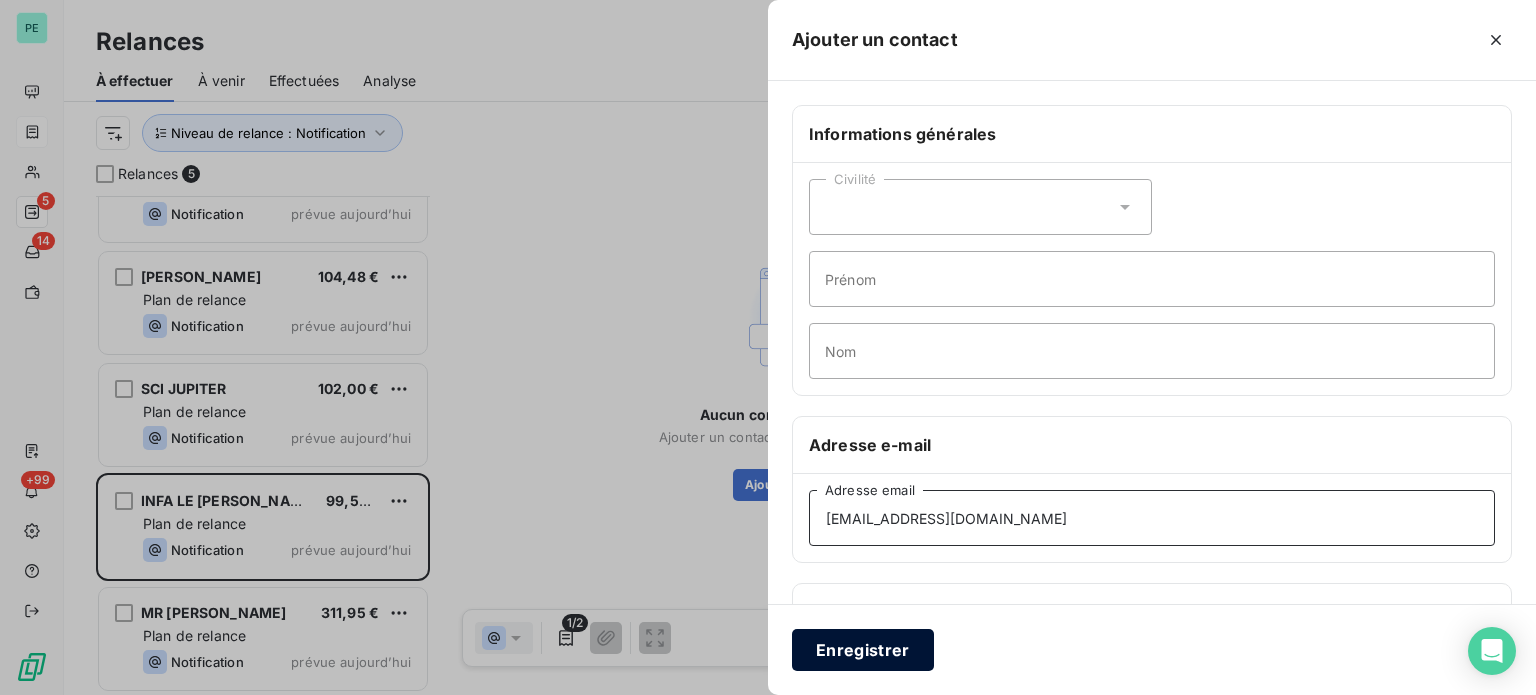 type on "[EMAIL_ADDRESS][DOMAIN_NAME]" 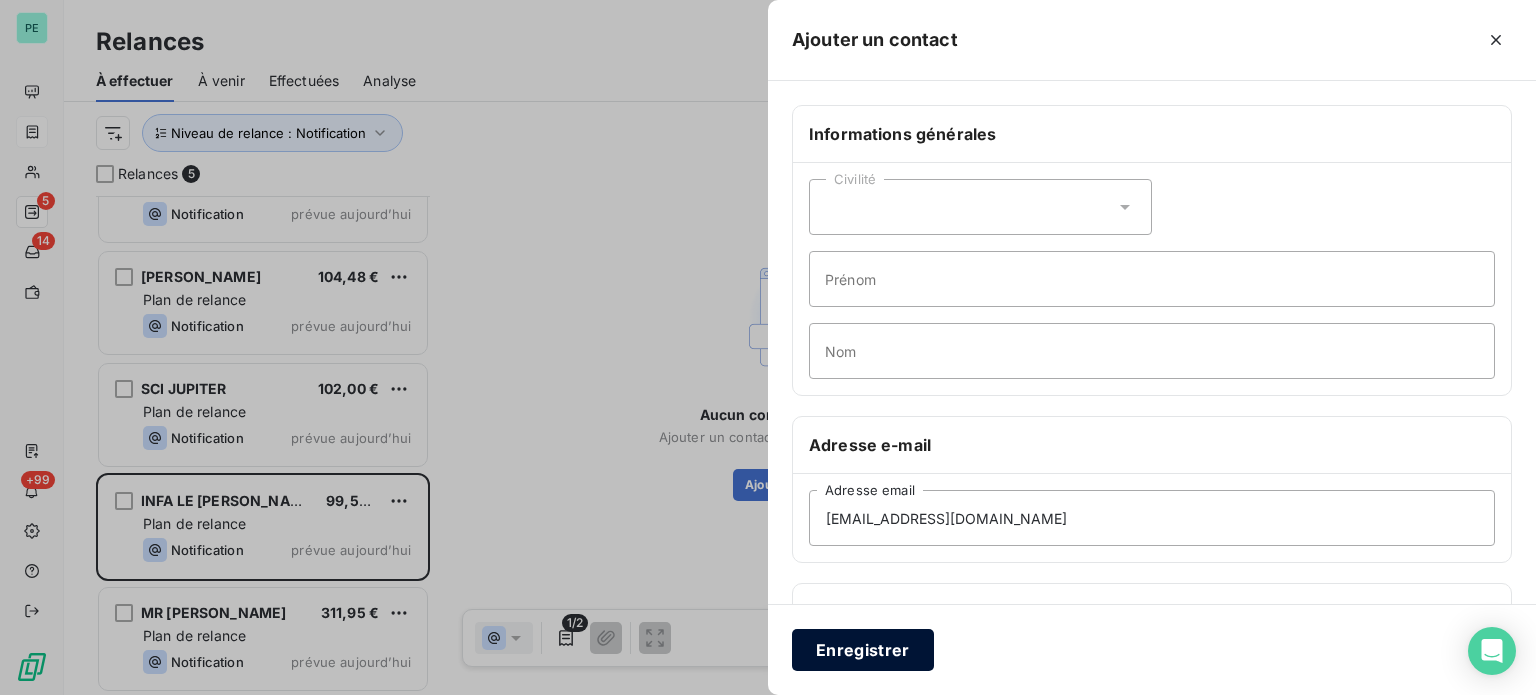 click on "Enregistrer" at bounding box center (863, 650) 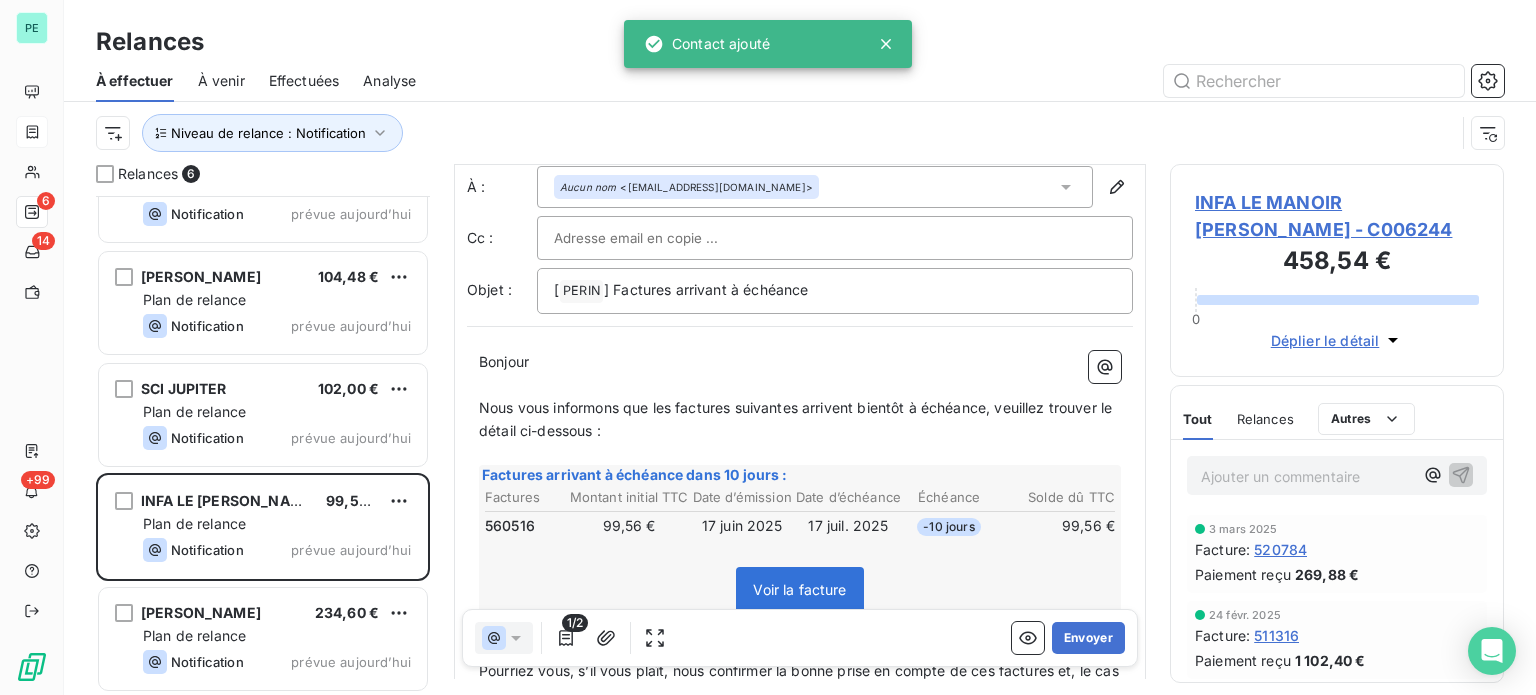 scroll, scrollTop: 100, scrollLeft: 0, axis: vertical 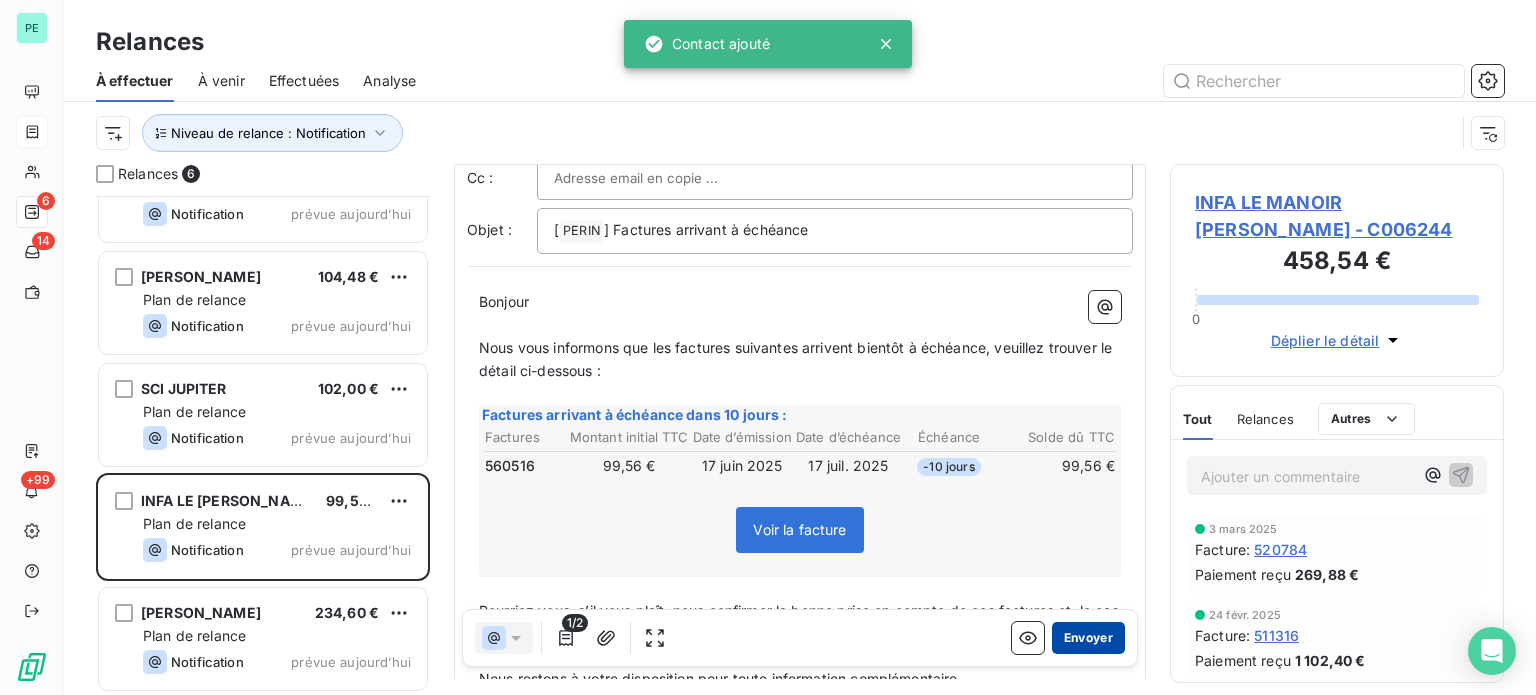 click on "Envoyer" at bounding box center [1088, 638] 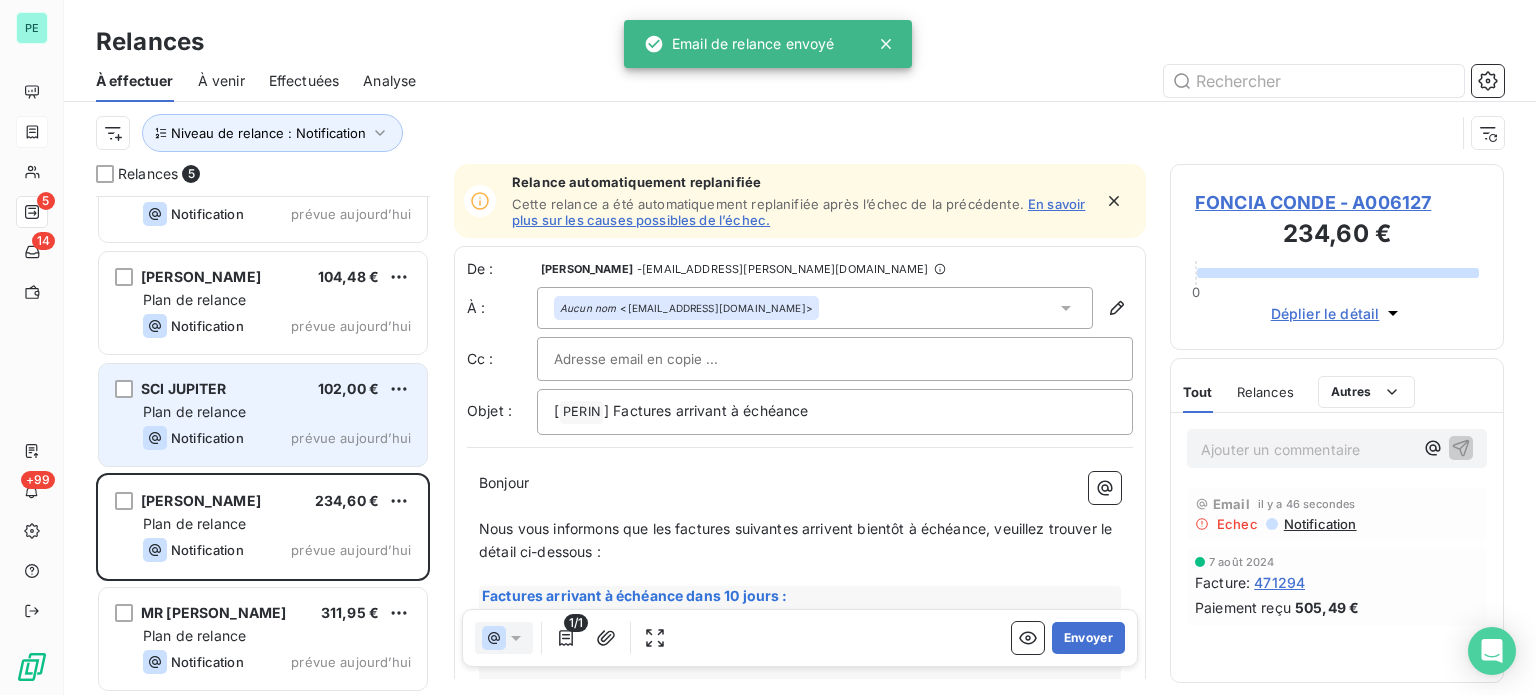 click on "Notification prévue aujourd’hui" at bounding box center [277, 438] 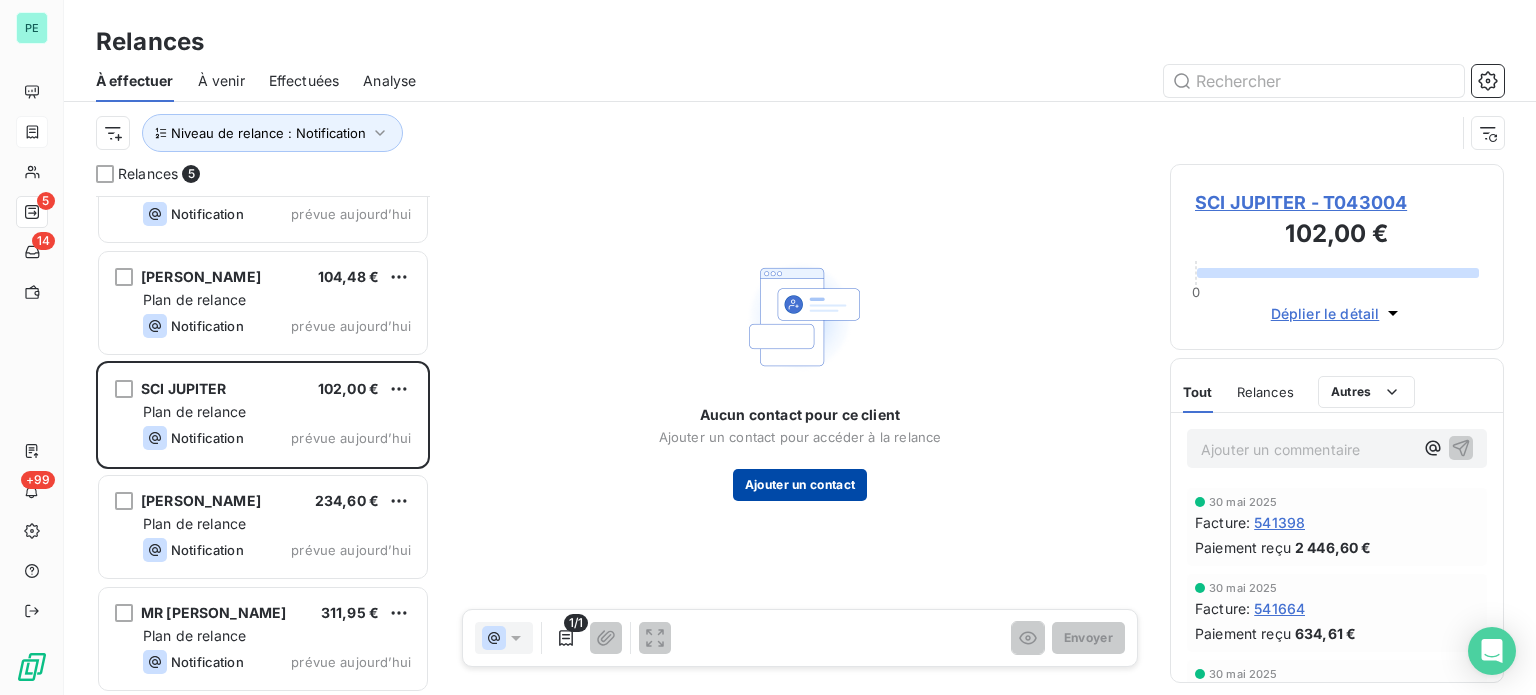 click on "Ajouter un contact" at bounding box center [800, 485] 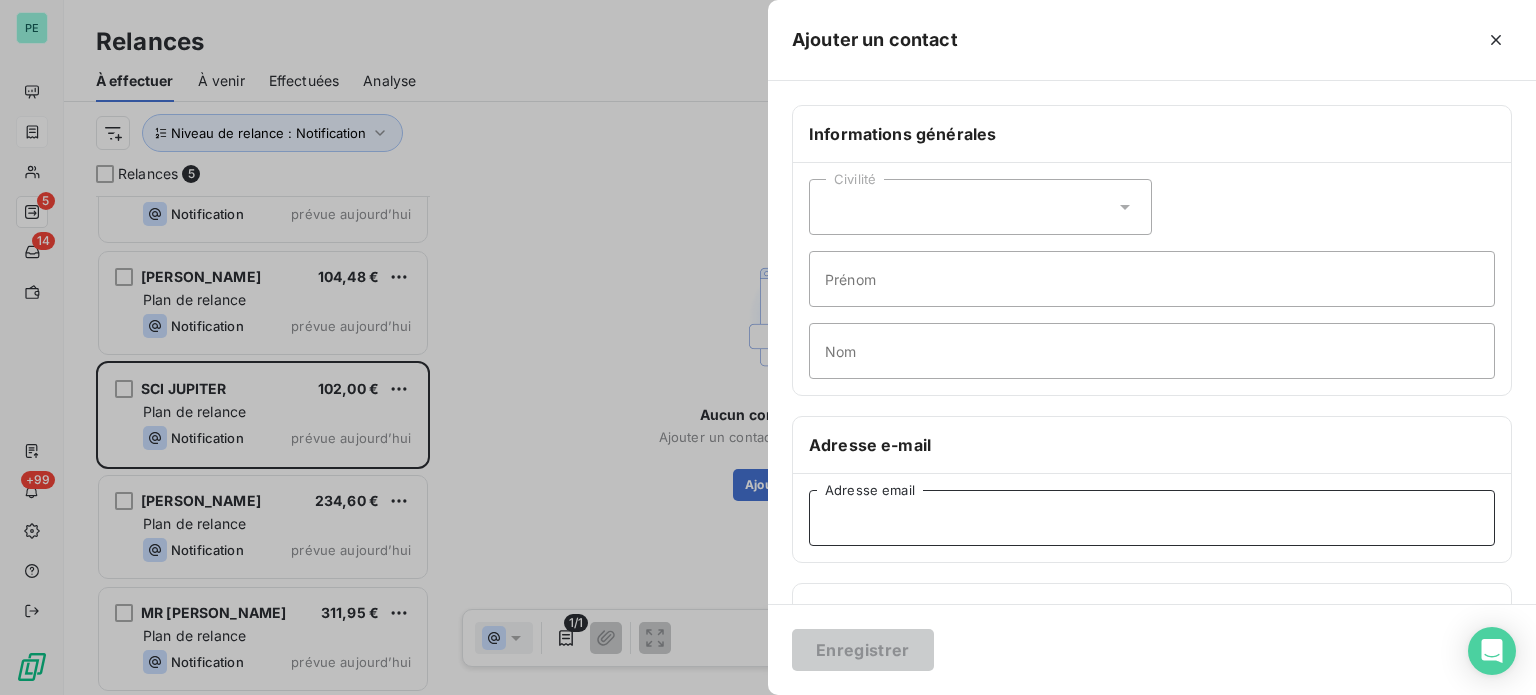 click on "Adresse email" at bounding box center [1152, 518] 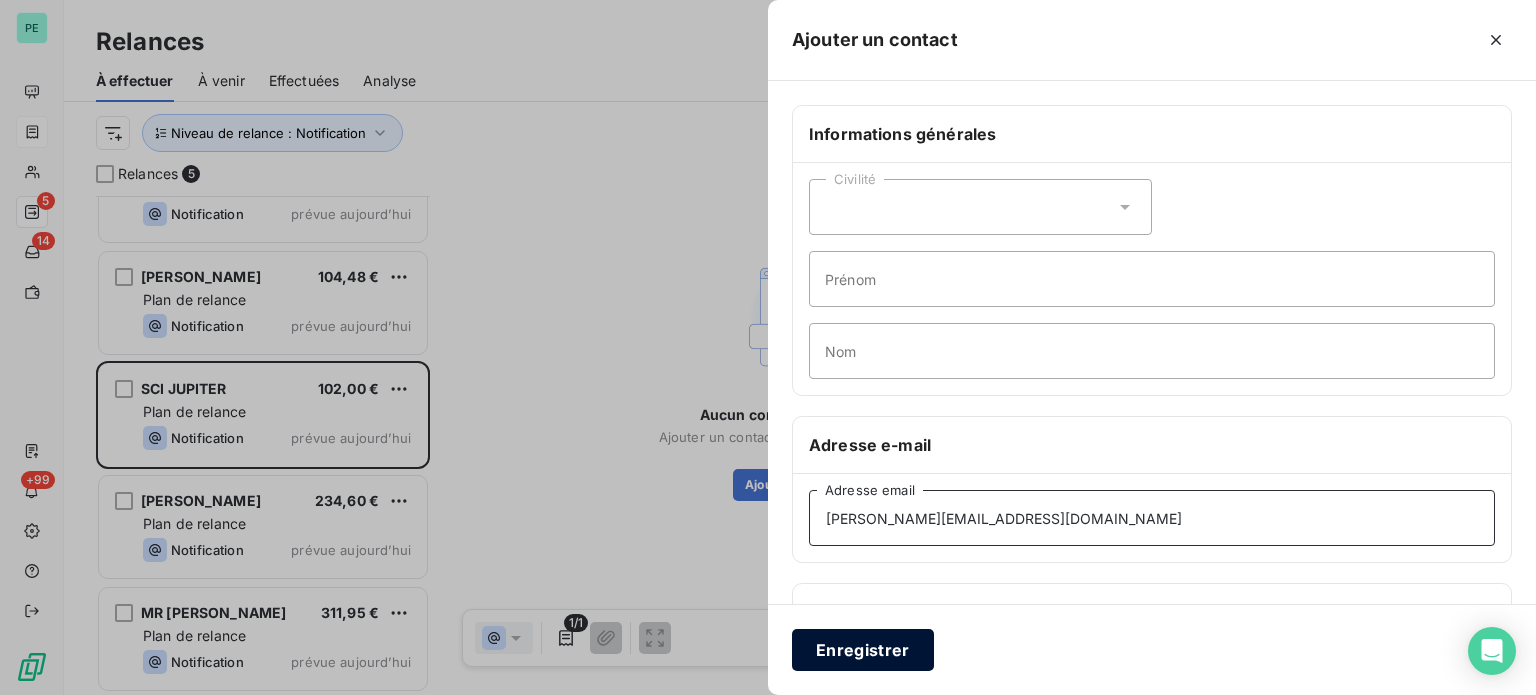 type on "[PERSON_NAME][EMAIL_ADDRESS][DOMAIN_NAME]" 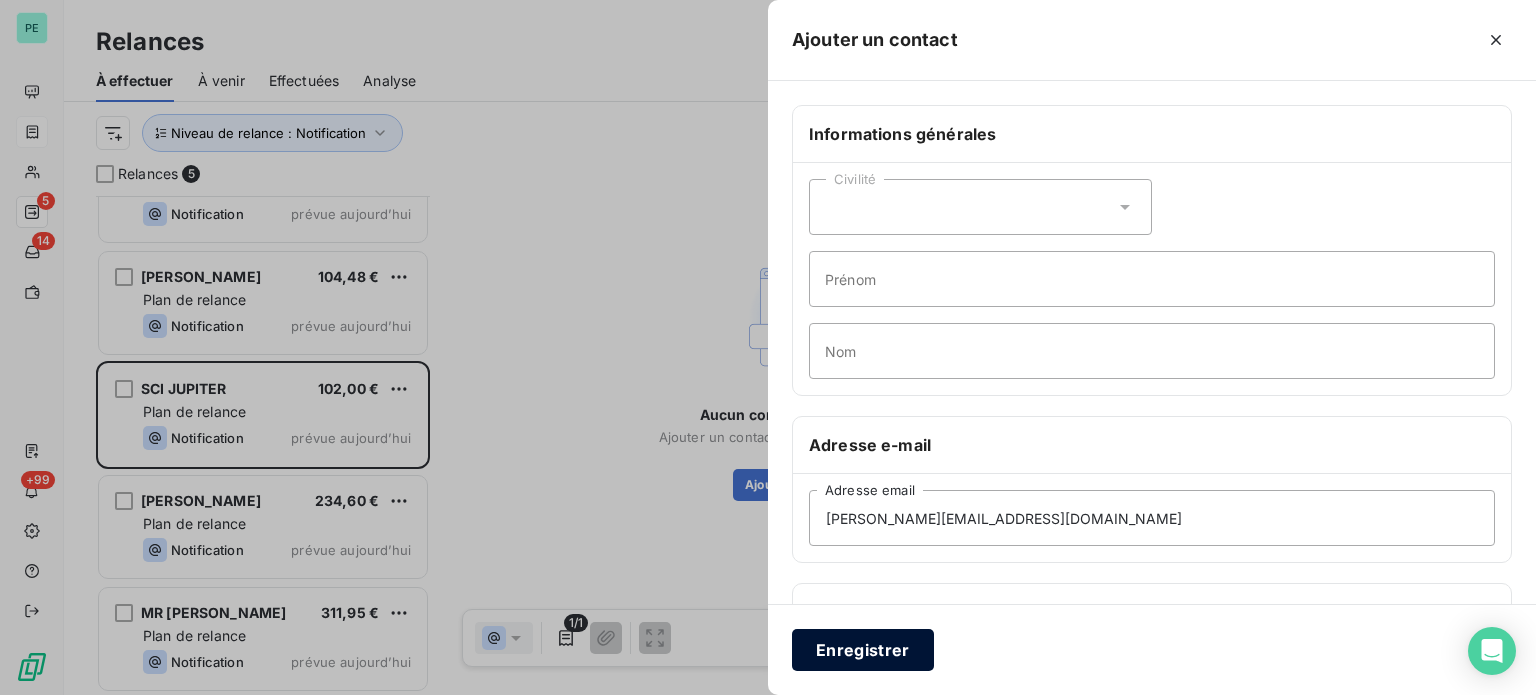 click on "Enregistrer" at bounding box center [863, 650] 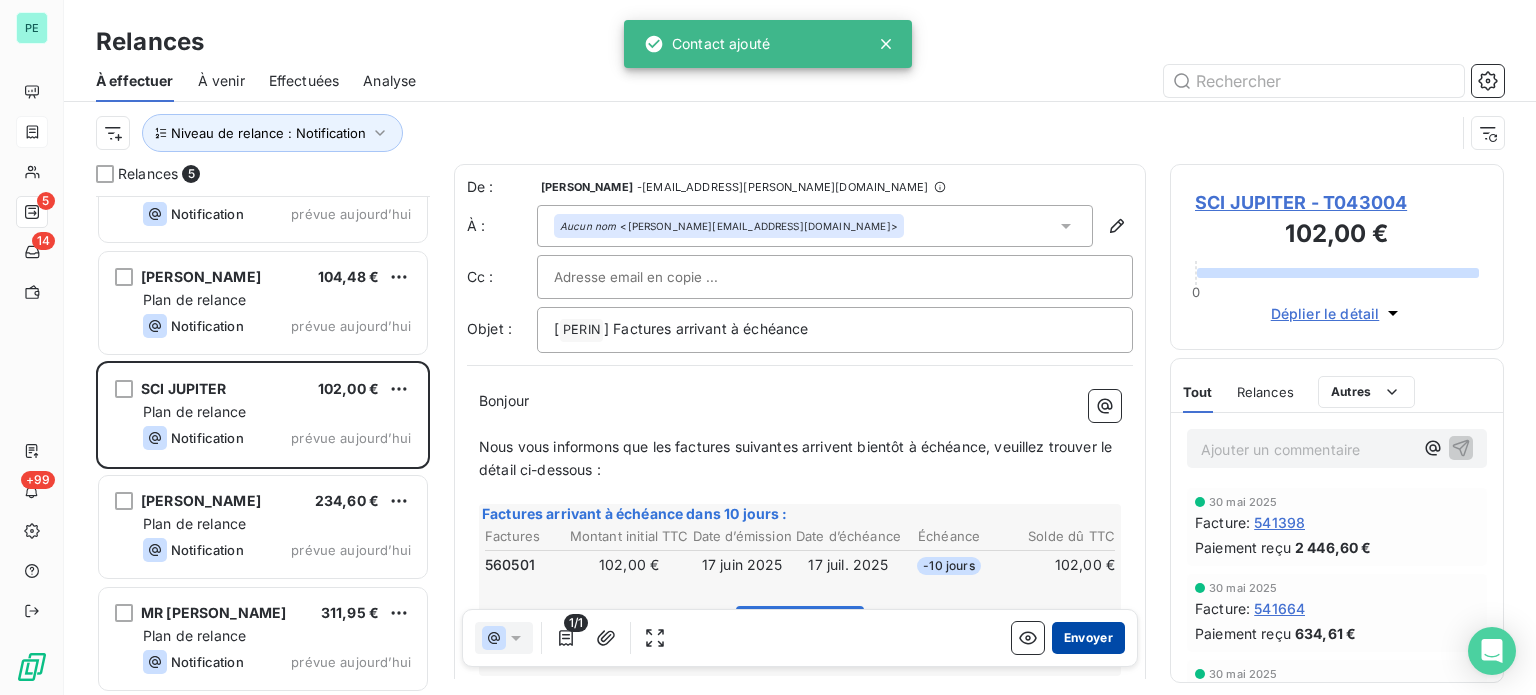 click on "Envoyer" at bounding box center [1088, 638] 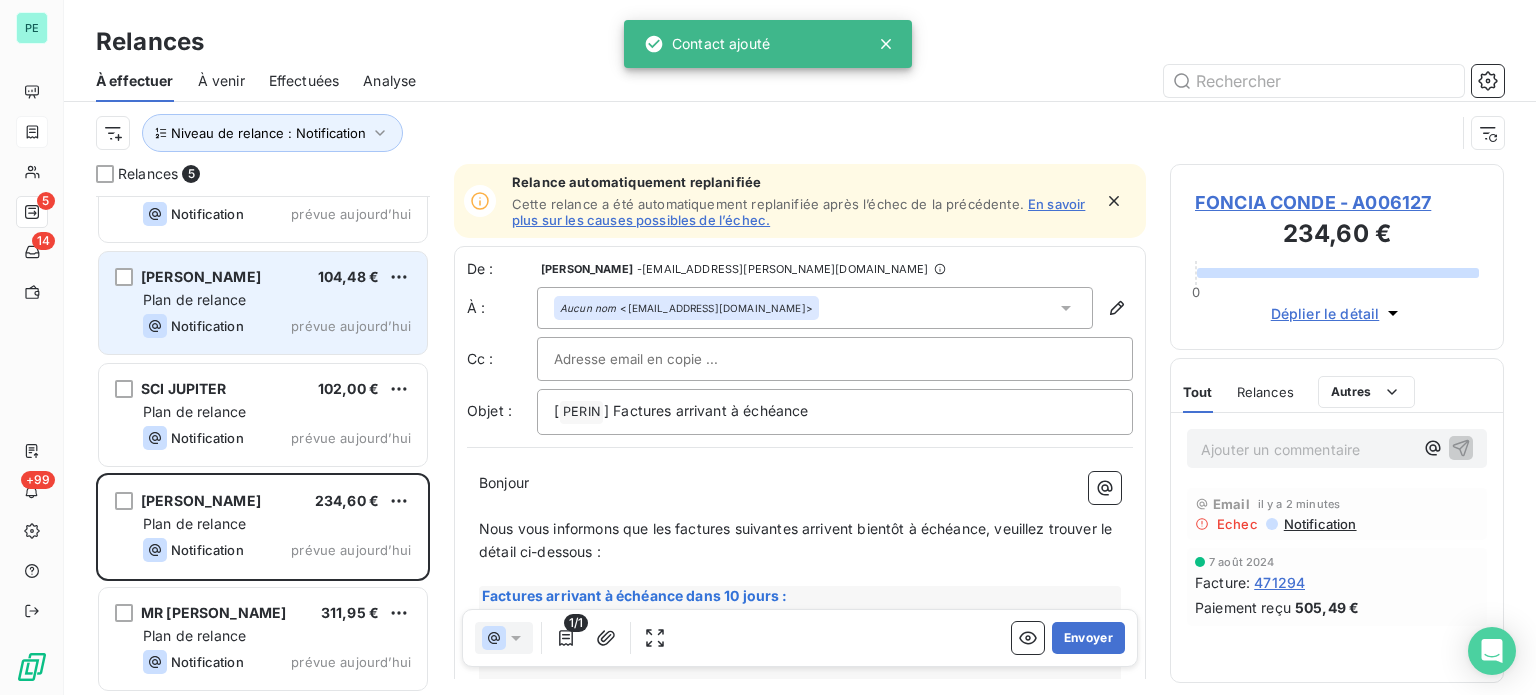 scroll, scrollTop: 0, scrollLeft: 0, axis: both 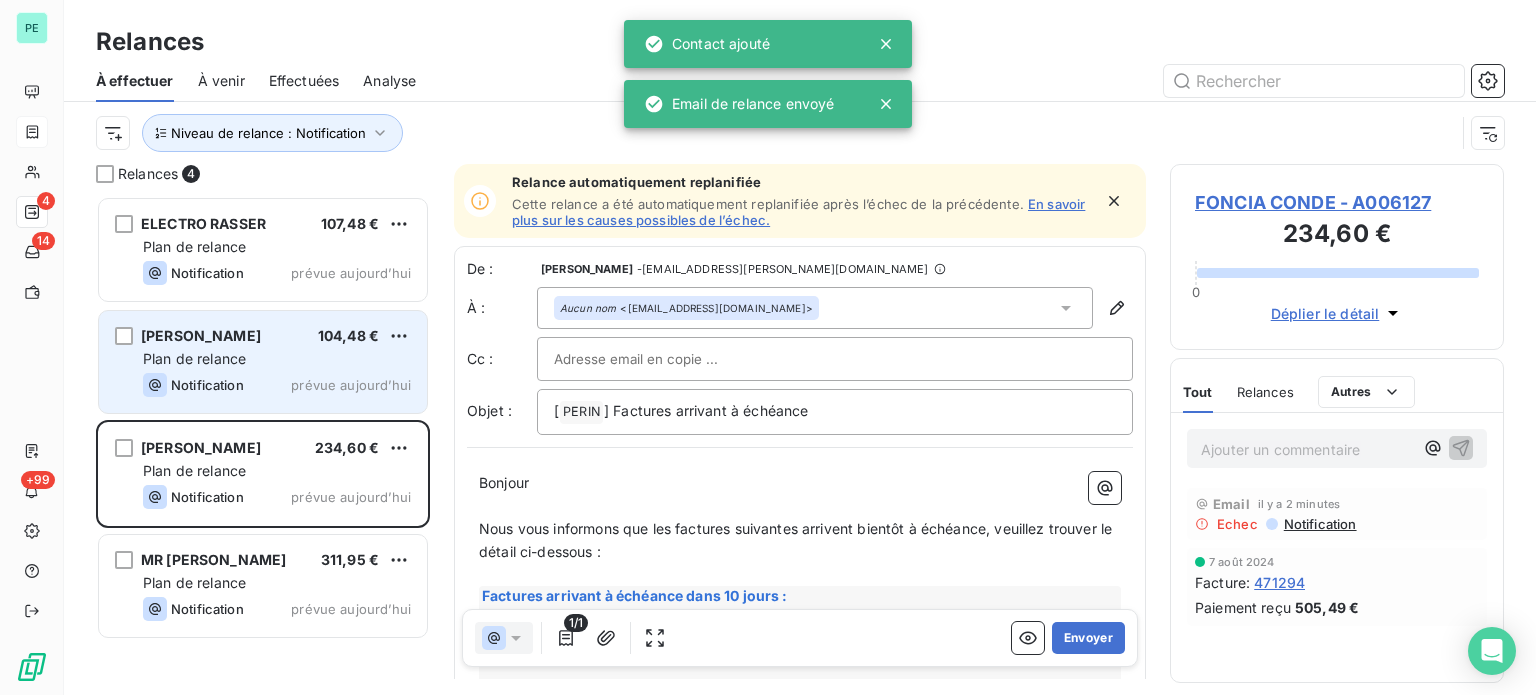 click on "Plan de relance" at bounding box center [277, 359] 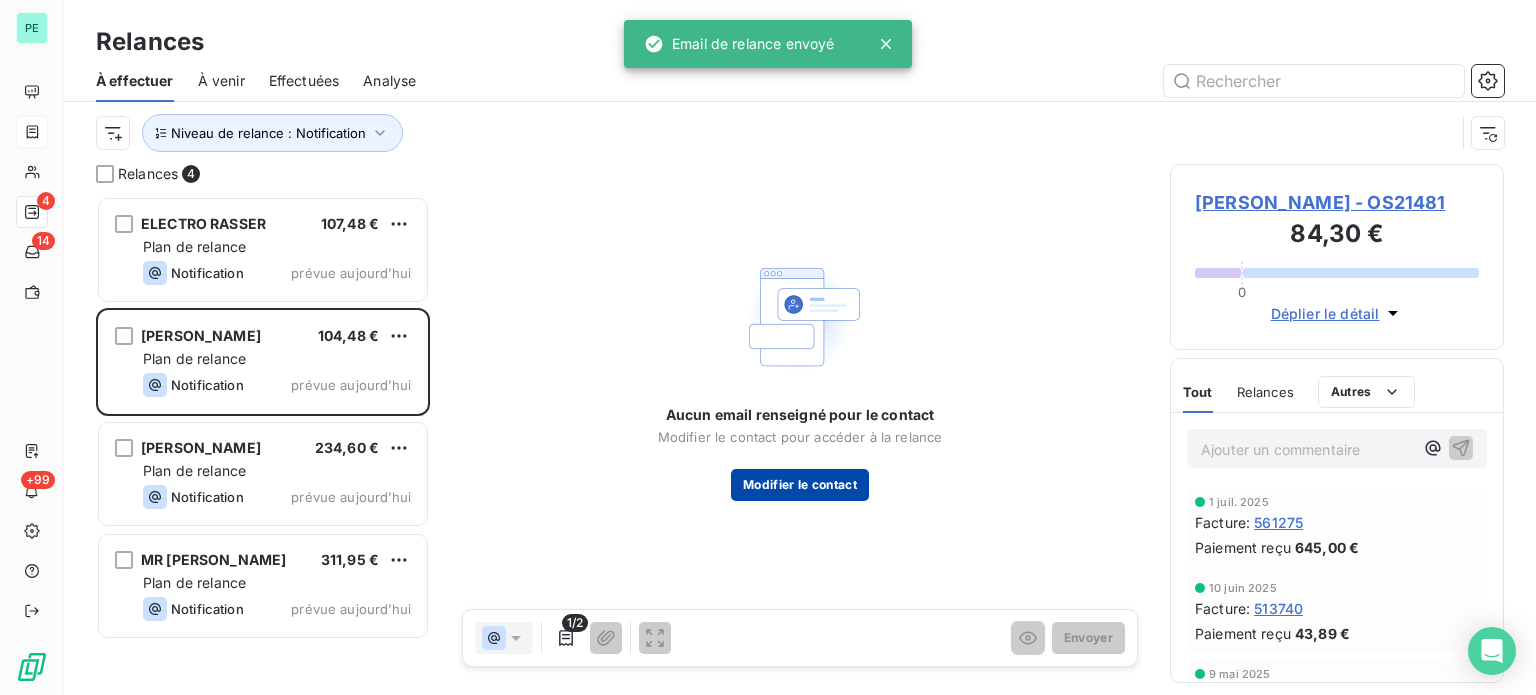 click on "Modifier le contact" at bounding box center (800, 485) 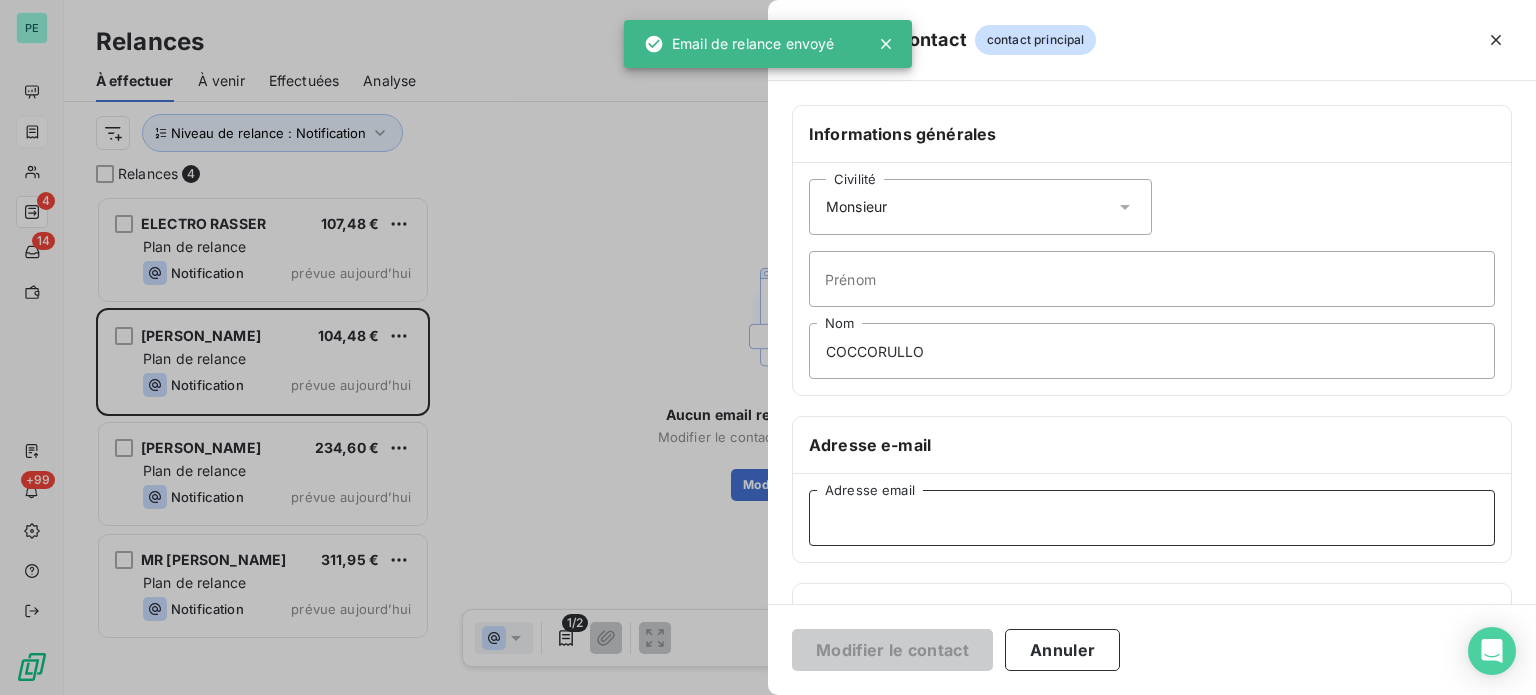 click on "Adresse email" at bounding box center [1152, 518] 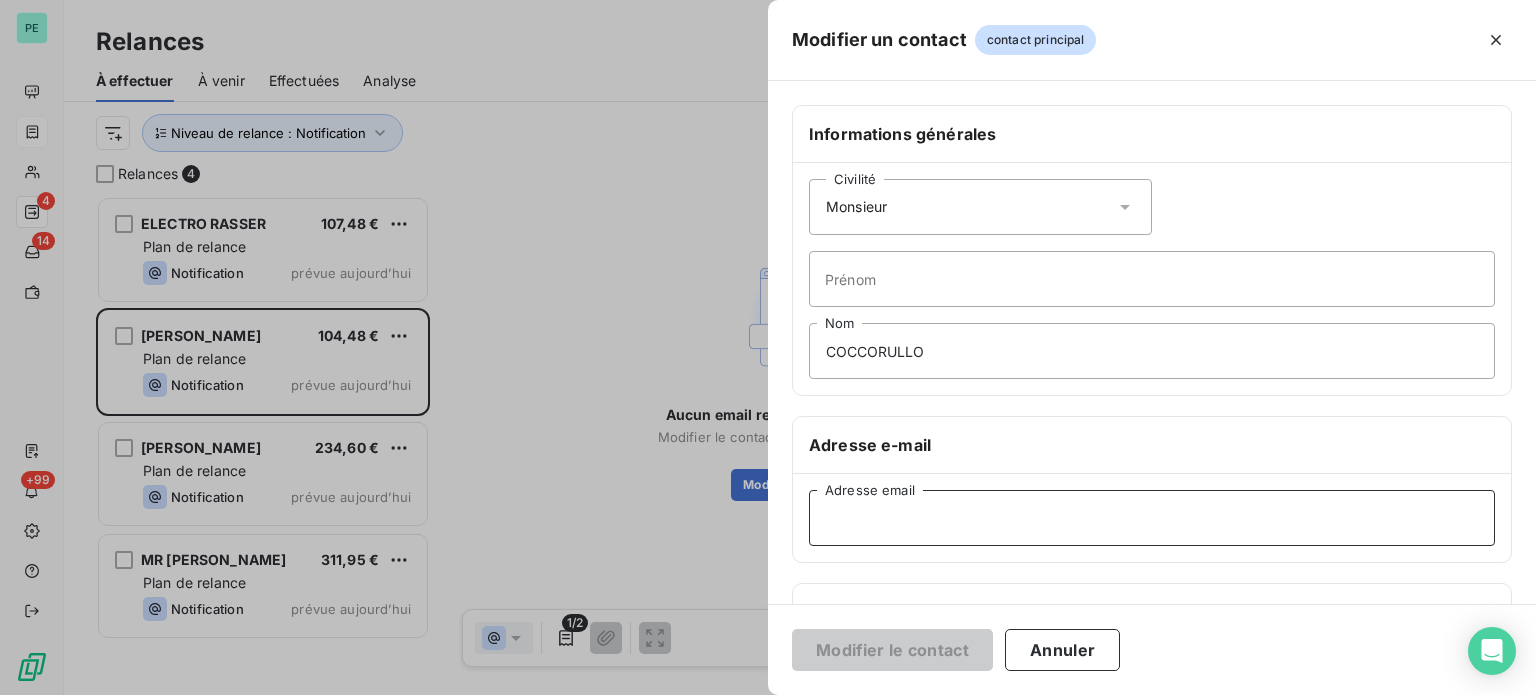 paste on "[EMAIL_ADDRESS][DOMAIN_NAME]" 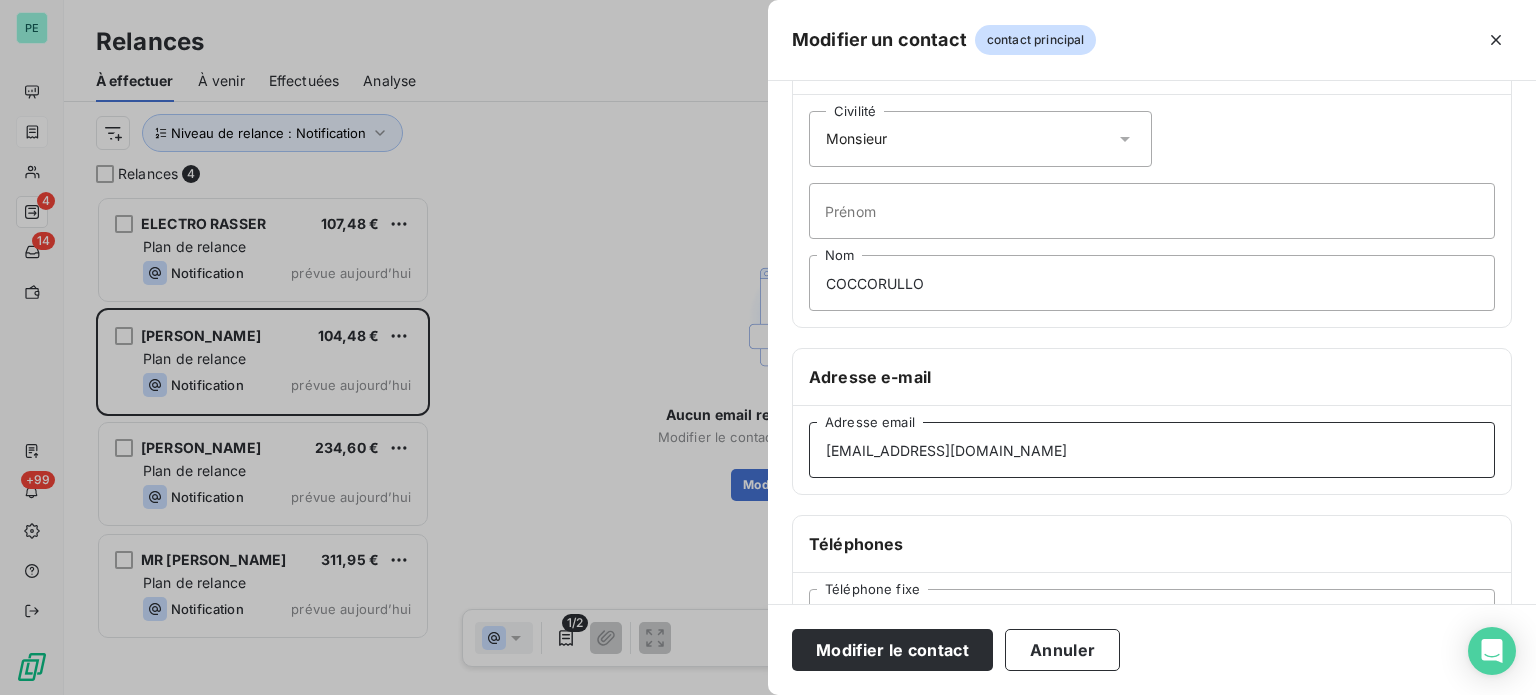 scroll, scrollTop: 100, scrollLeft: 0, axis: vertical 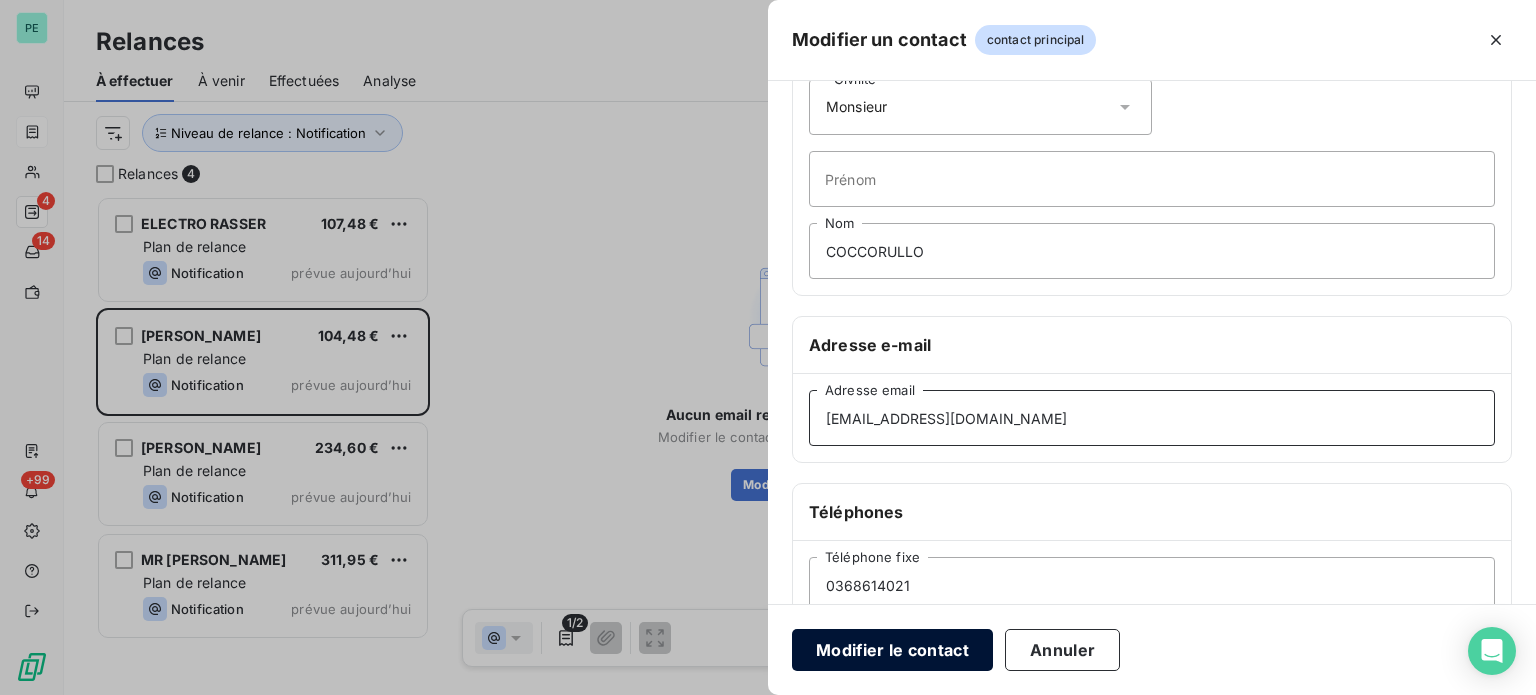 type on "[EMAIL_ADDRESS][DOMAIN_NAME]" 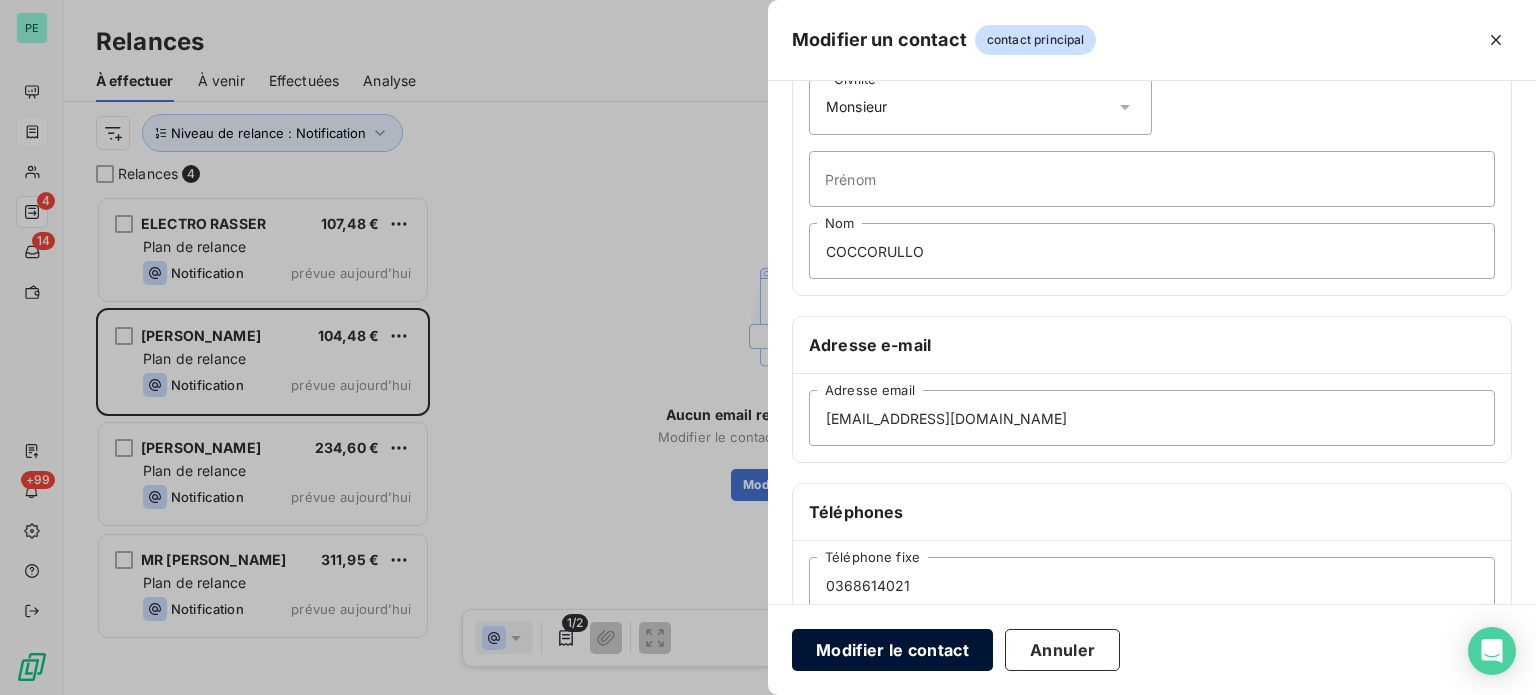 click on "Modifier le contact" at bounding box center [892, 650] 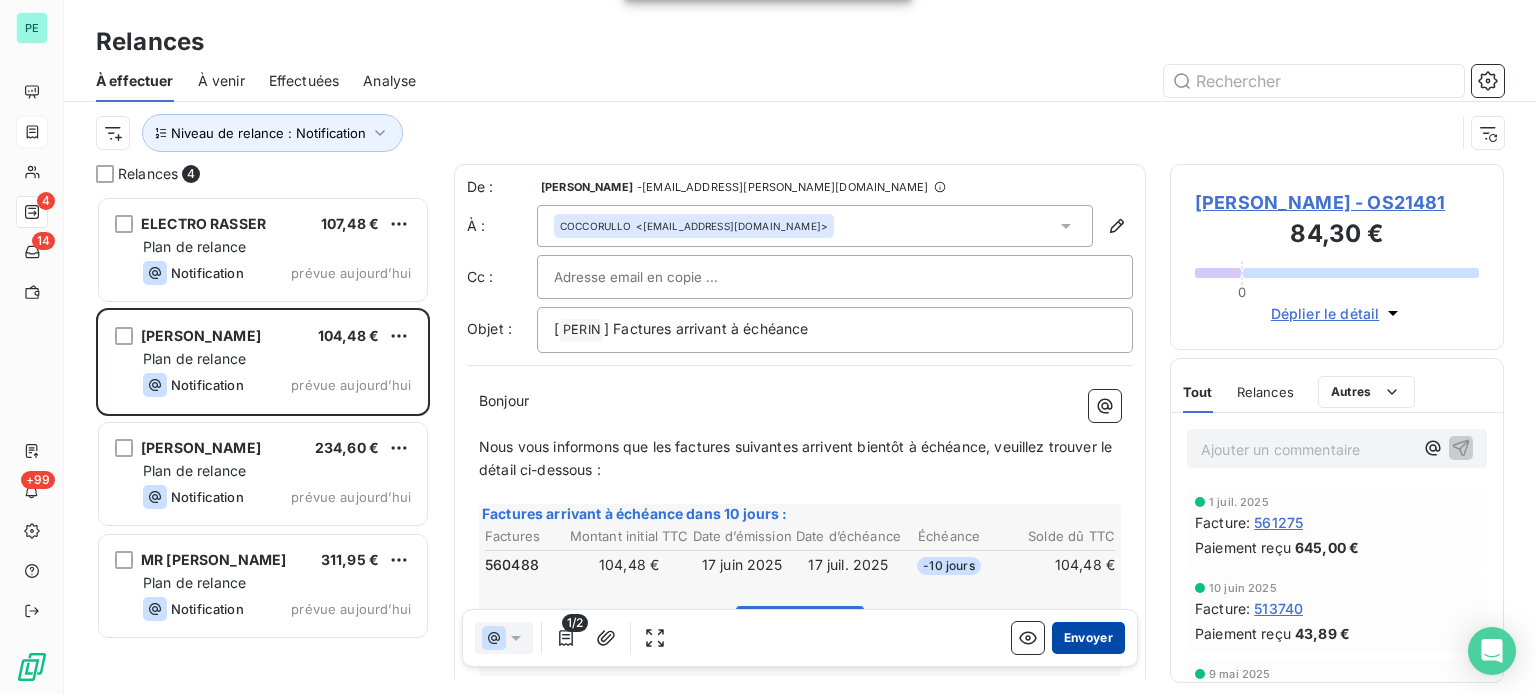 click on "Envoyer" at bounding box center [1088, 638] 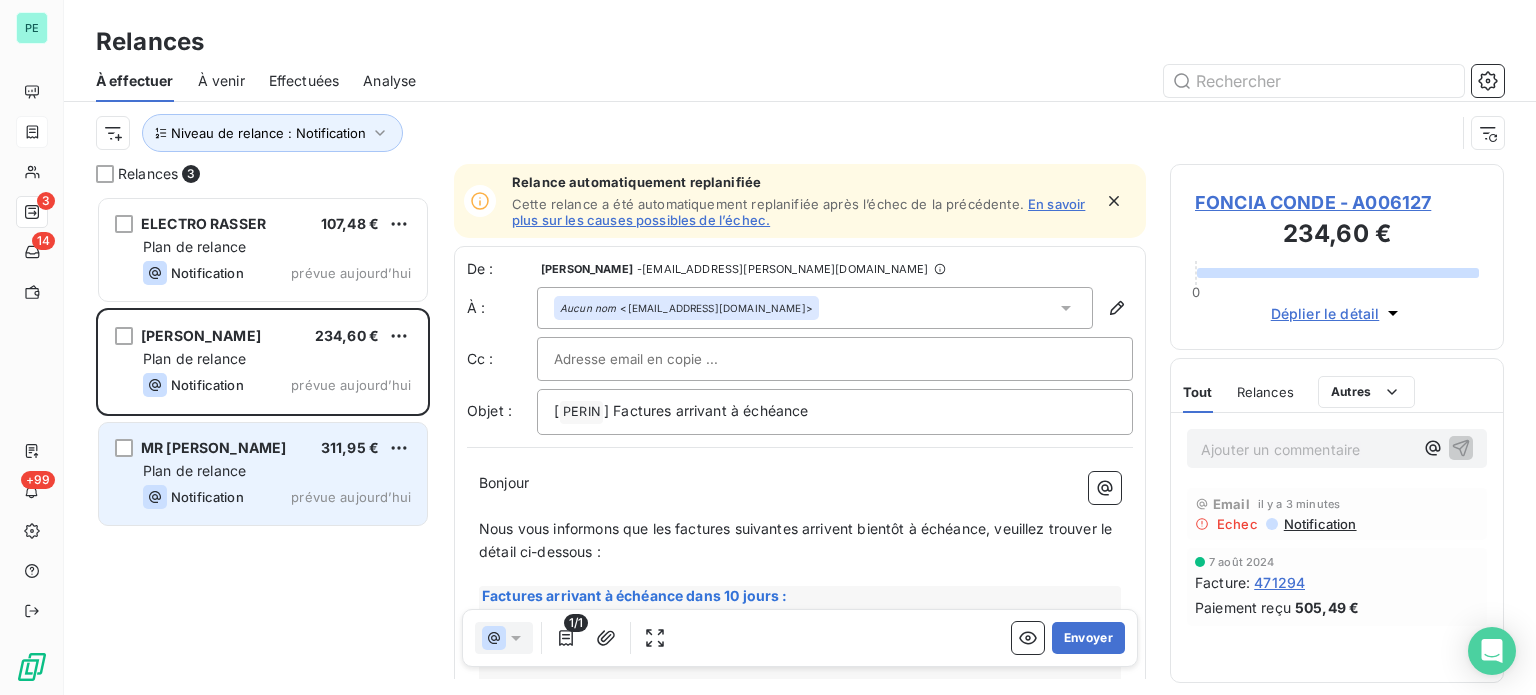 click on "Plan de relance" at bounding box center [277, 471] 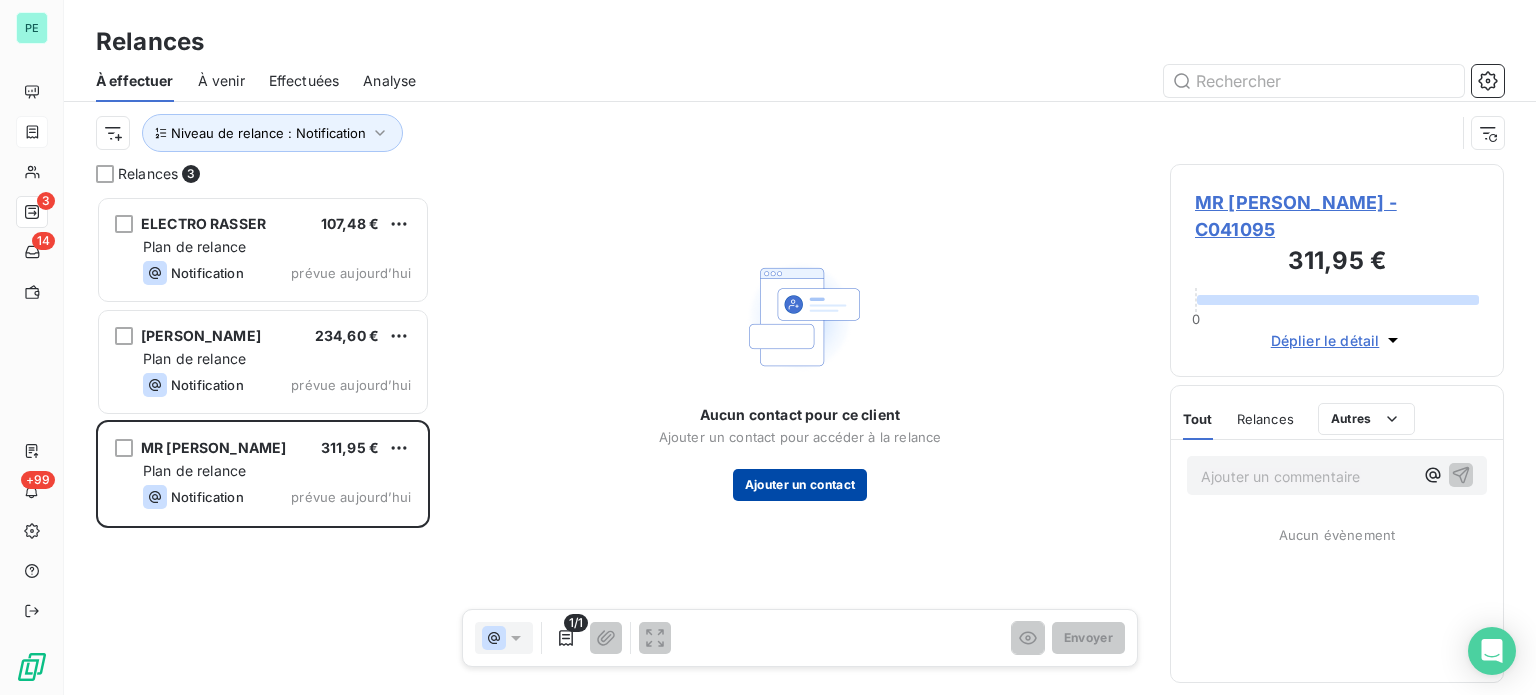click on "Ajouter un contact" at bounding box center [800, 485] 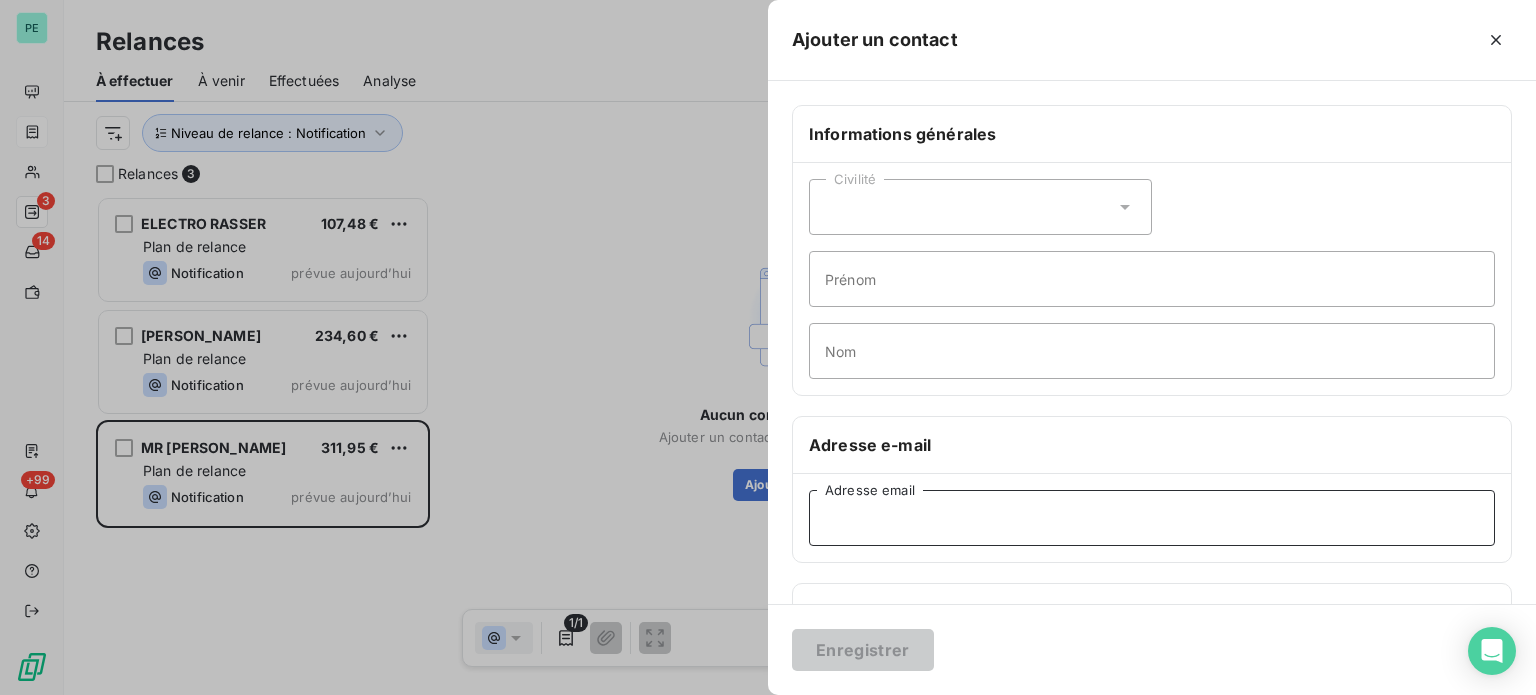 click on "Adresse email" at bounding box center (1152, 518) 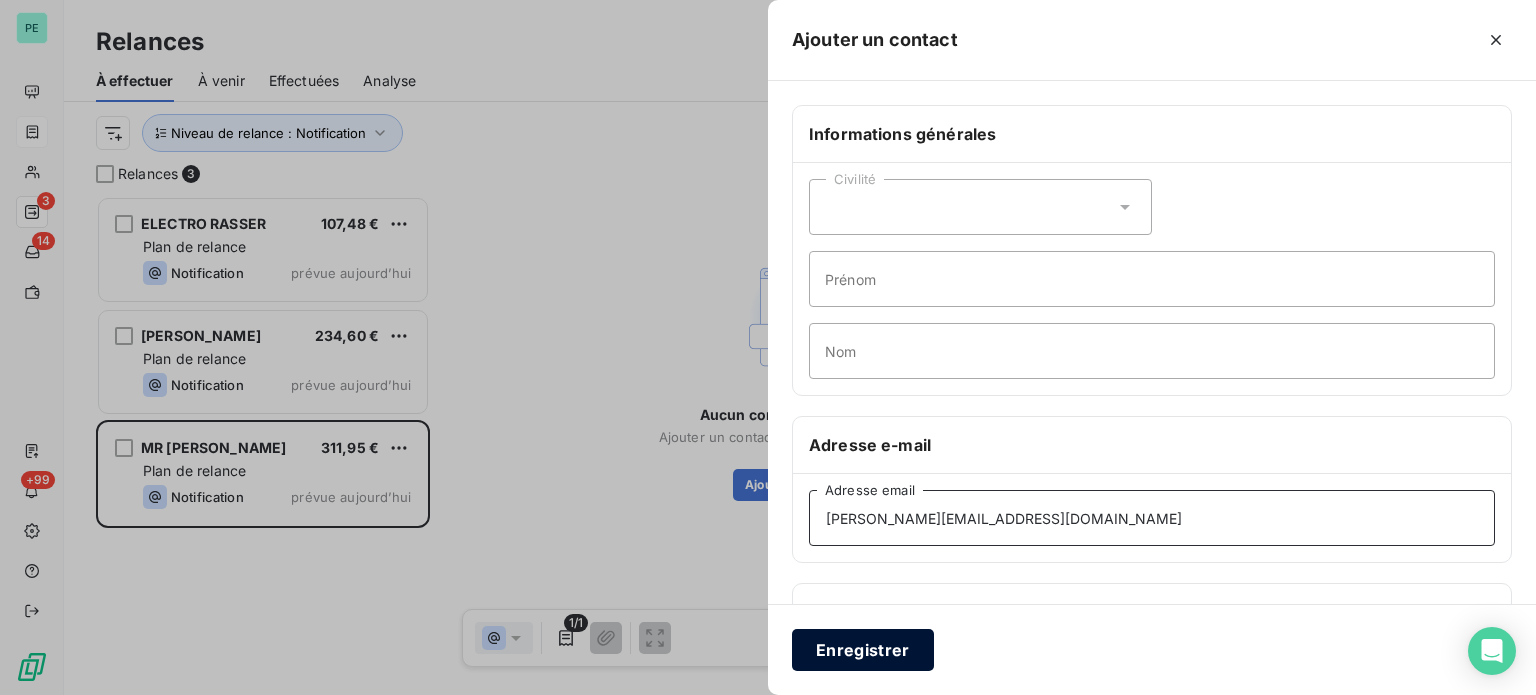 type on "[PERSON_NAME][EMAIL_ADDRESS][DOMAIN_NAME]" 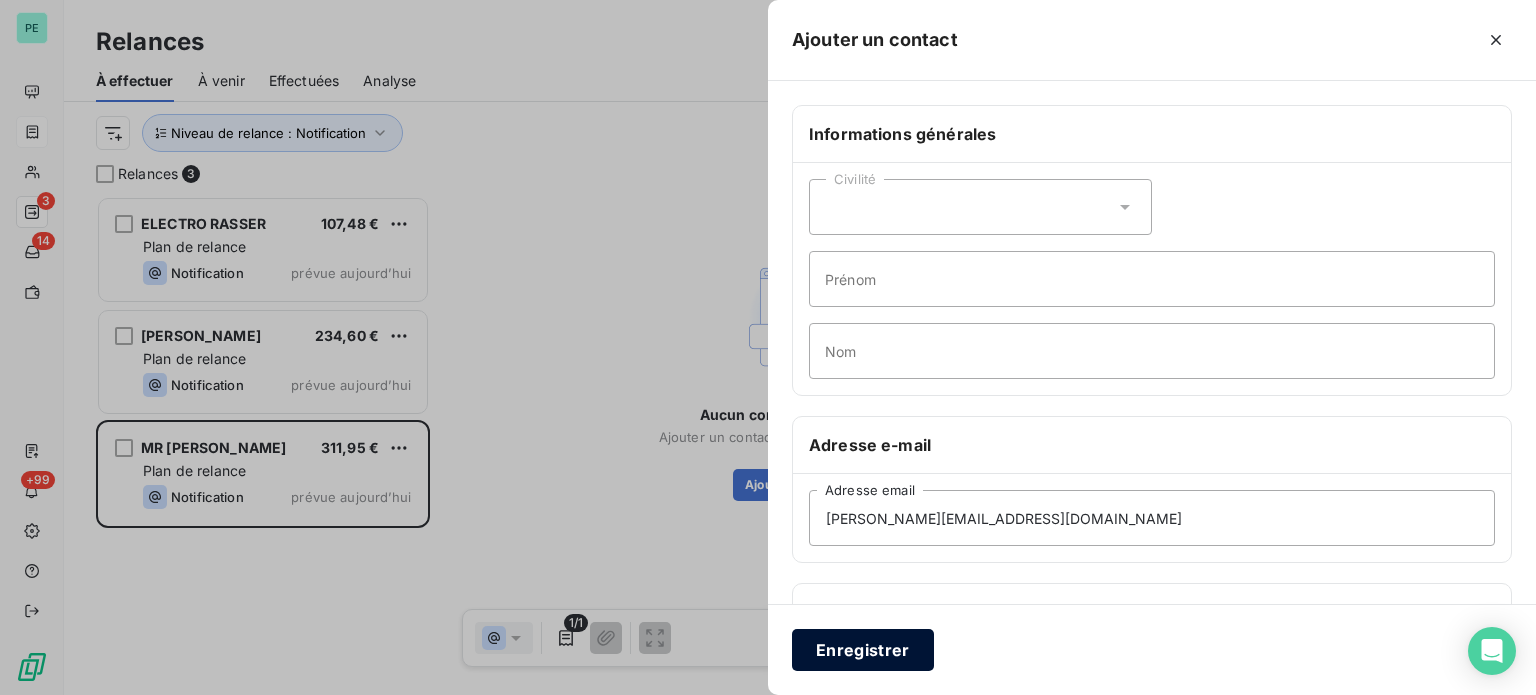 click on "Enregistrer" at bounding box center (863, 650) 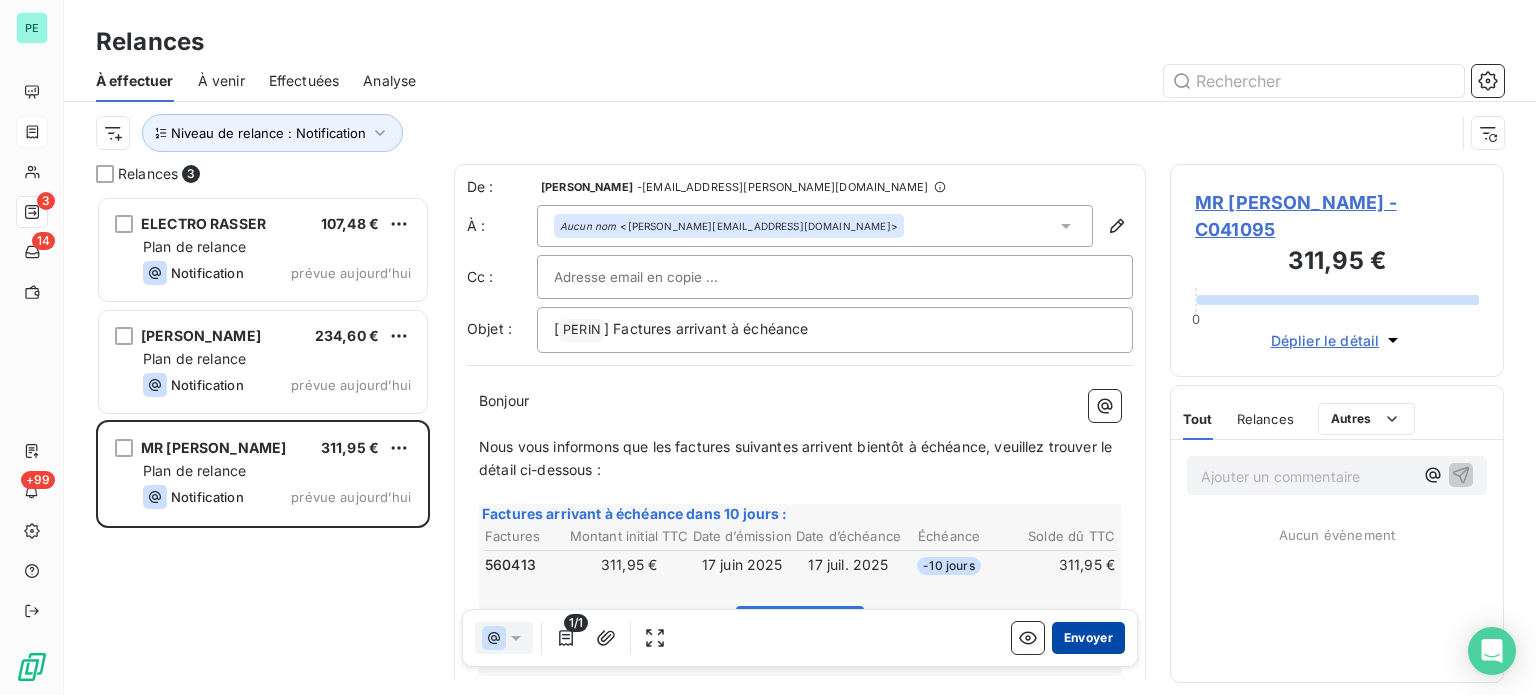 click on "Envoyer" at bounding box center [1088, 638] 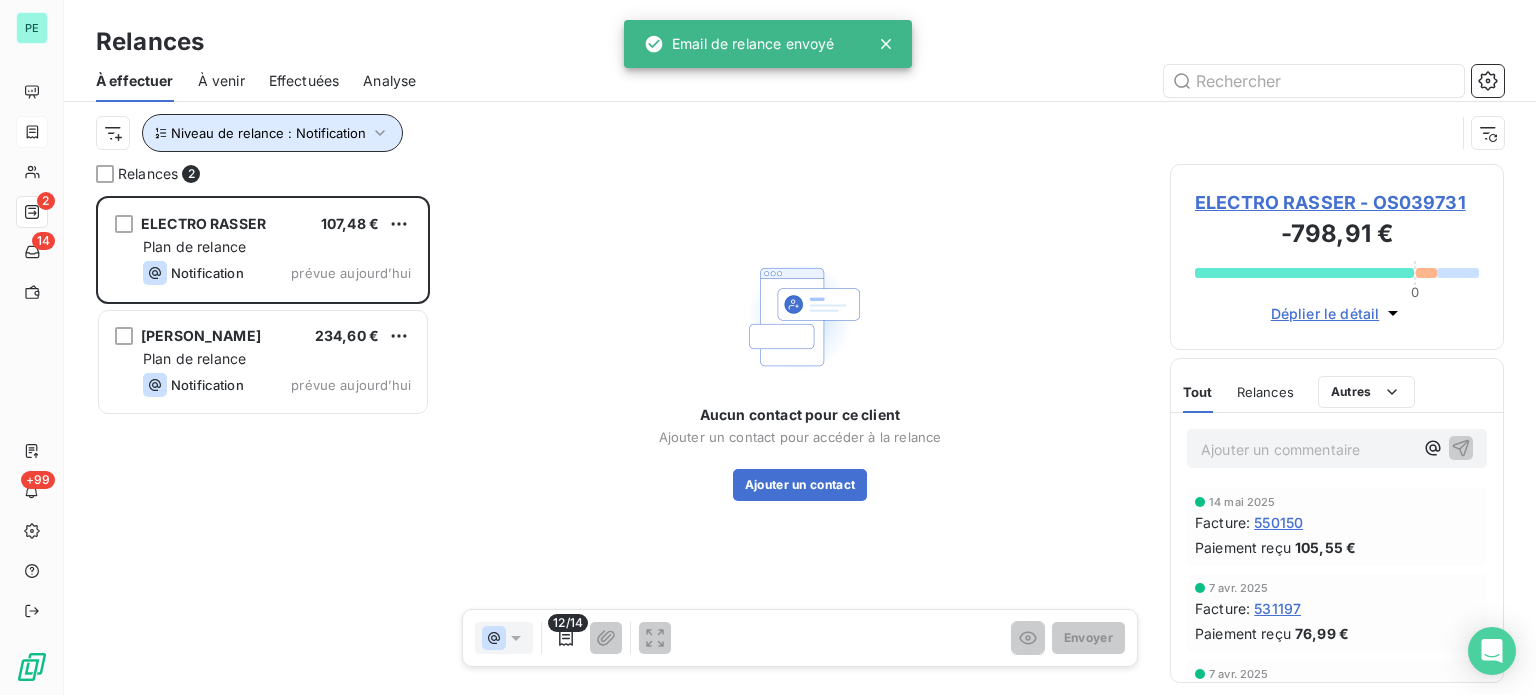 click on "Niveau de relance  : Notification" at bounding box center (268, 133) 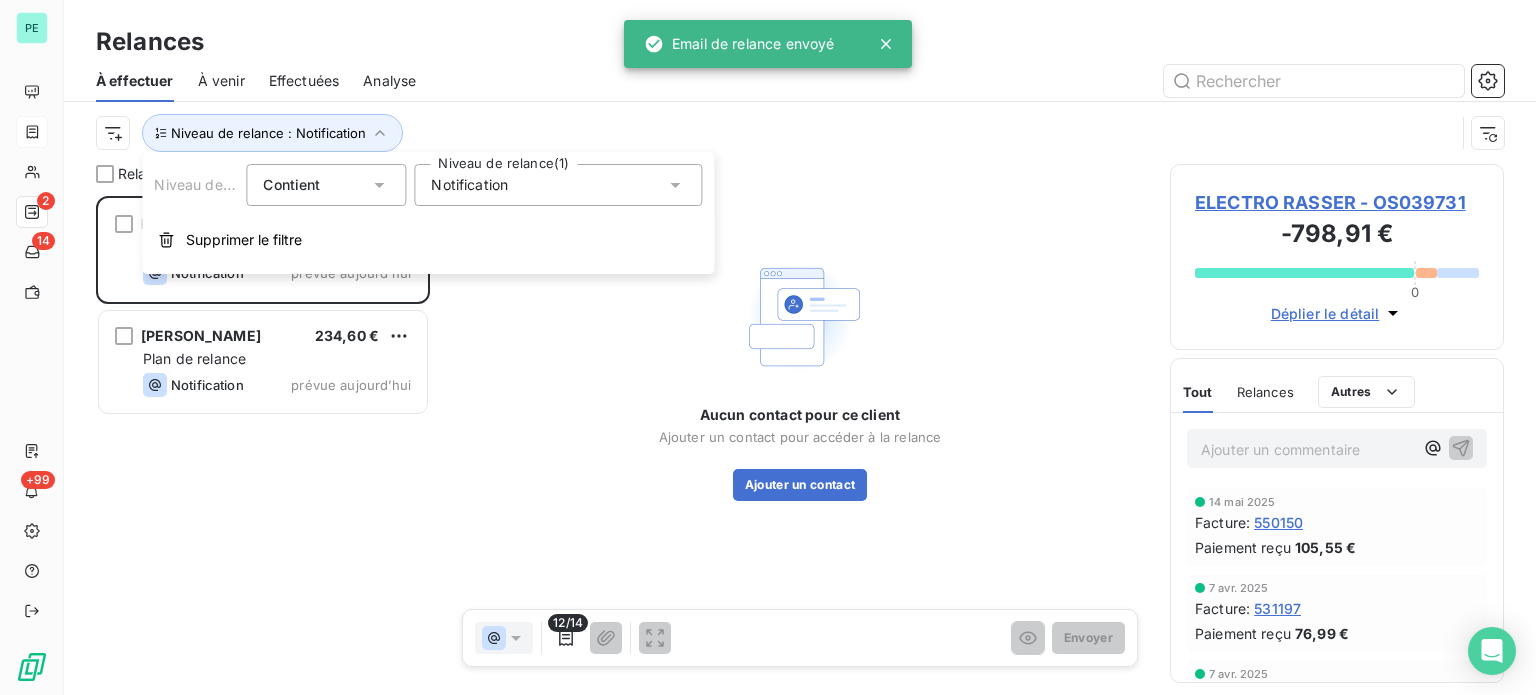 click on "Notification" at bounding box center [469, 185] 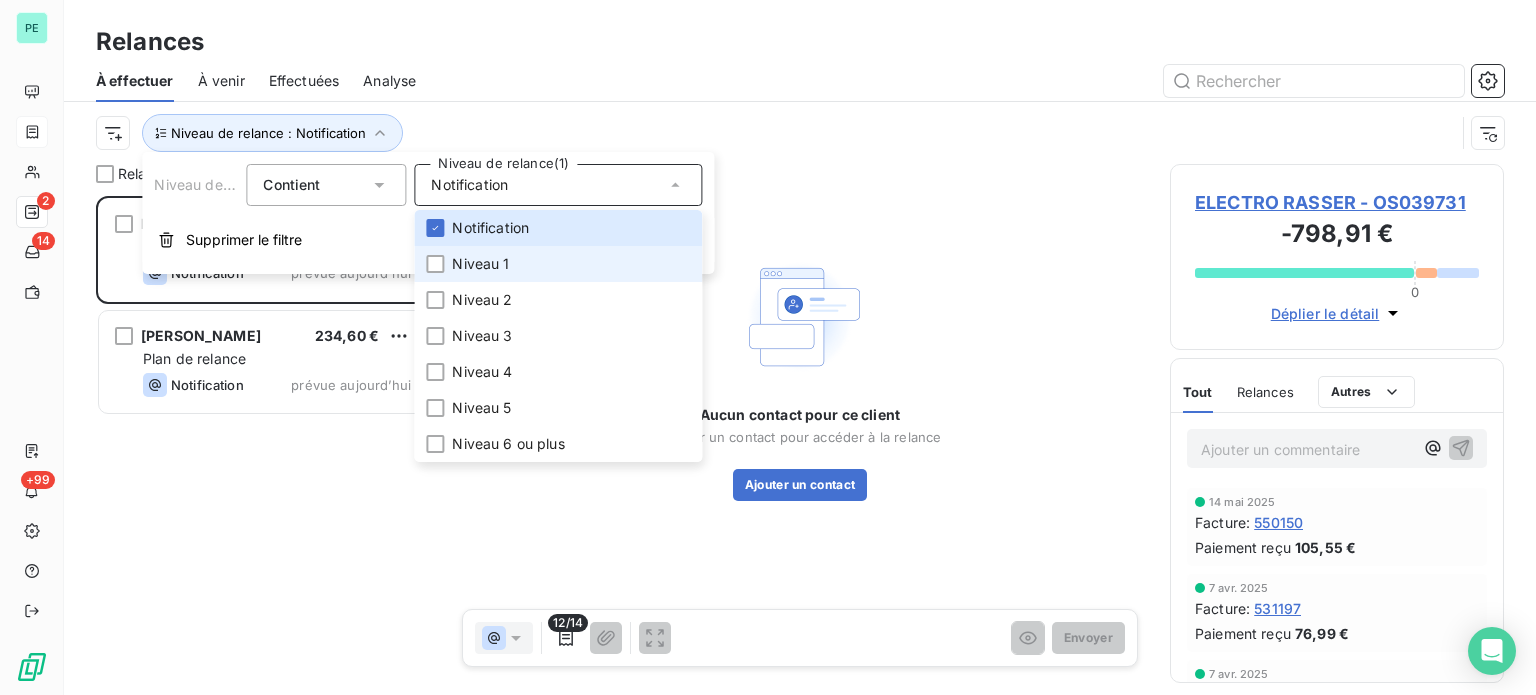 click on "Niveau 1" at bounding box center [480, 264] 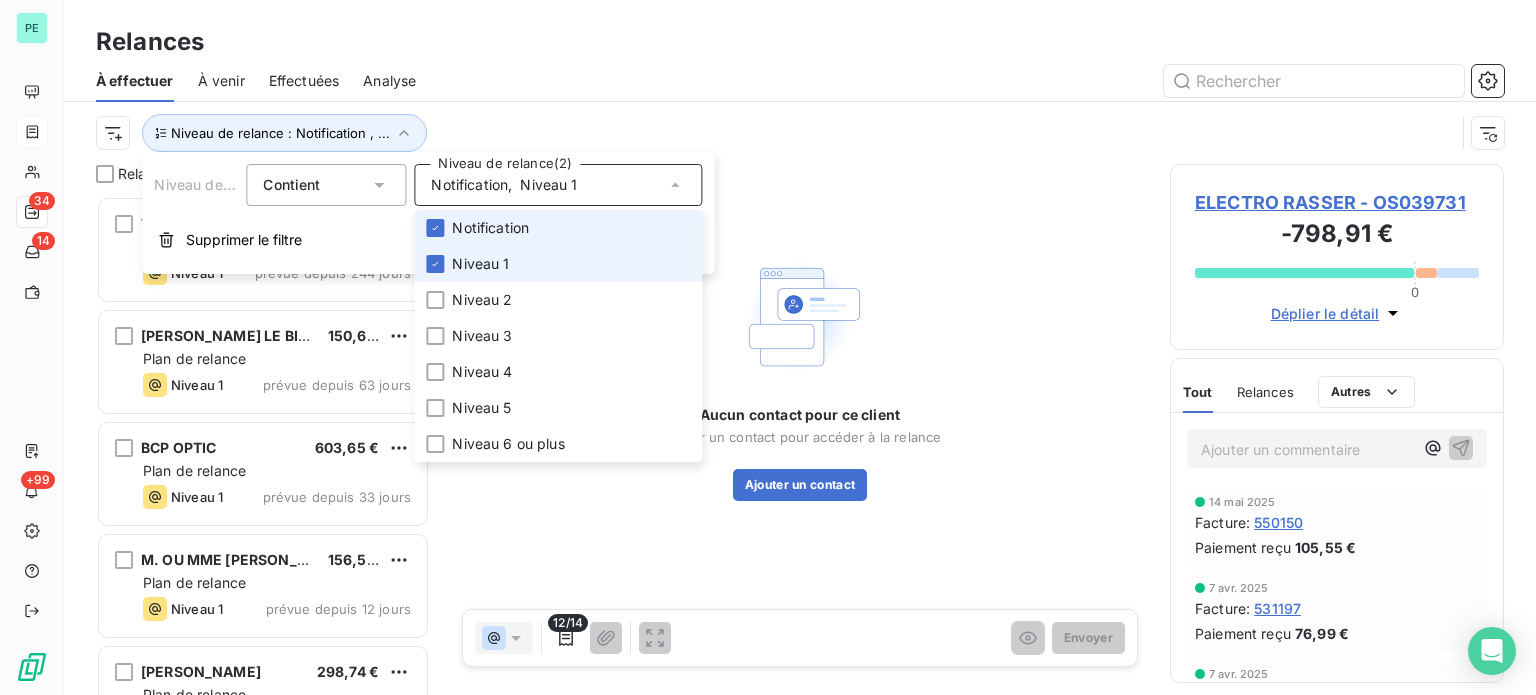 scroll, scrollTop: 16, scrollLeft: 16, axis: both 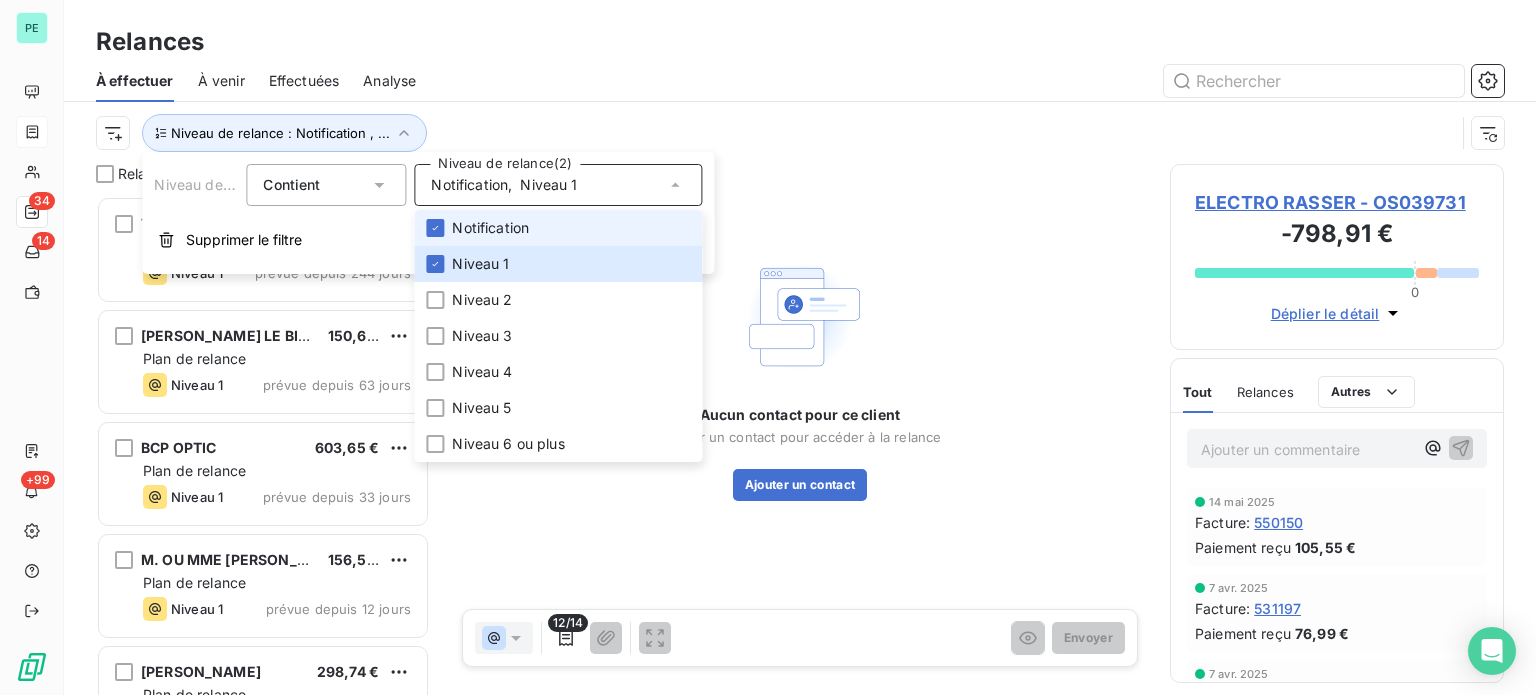 click on "Notification" at bounding box center (490, 228) 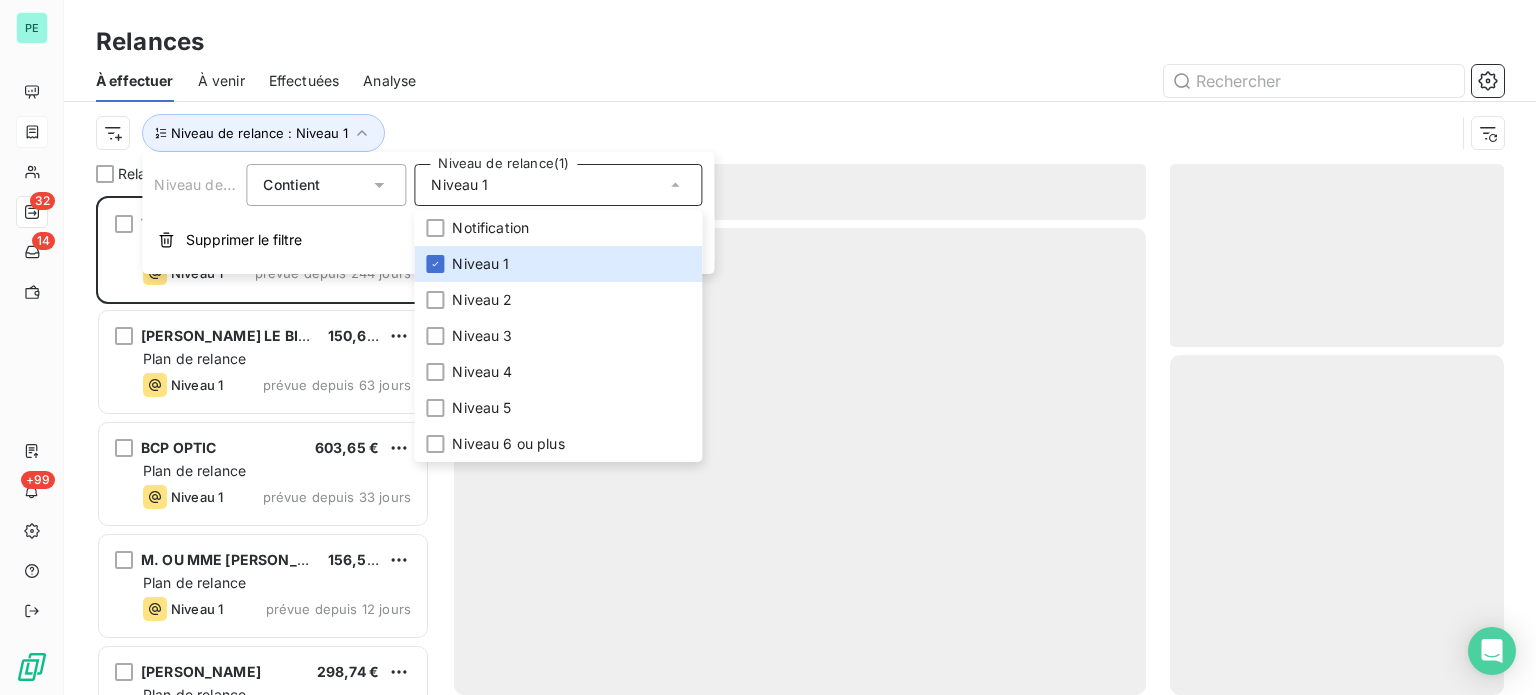 scroll, scrollTop: 16, scrollLeft: 16, axis: both 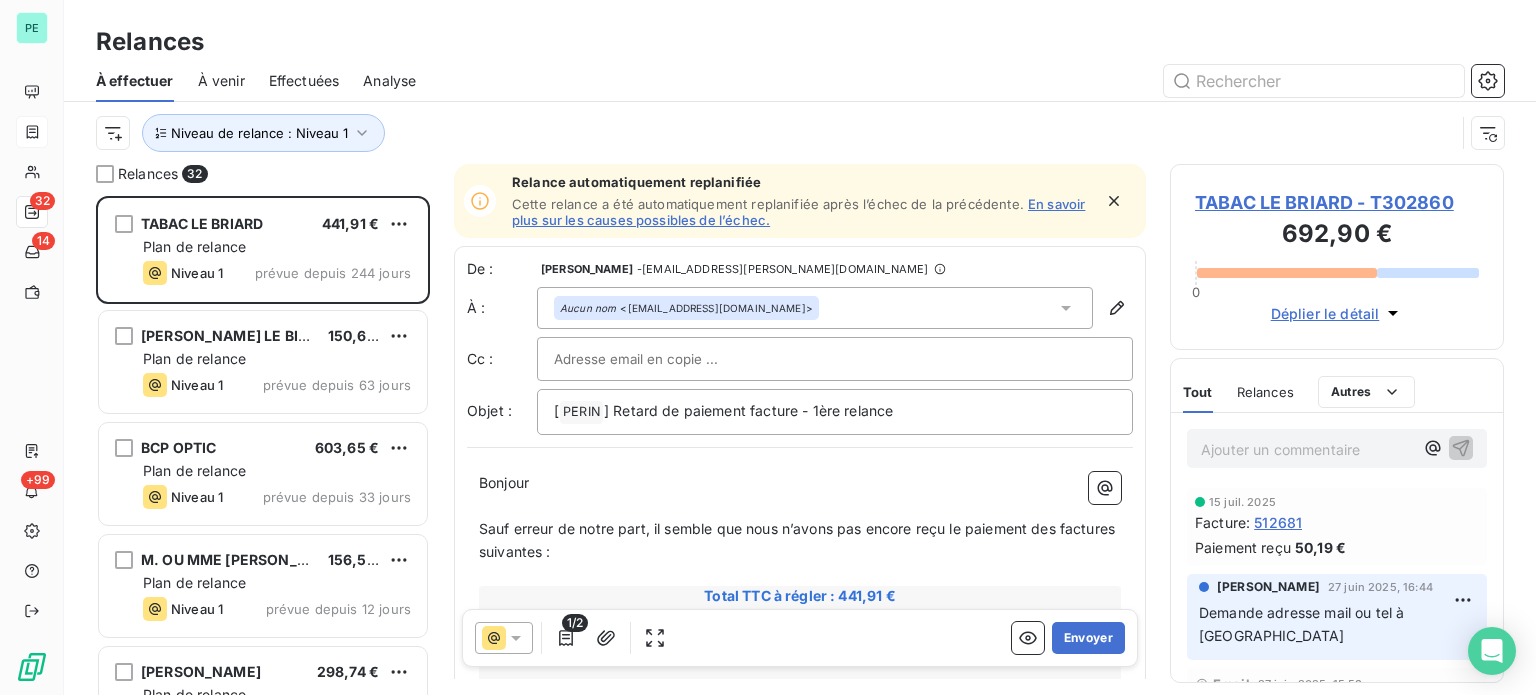 click at bounding box center (972, 81) 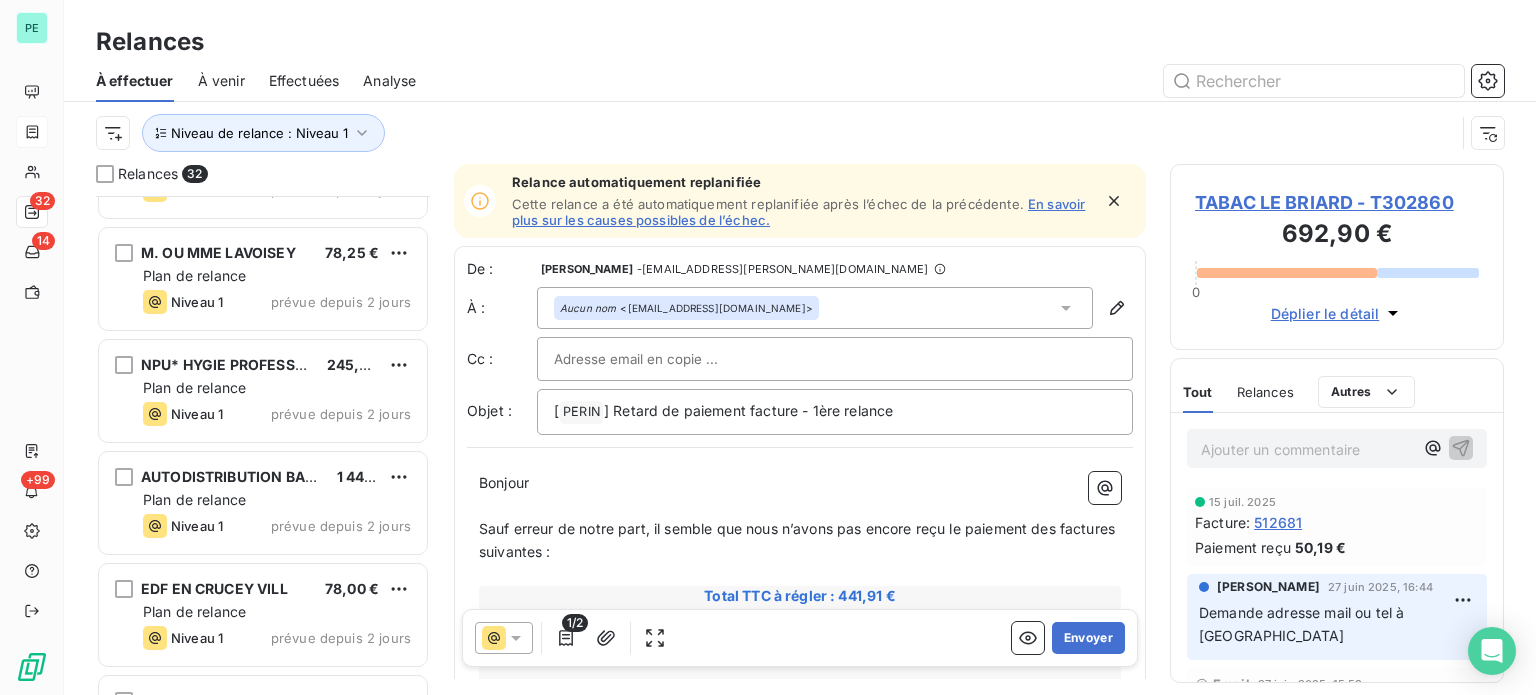 scroll, scrollTop: 3085, scrollLeft: 0, axis: vertical 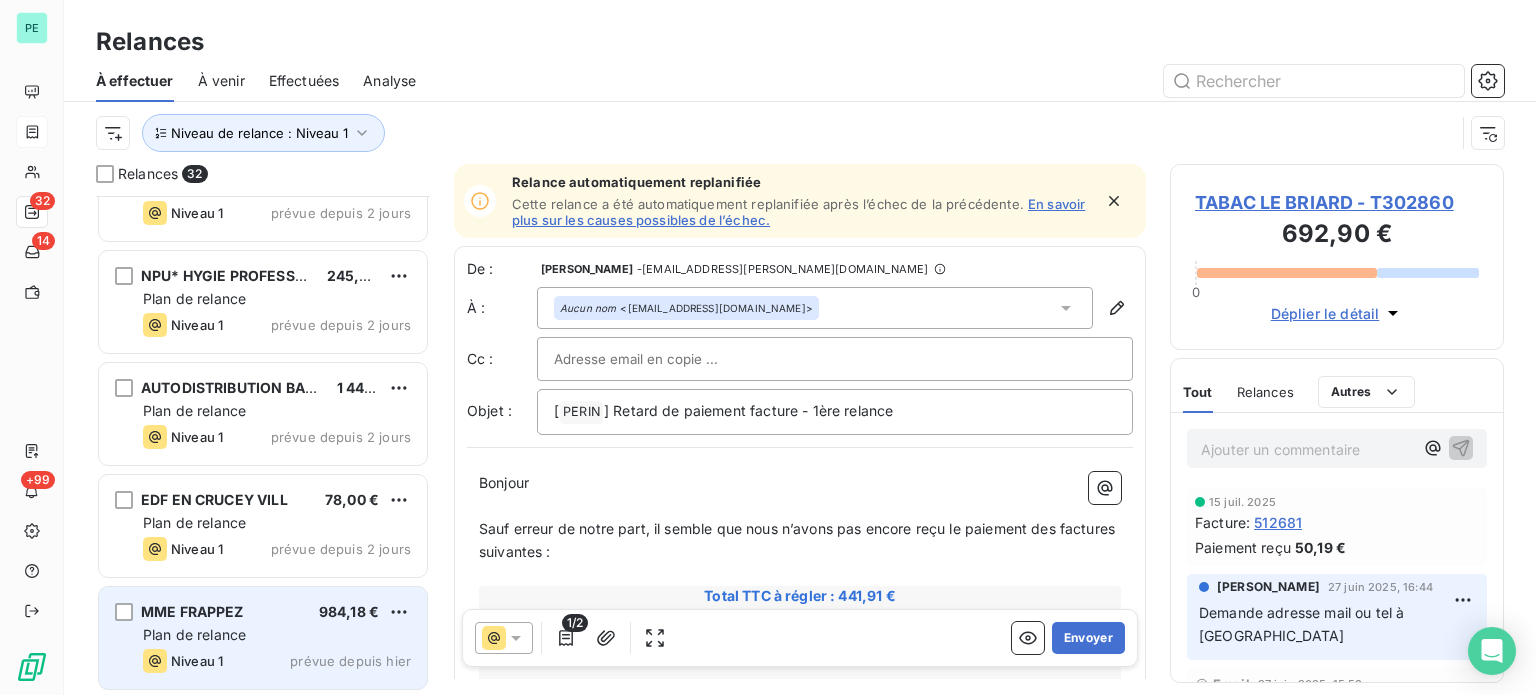 click on "Plan de relance" at bounding box center [277, 635] 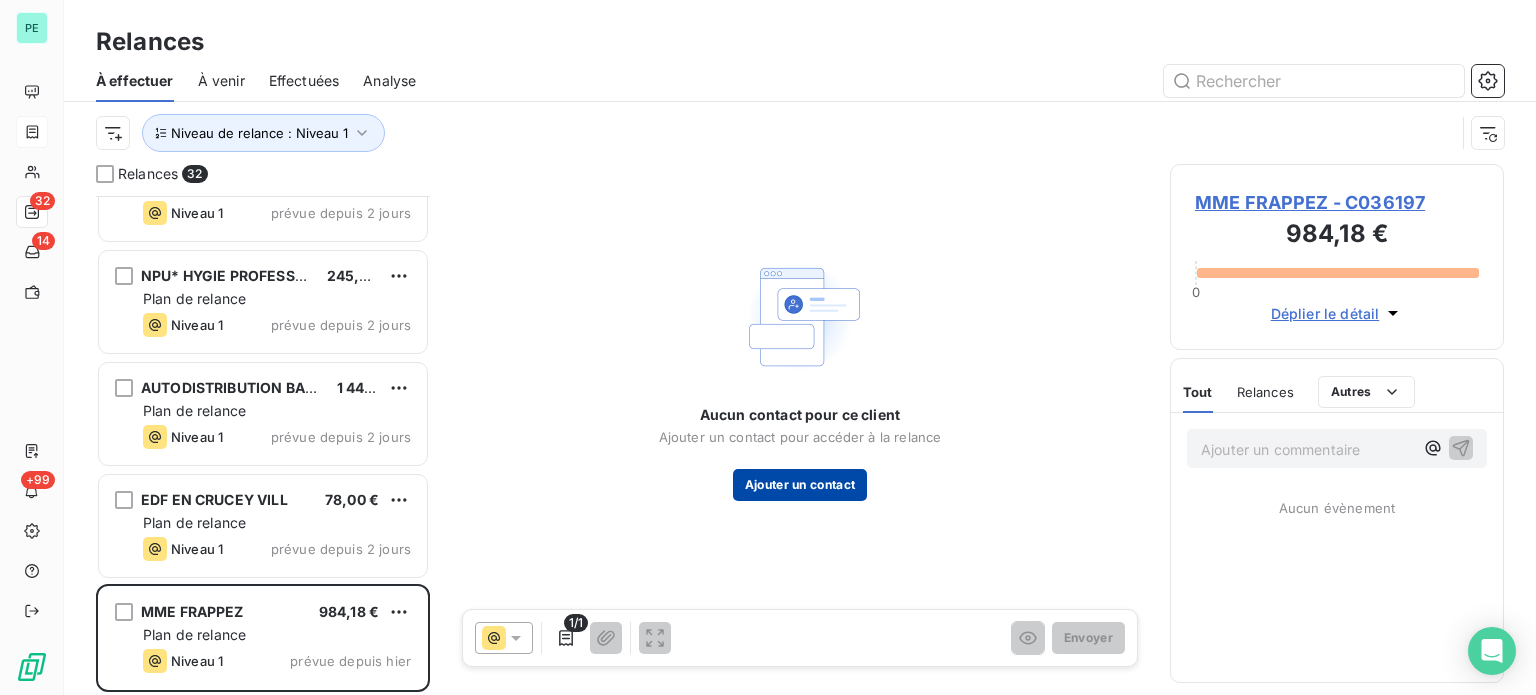 click on "Ajouter un contact" at bounding box center (800, 485) 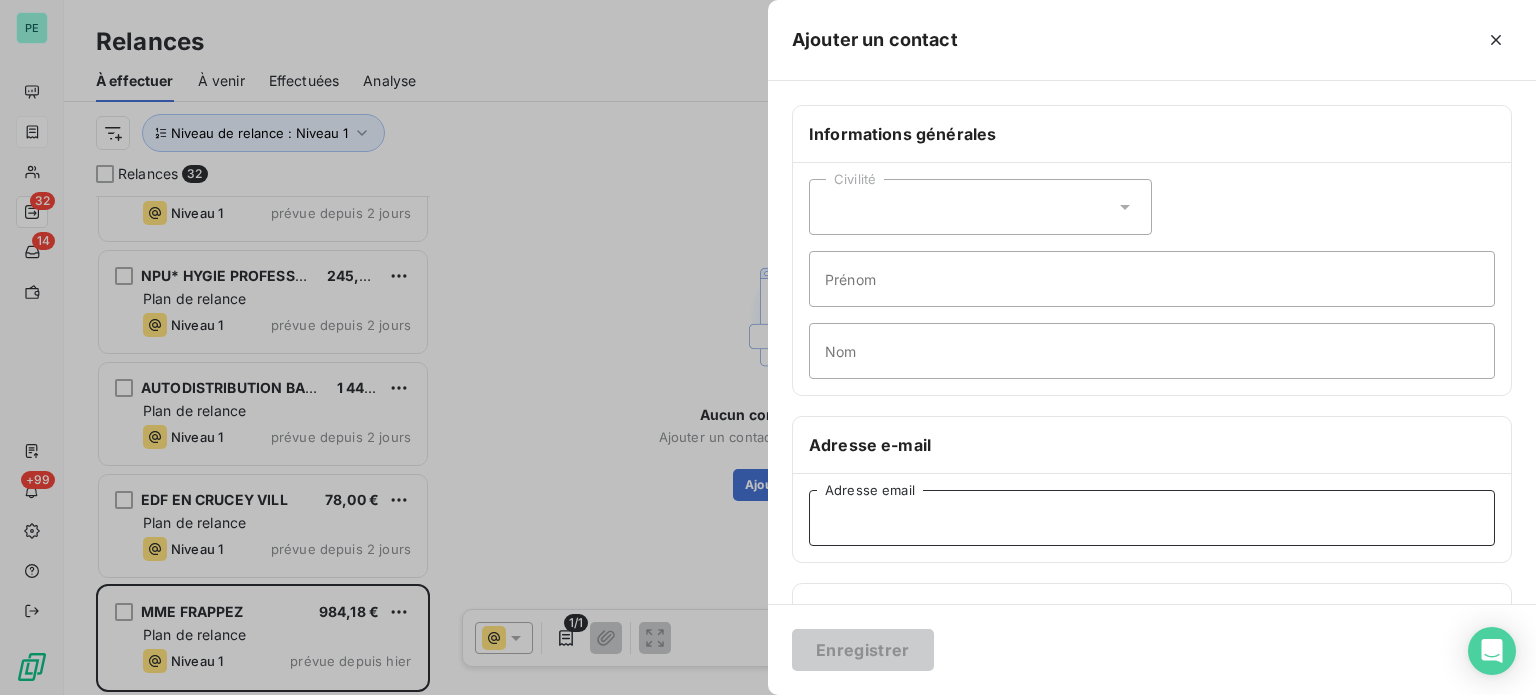 click on "Adresse email" at bounding box center (1152, 518) 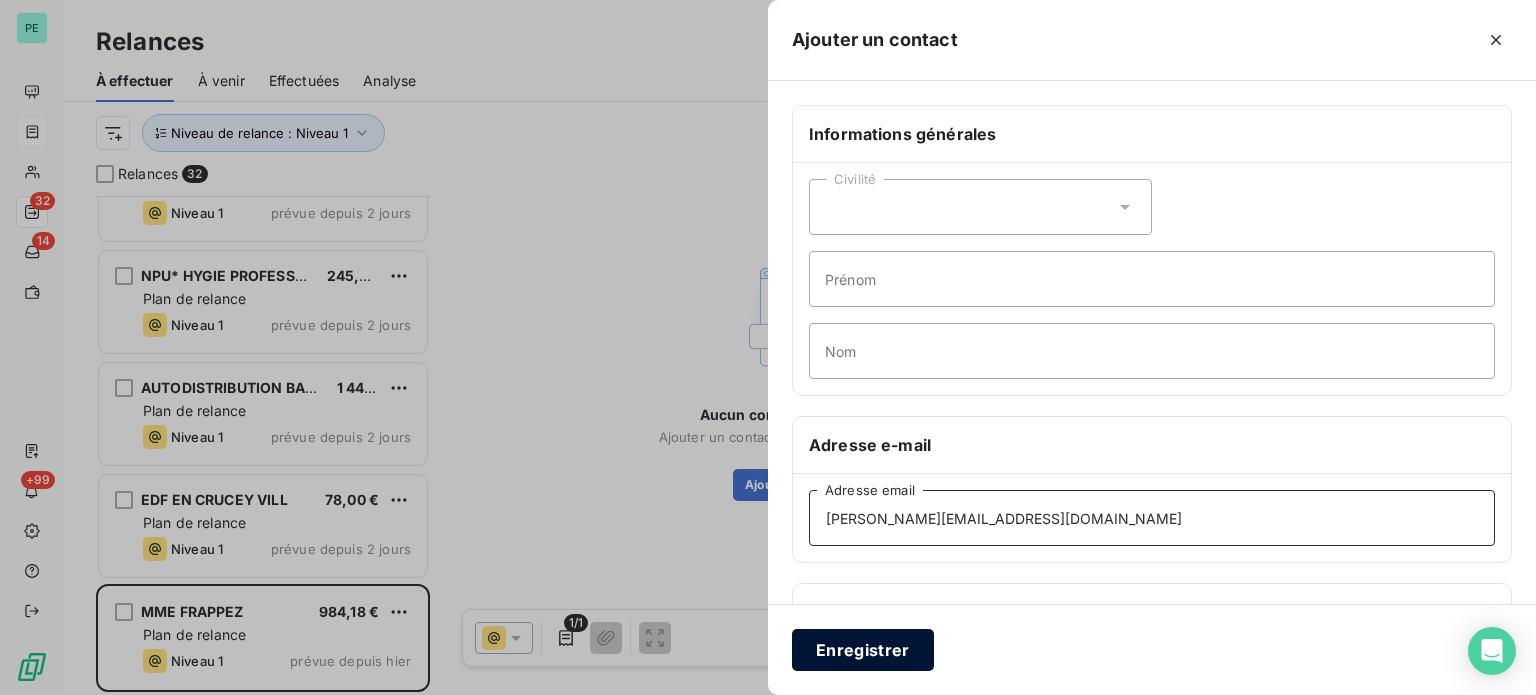 type on "[PERSON_NAME][EMAIL_ADDRESS][DOMAIN_NAME]" 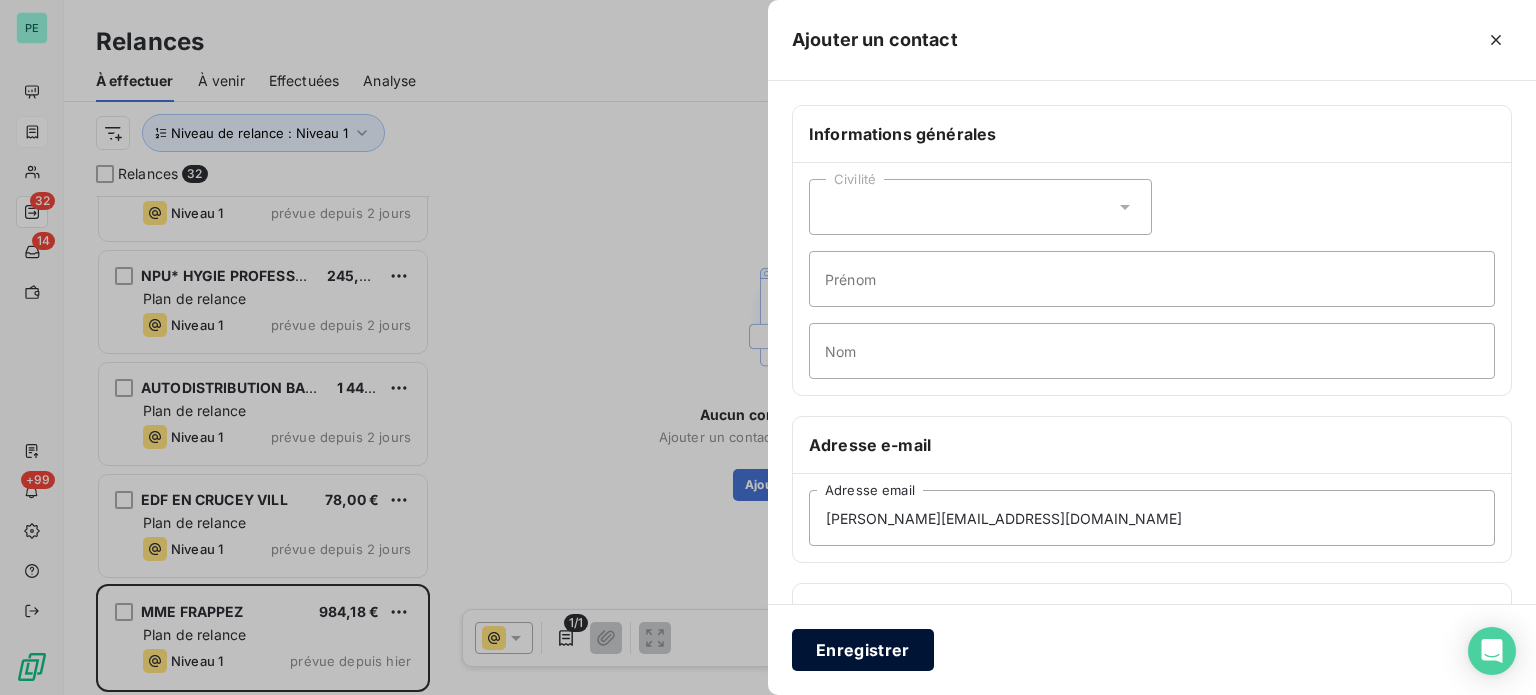 click on "Enregistrer" at bounding box center [863, 650] 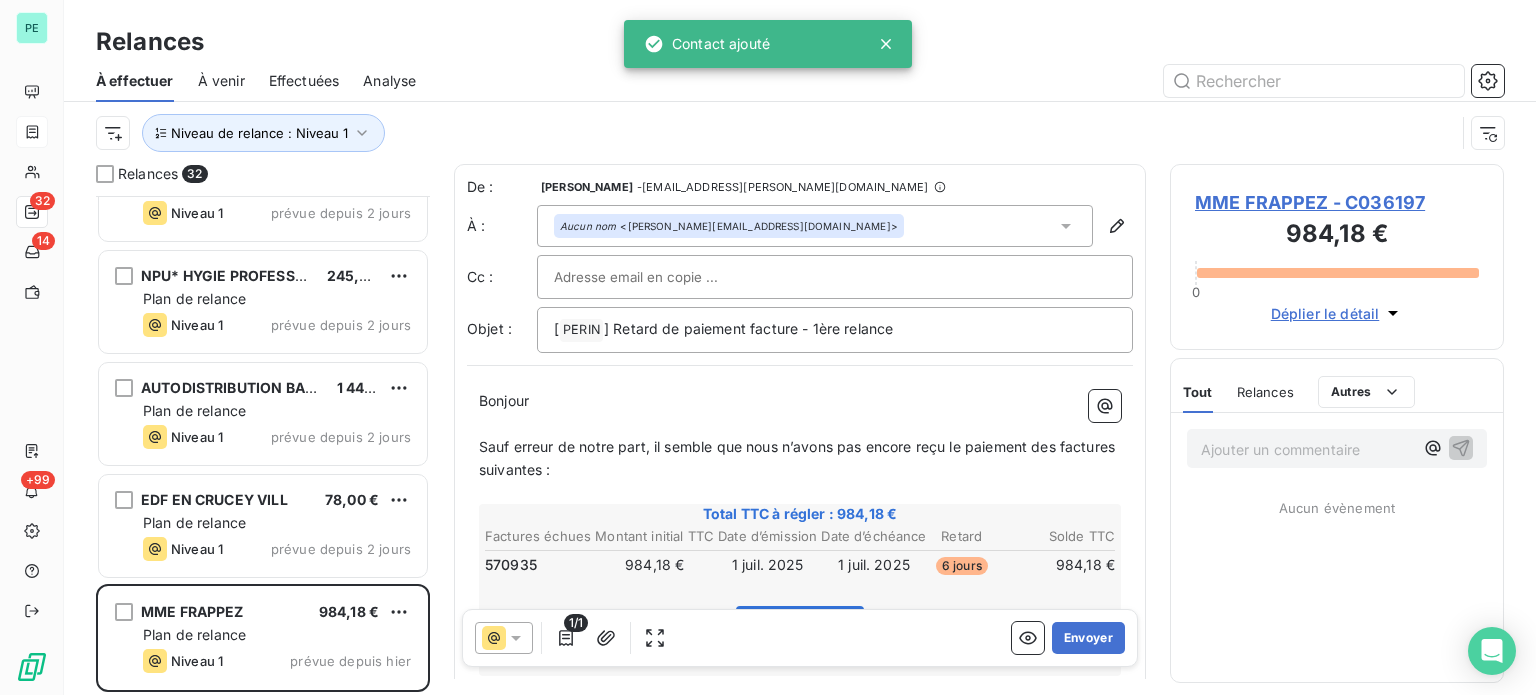 scroll, scrollTop: 3085, scrollLeft: 0, axis: vertical 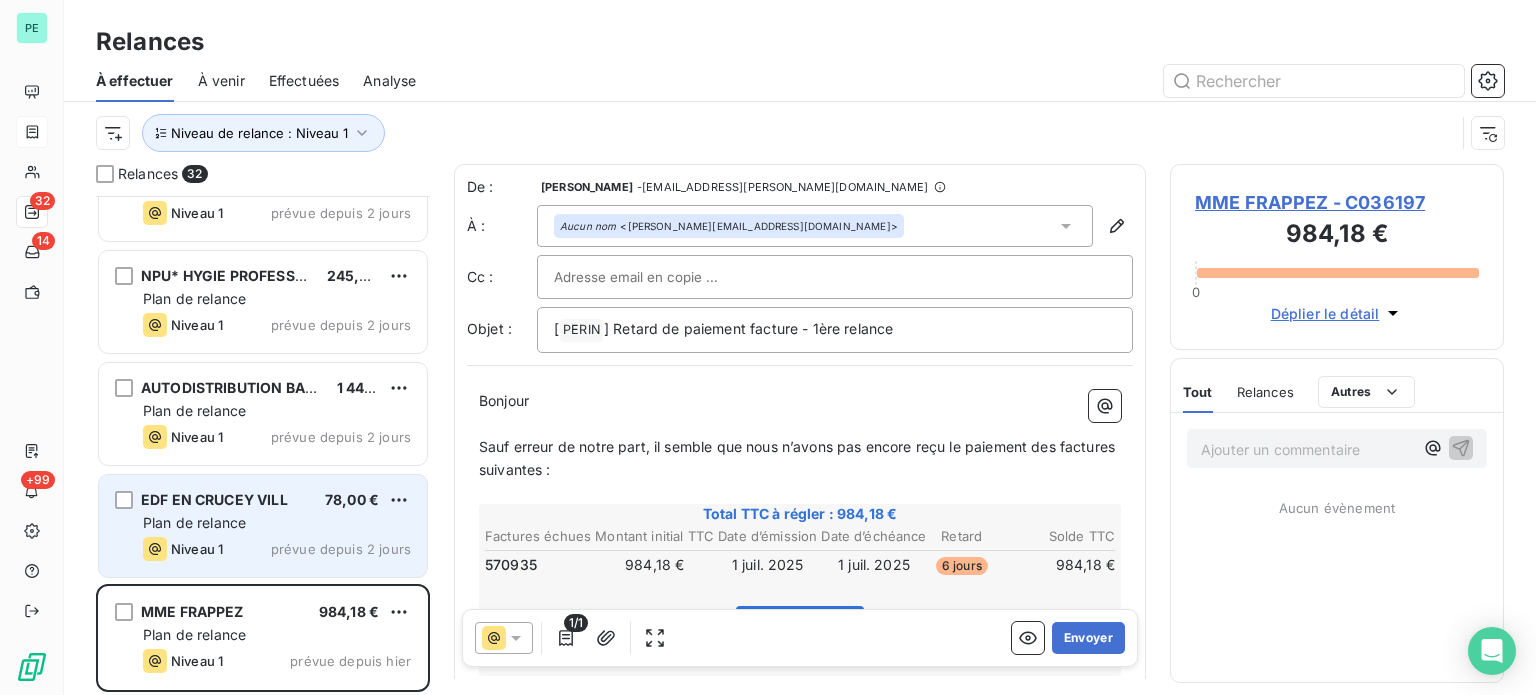 click on "Plan de relance" at bounding box center [194, 522] 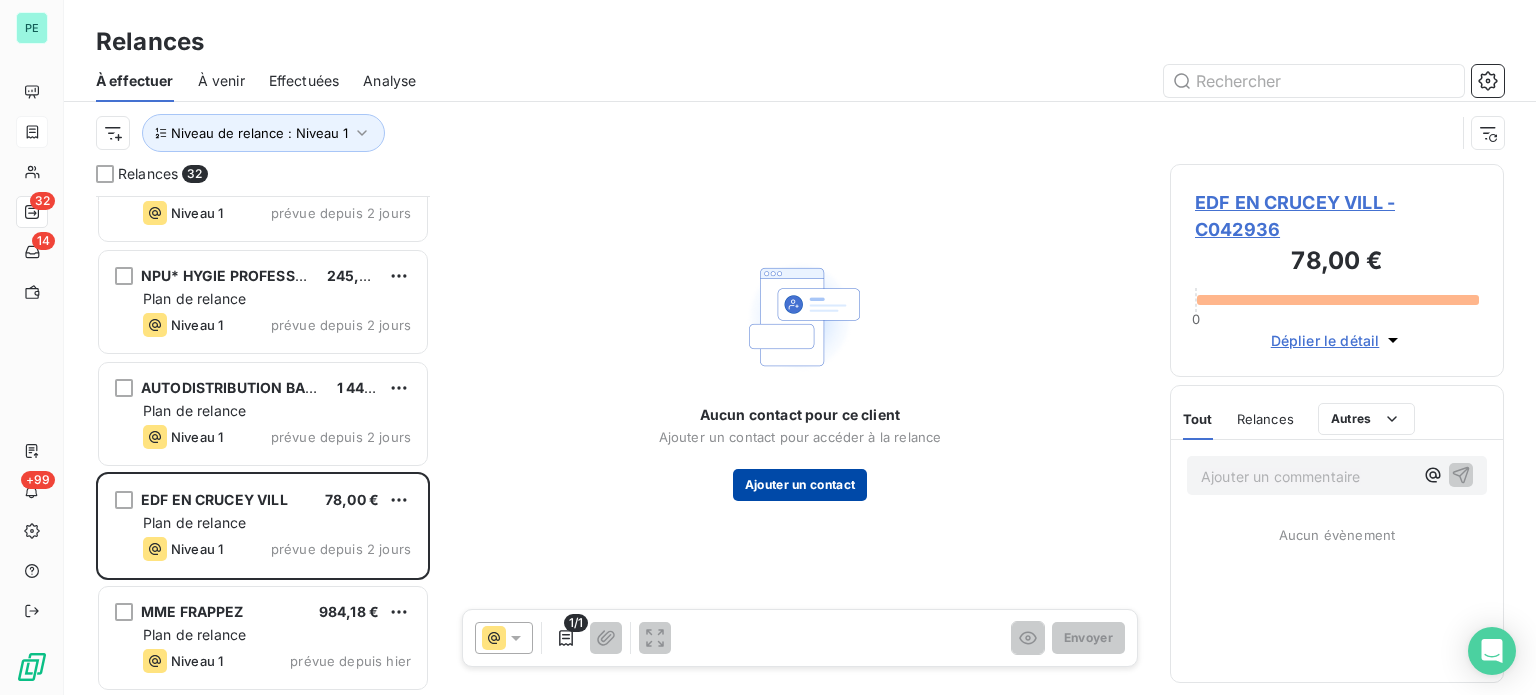 click on "Ajouter un contact" at bounding box center [800, 485] 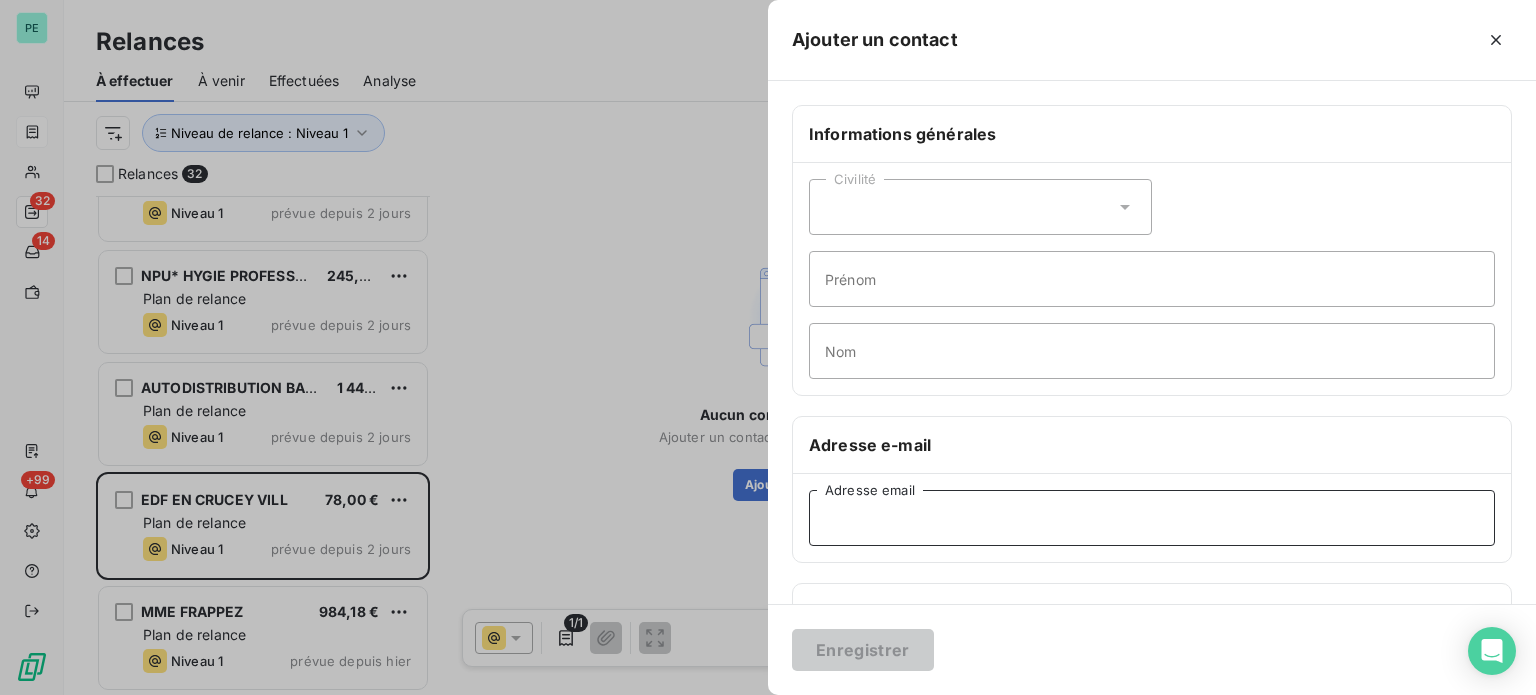 click on "Adresse email" at bounding box center (1152, 518) 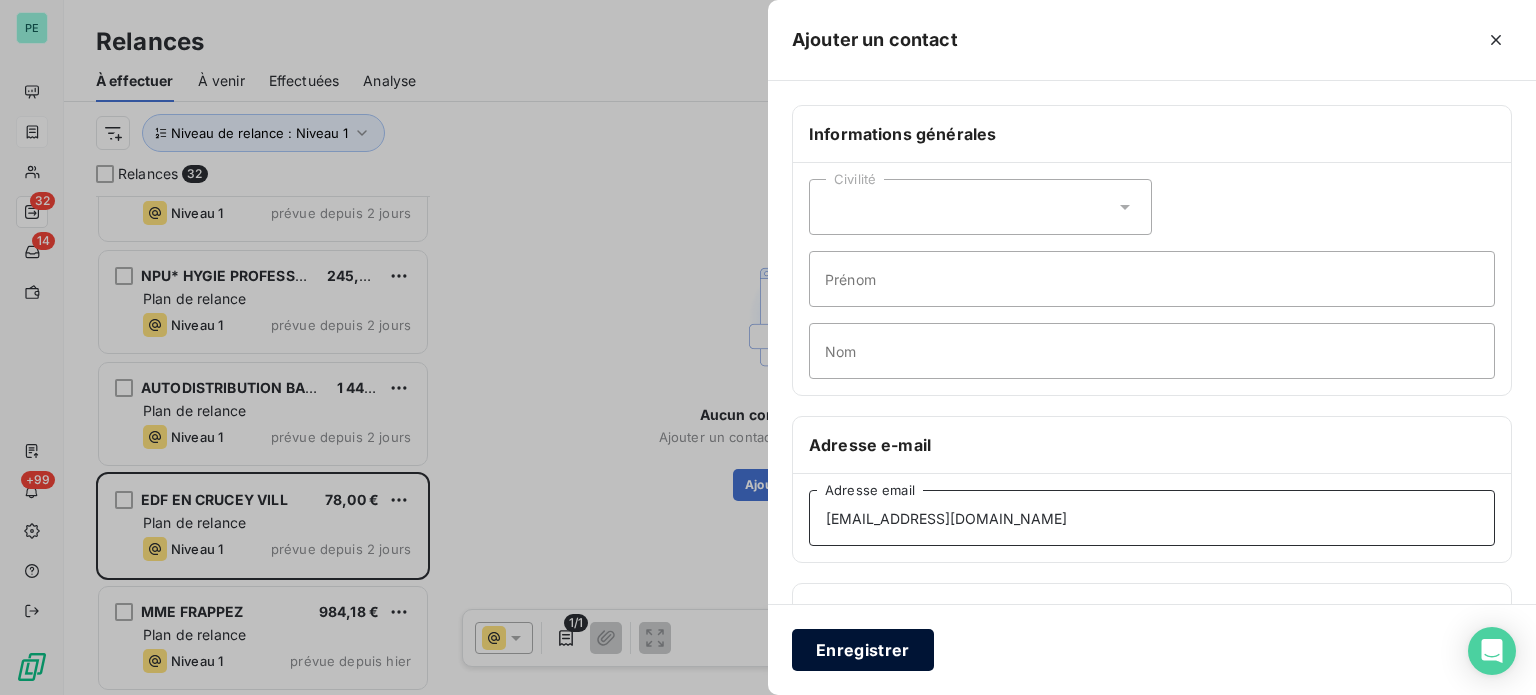 type on "[EMAIL_ADDRESS][DOMAIN_NAME]" 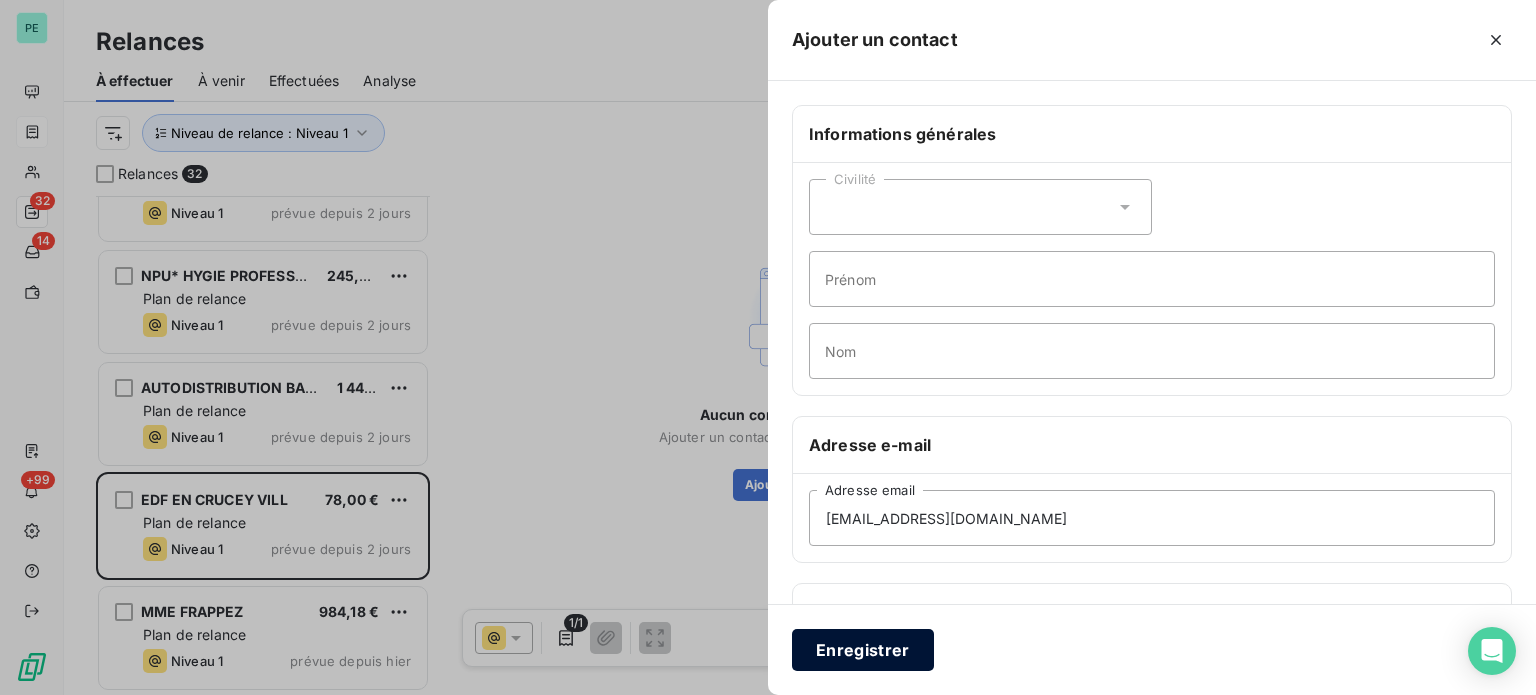 click on "Enregistrer" at bounding box center [863, 650] 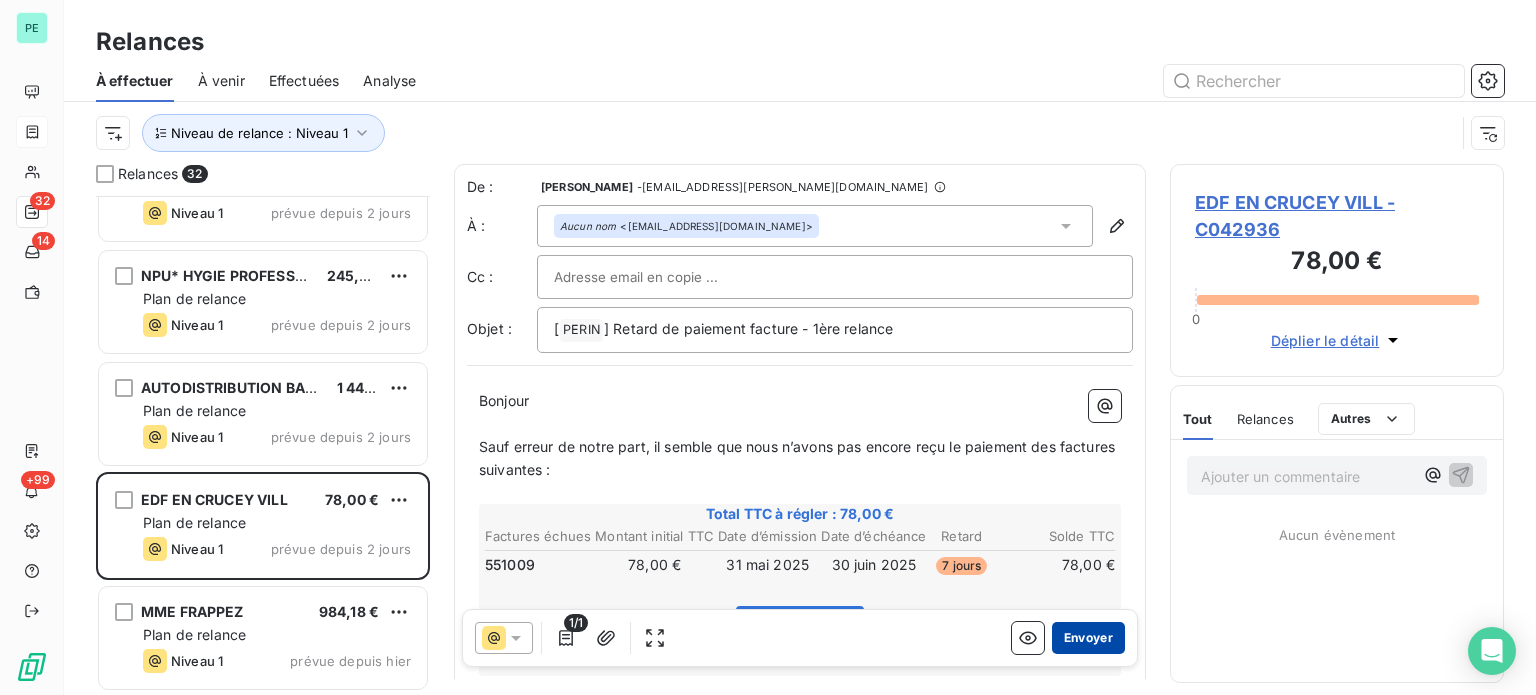 click on "Envoyer" at bounding box center (1088, 638) 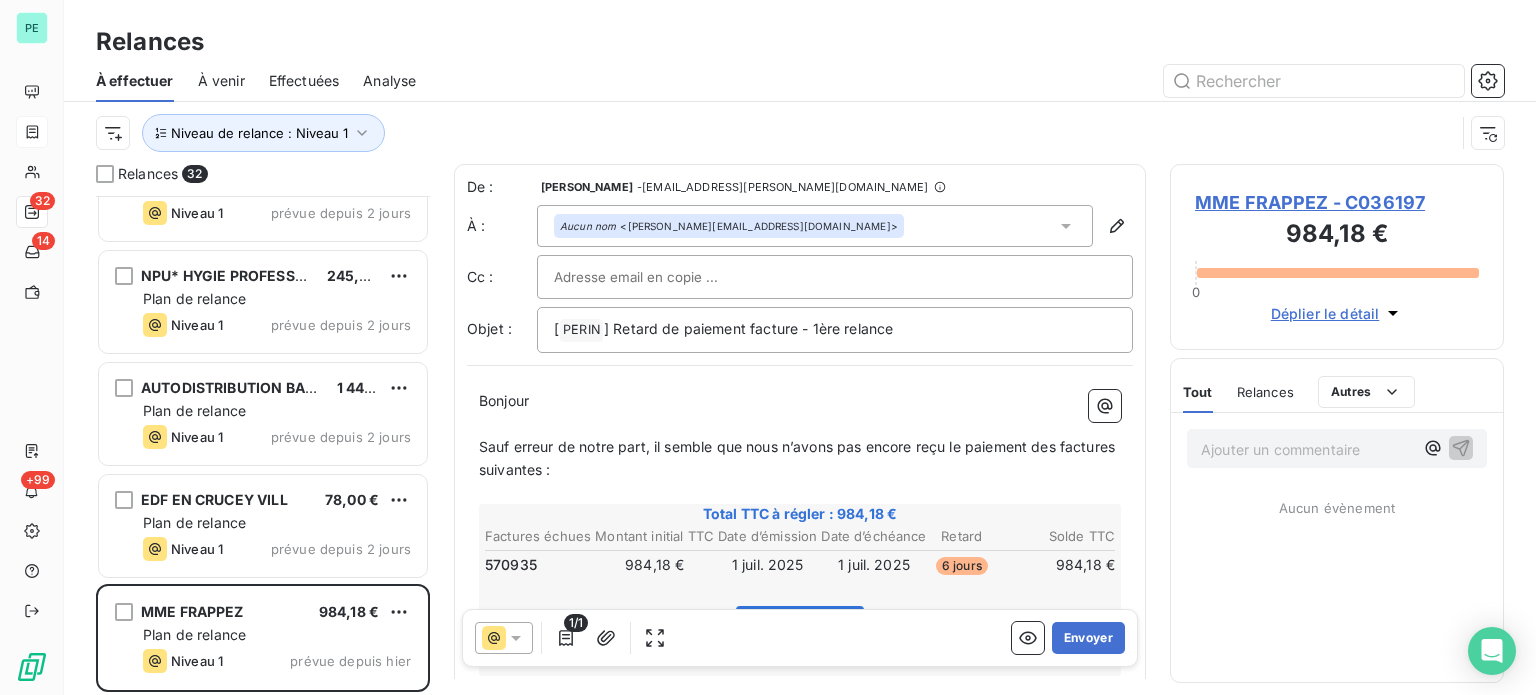 scroll, scrollTop: 2972, scrollLeft: 0, axis: vertical 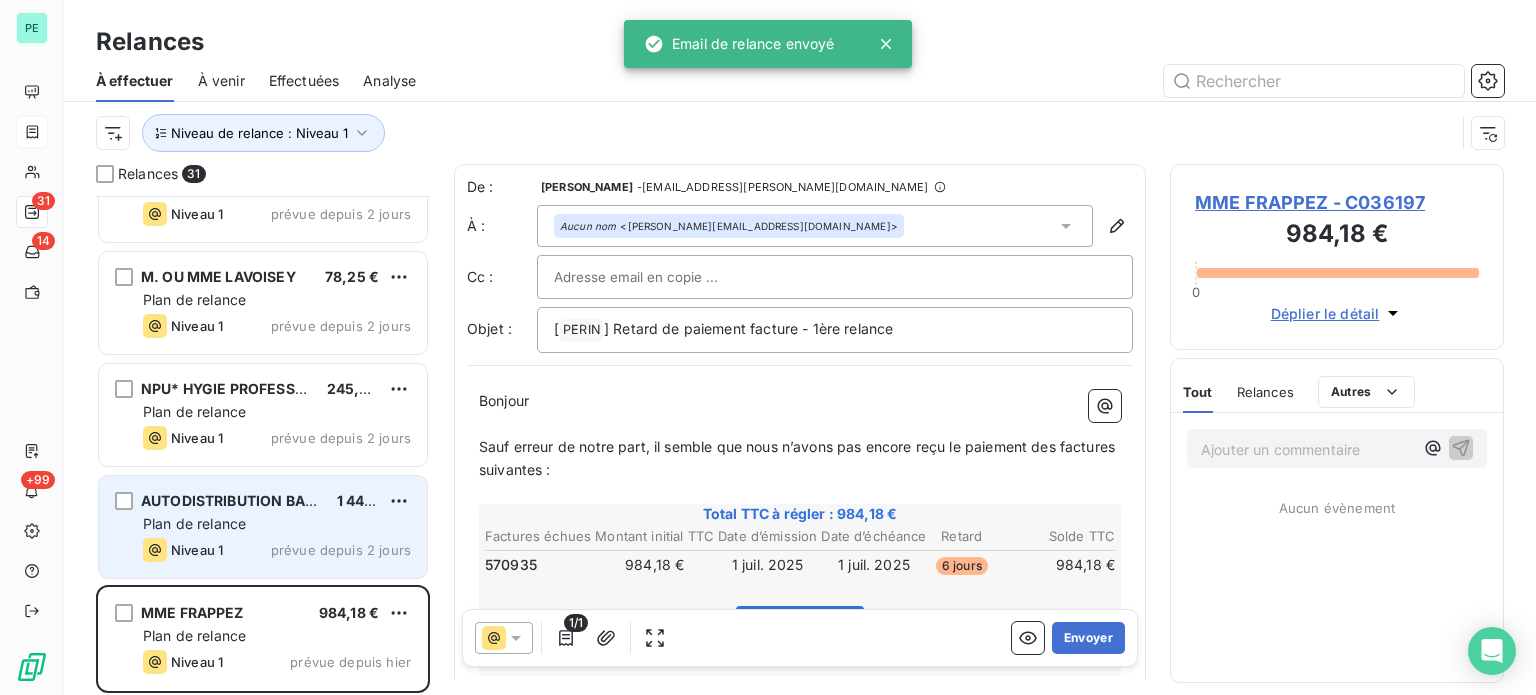 click on "Plan de relance" at bounding box center (194, 523) 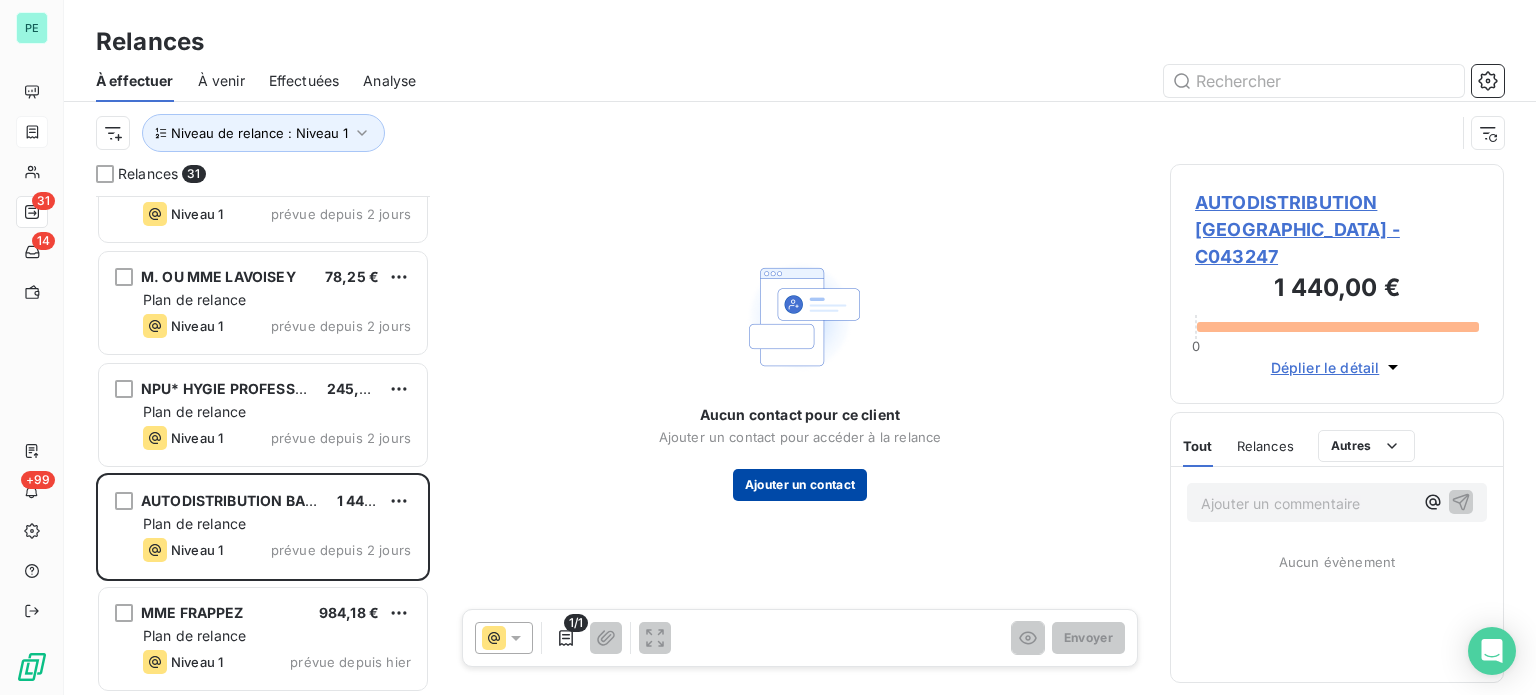 click on "Ajouter un contact" at bounding box center (800, 485) 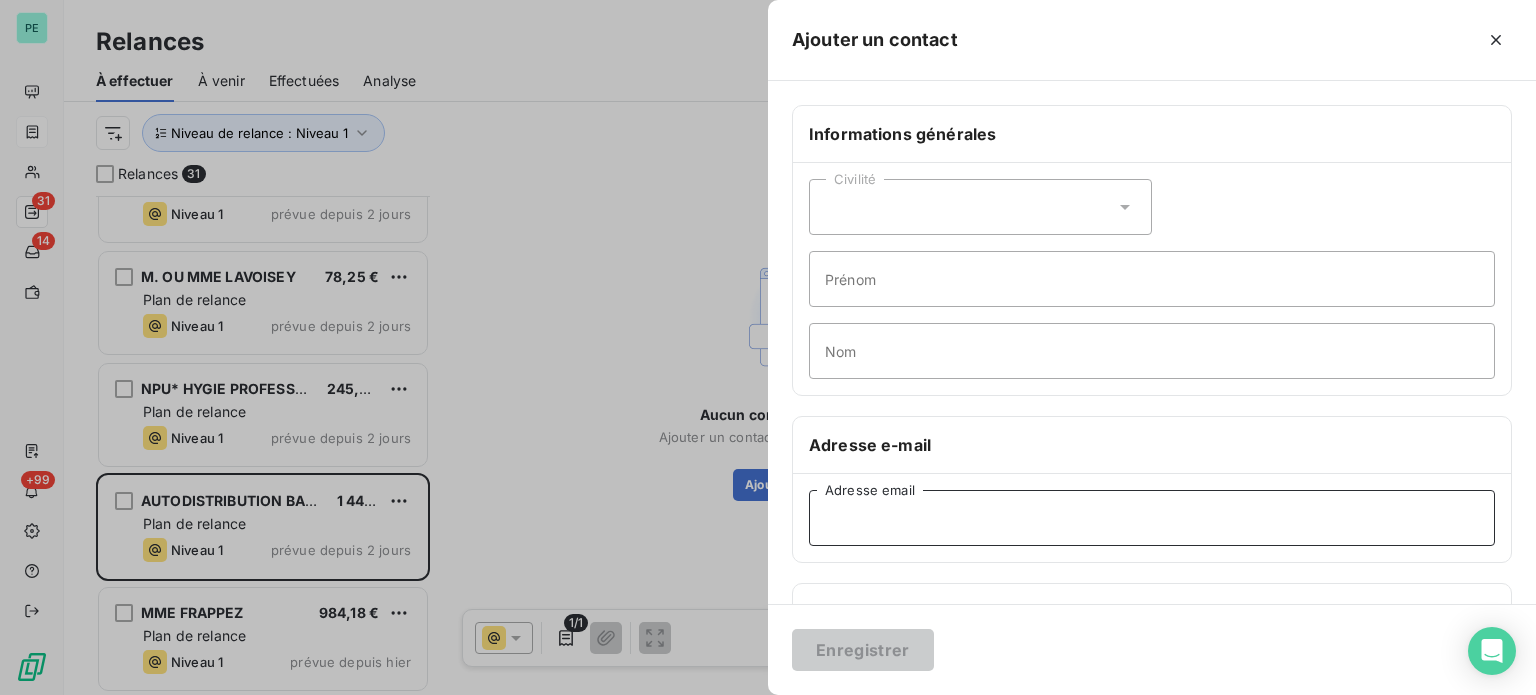 click on "Adresse email" at bounding box center [1152, 518] 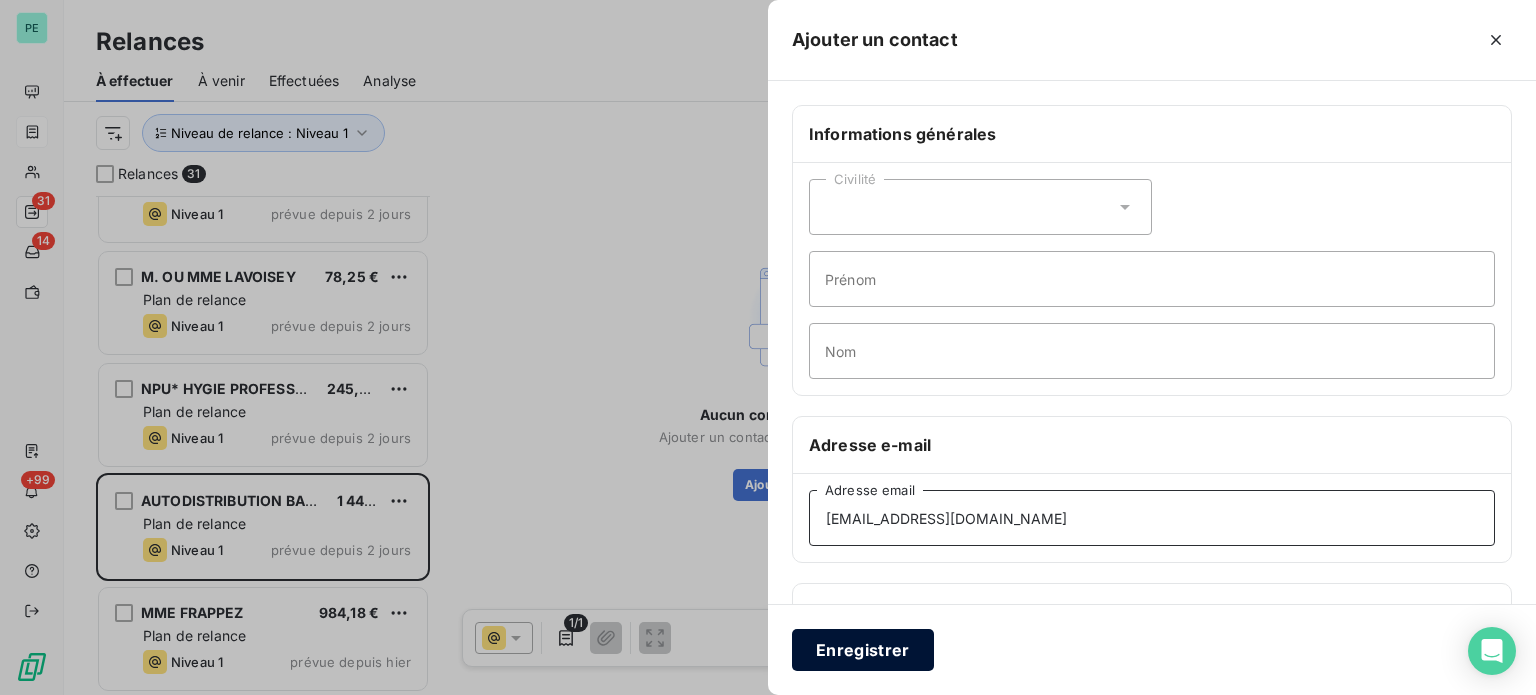 type on "[EMAIL_ADDRESS][DOMAIN_NAME]" 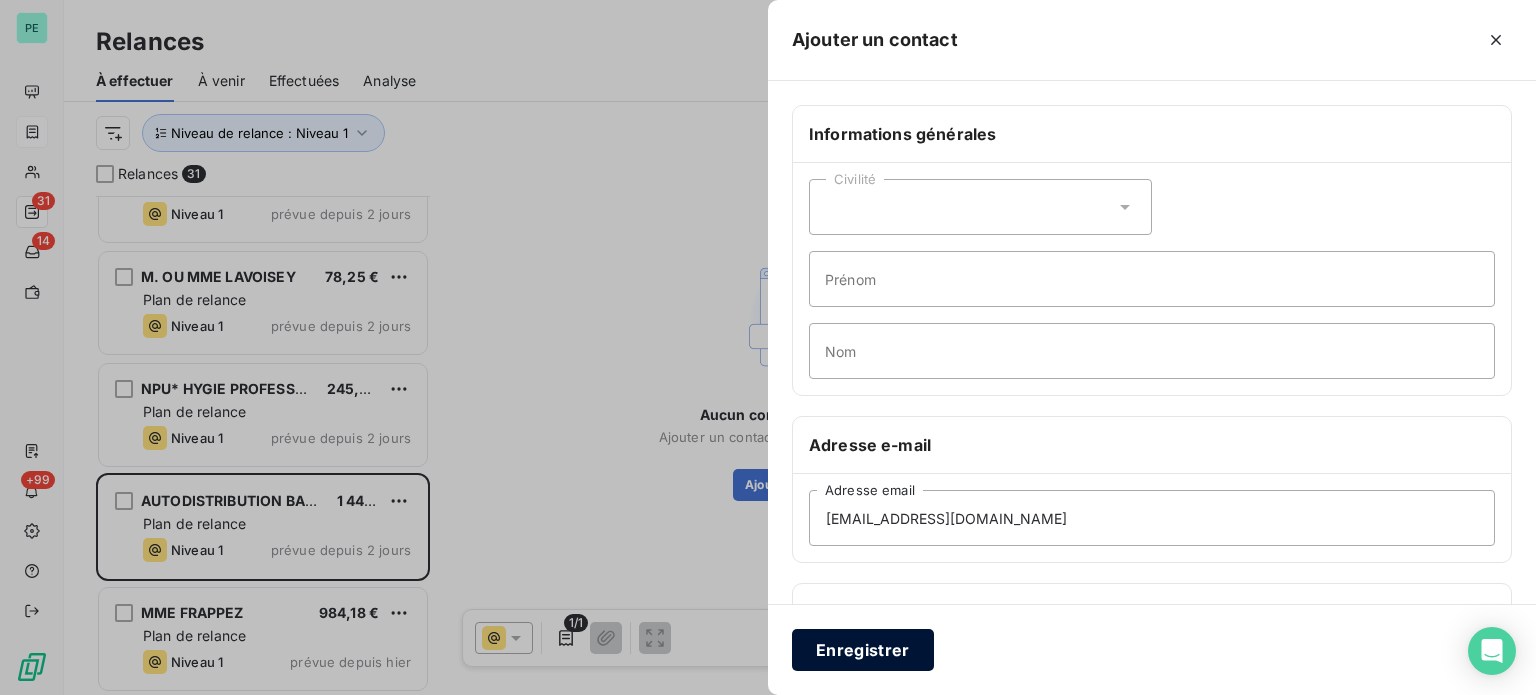 click on "Enregistrer" at bounding box center (863, 650) 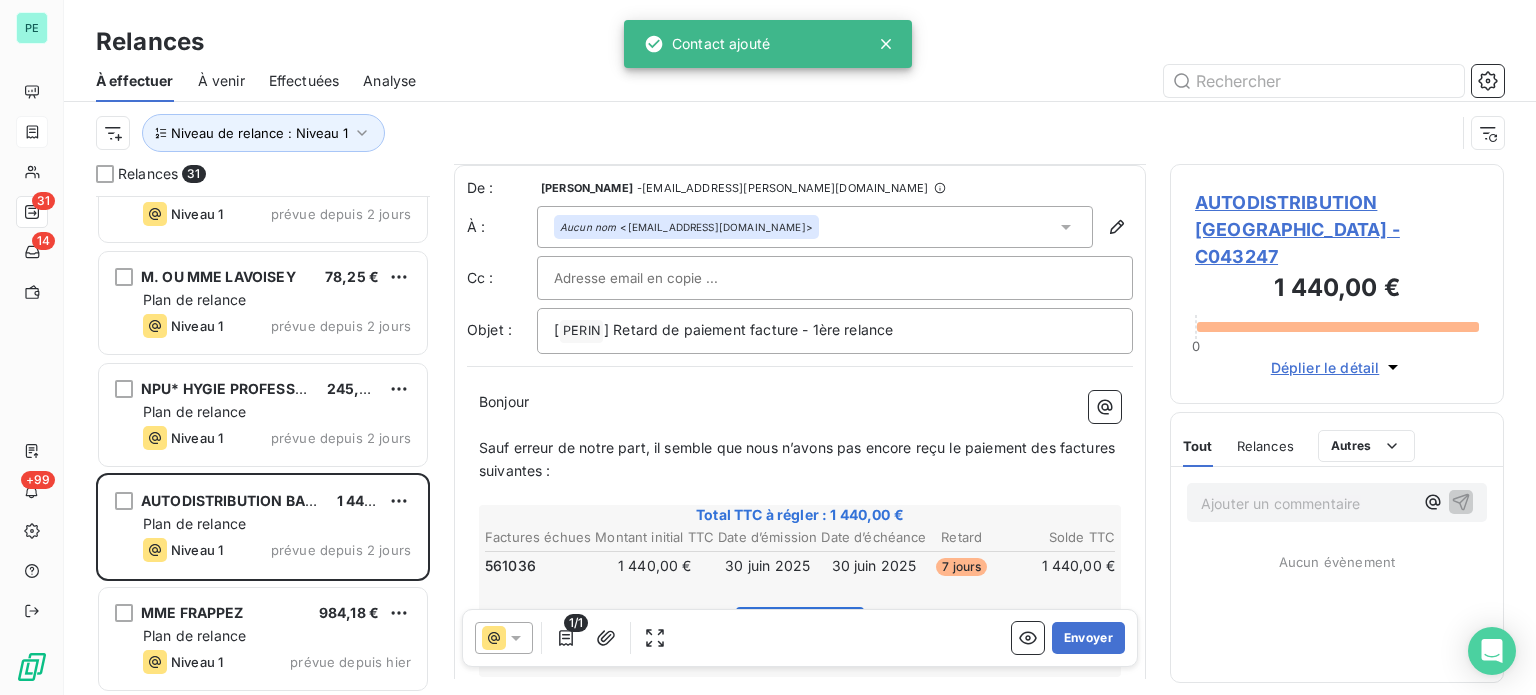 scroll, scrollTop: 100, scrollLeft: 0, axis: vertical 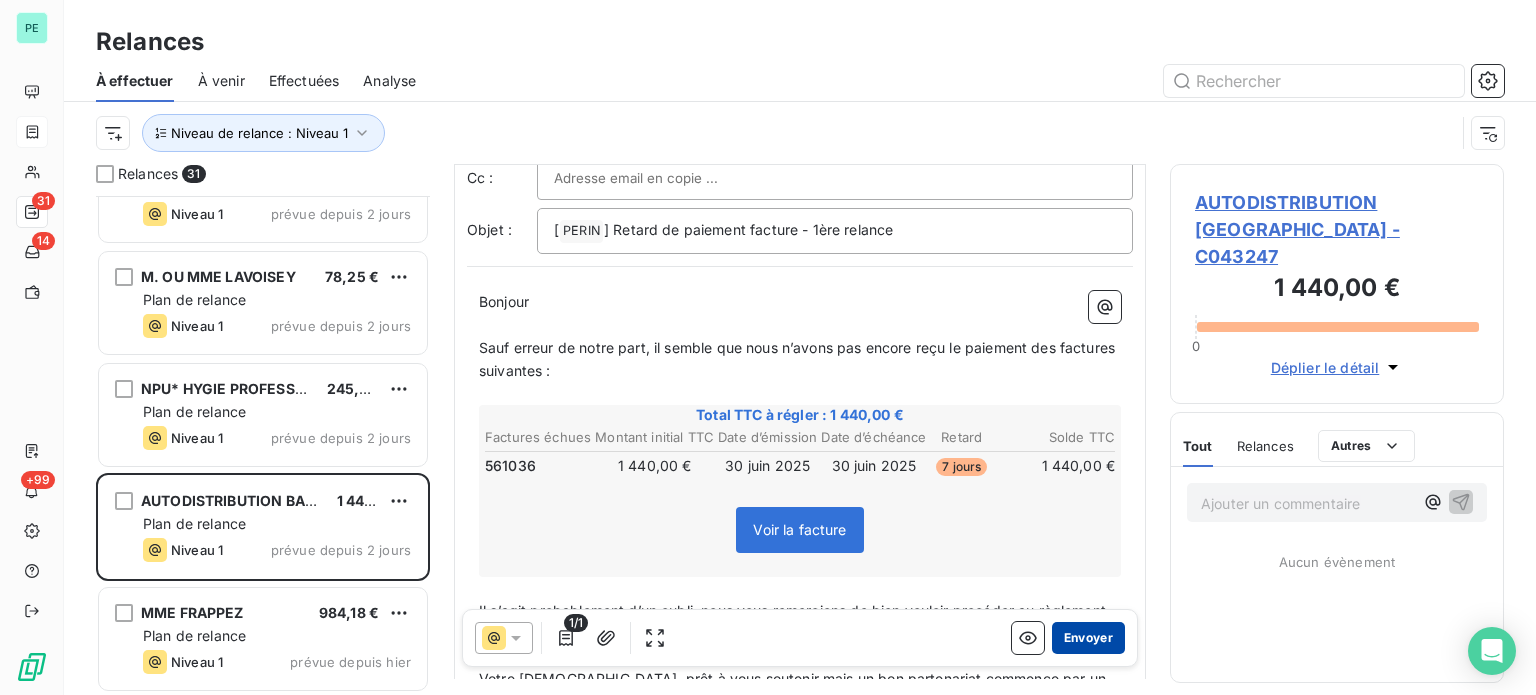 click on "Envoyer" at bounding box center (1088, 638) 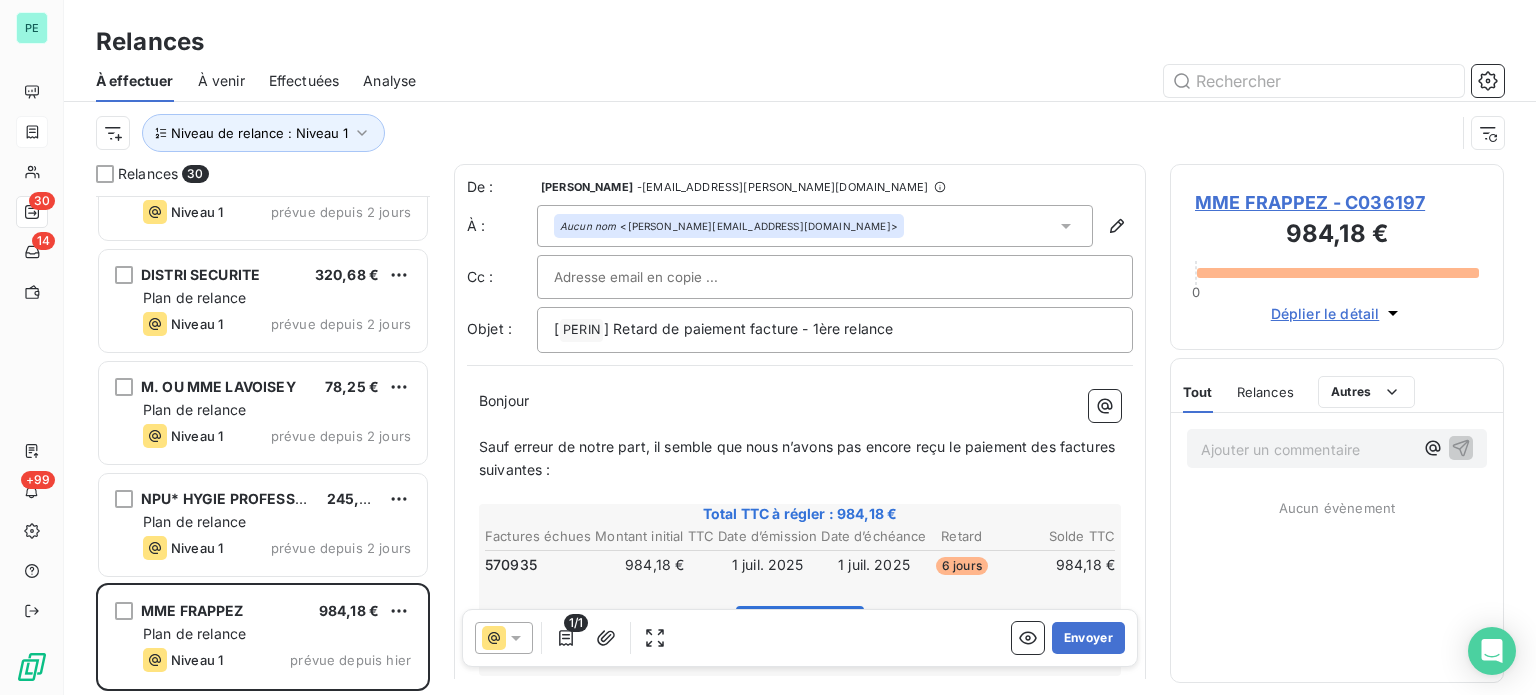 scroll, scrollTop: 2860, scrollLeft: 0, axis: vertical 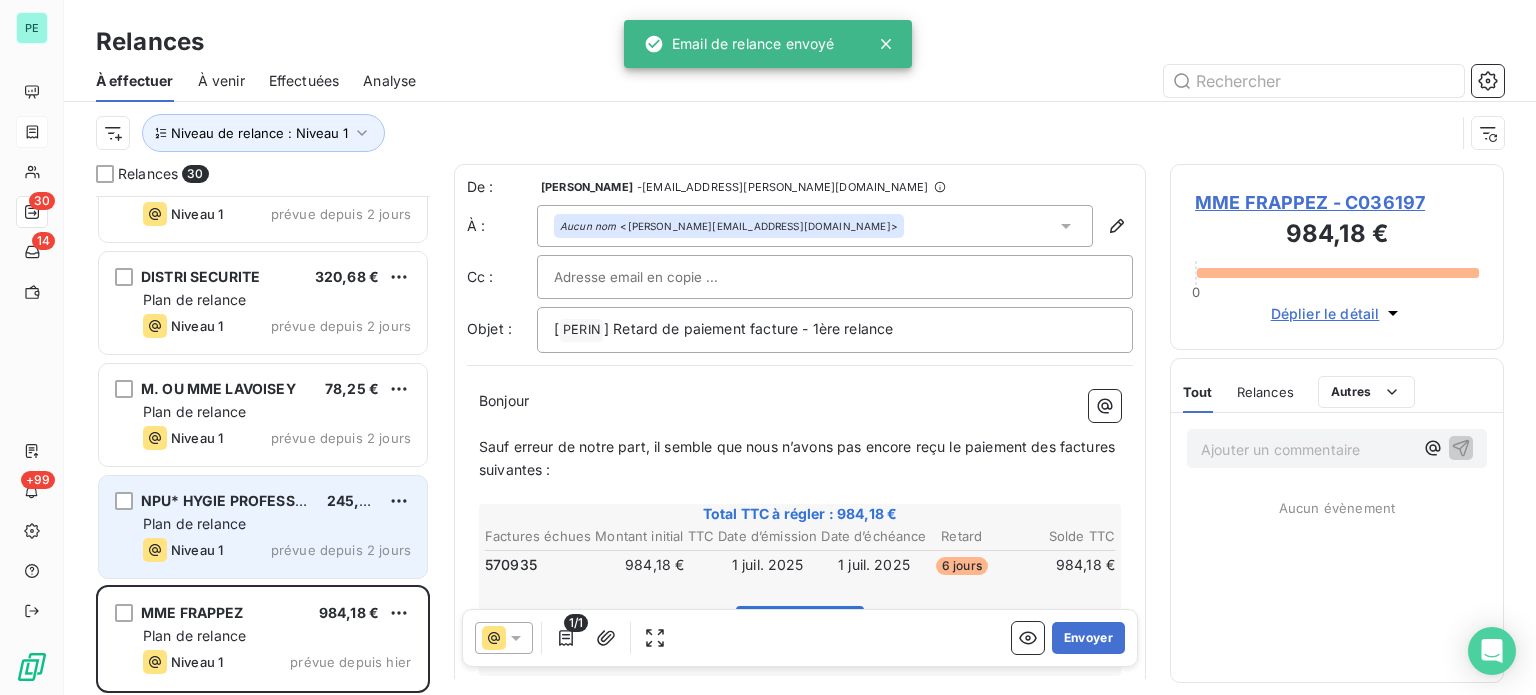 click on "Plan de relance" at bounding box center (277, 524) 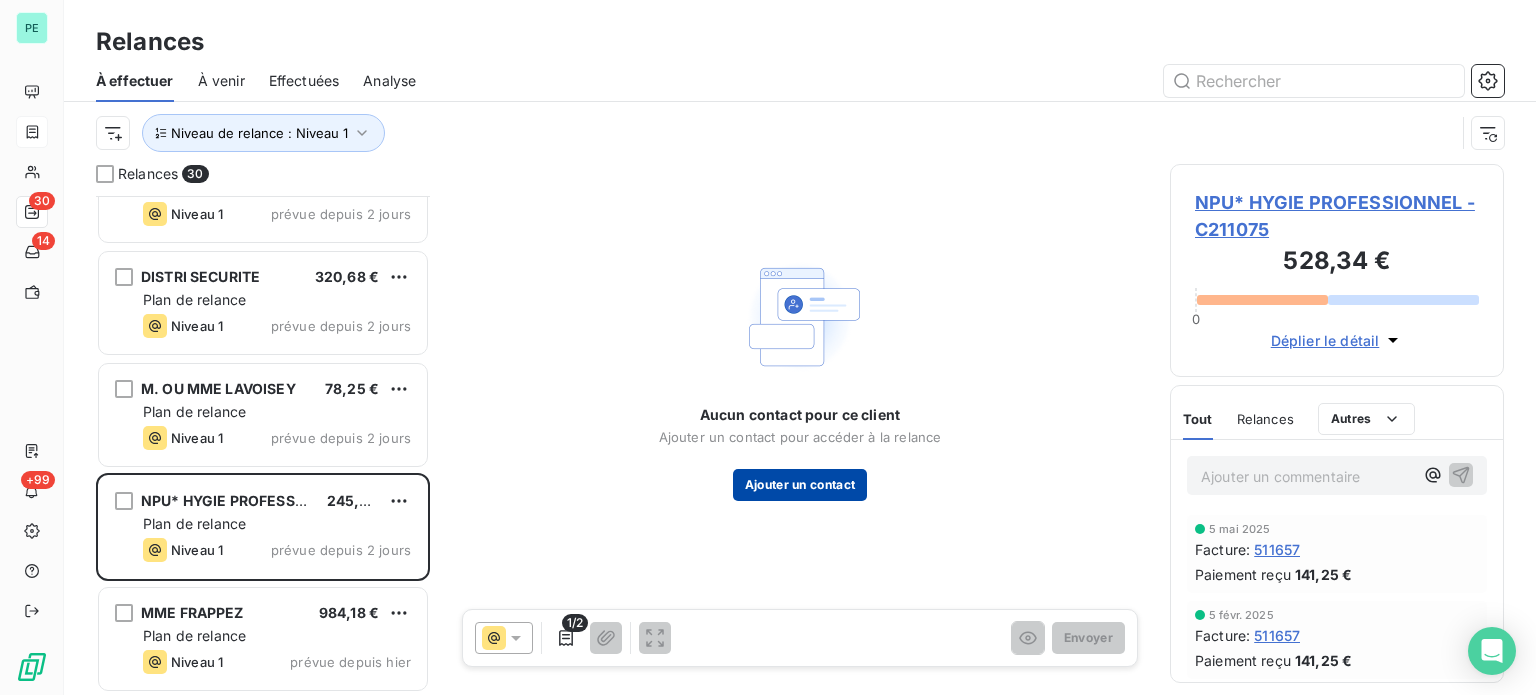 click on "Ajouter un contact" at bounding box center (800, 485) 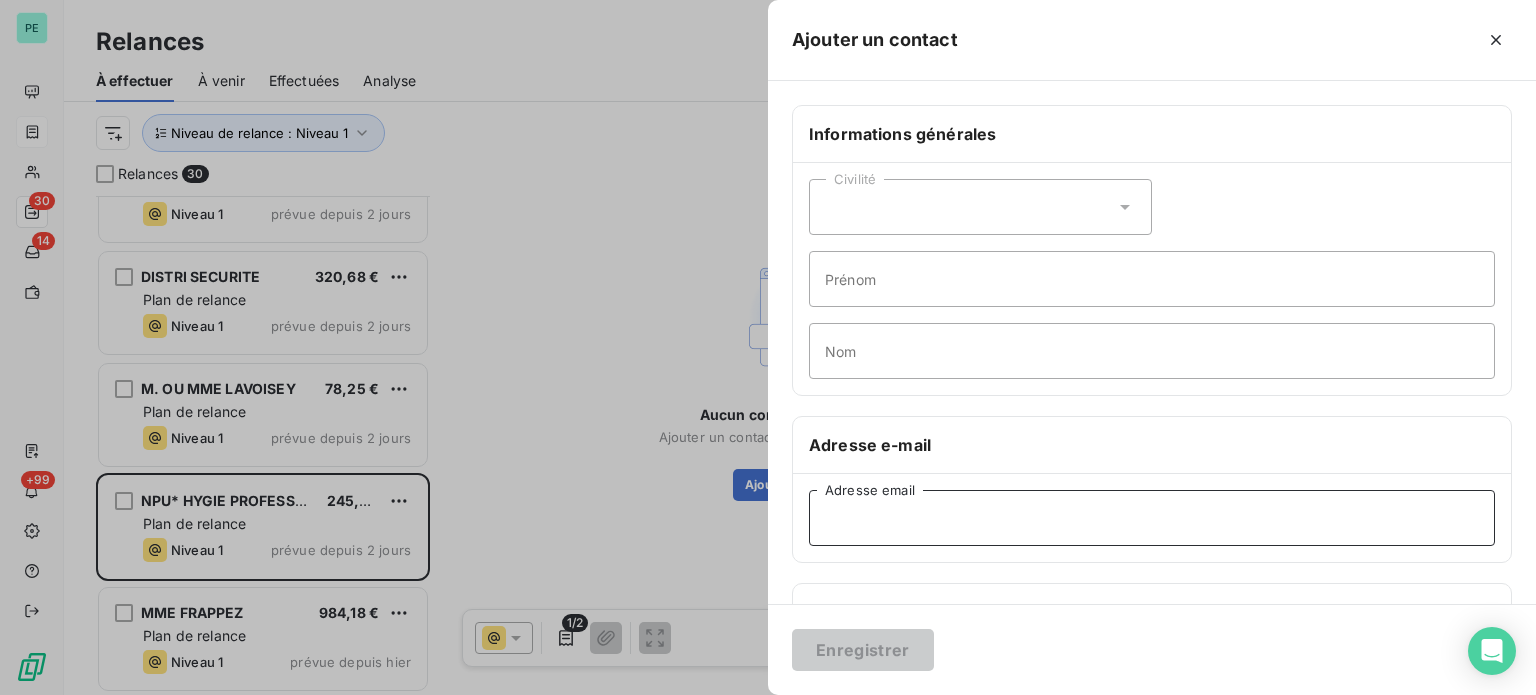 click on "Adresse email" at bounding box center [1152, 518] 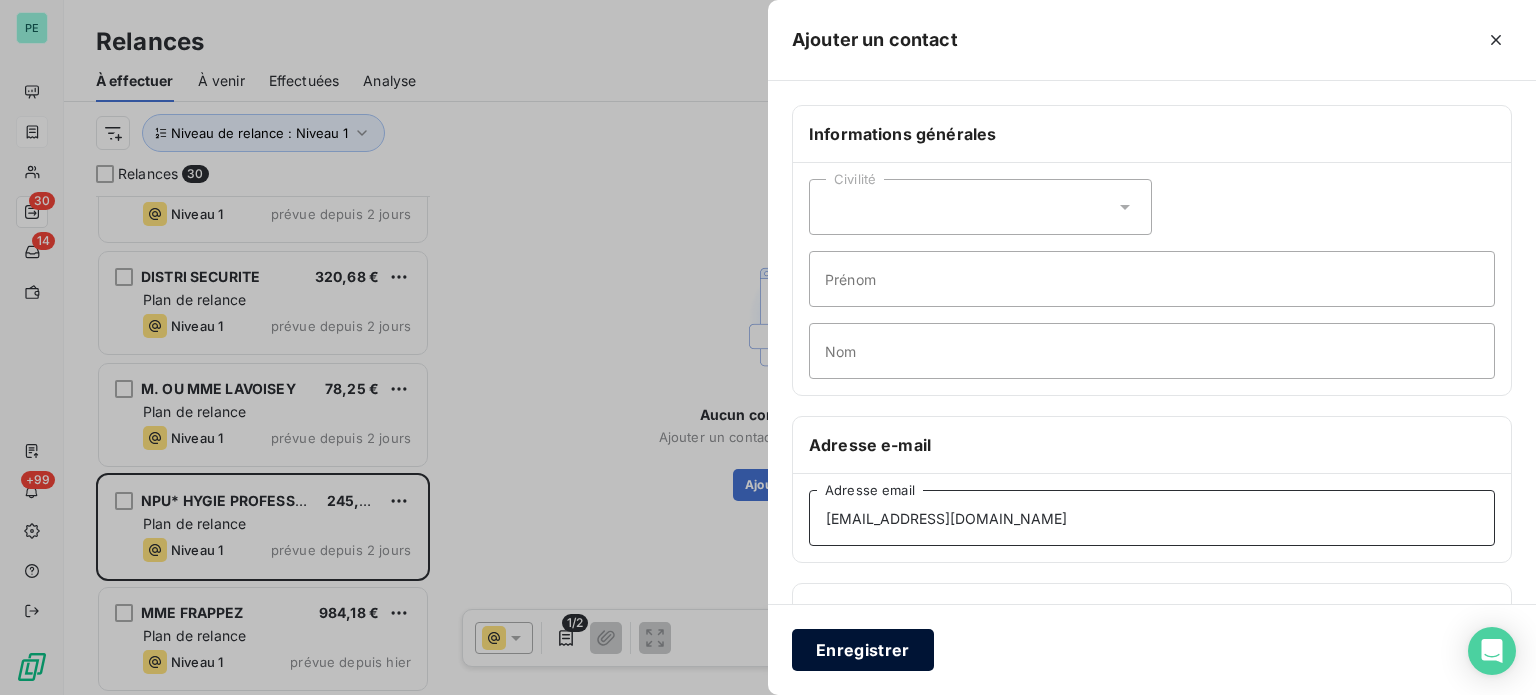 type on "[EMAIL_ADDRESS][DOMAIN_NAME]" 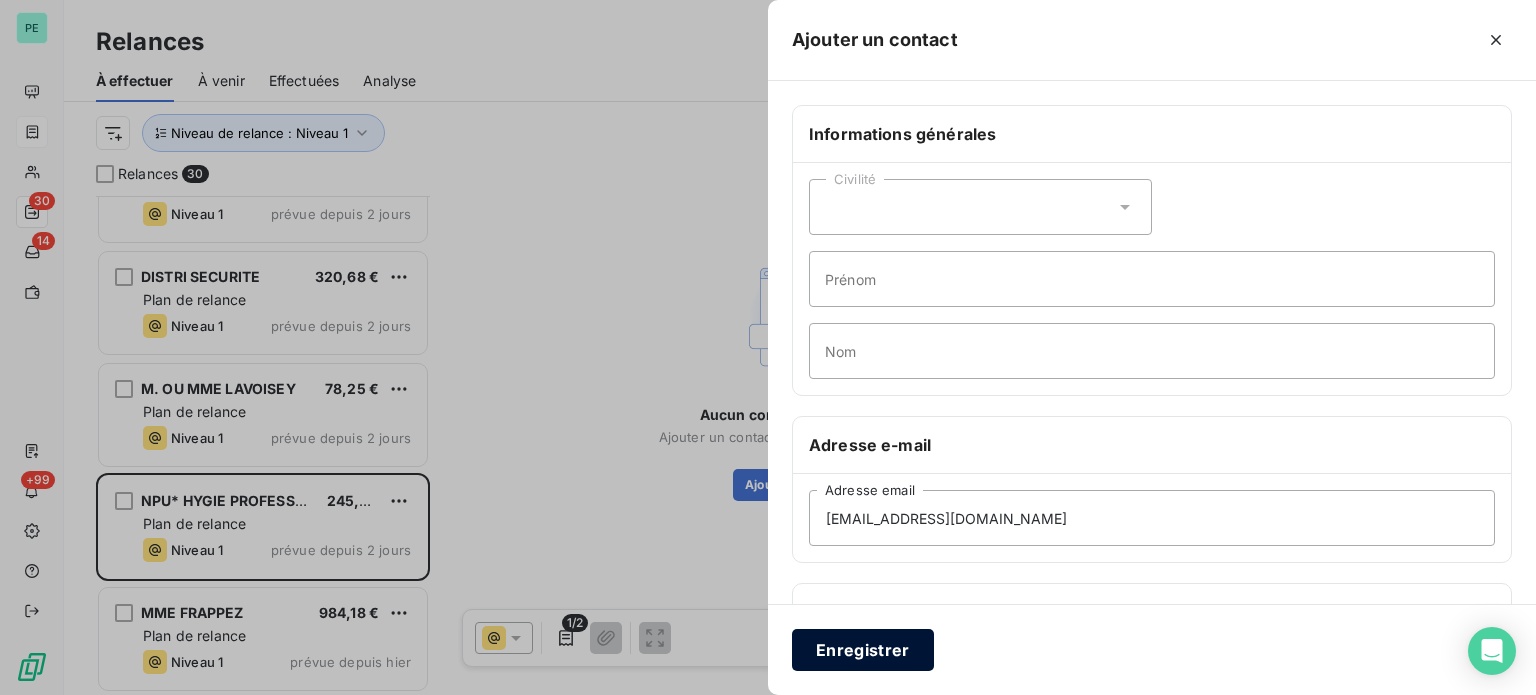 click on "Enregistrer" at bounding box center [863, 650] 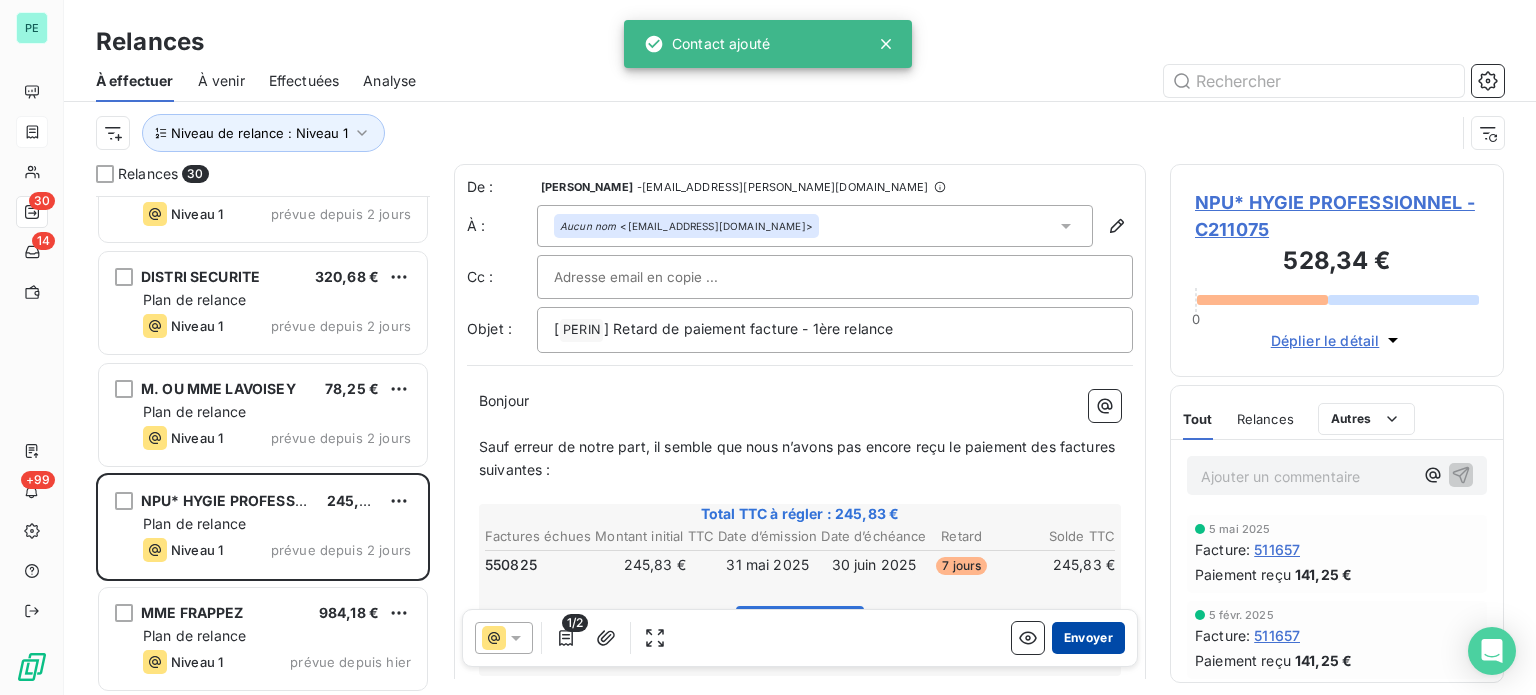 click on "Envoyer" at bounding box center (1088, 638) 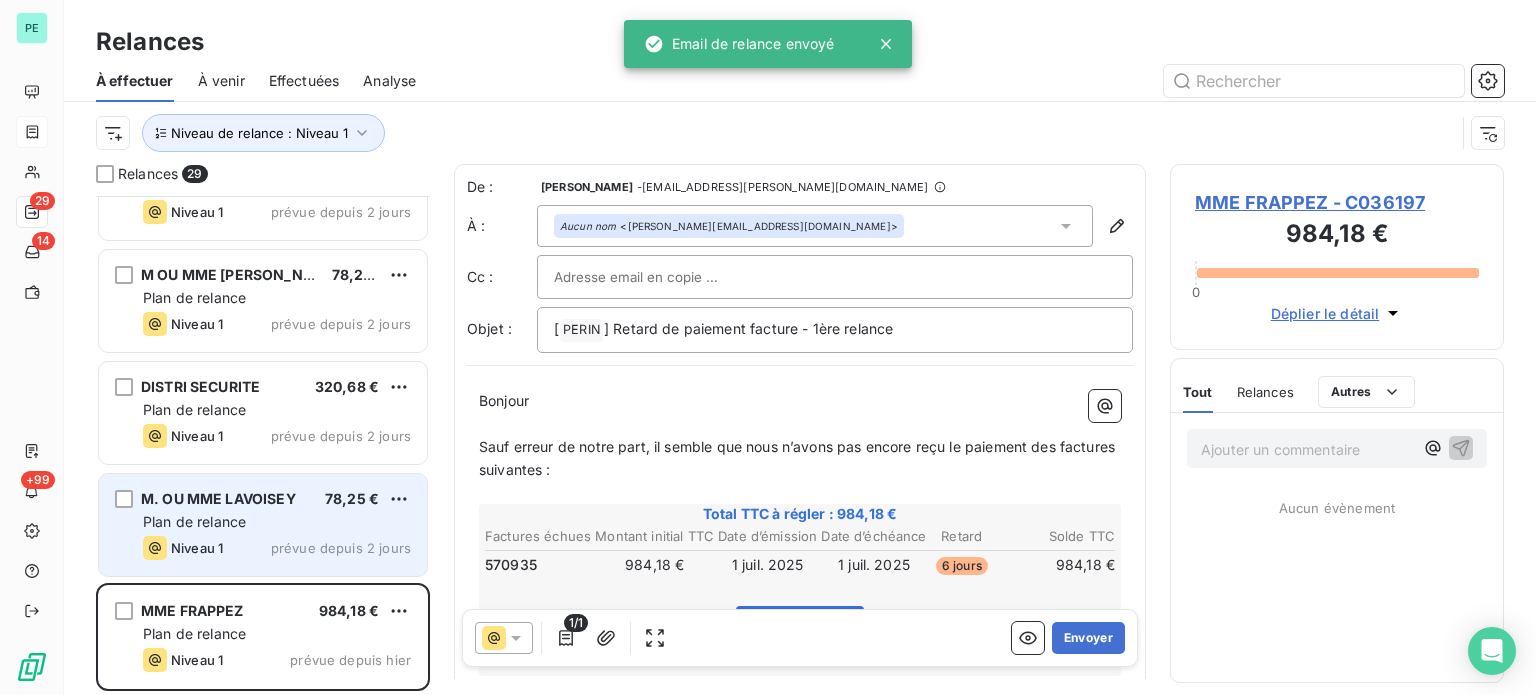 scroll, scrollTop: 2748, scrollLeft: 0, axis: vertical 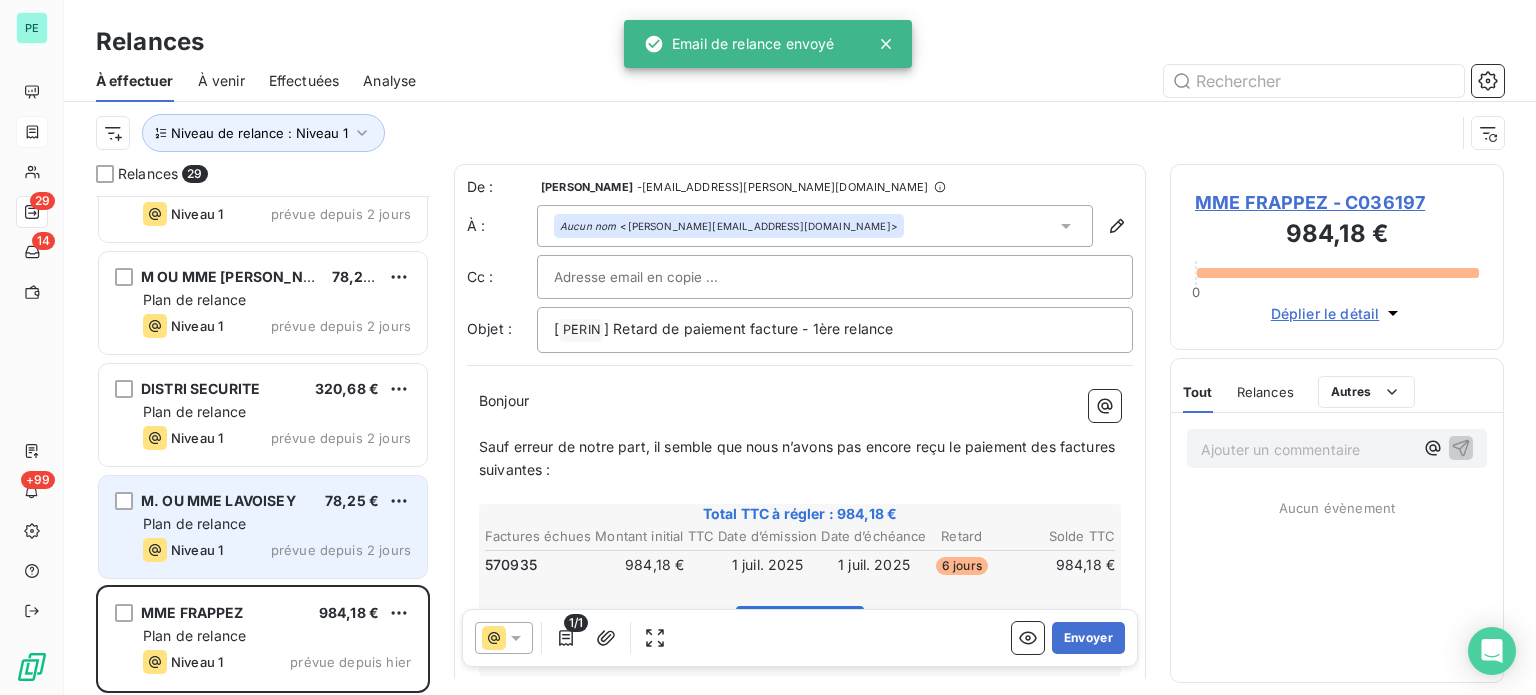 click on "Plan de relance" at bounding box center [277, 524] 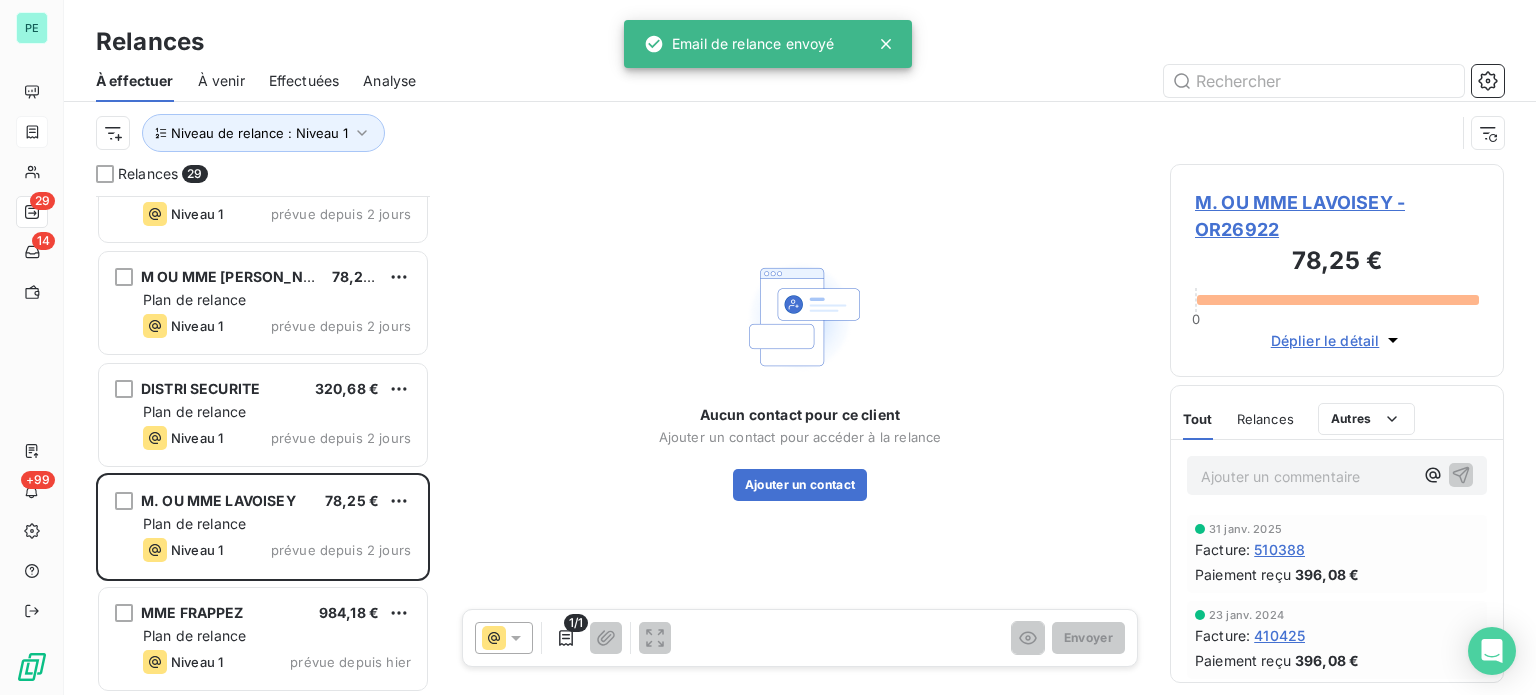 click on "M. OU MME LAVOISEY - OR26922" at bounding box center (1337, 216) 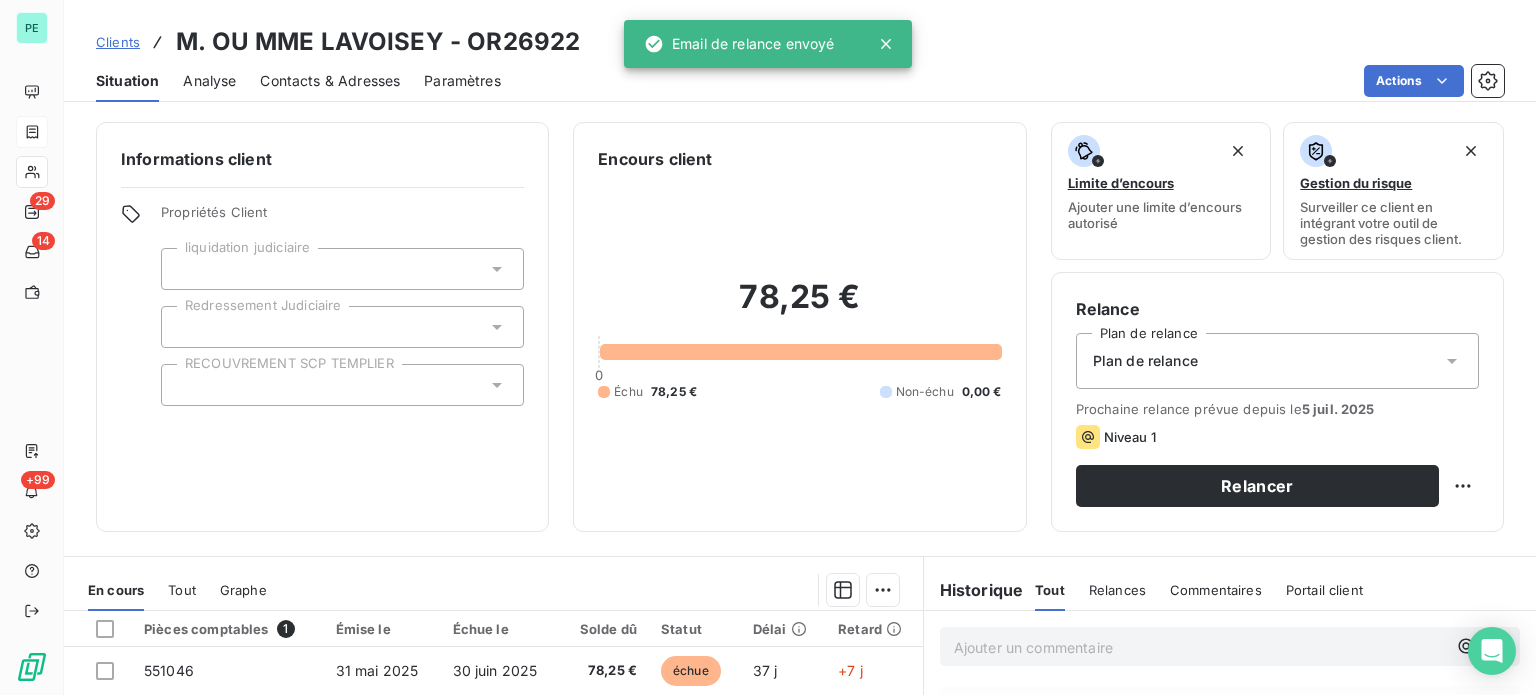 click on "Plan de relance" at bounding box center (1145, 361) 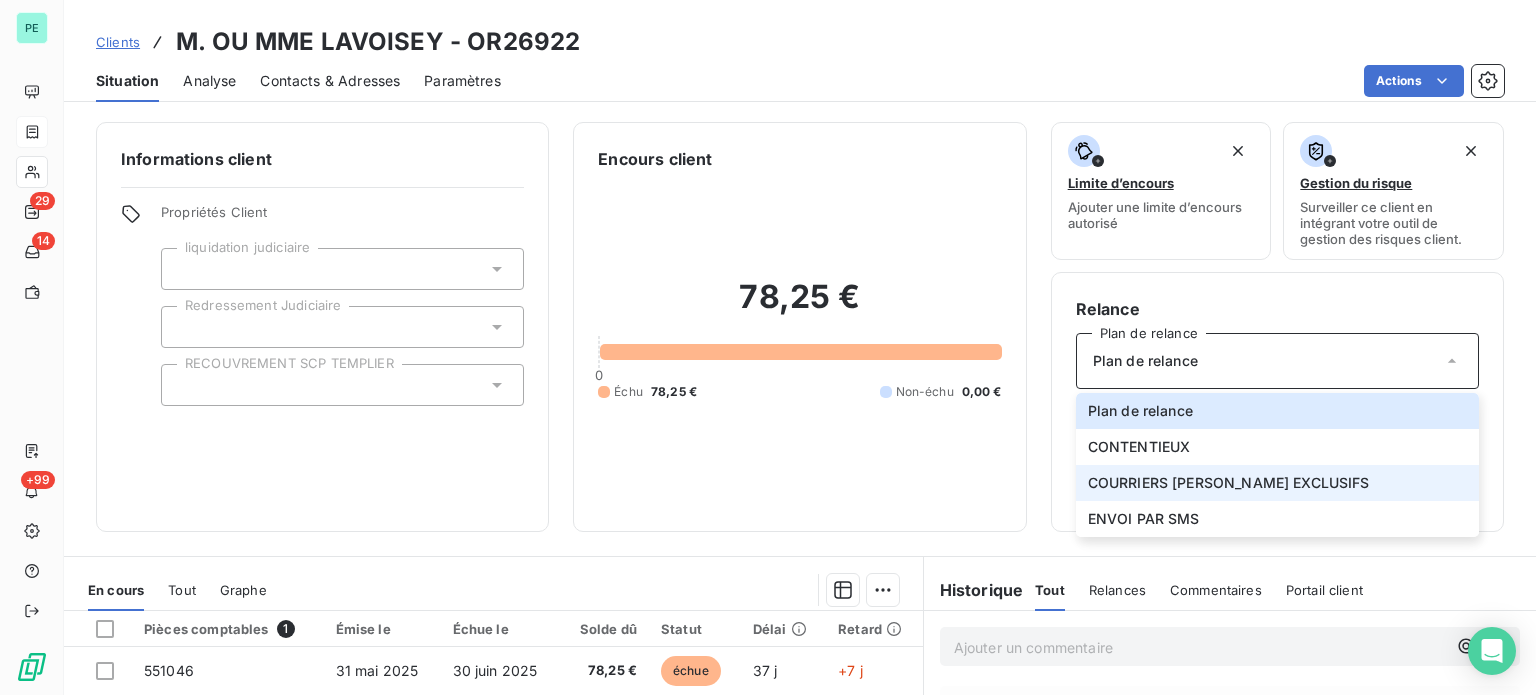 click on "COURRIERS [PERSON_NAME] EXCLUSIFS" at bounding box center (1229, 483) 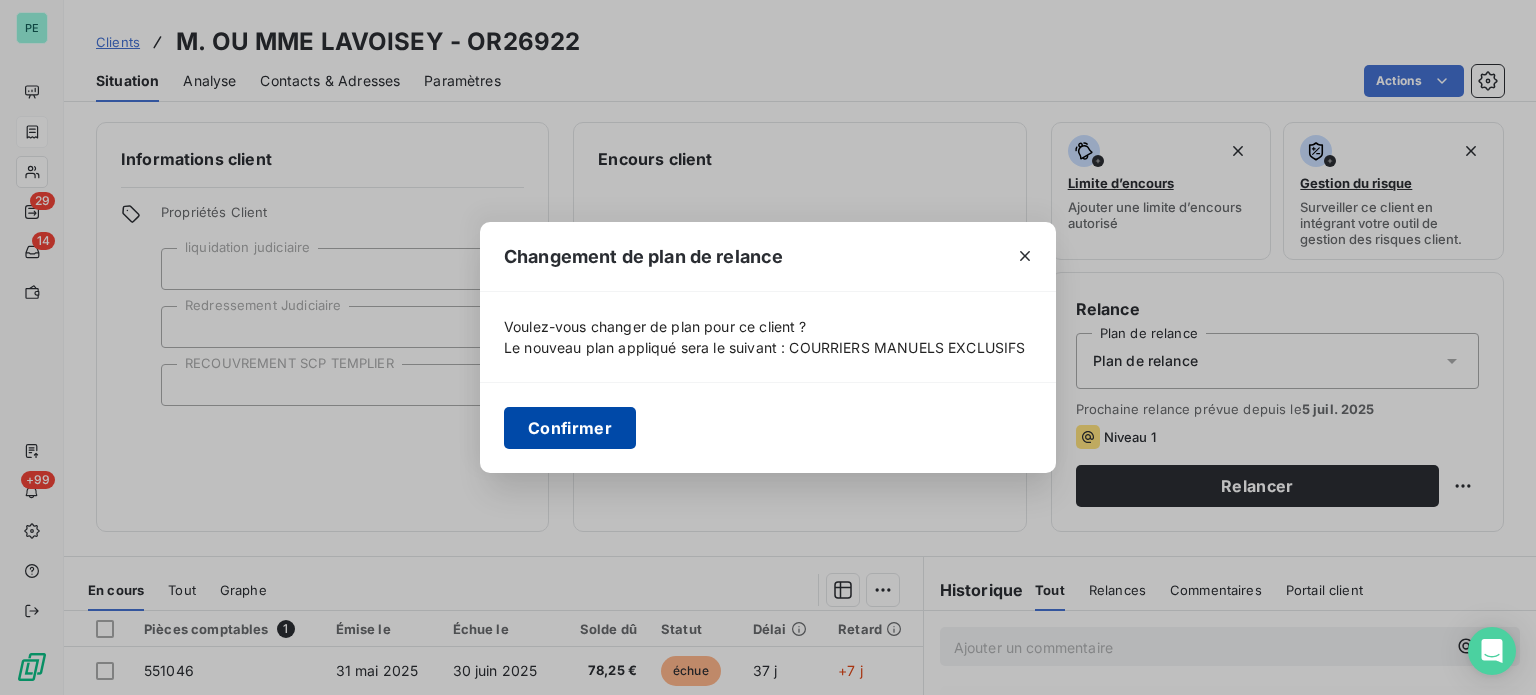 click on "Confirmer" at bounding box center [570, 428] 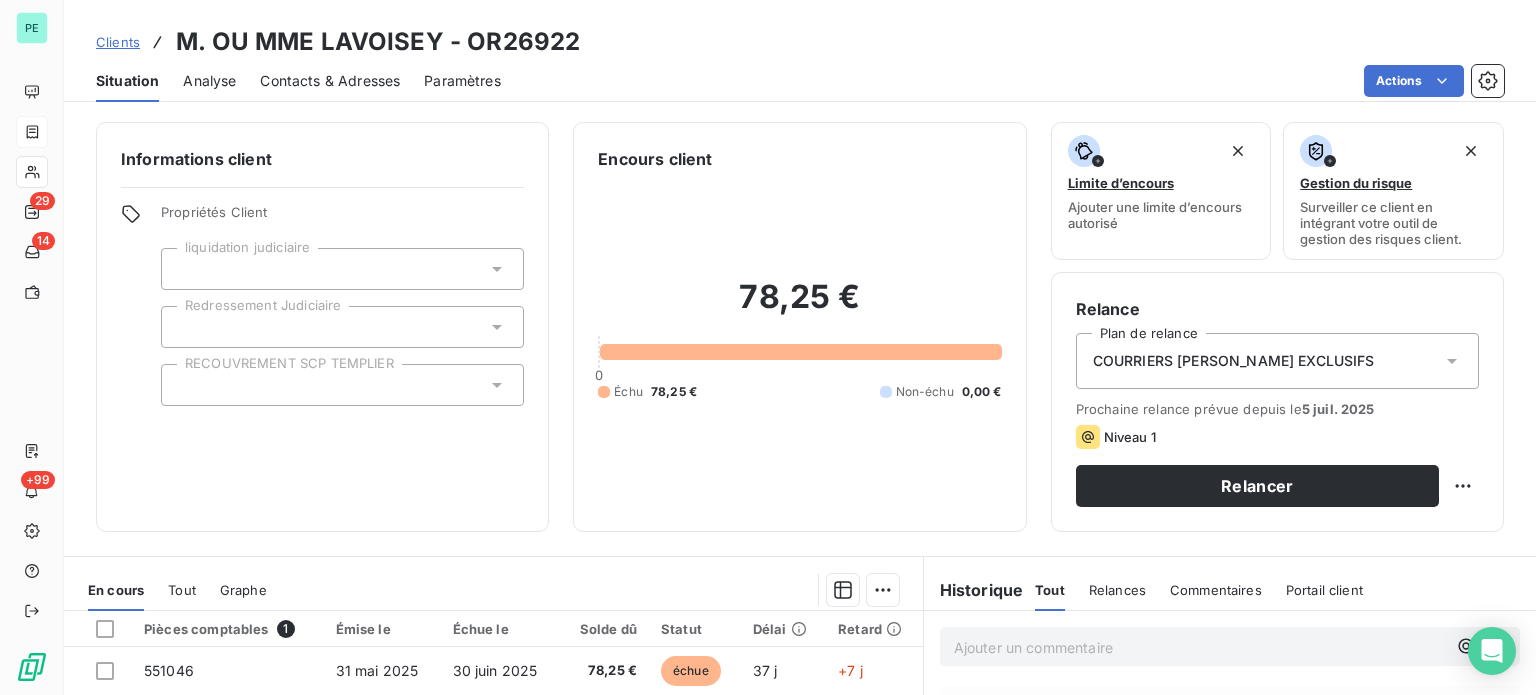 click on "Contacts & Adresses" at bounding box center [330, 81] 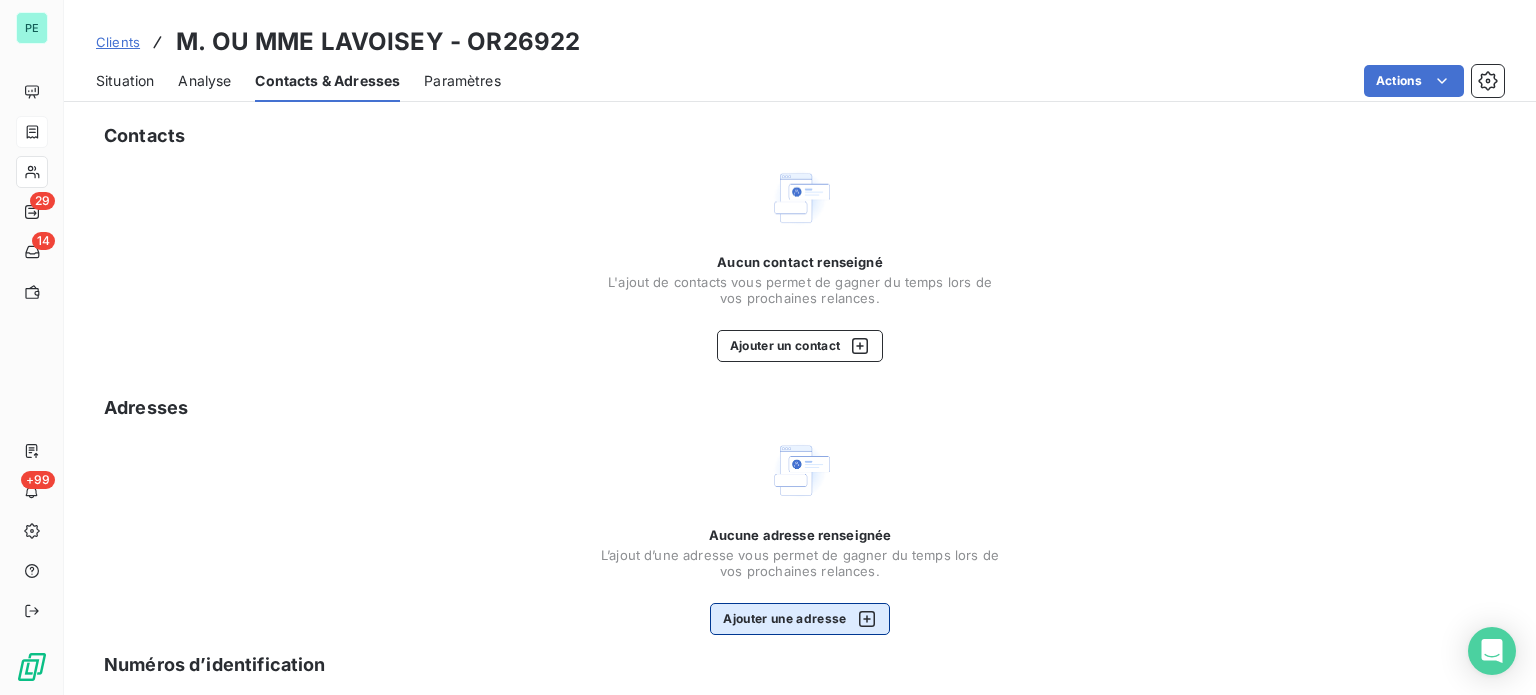 click on "Ajouter une adresse" at bounding box center [799, 619] 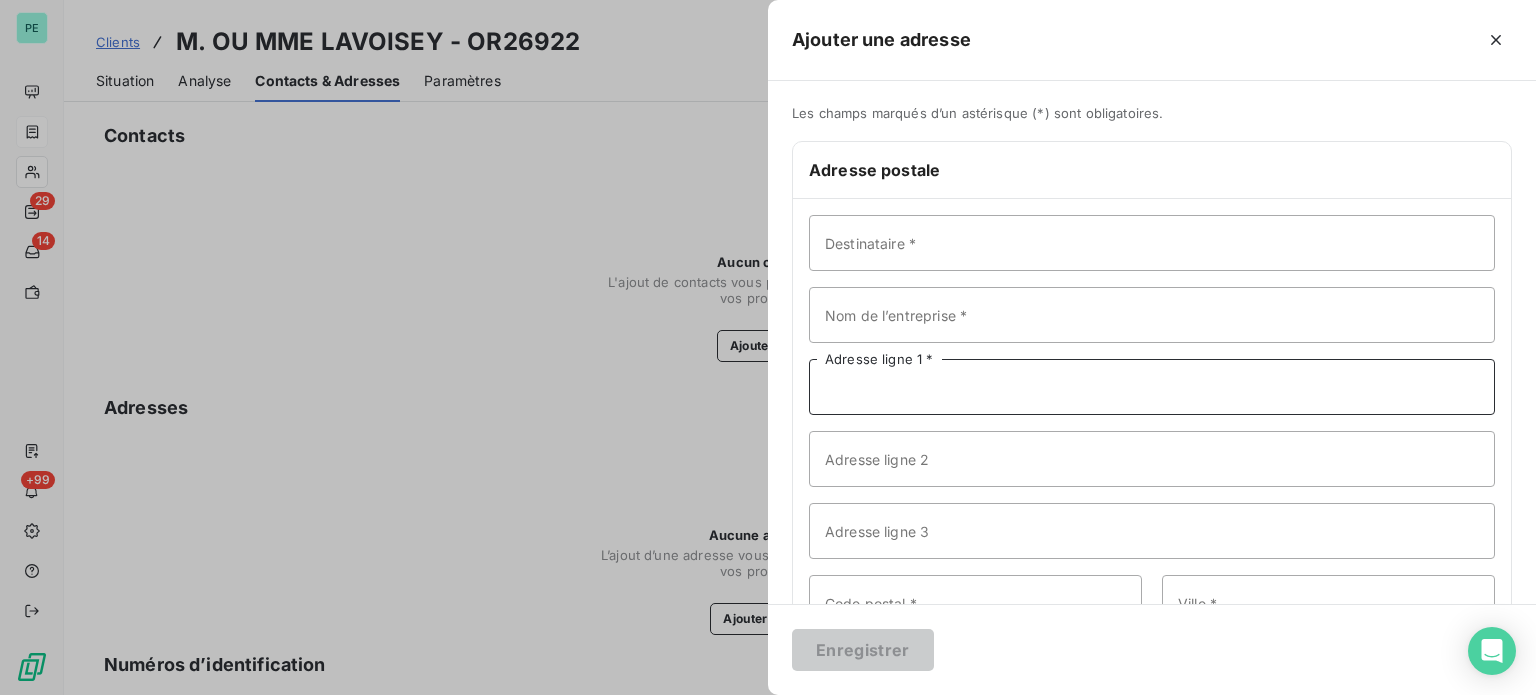 click on "Adresse ligne 1 *" at bounding box center [1152, 387] 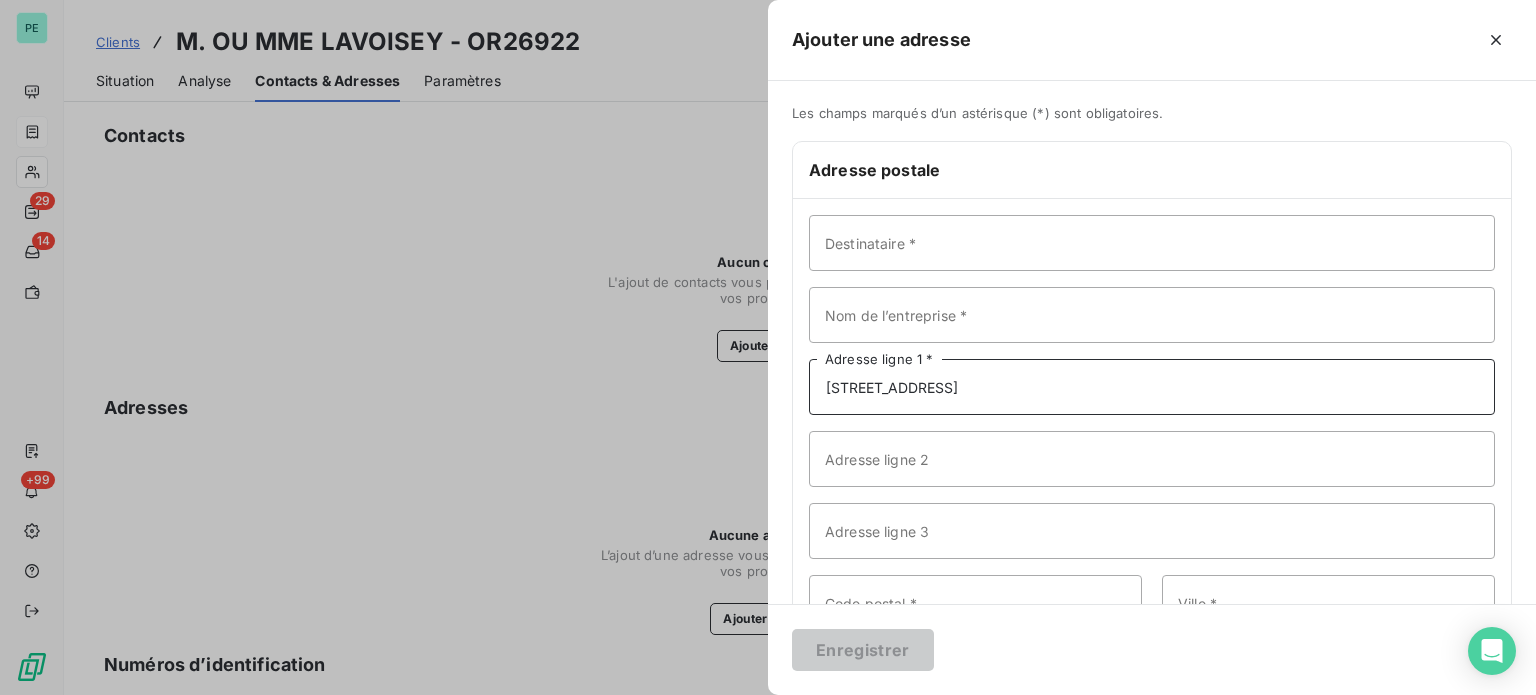 scroll, scrollTop: 100, scrollLeft: 0, axis: vertical 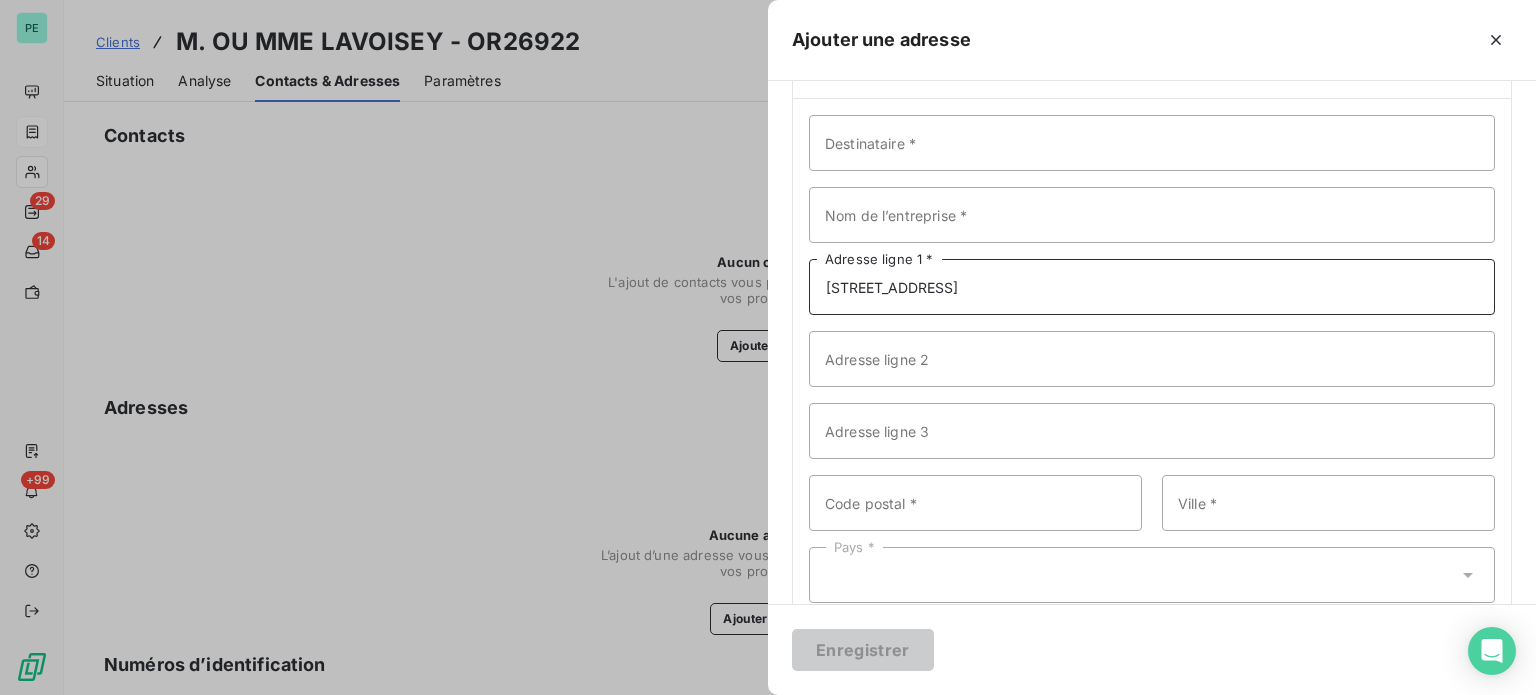 type on "[STREET_ADDRESS]" 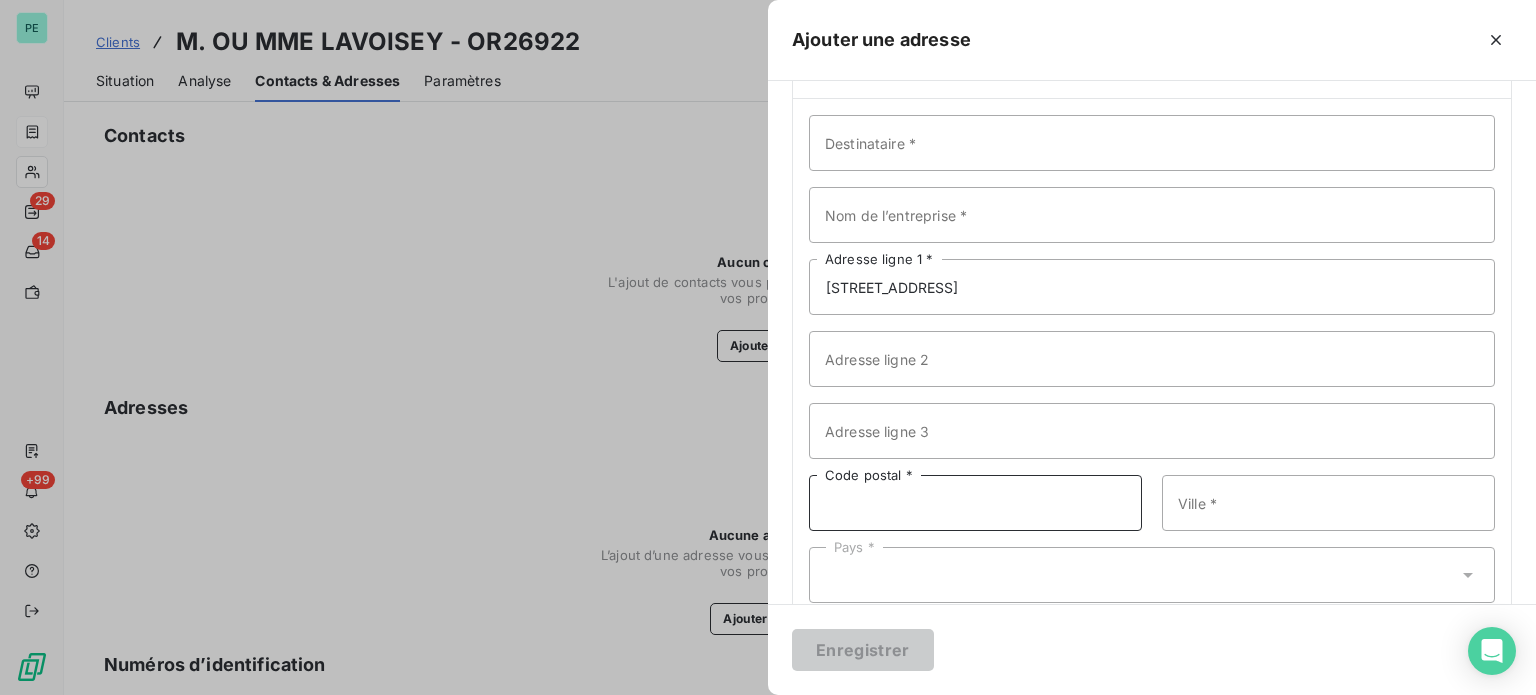 click on "Code postal *" at bounding box center [975, 503] 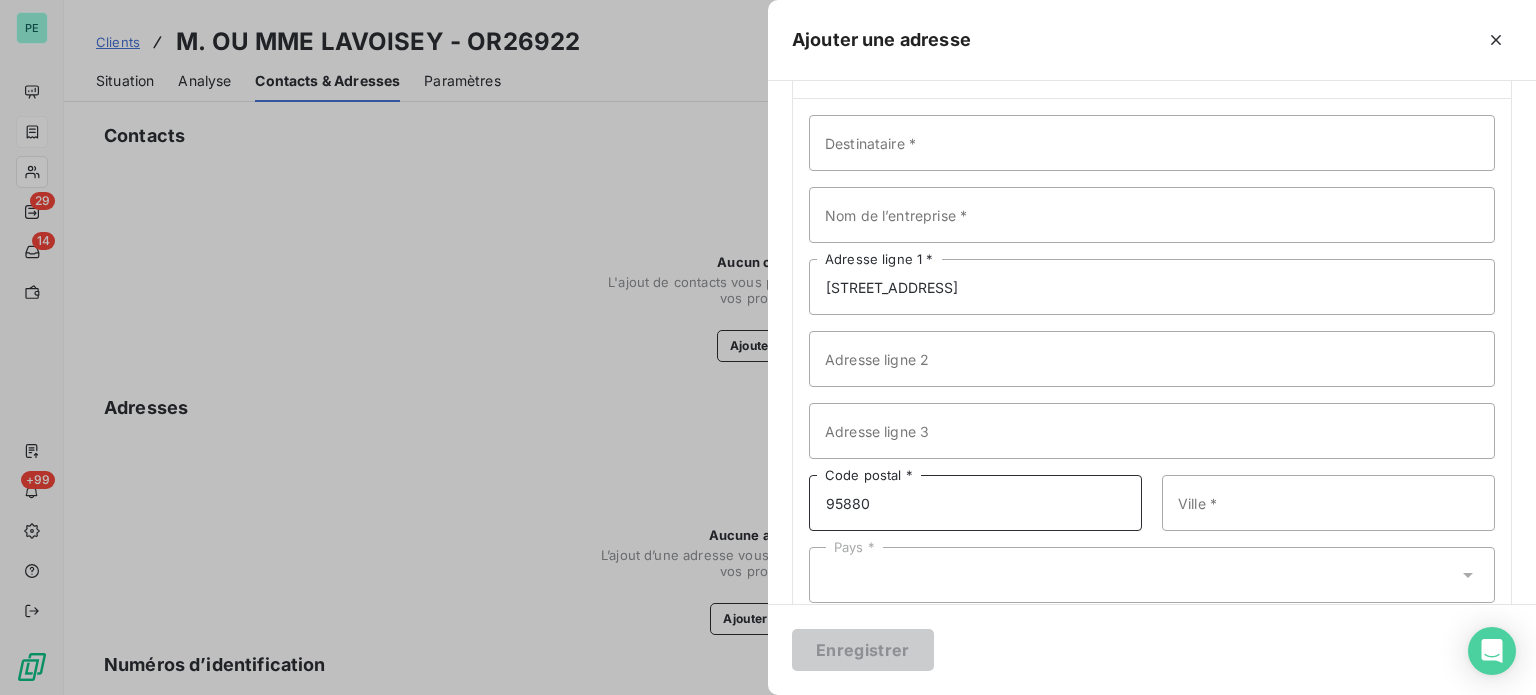 type on "95880" 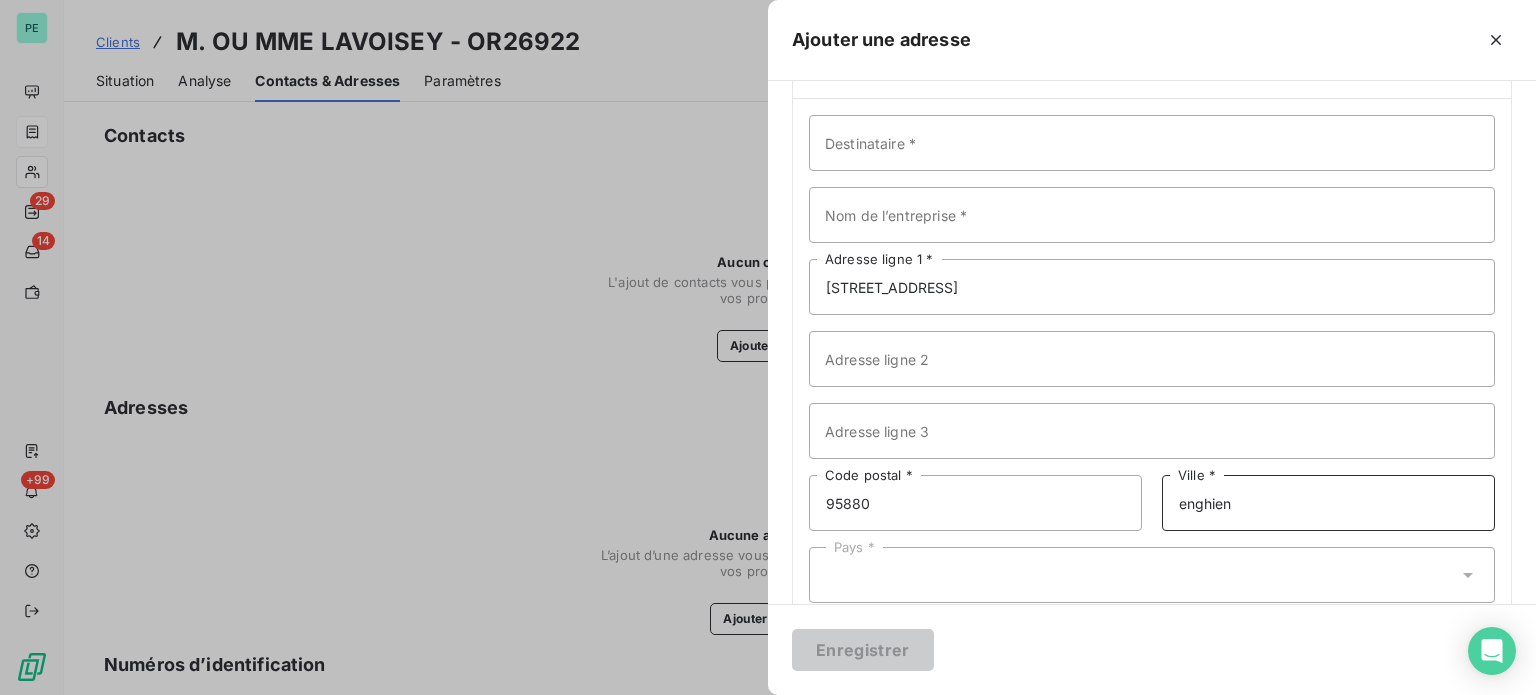 type on "[GEOGRAPHIC_DATA][PERSON_NAME]" 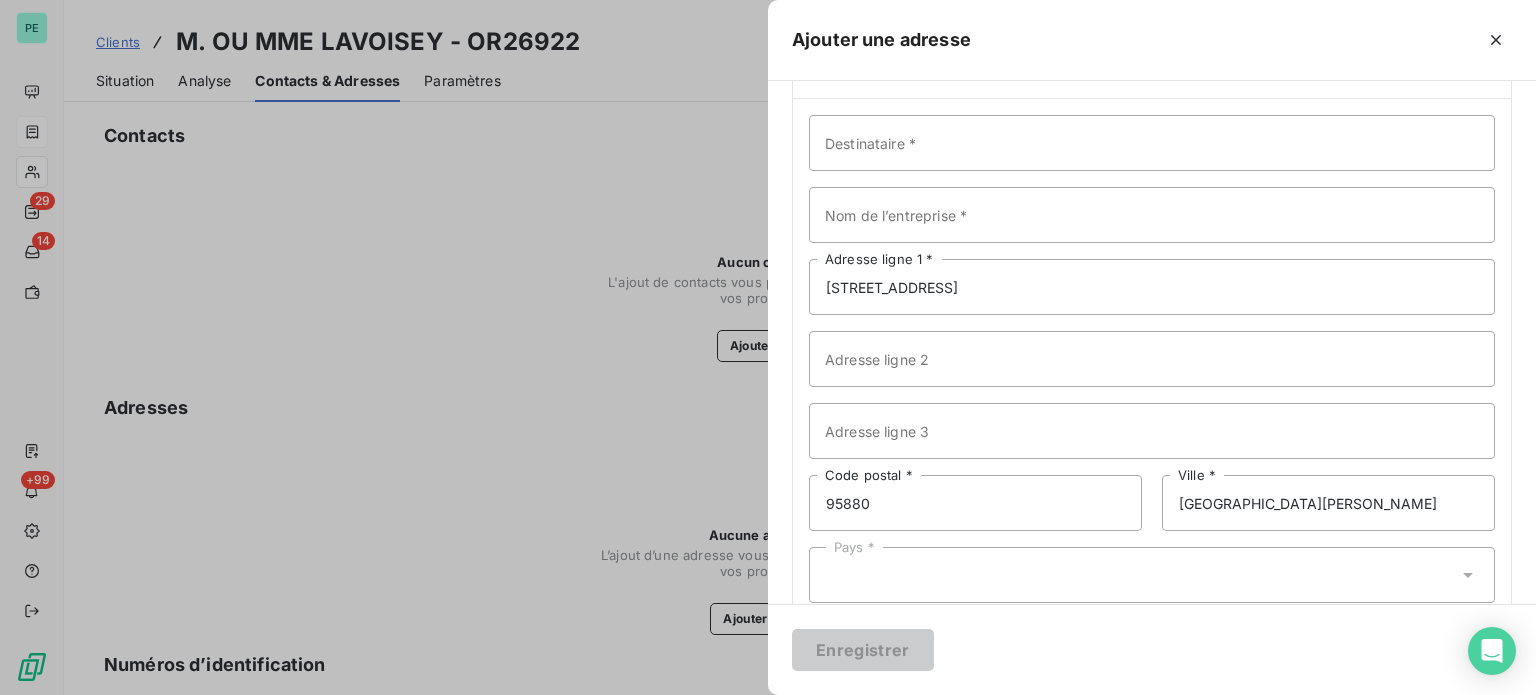 click on "Pays *" at bounding box center (1152, 575) 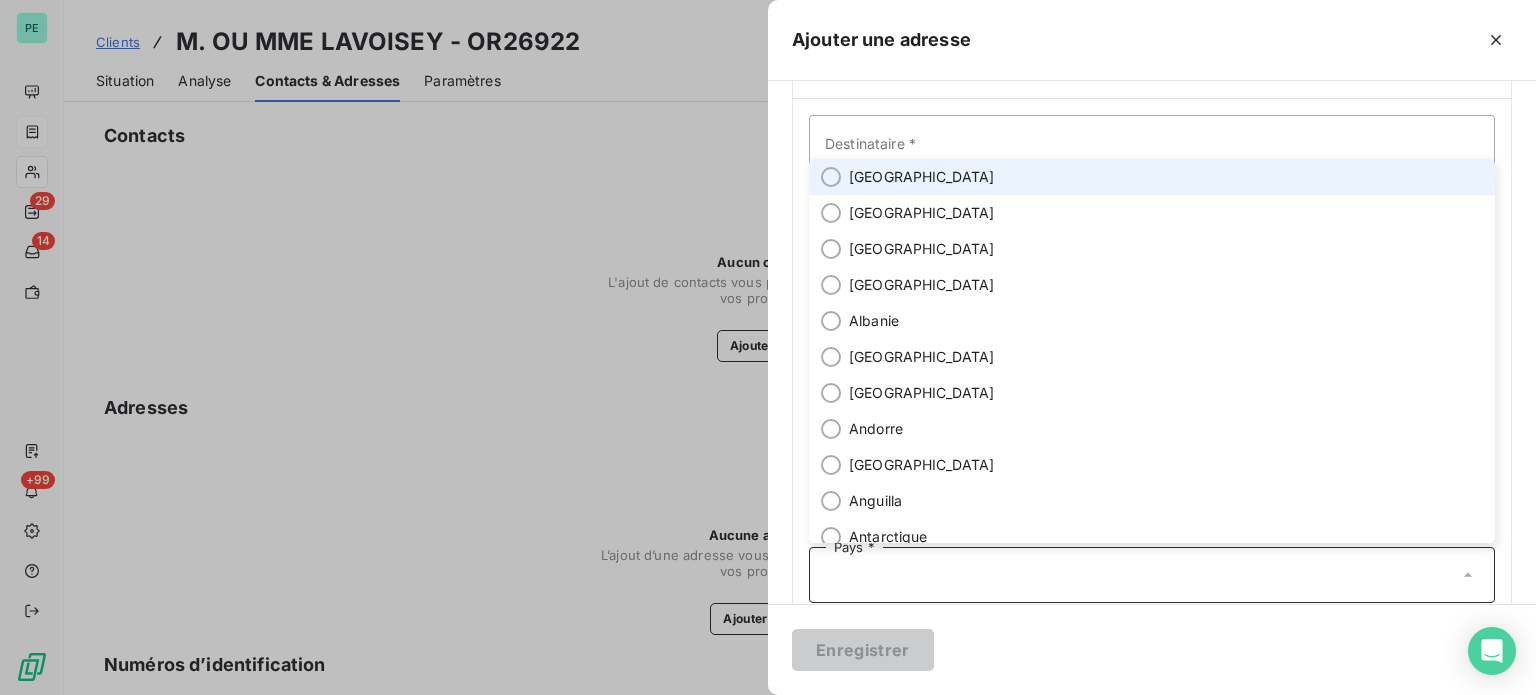 click on "[GEOGRAPHIC_DATA]" at bounding box center [1152, 177] 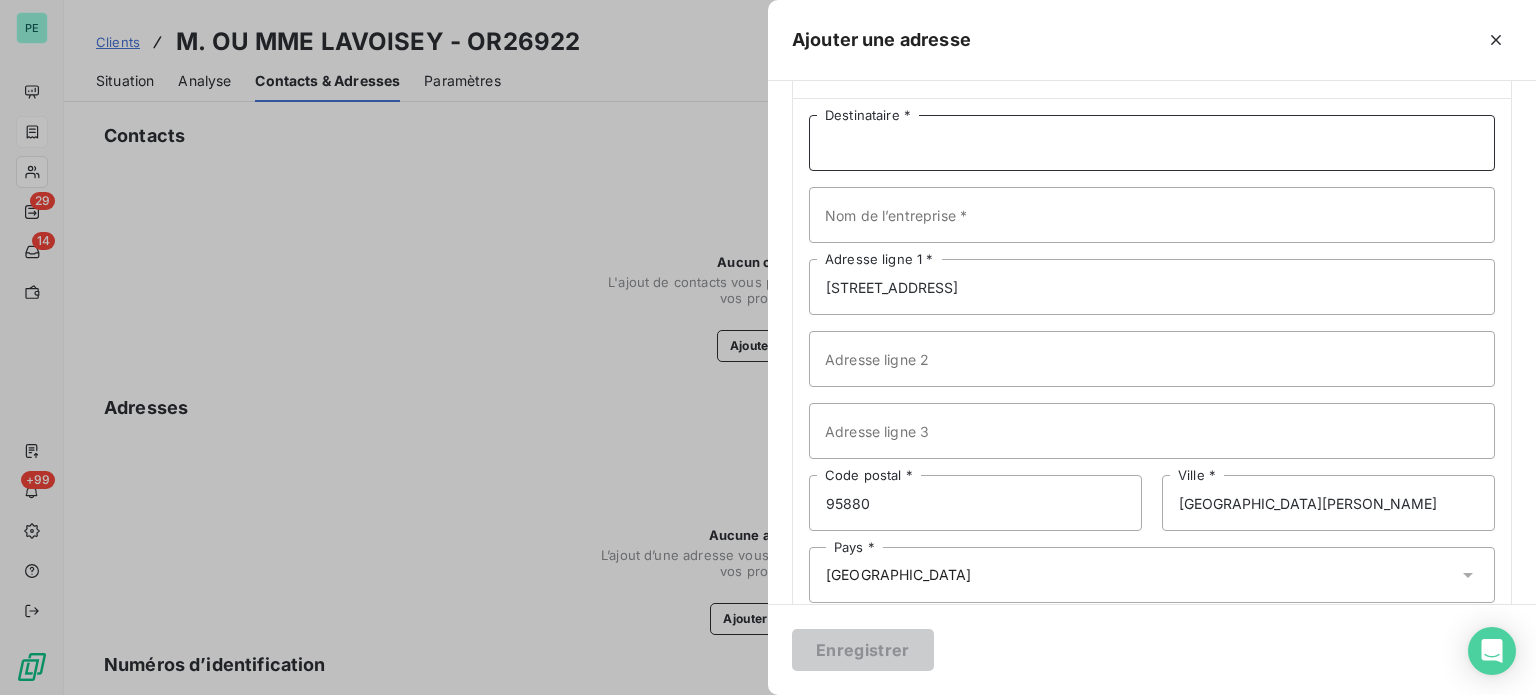 click on "Destinataire *" at bounding box center [1152, 143] 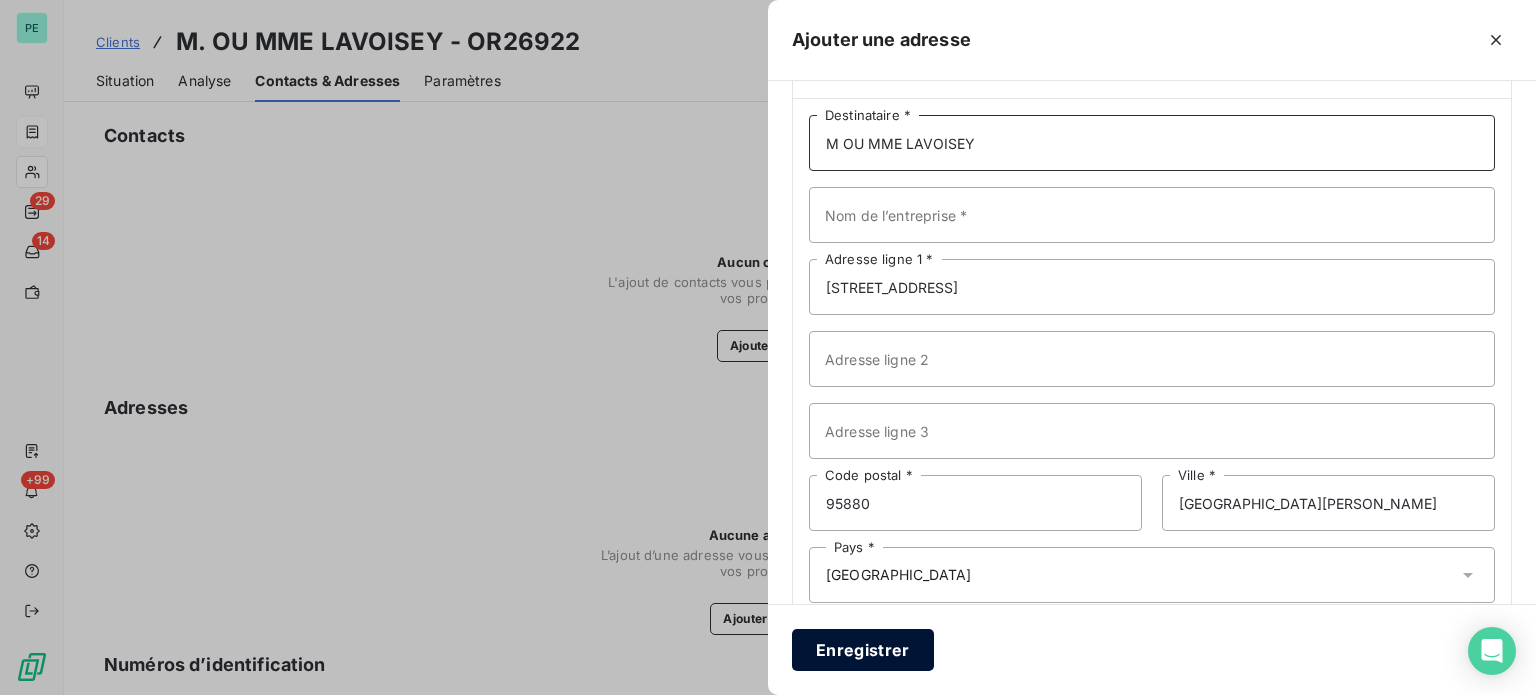 type on "M OU MME LAVOISEY" 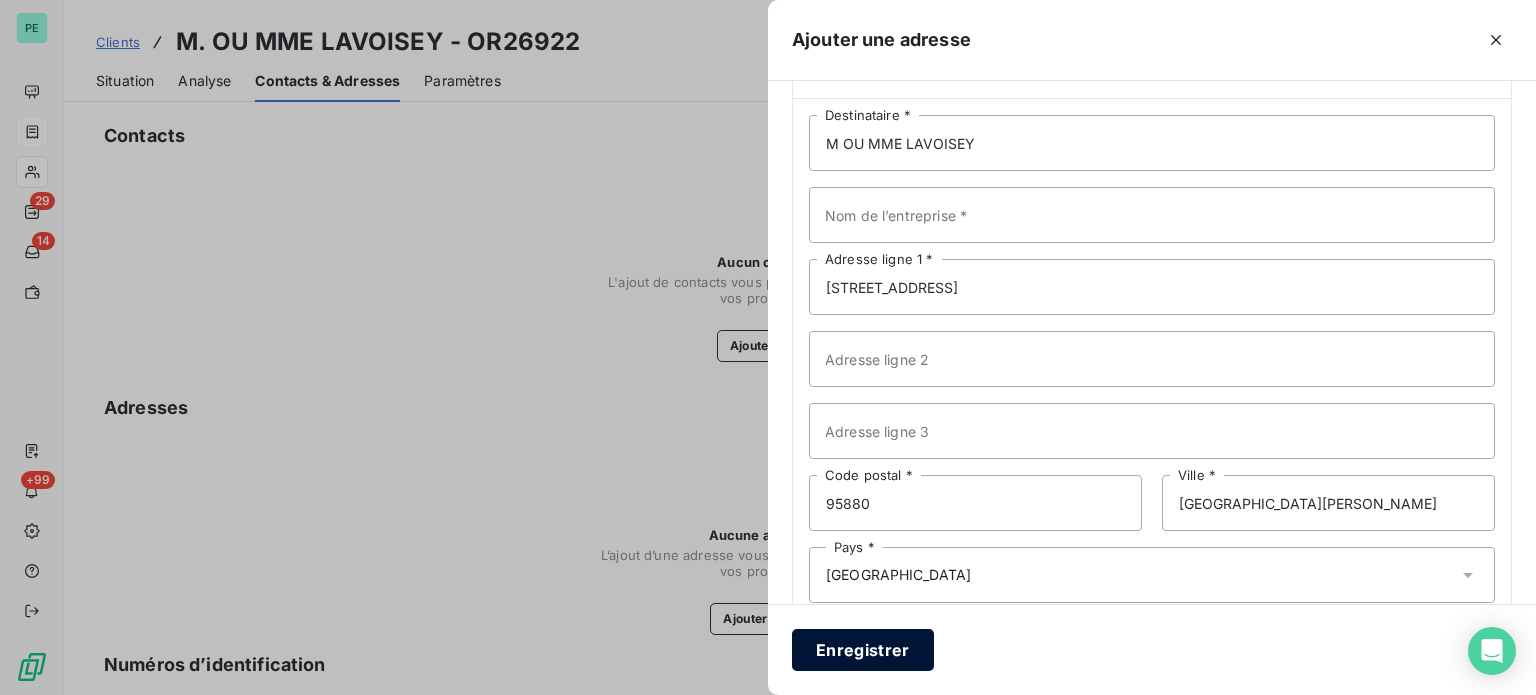 click on "Enregistrer" at bounding box center [863, 650] 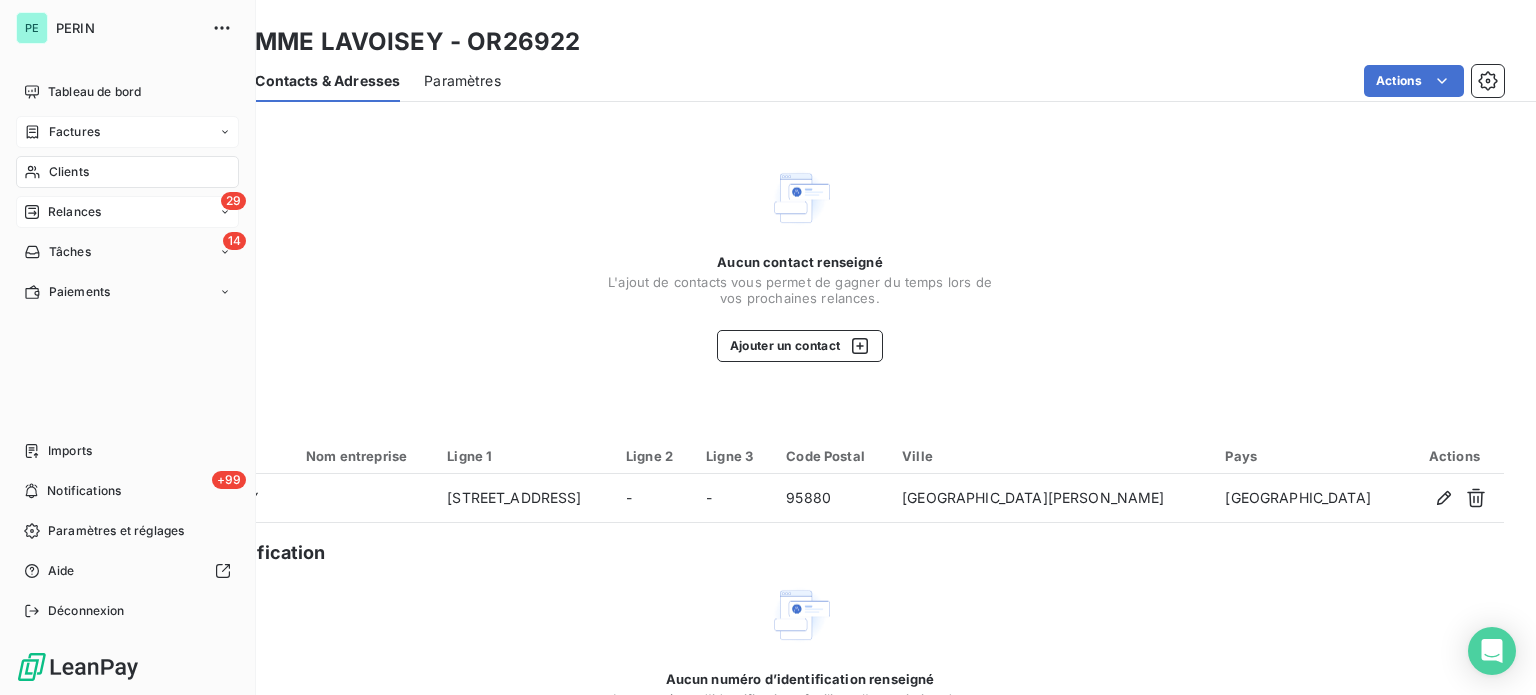 click on "Relances" at bounding box center (74, 212) 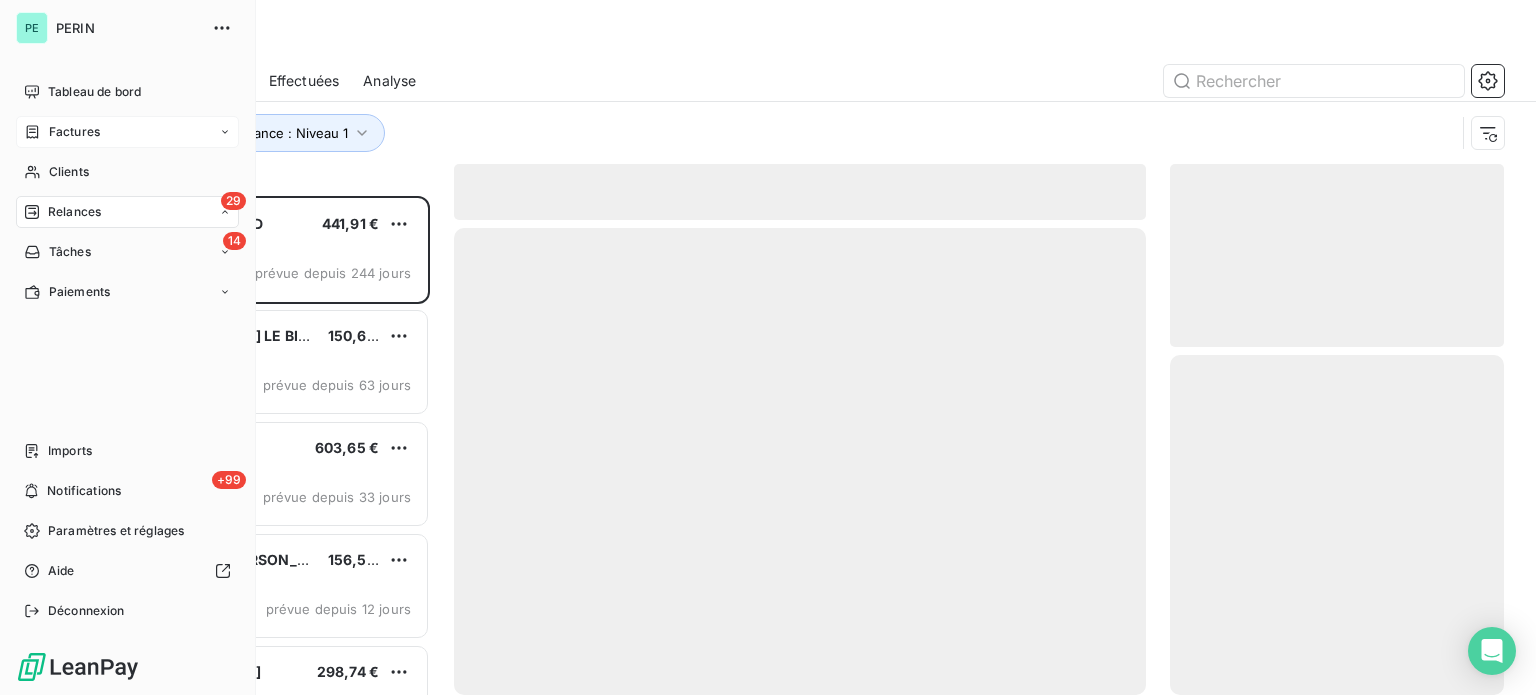 scroll, scrollTop: 16, scrollLeft: 16, axis: both 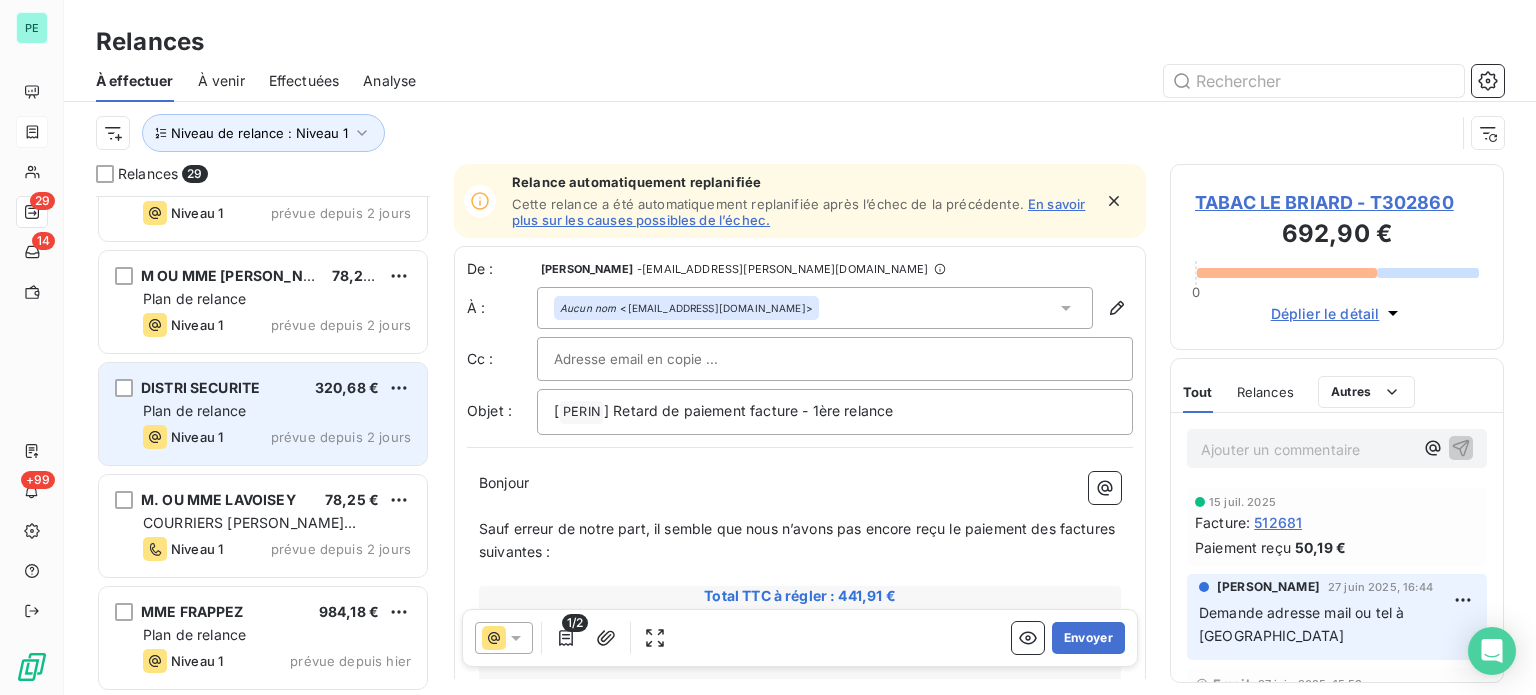 click on "Niveau 1 prévue depuis 2 jours" at bounding box center (277, 437) 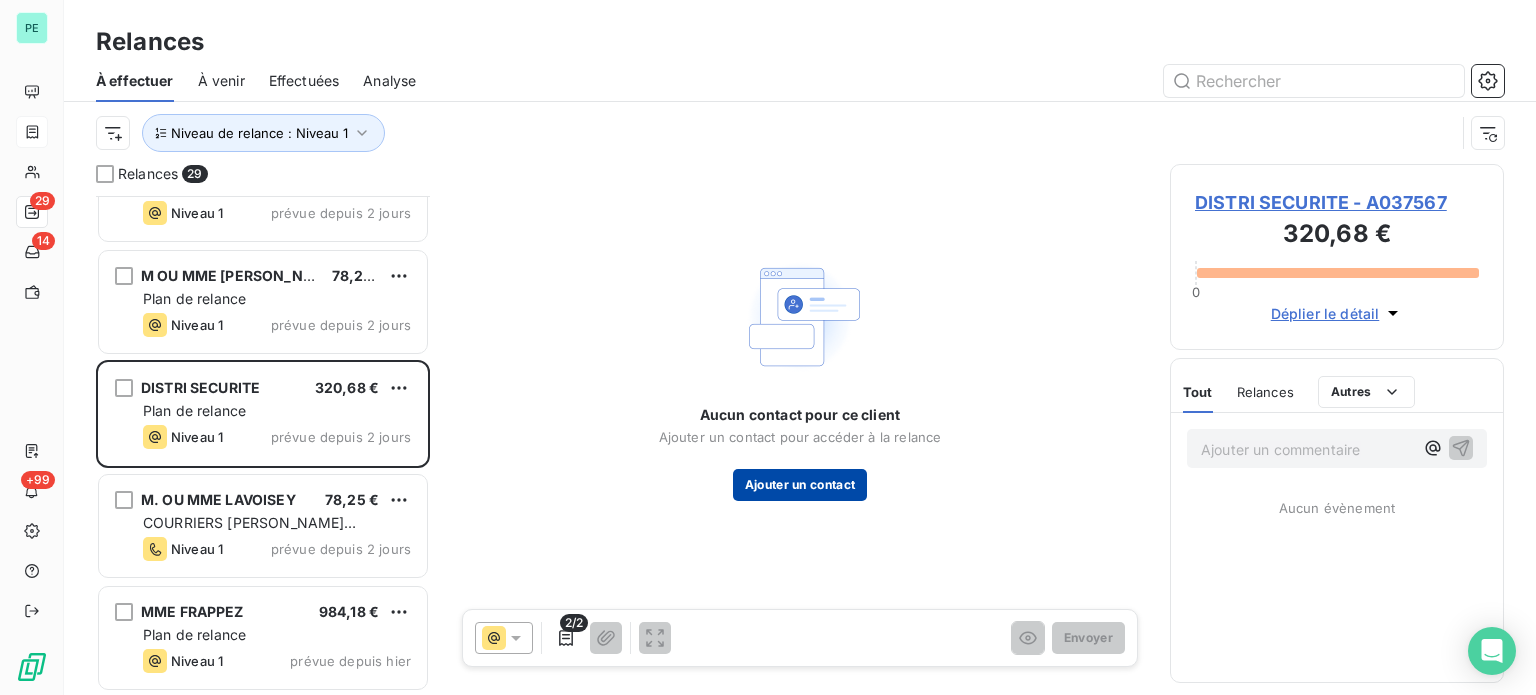 click on "Ajouter un contact" at bounding box center [800, 485] 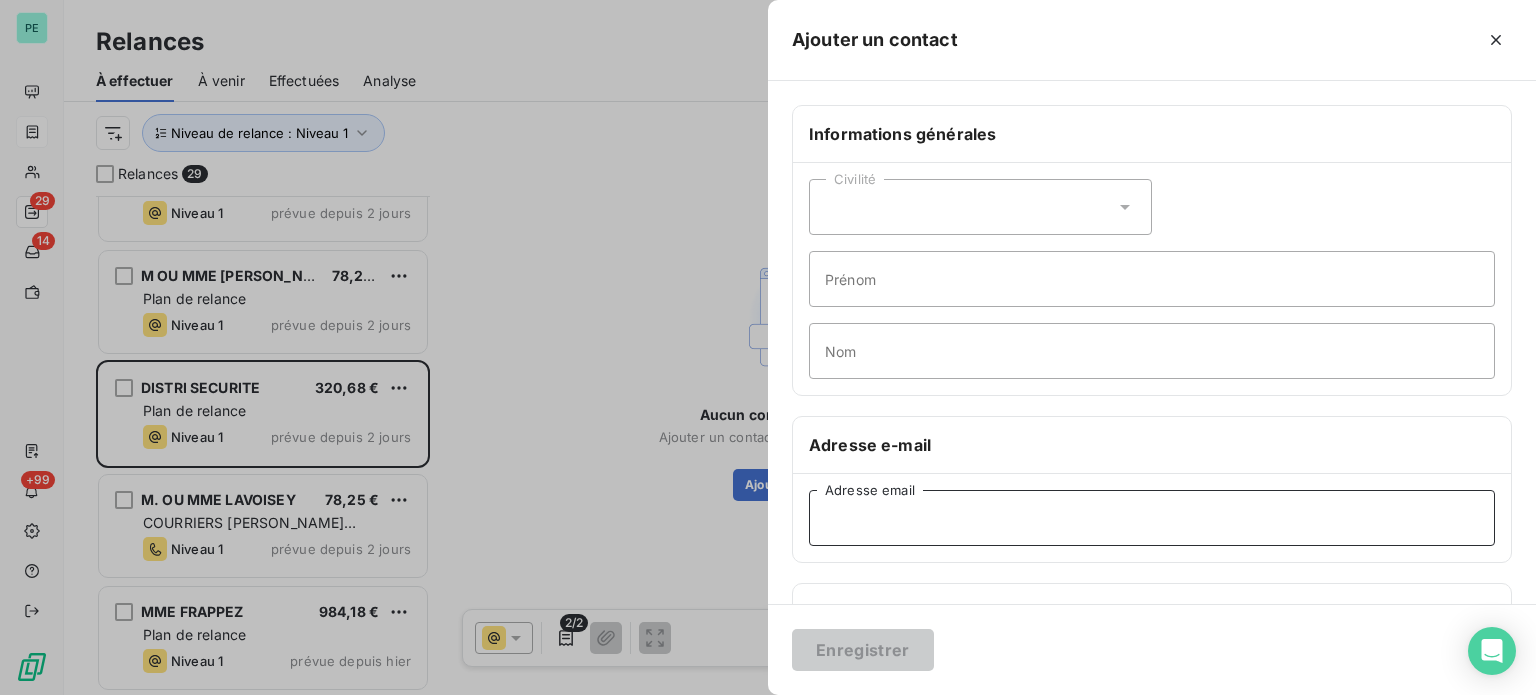click on "Adresse email" at bounding box center [1152, 518] 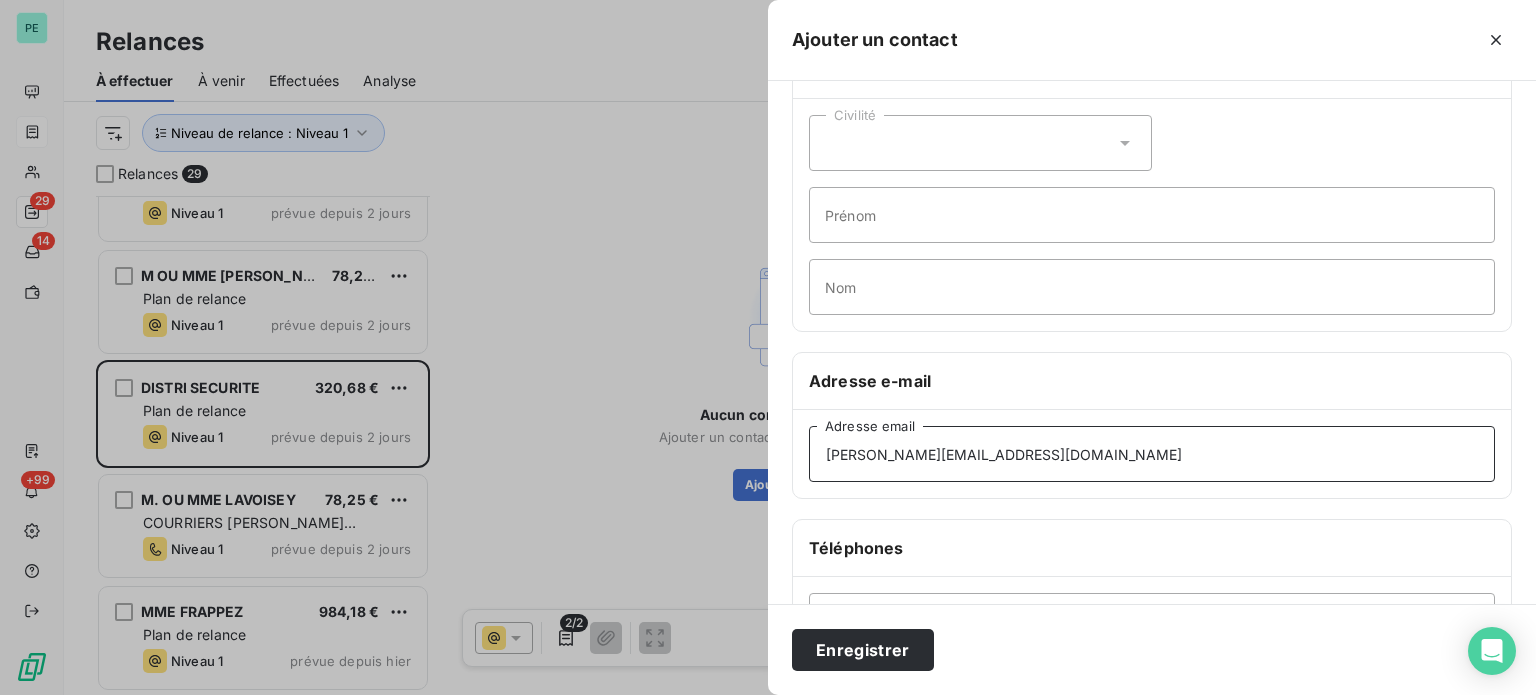 scroll, scrollTop: 100, scrollLeft: 0, axis: vertical 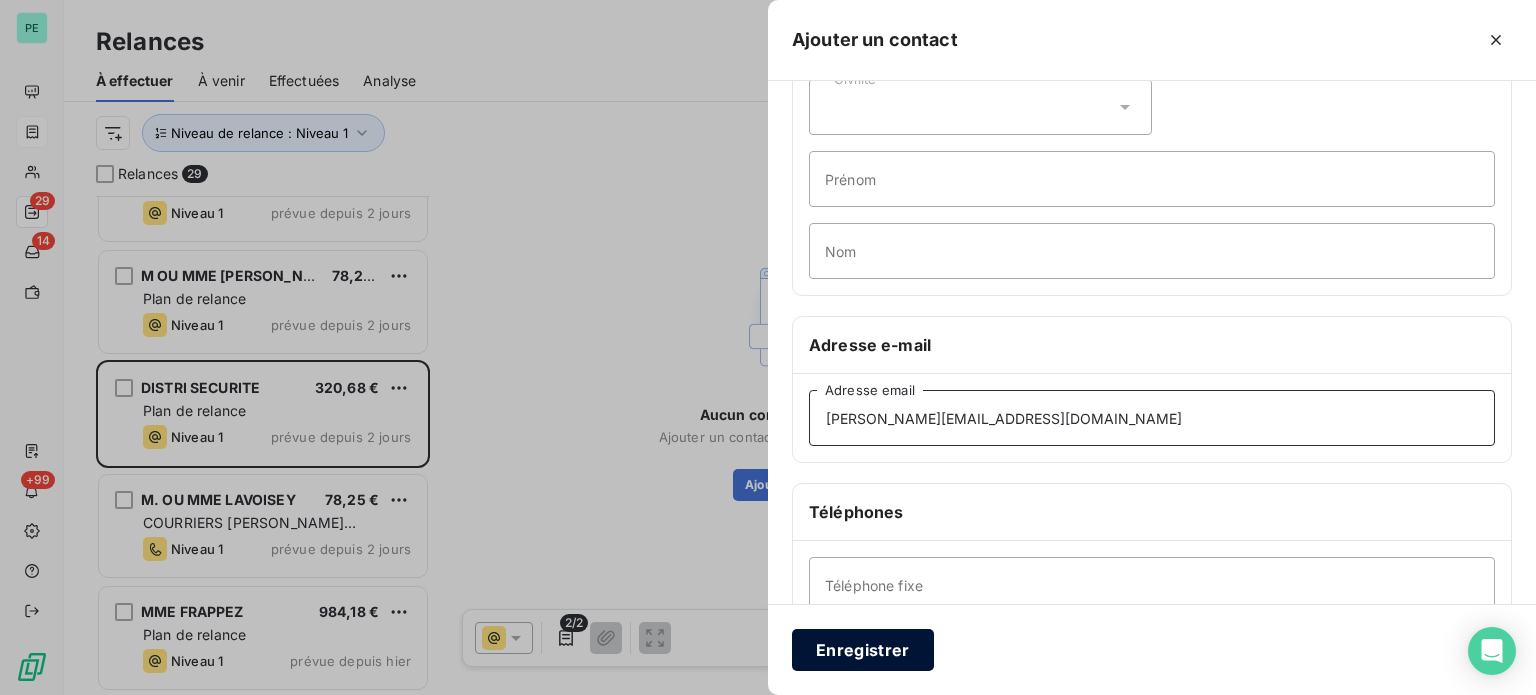 type on "[PERSON_NAME][EMAIL_ADDRESS][DOMAIN_NAME]" 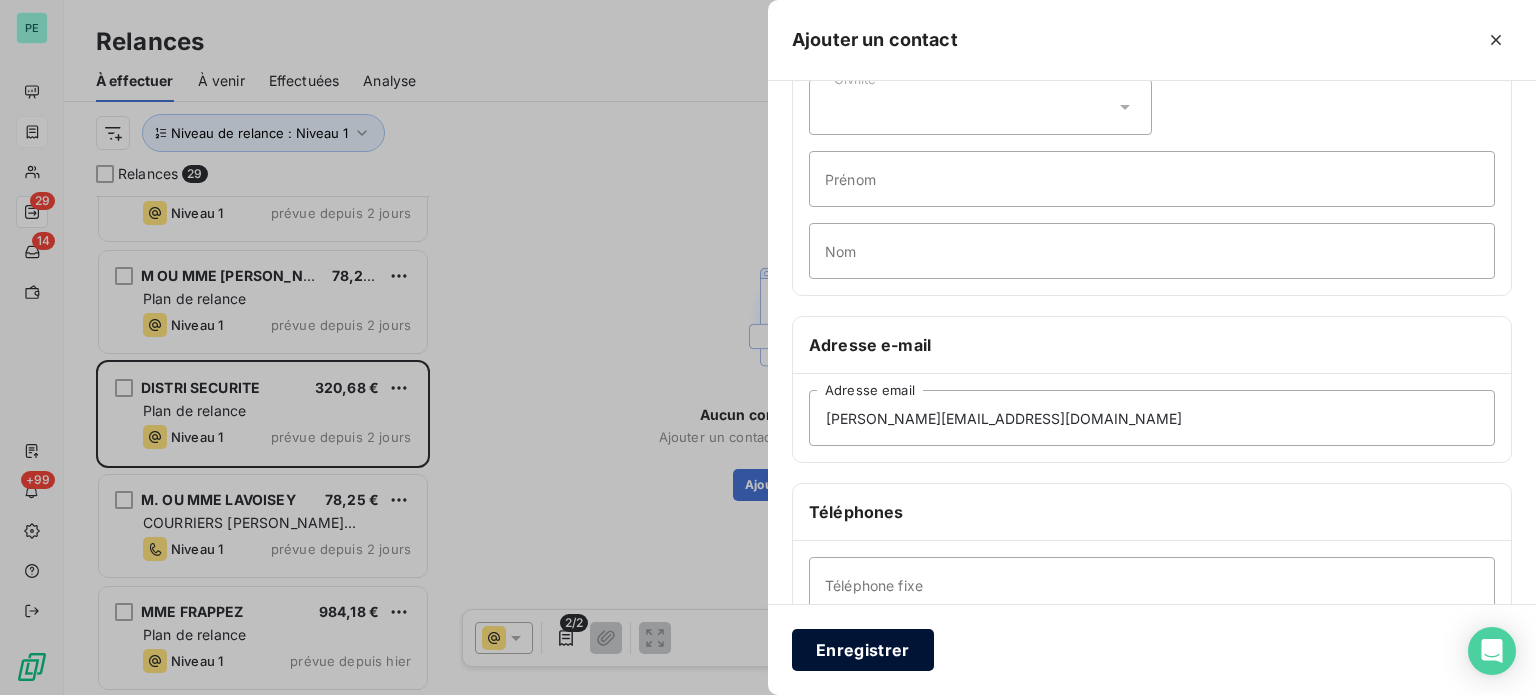 click on "Enregistrer" at bounding box center [863, 650] 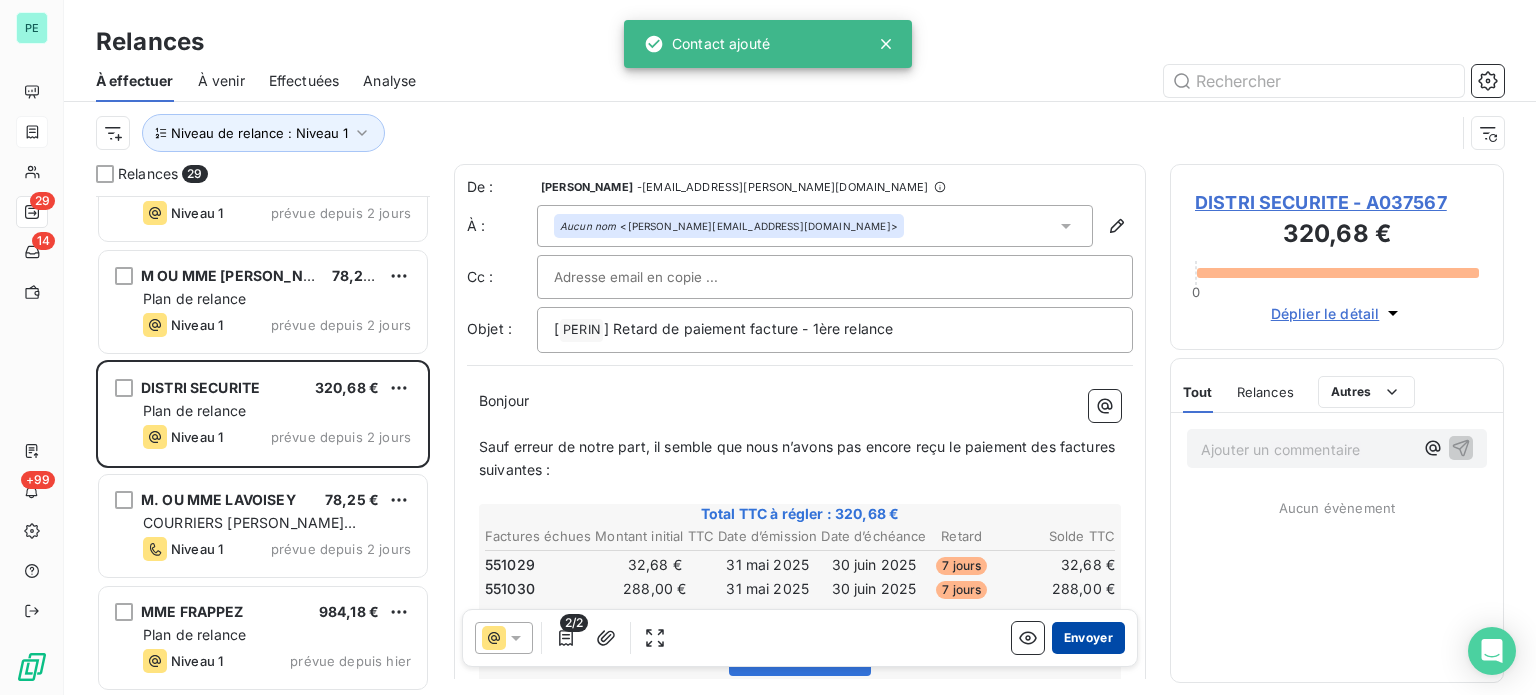 click on "Envoyer" at bounding box center (1088, 638) 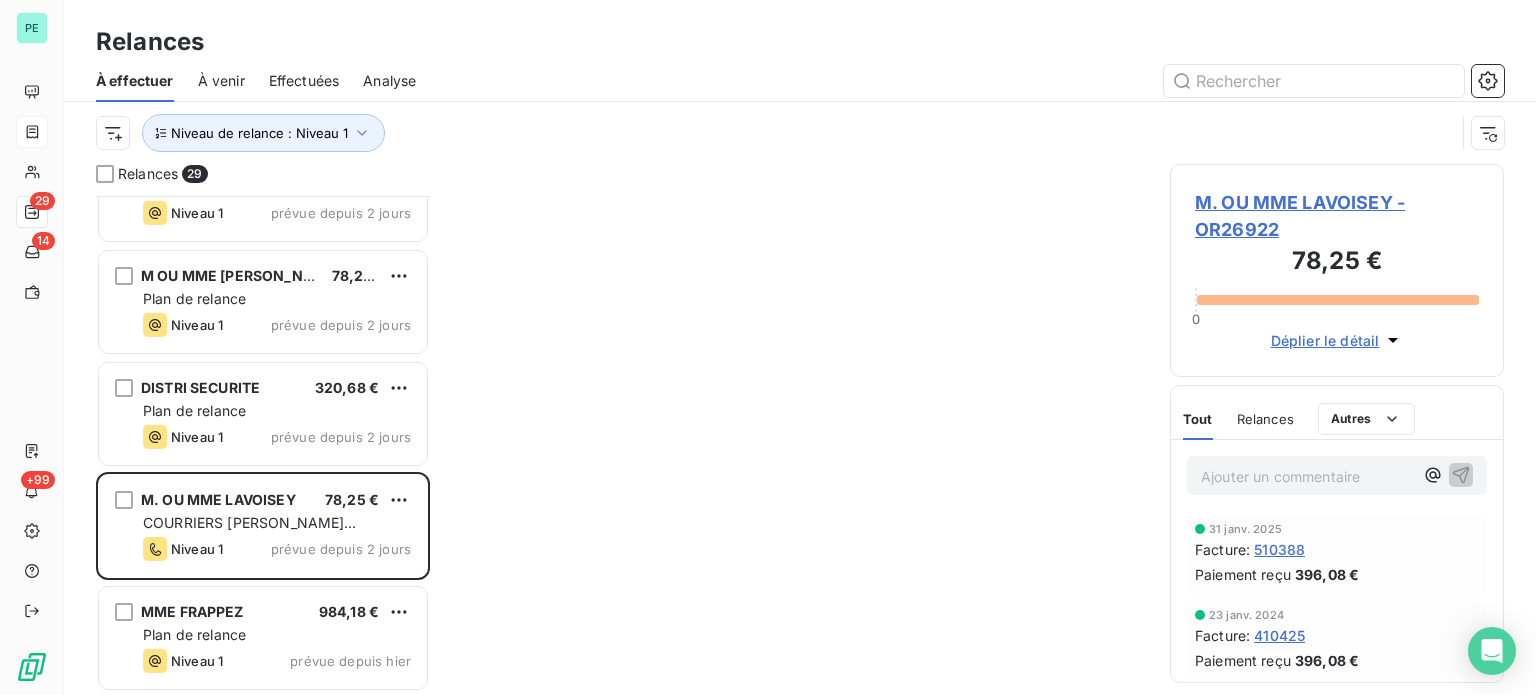 scroll, scrollTop: 2636, scrollLeft: 0, axis: vertical 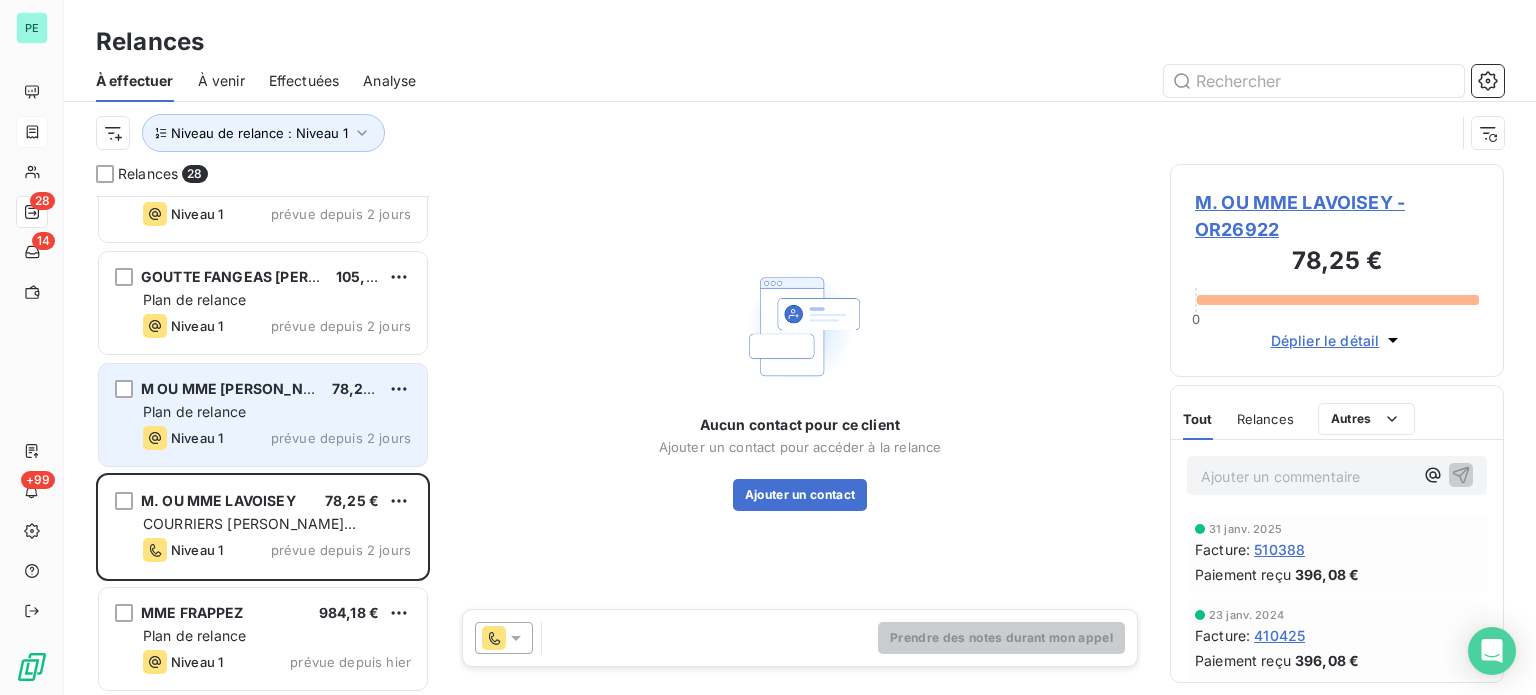 click on "prévue depuis 2 jours" at bounding box center (341, 438) 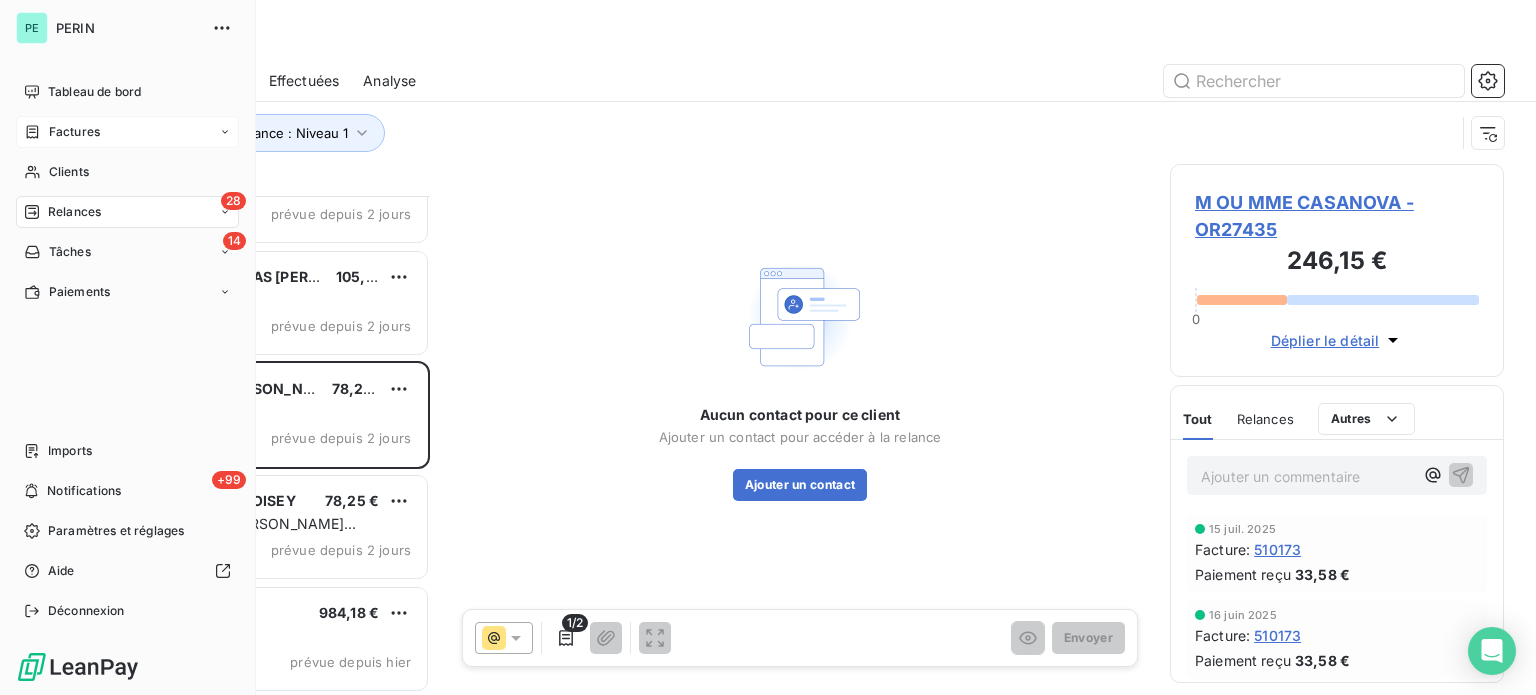 click on "Factures" at bounding box center [74, 132] 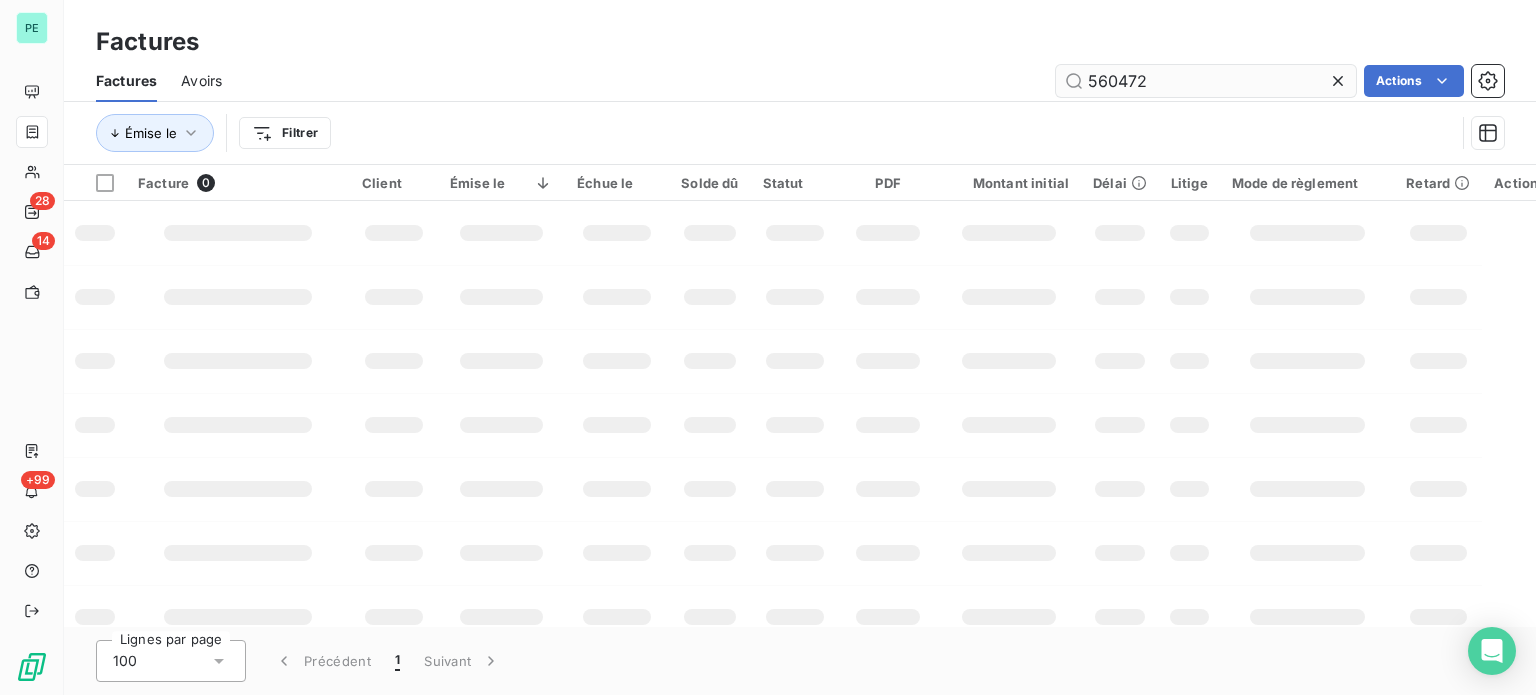 drag, startPoint x: 1097, startPoint y: 78, endPoint x: 1234, endPoint y: 78, distance: 137 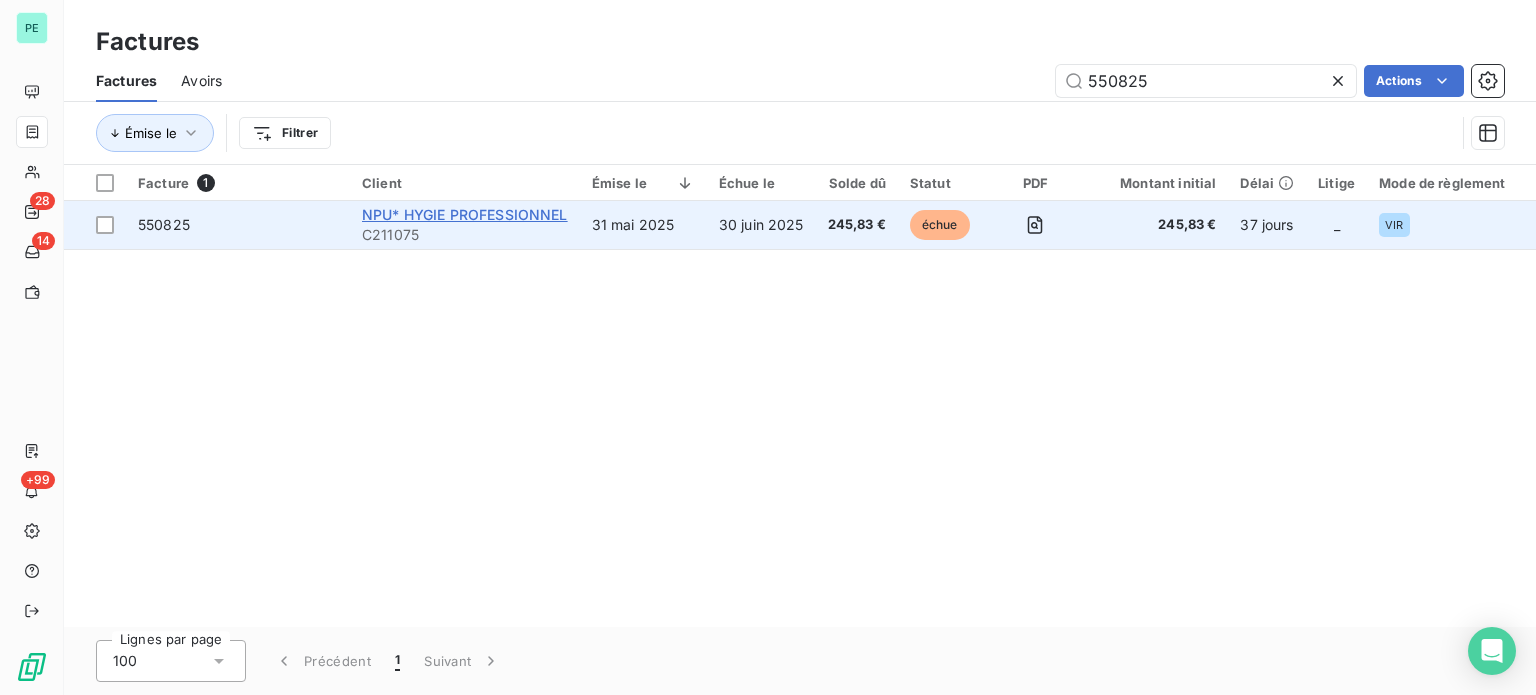 type on "550825" 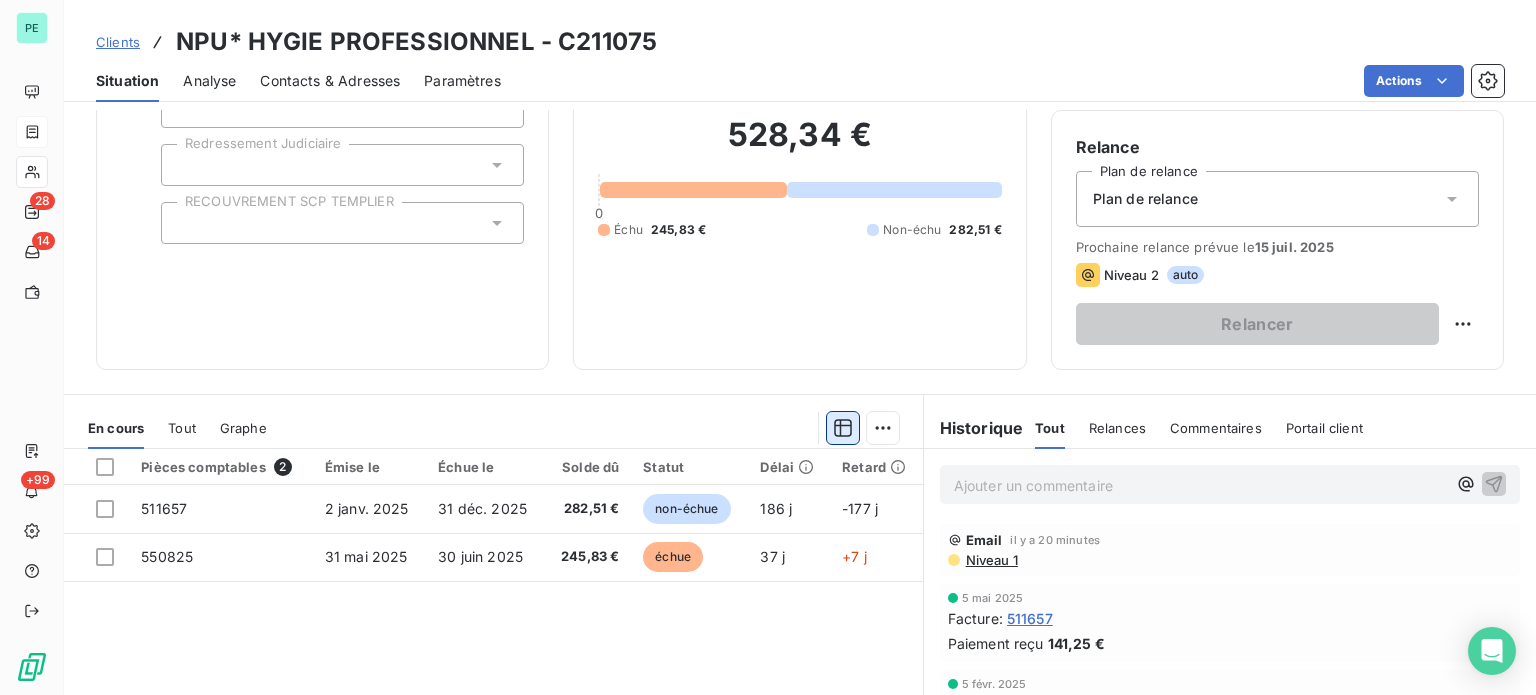 scroll, scrollTop: 200, scrollLeft: 0, axis: vertical 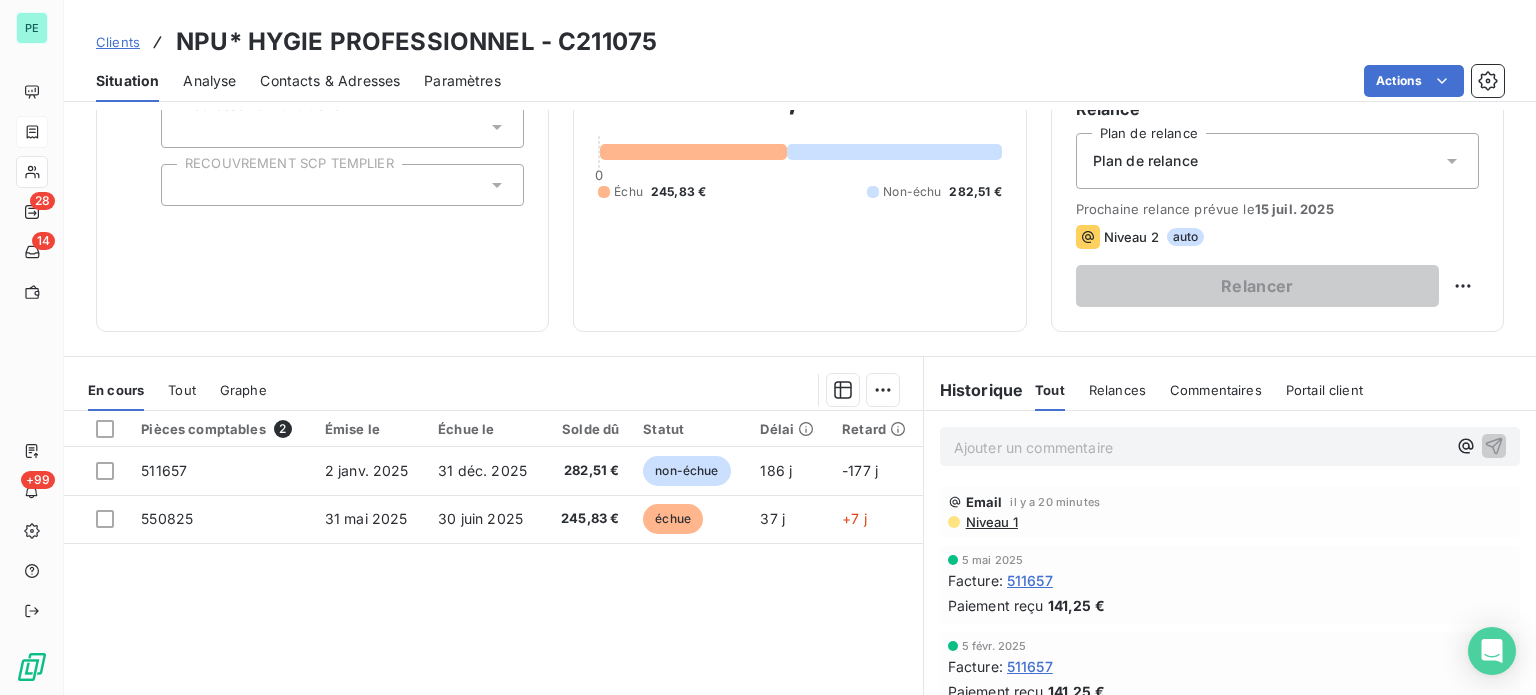 click on "Ajouter un commentaire ﻿" at bounding box center (1200, 447) 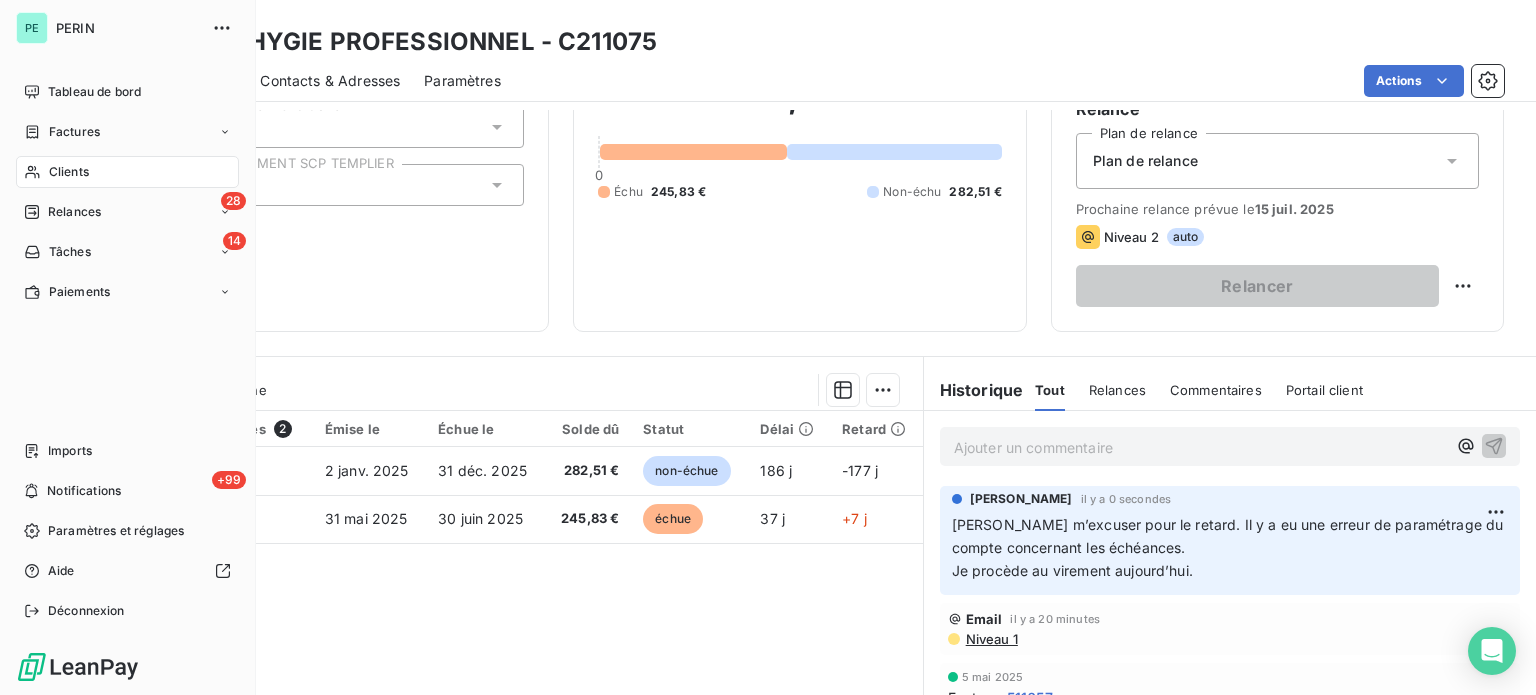 drag, startPoint x: 80, startPoint y: 129, endPoint x: 248, endPoint y: 129, distance: 168 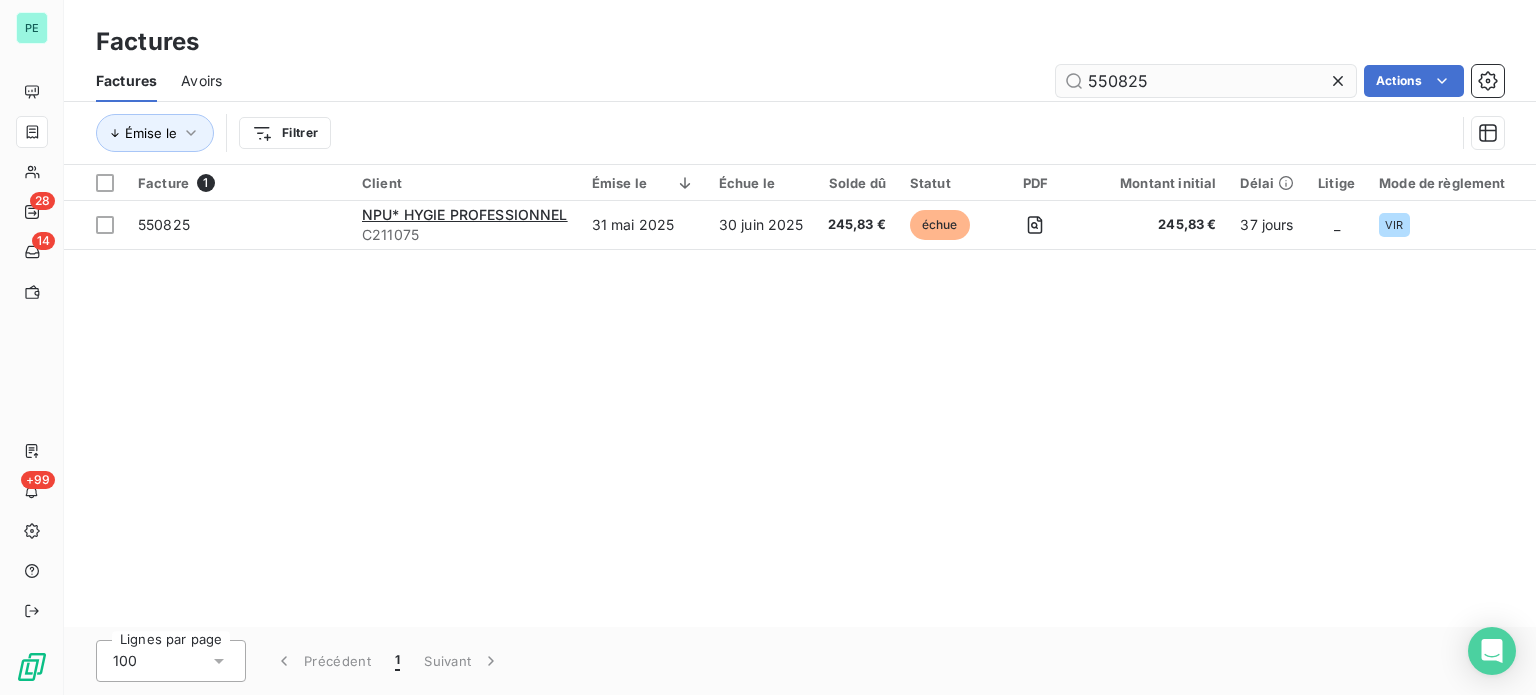 drag, startPoint x: 1117, startPoint y: 78, endPoint x: 1212, endPoint y: 71, distance: 95.257545 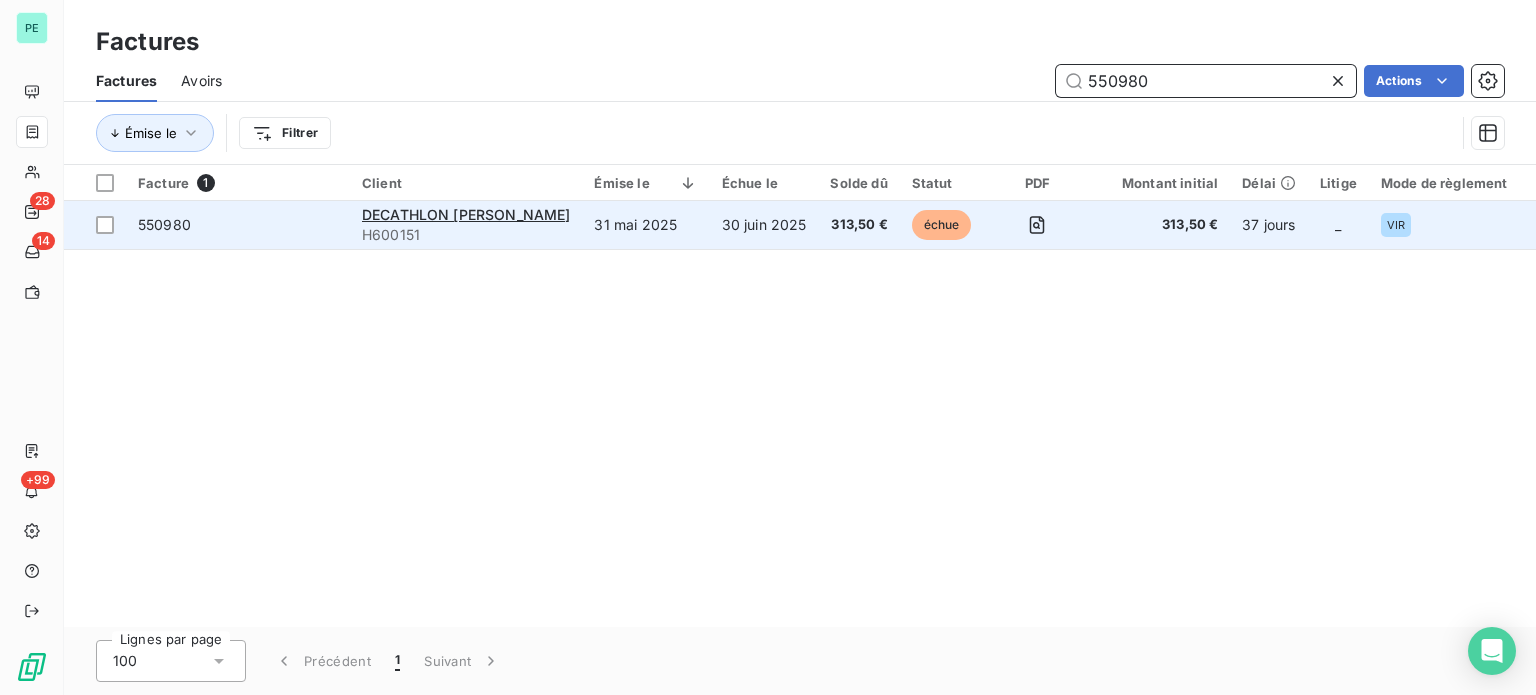 type on "550980" 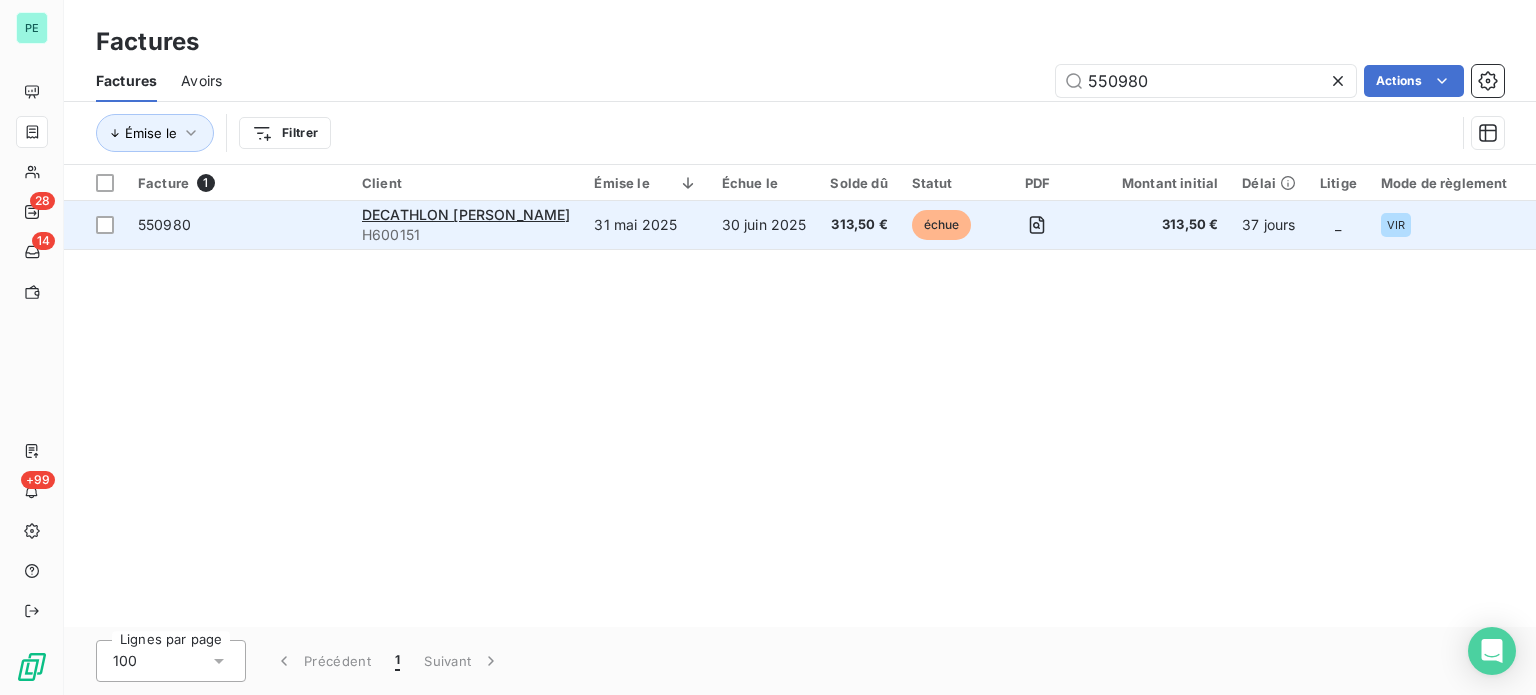 click on "DECATHLON [PERSON_NAME]" at bounding box center [466, 215] 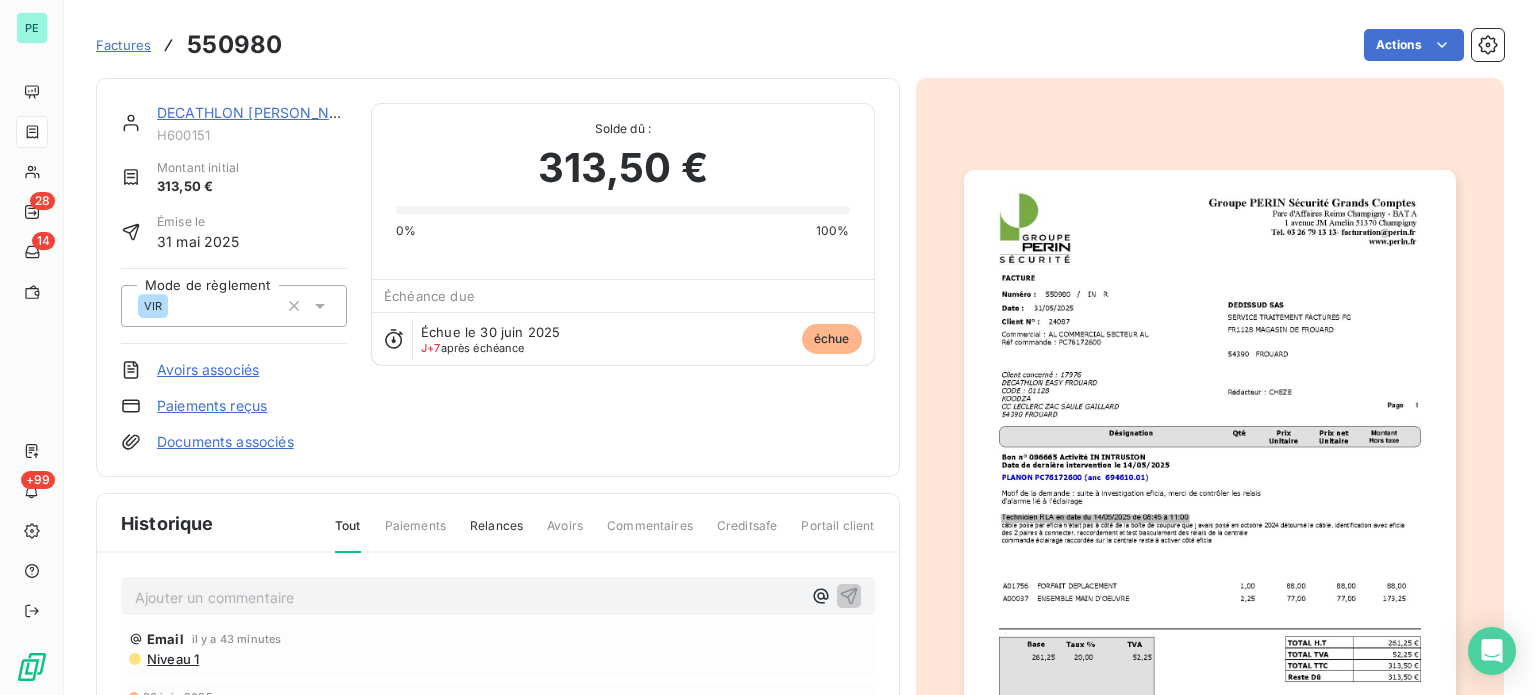click on "DECATHLON [PERSON_NAME]" at bounding box center (261, 112) 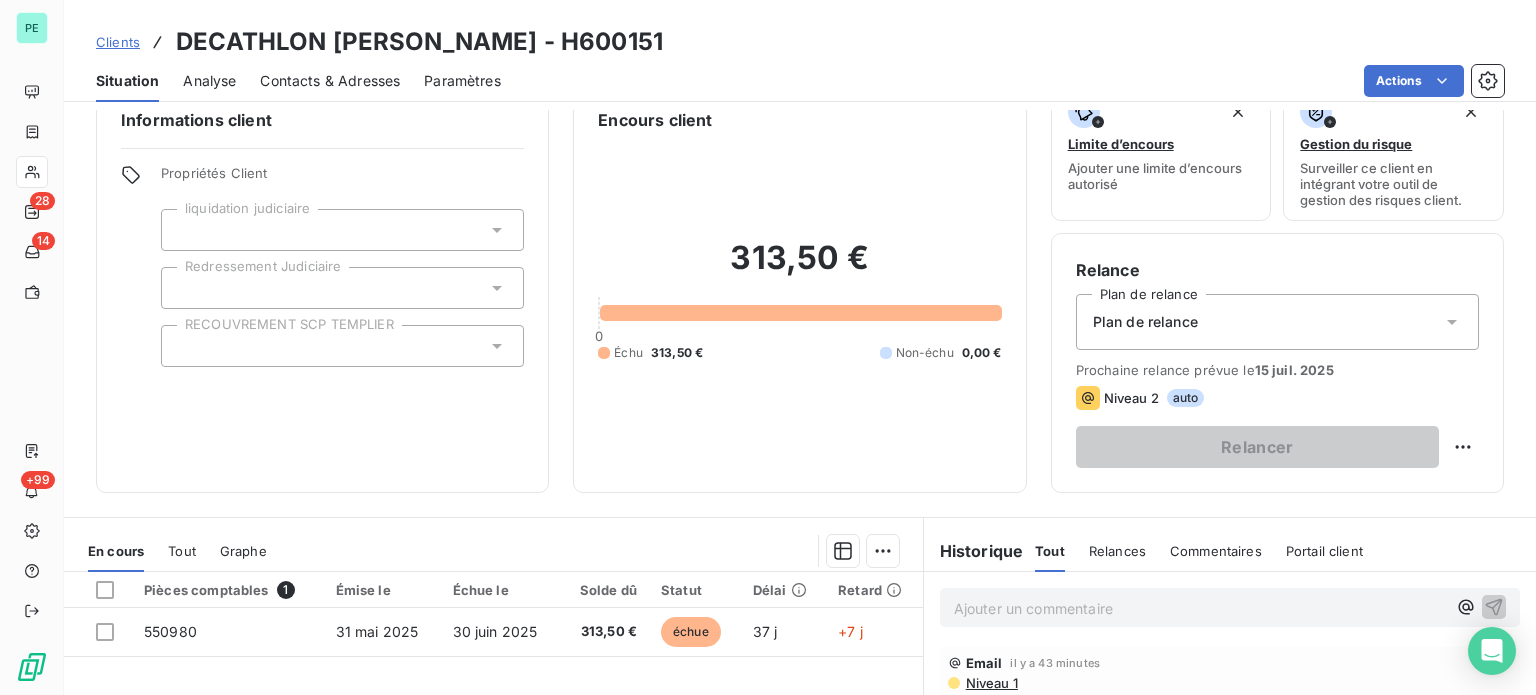 scroll, scrollTop: 100, scrollLeft: 0, axis: vertical 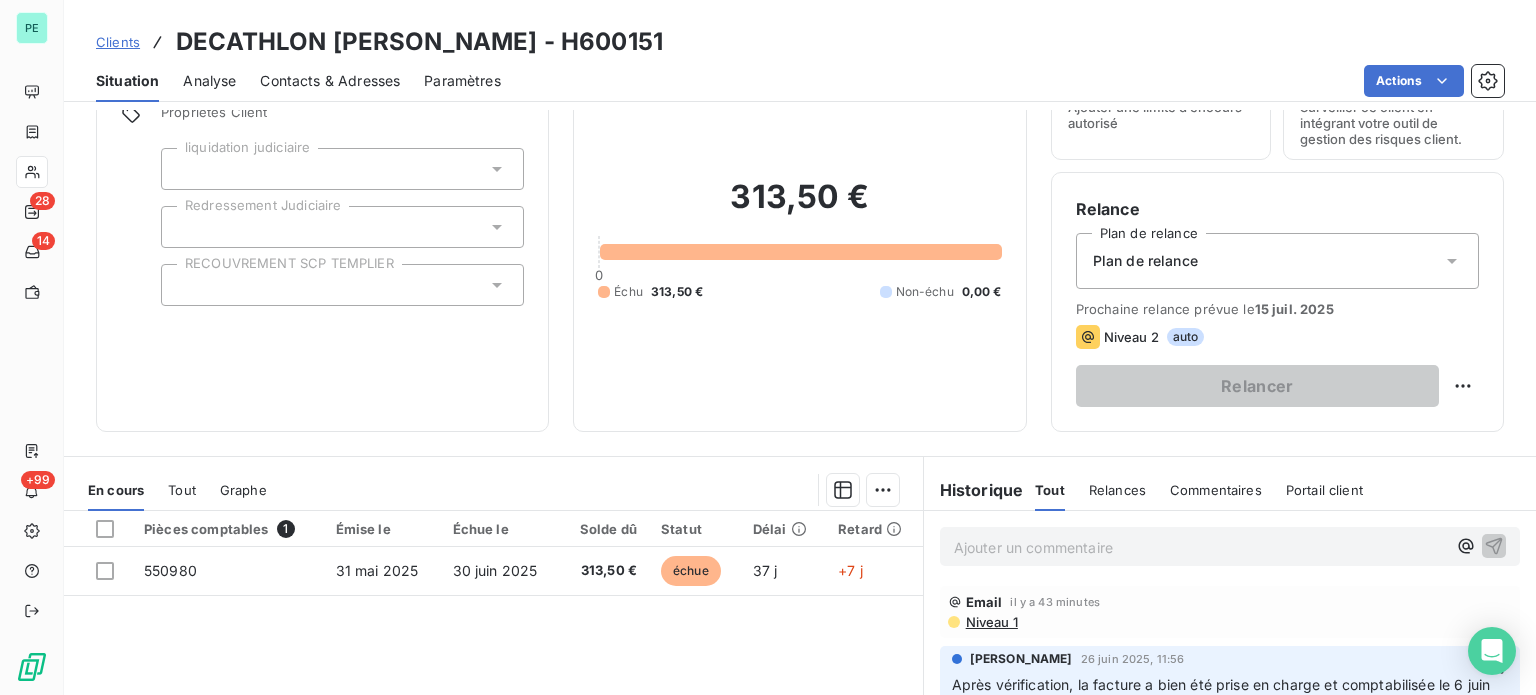 click on "Ajouter un commentaire ﻿" at bounding box center [1200, 547] 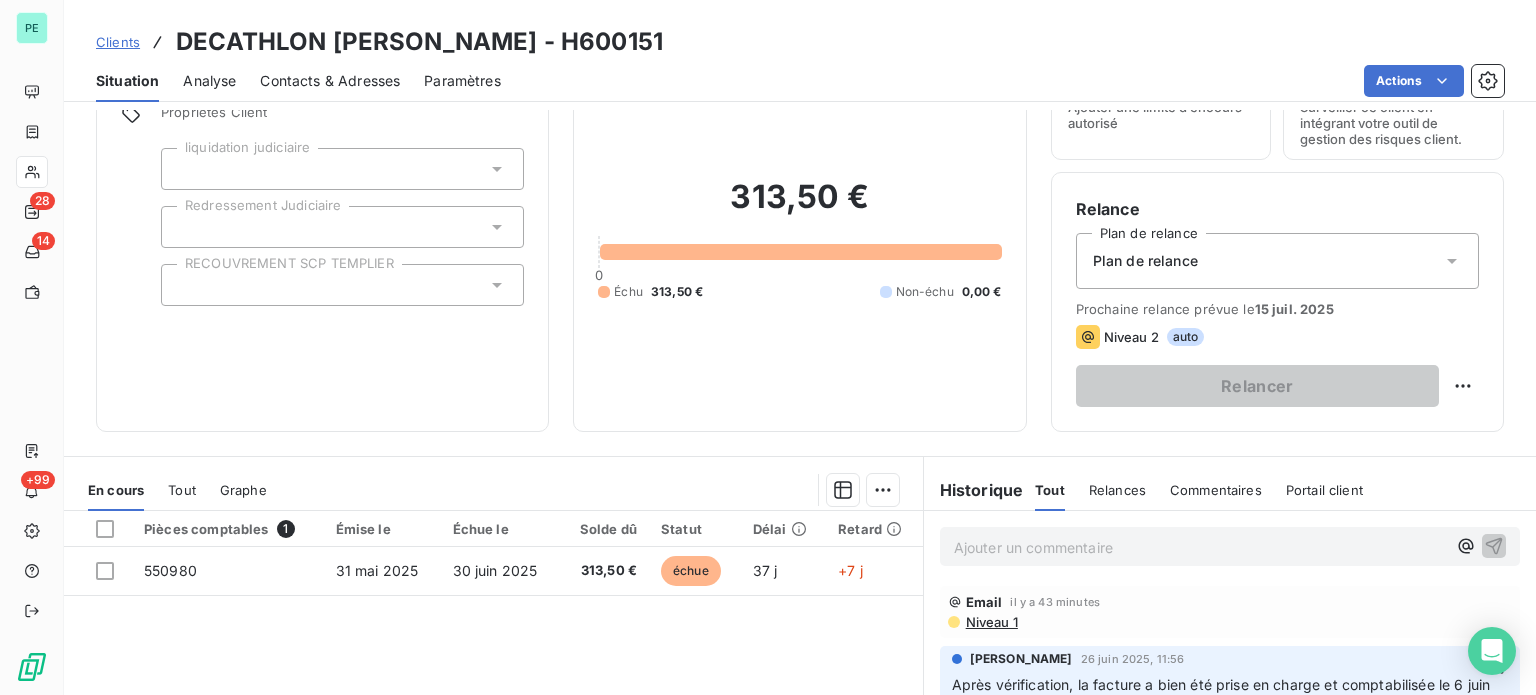 scroll, scrollTop: 0, scrollLeft: 0, axis: both 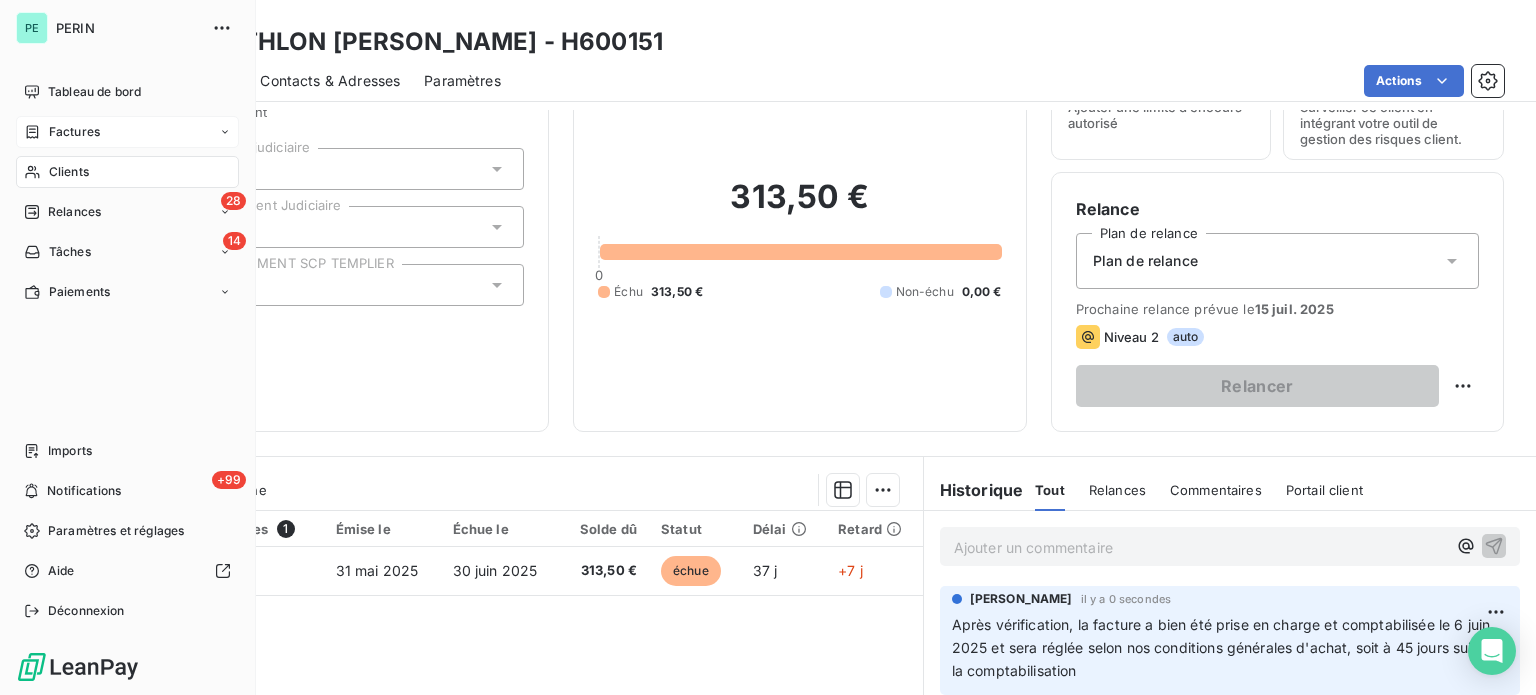 click on "Factures" at bounding box center [74, 132] 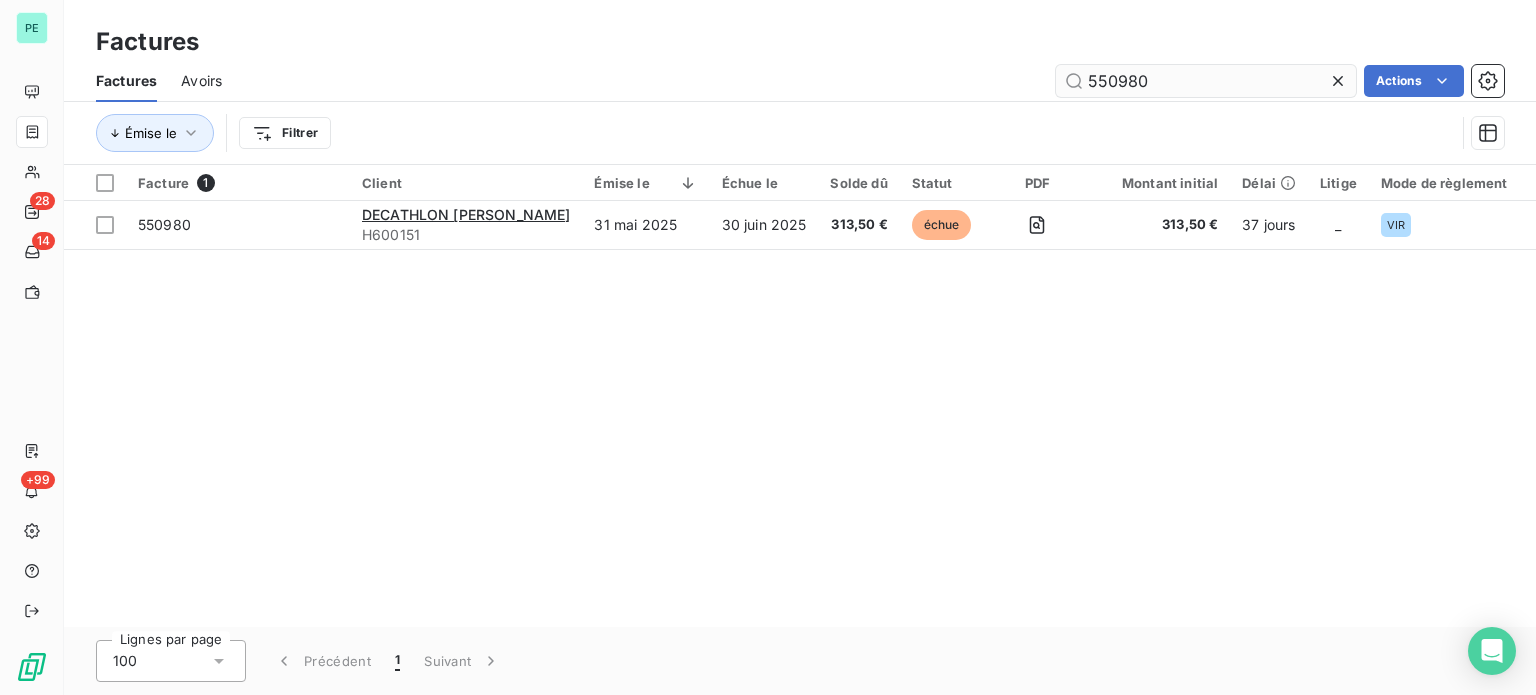 drag, startPoint x: 1119, startPoint y: 82, endPoint x: 1306, endPoint y: 82, distance: 187 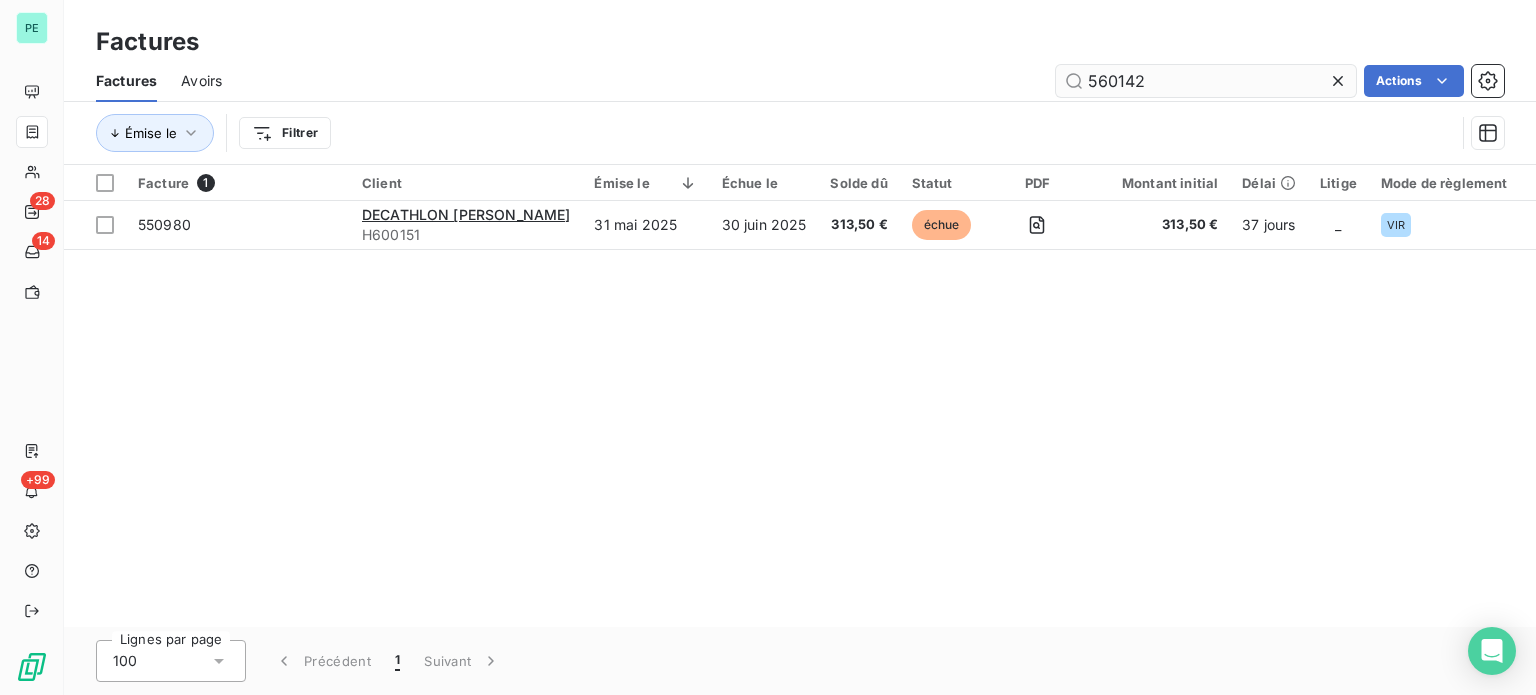 type on "560142" 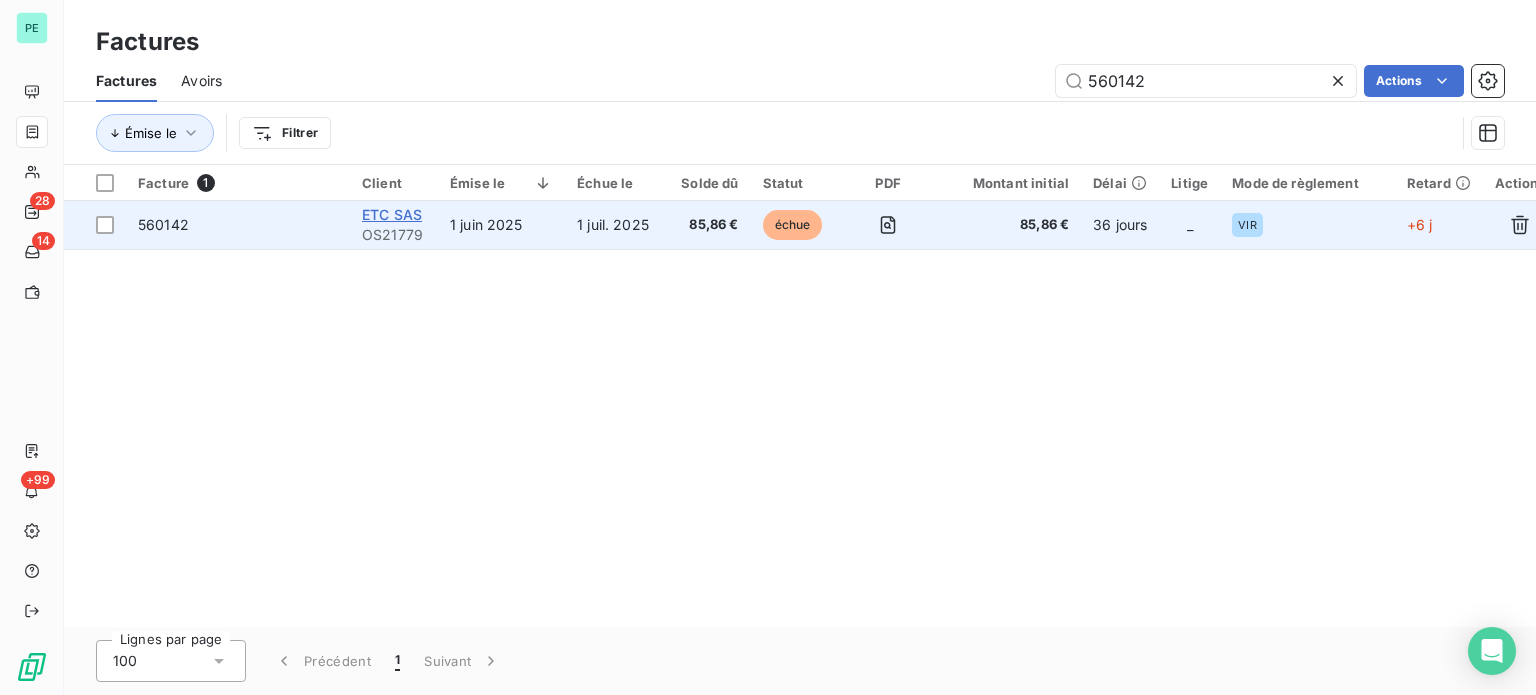 click on "ETC SAS" at bounding box center [392, 214] 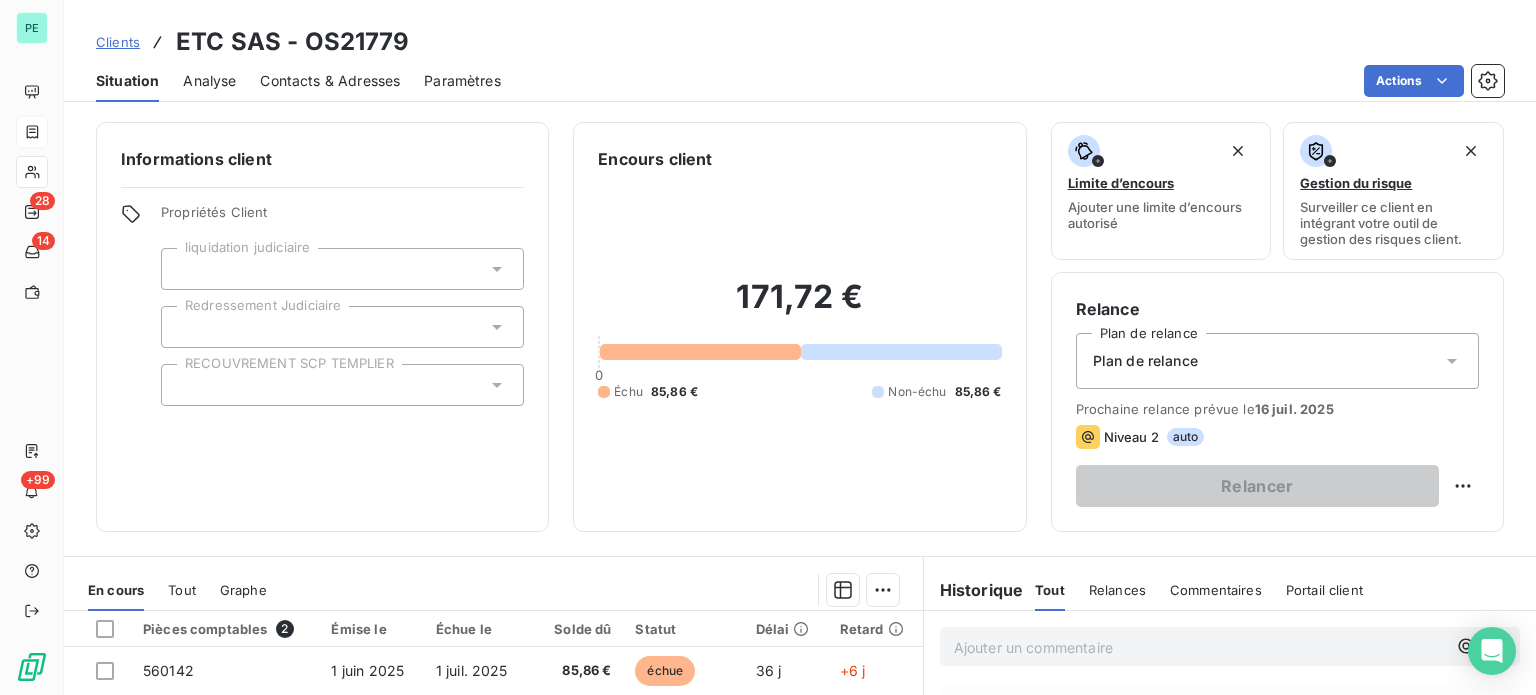 click on "Ajouter un commentaire ﻿" at bounding box center [1200, 647] 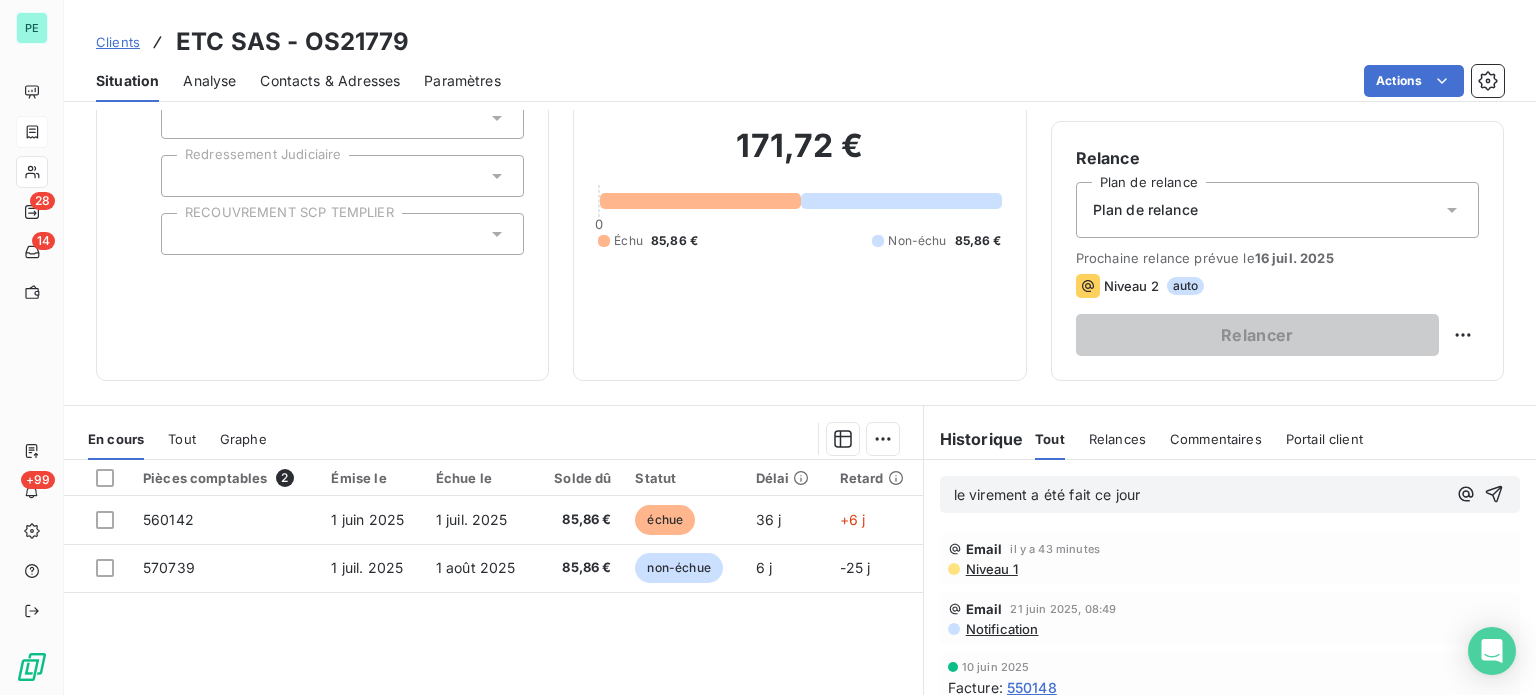 scroll, scrollTop: 200, scrollLeft: 0, axis: vertical 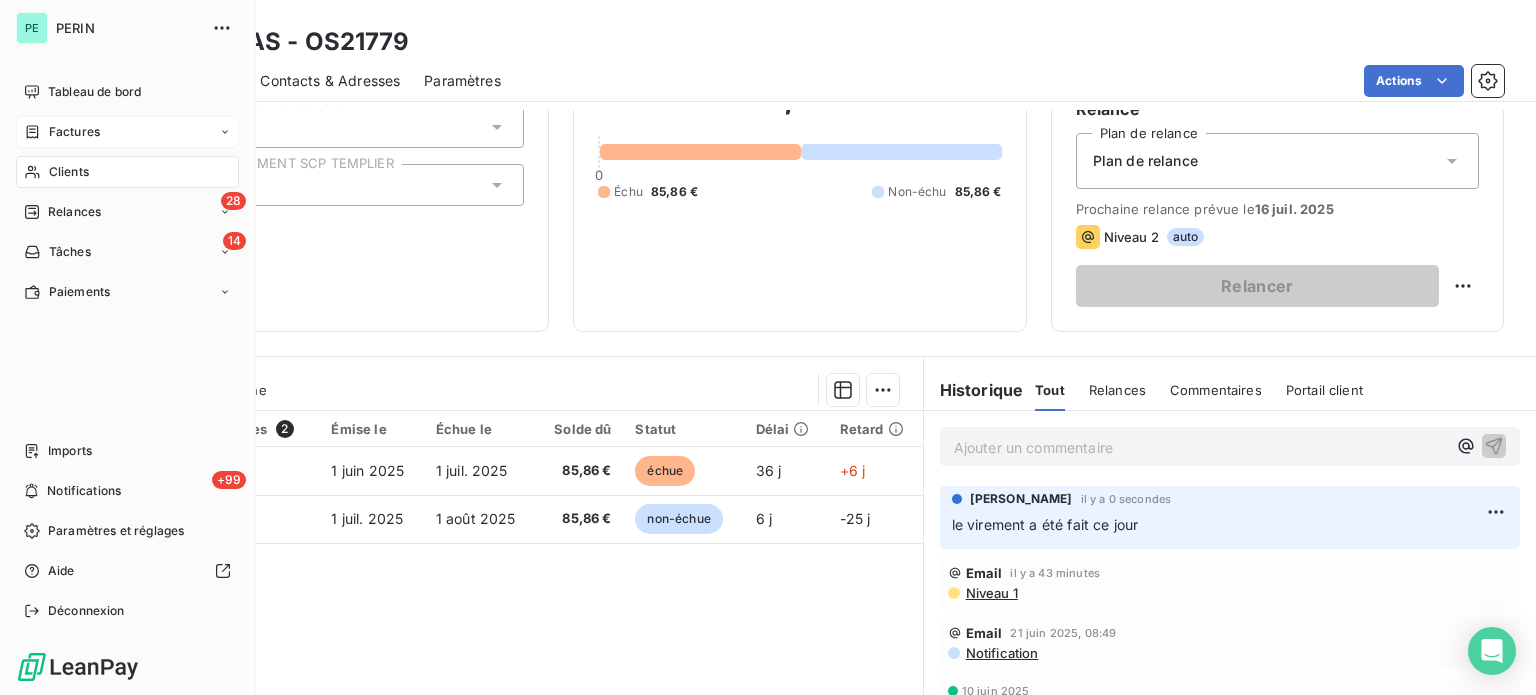 click on "Factures" at bounding box center (74, 132) 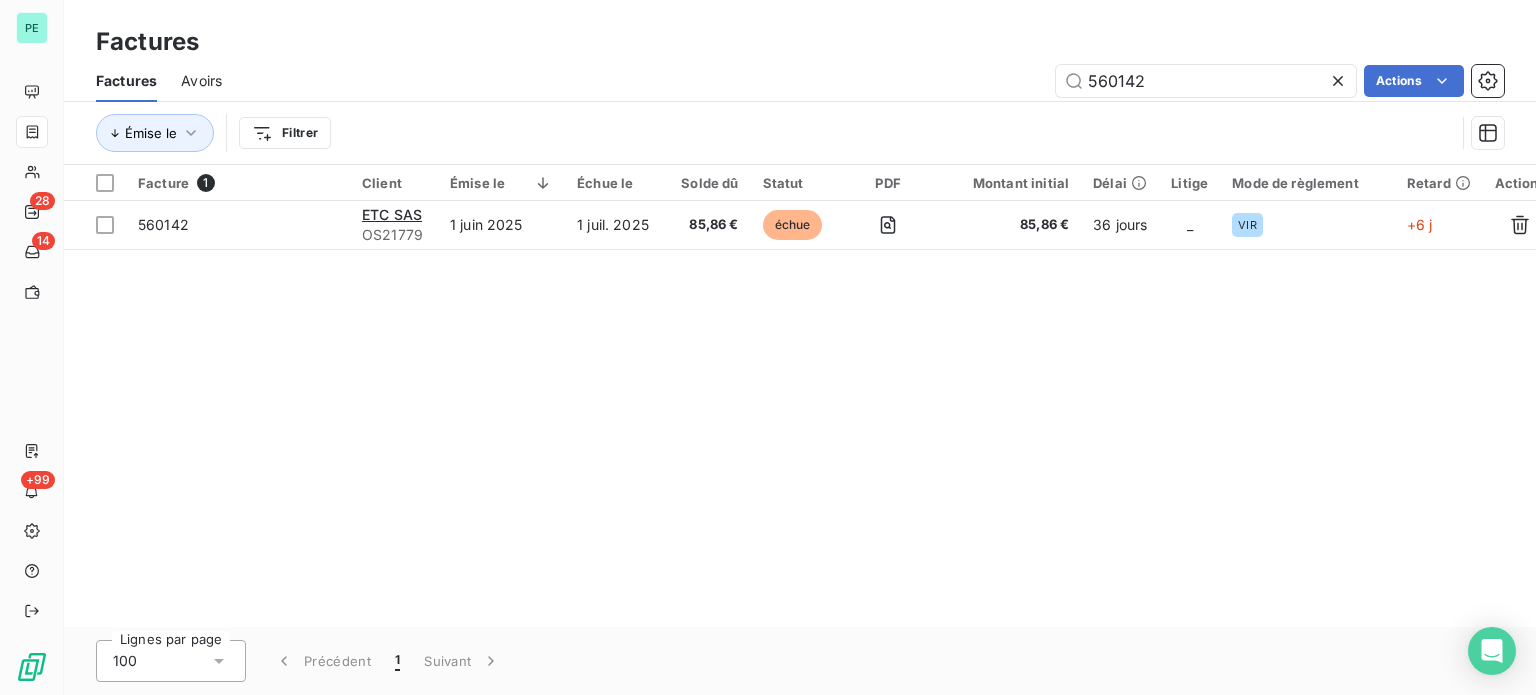 drag, startPoint x: 1097, startPoint y: 81, endPoint x: 1327, endPoint y: 92, distance: 230.2629 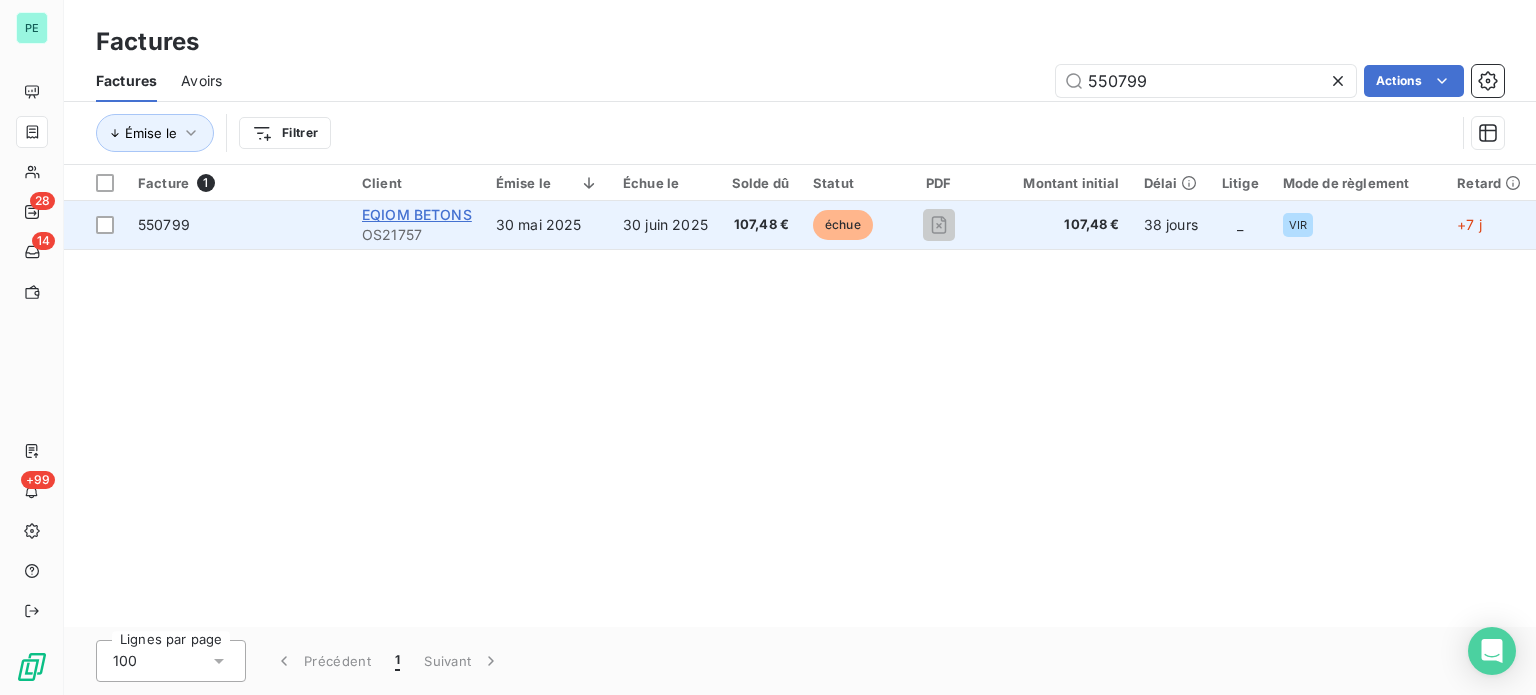 type on "550799" 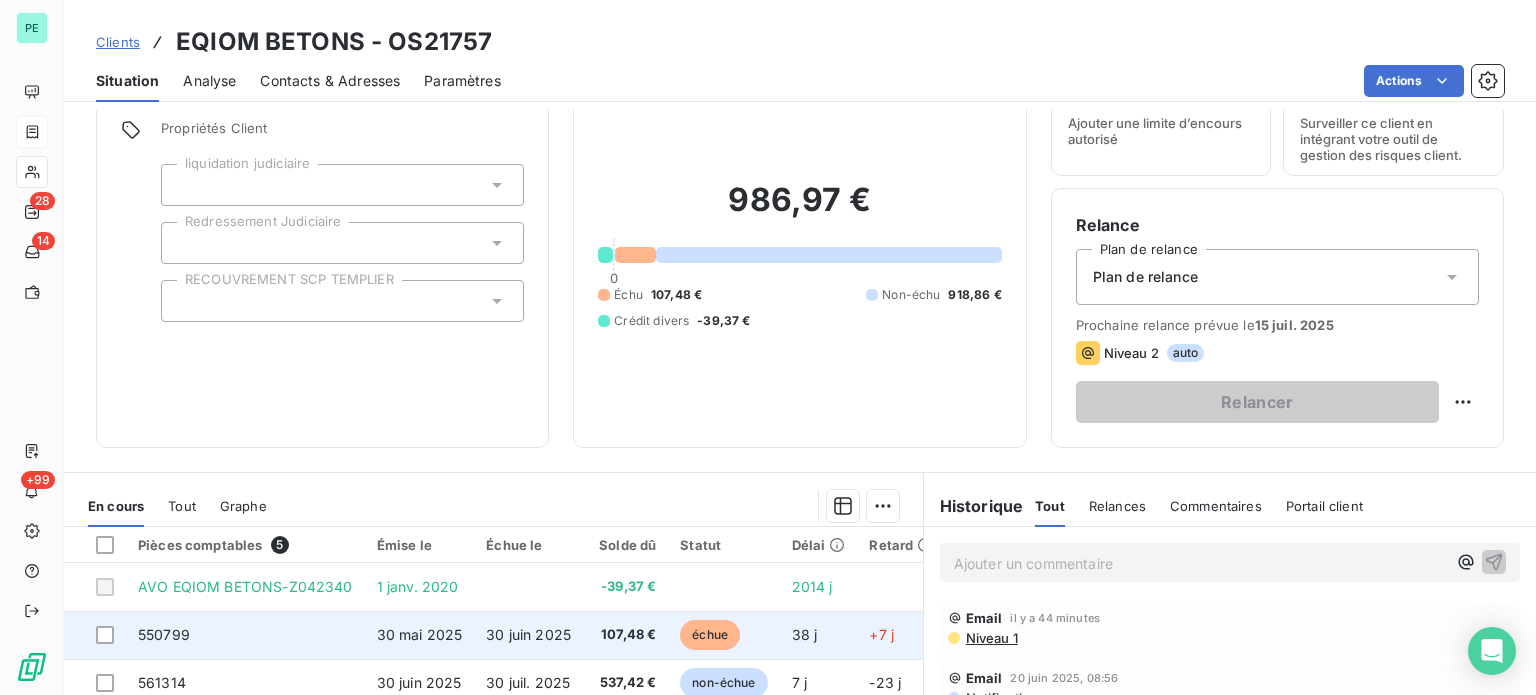 scroll, scrollTop: 200, scrollLeft: 0, axis: vertical 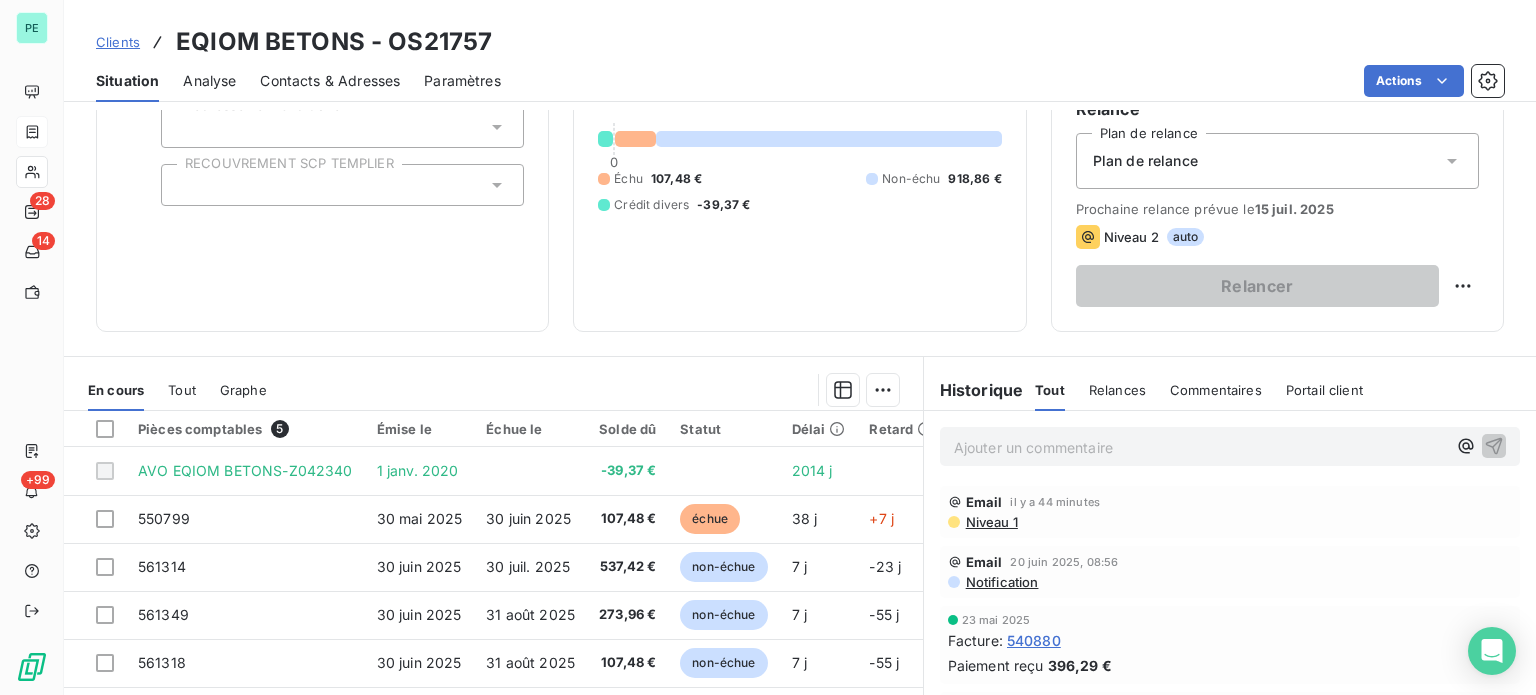 click on "Ajouter un commentaire ﻿" at bounding box center (1200, 447) 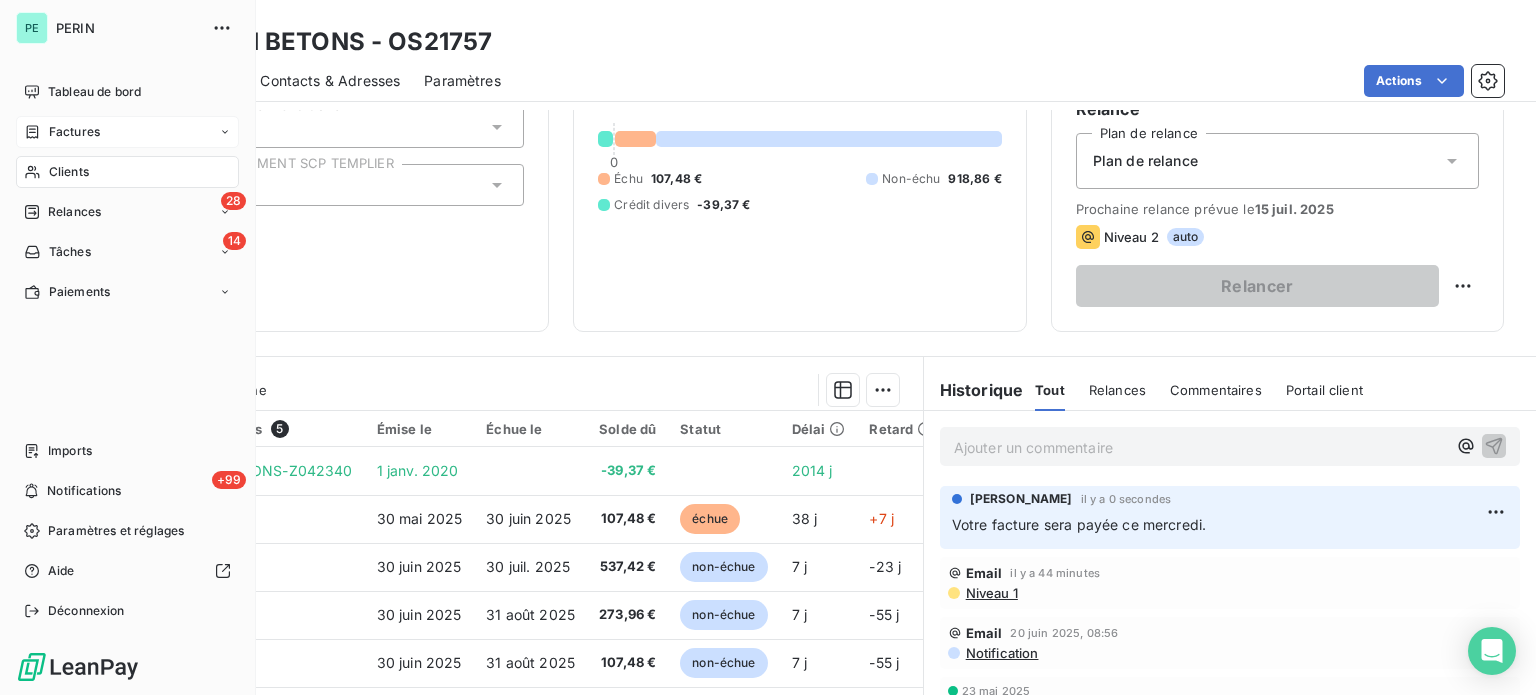 click on "Factures" at bounding box center (74, 132) 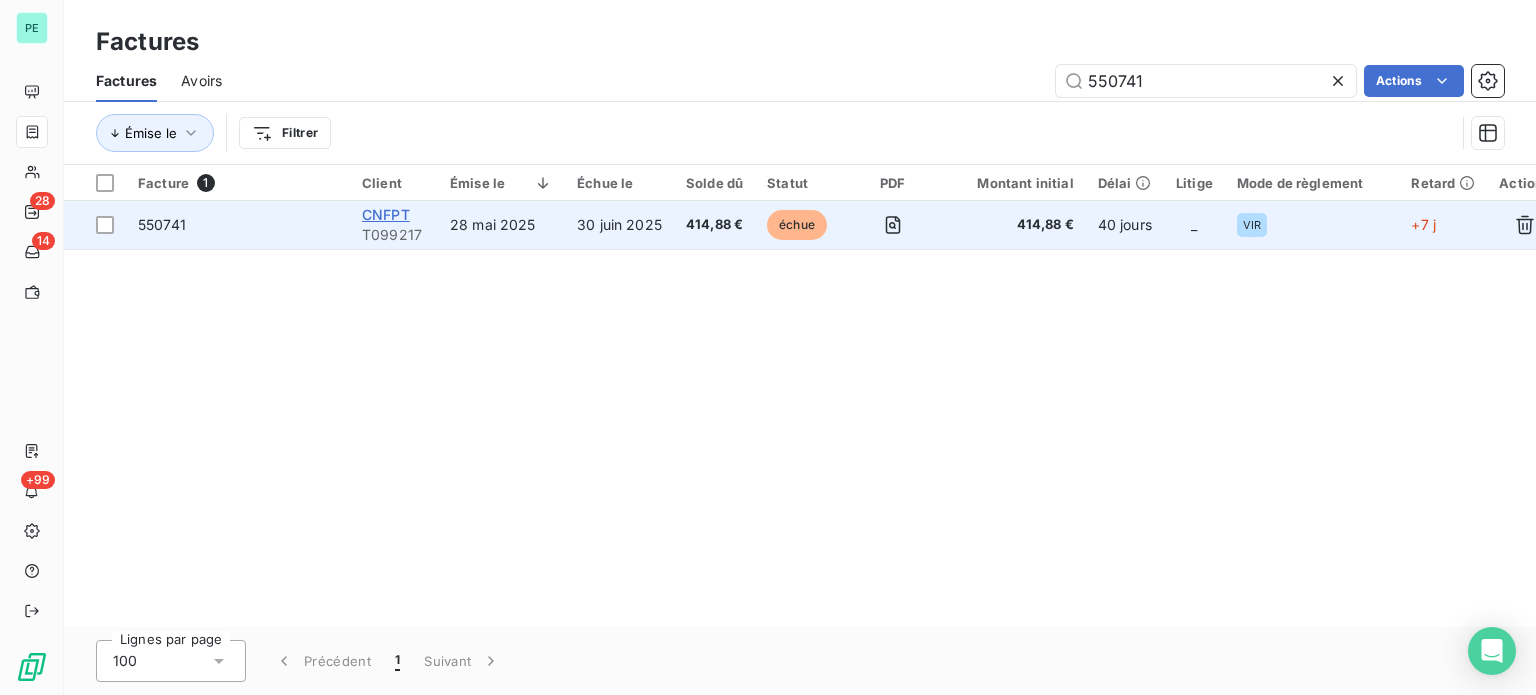 type on "550741" 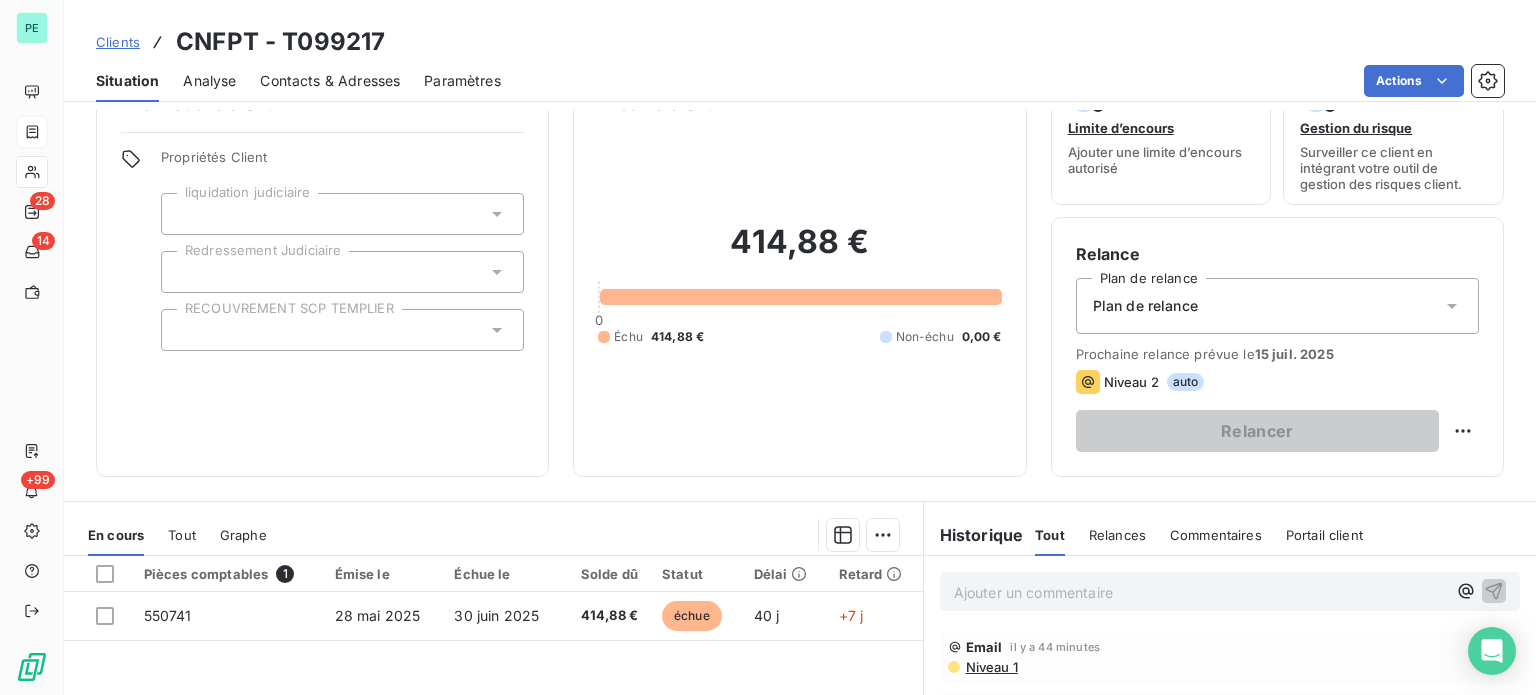 scroll, scrollTop: 100, scrollLeft: 0, axis: vertical 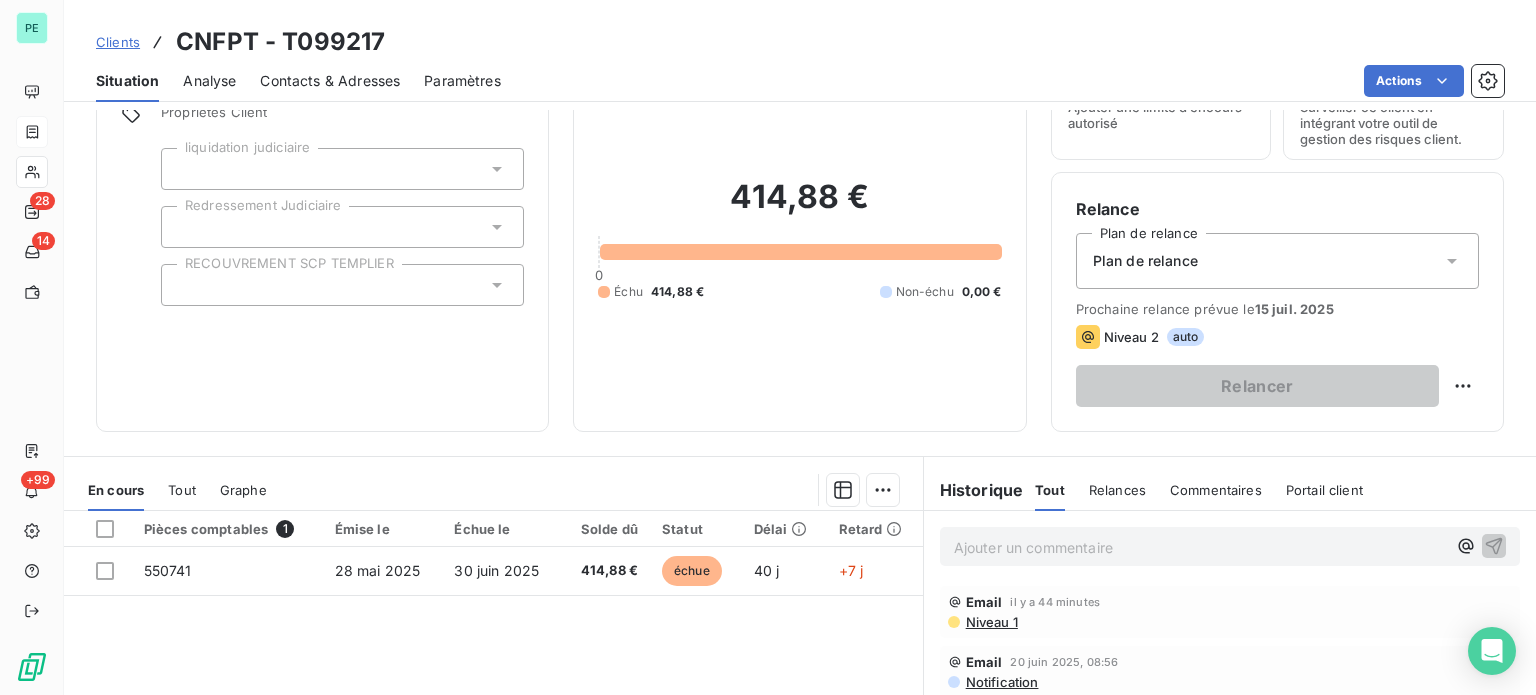 click on "Ajouter un commentaire ﻿" at bounding box center (1200, 547) 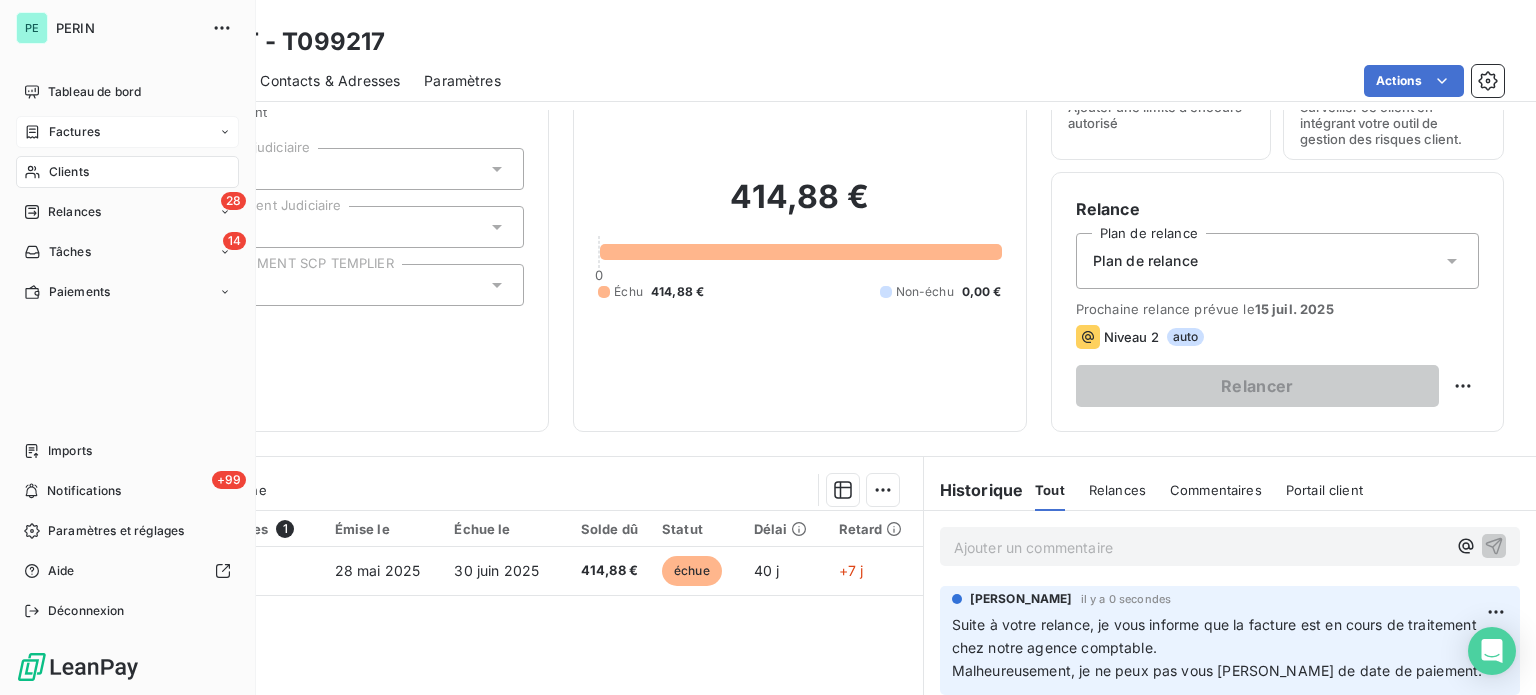 click on "Factures" at bounding box center (74, 132) 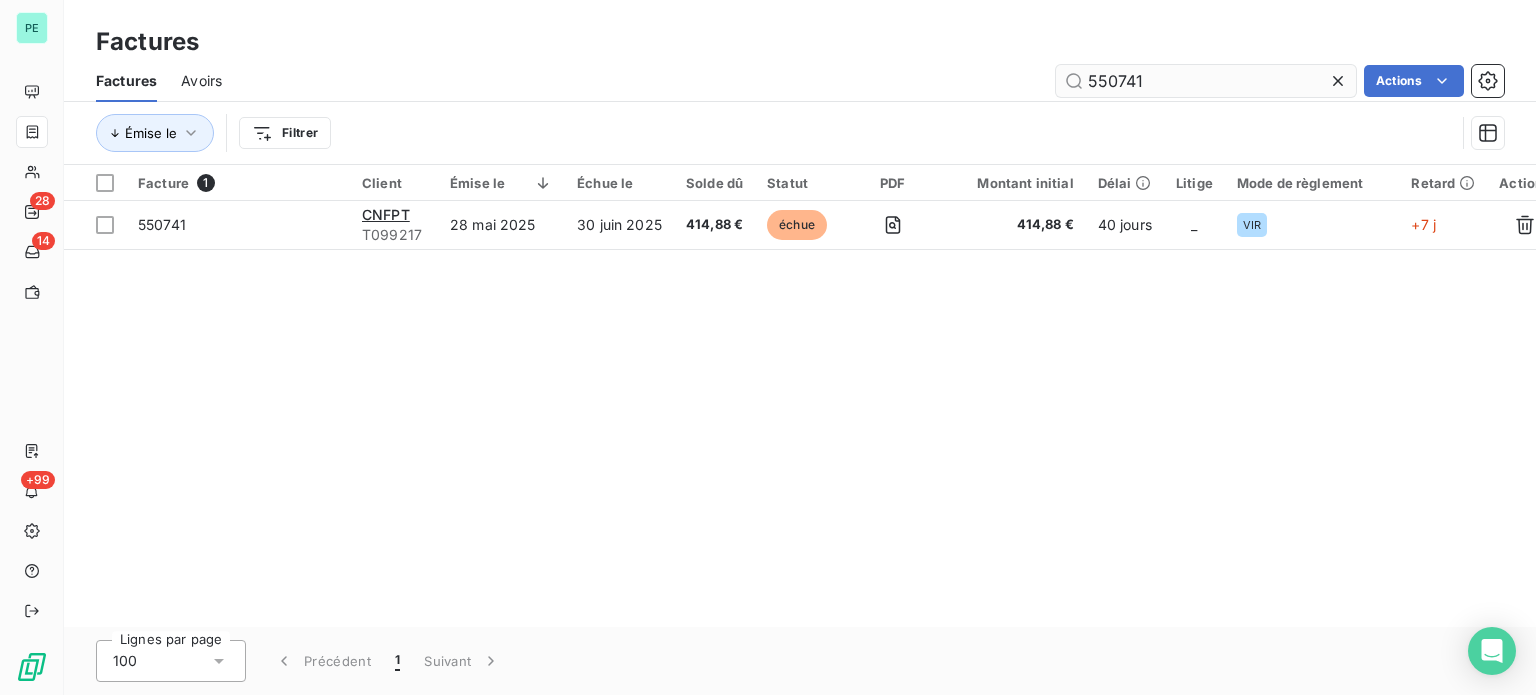 drag, startPoint x: 1098, startPoint y: 82, endPoint x: 1263, endPoint y: 80, distance: 165.01212 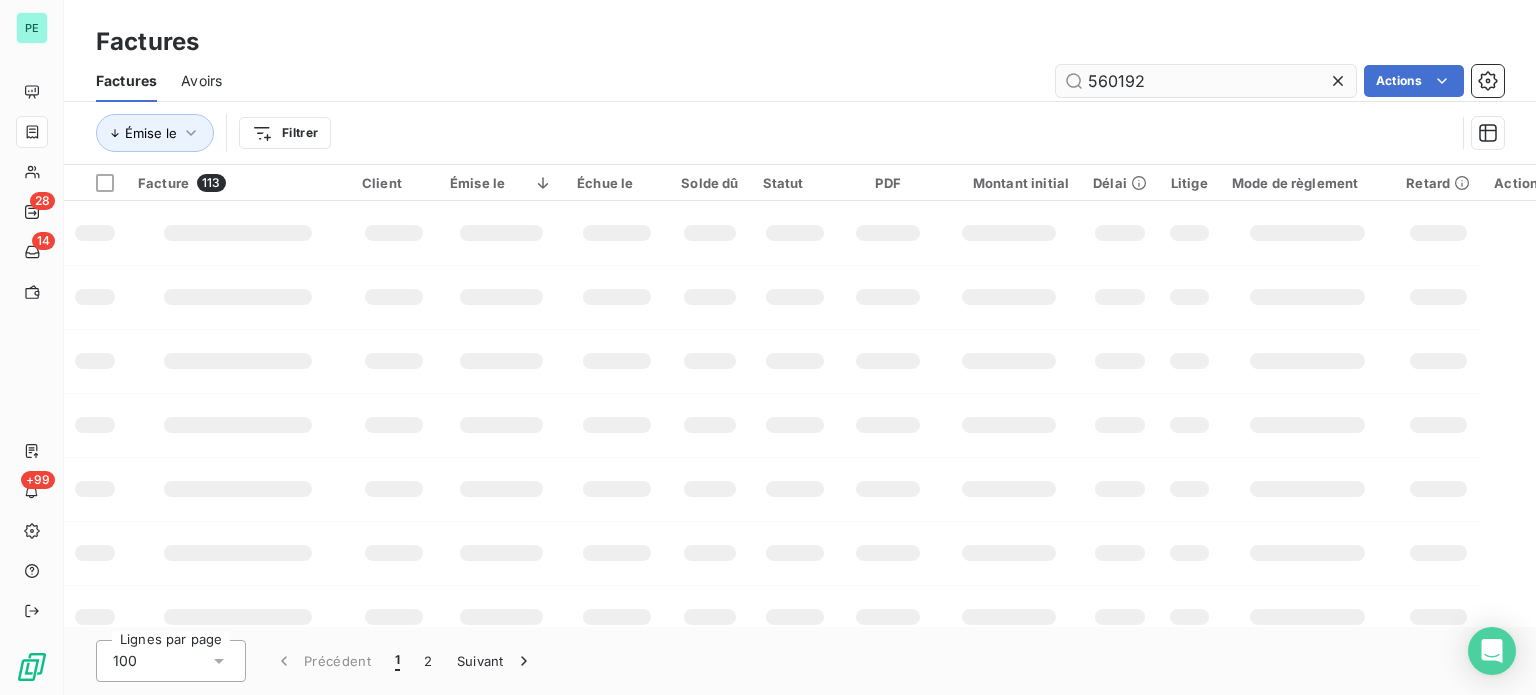 type on "560192" 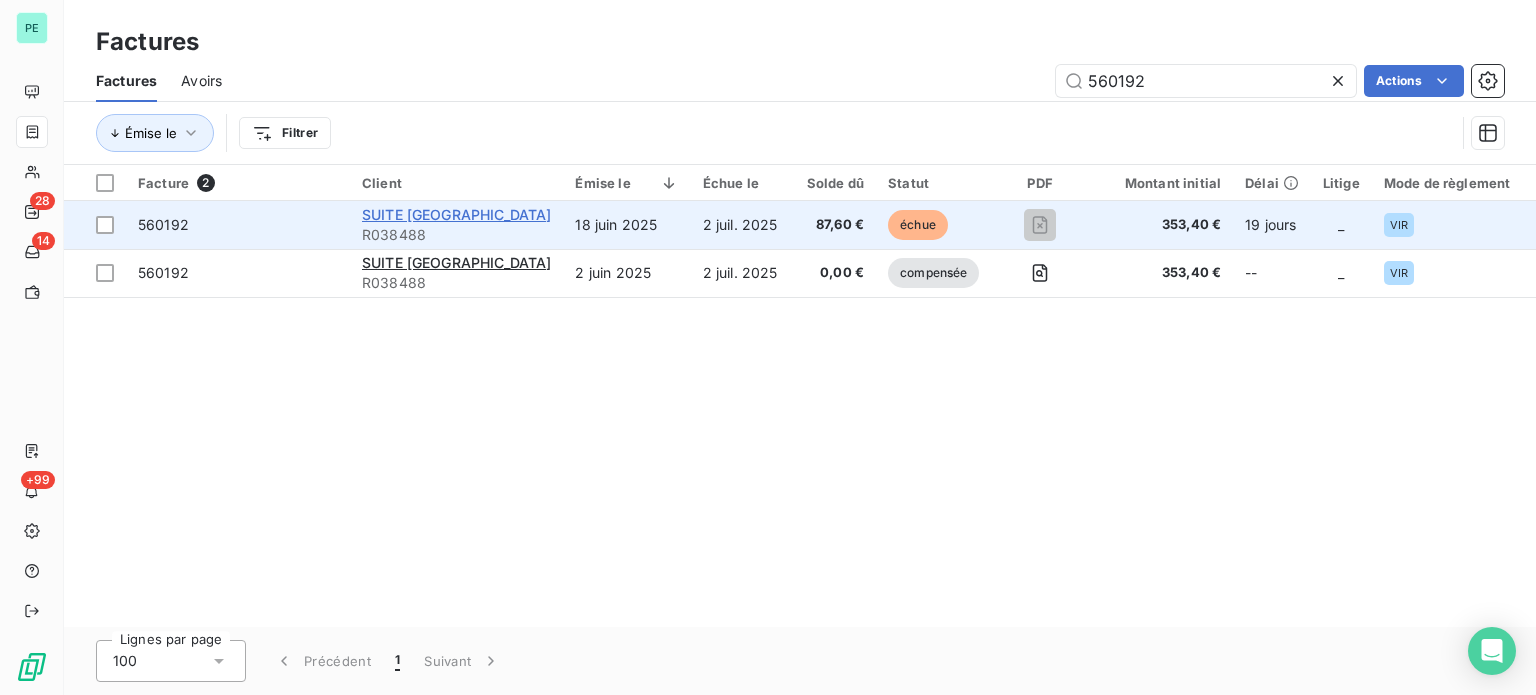 click on "SUITE [GEOGRAPHIC_DATA]" at bounding box center [456, 214] 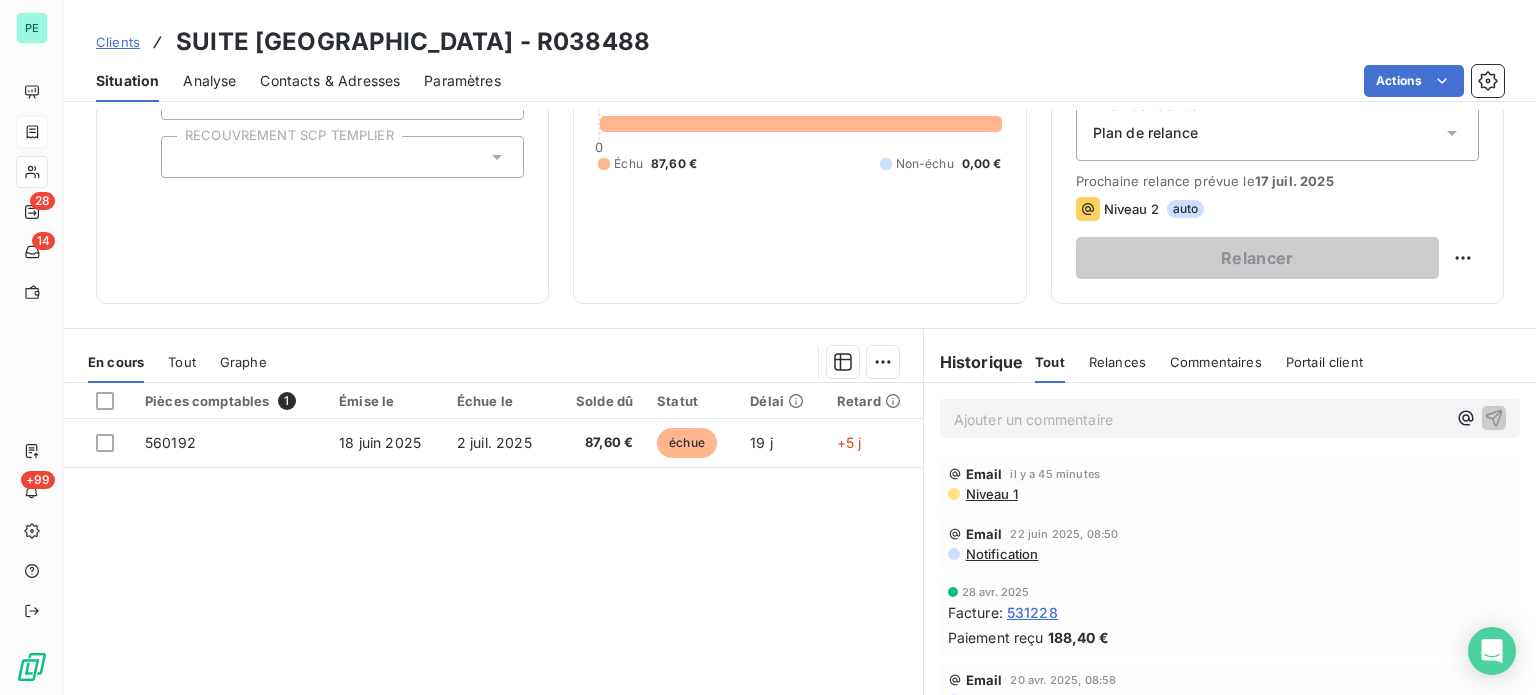 scroll, scrollTop: 300, scrollLeft: 0, axis: vertical 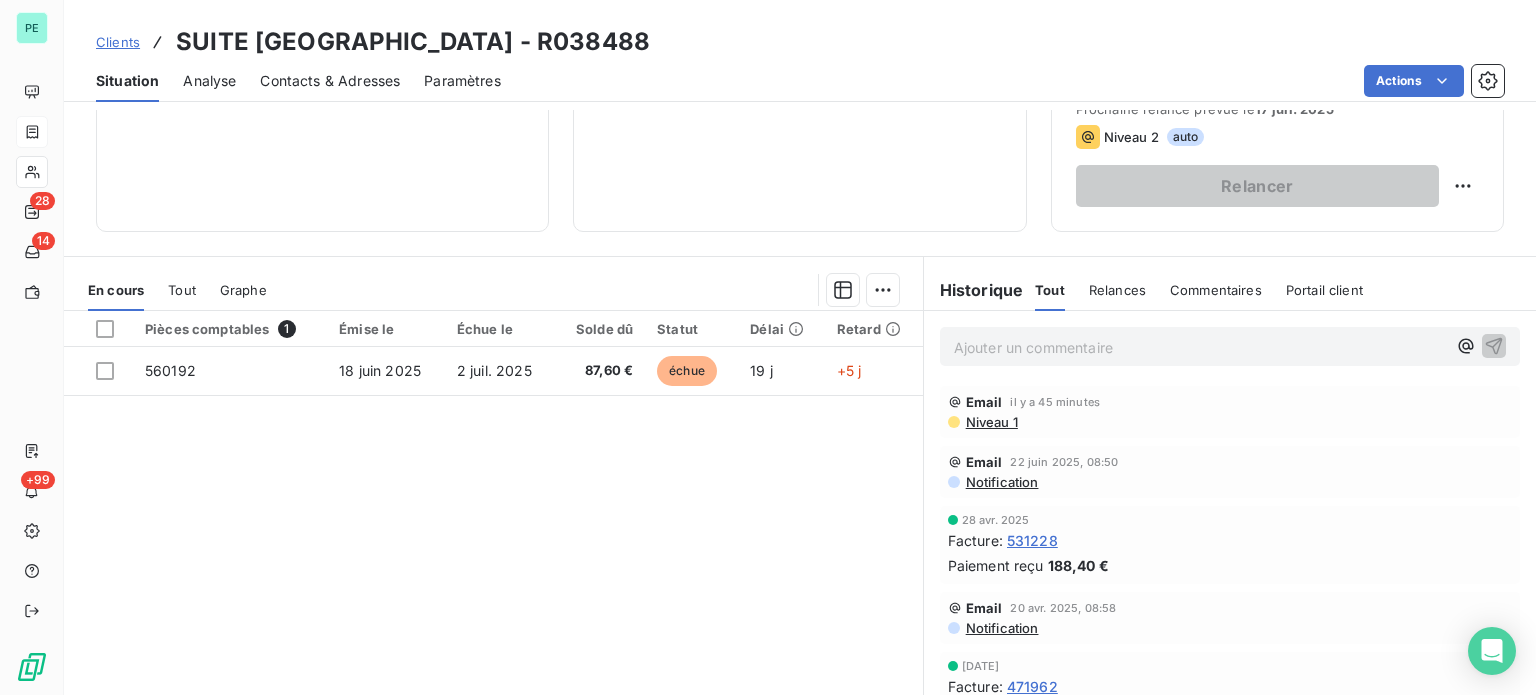 click on "Ajouter un commentaire ﻿" at bounding box center (1200, 347) 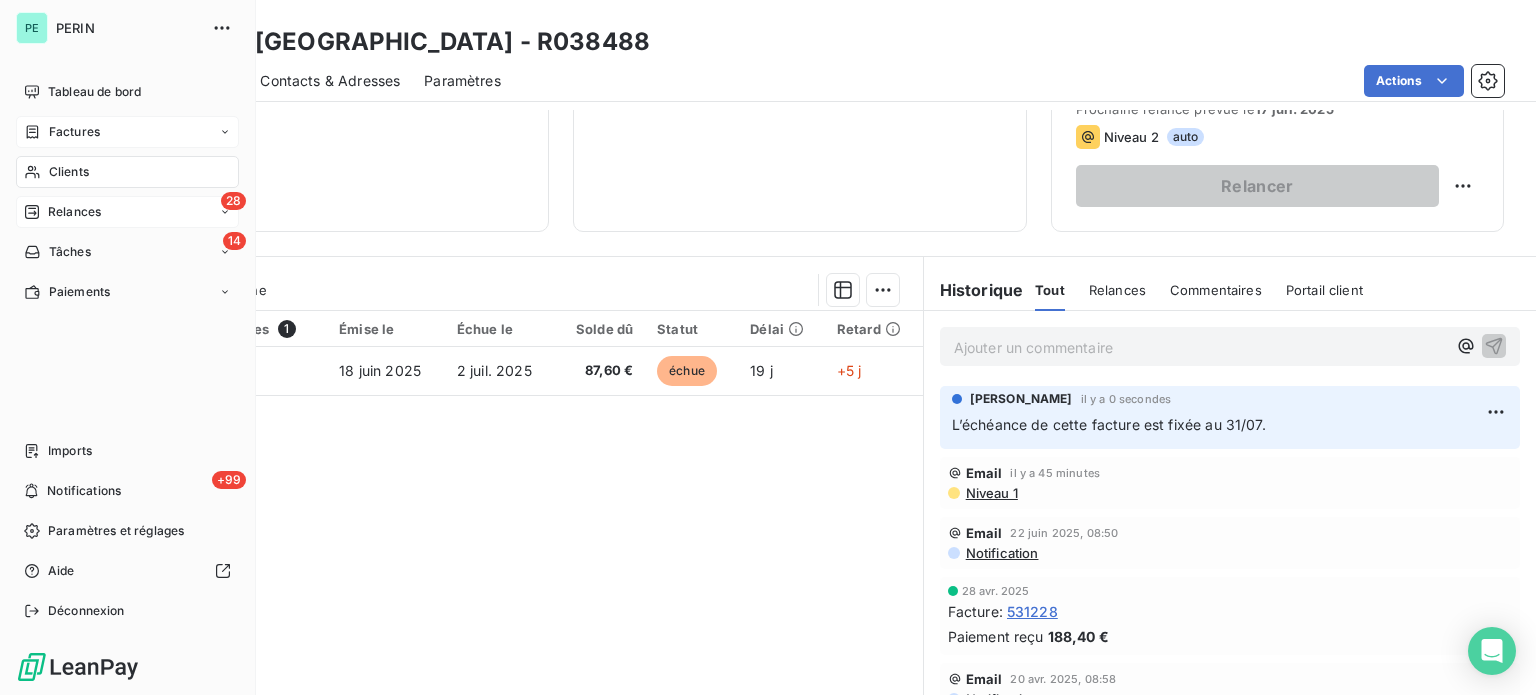 click on "Relances" at bounding box center (74, 212) 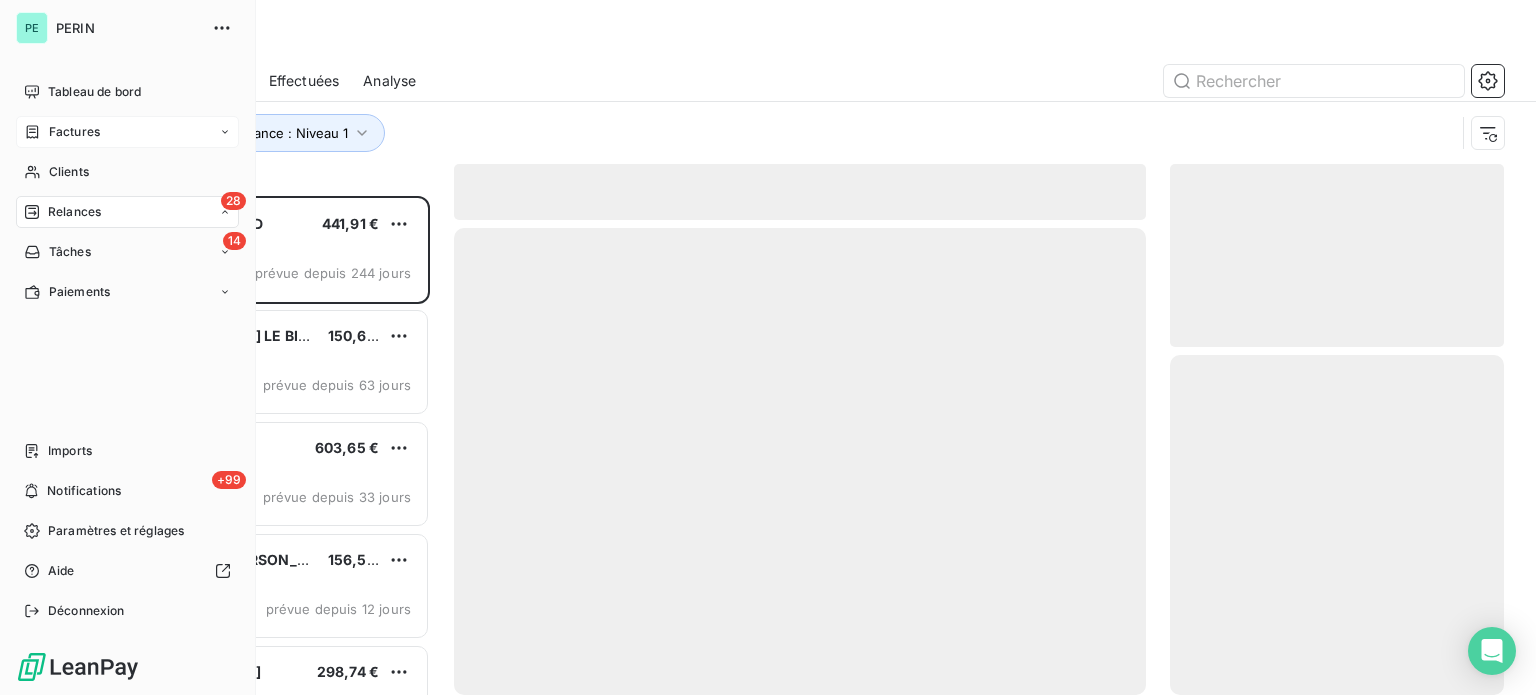scroll, scrollTop: 16, scrollLeft: 16, axis: both 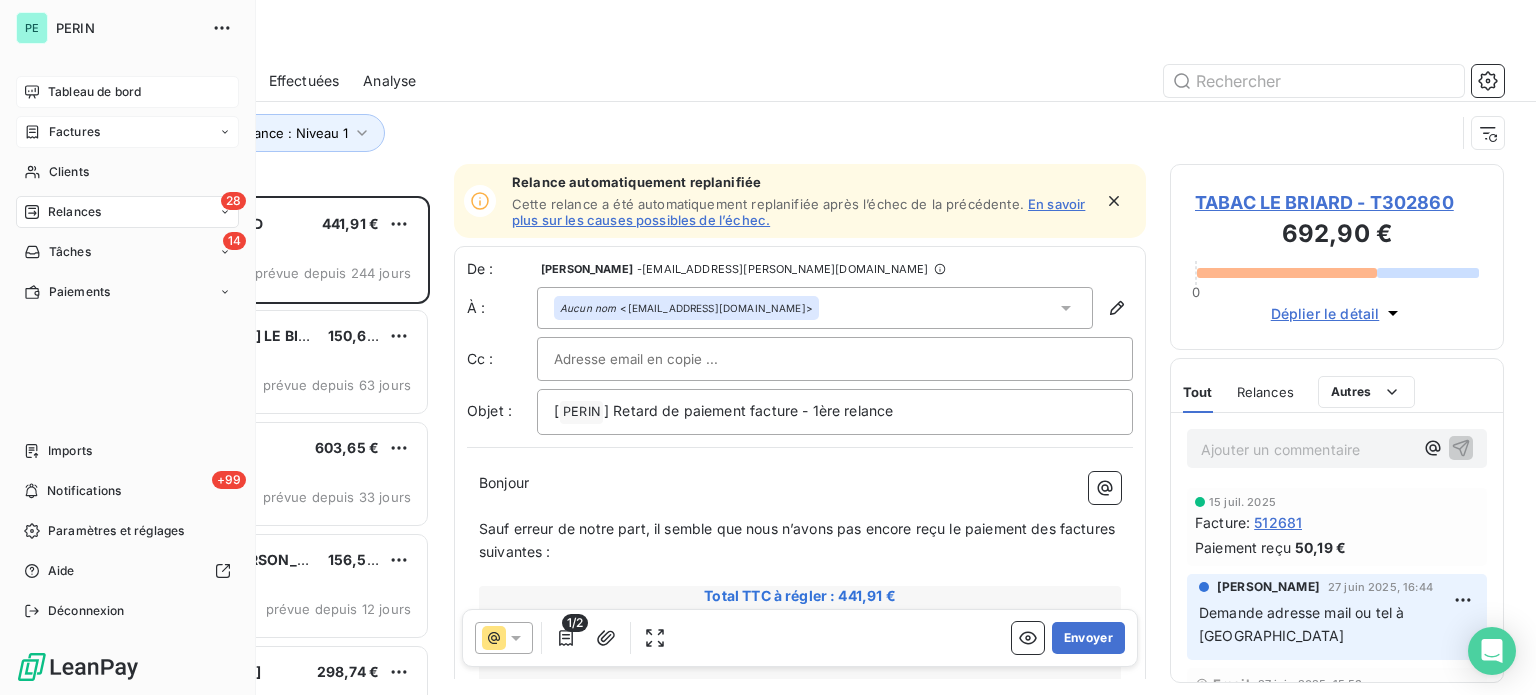 click on "Tableau de bord" at bounding box center (94, 92) 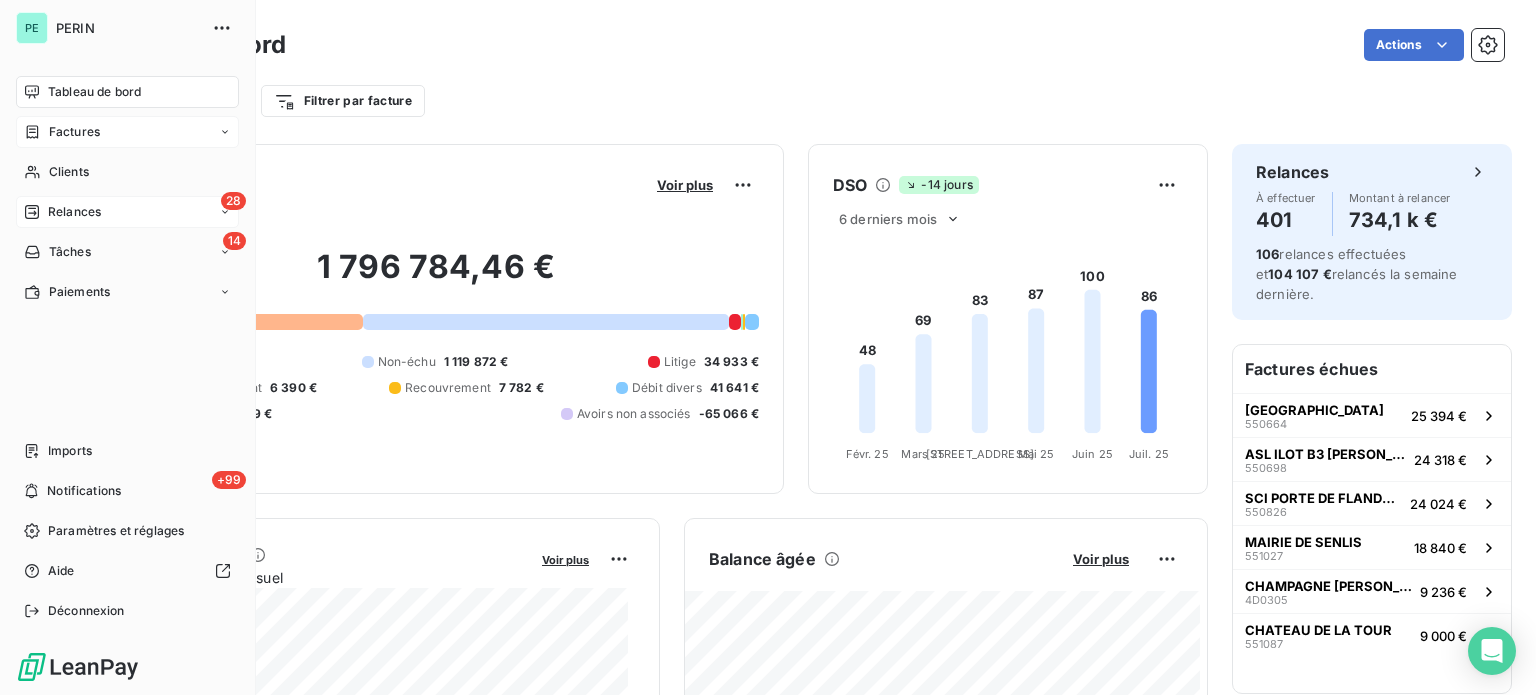 click on "Relances" at bounding box center [74, 212] 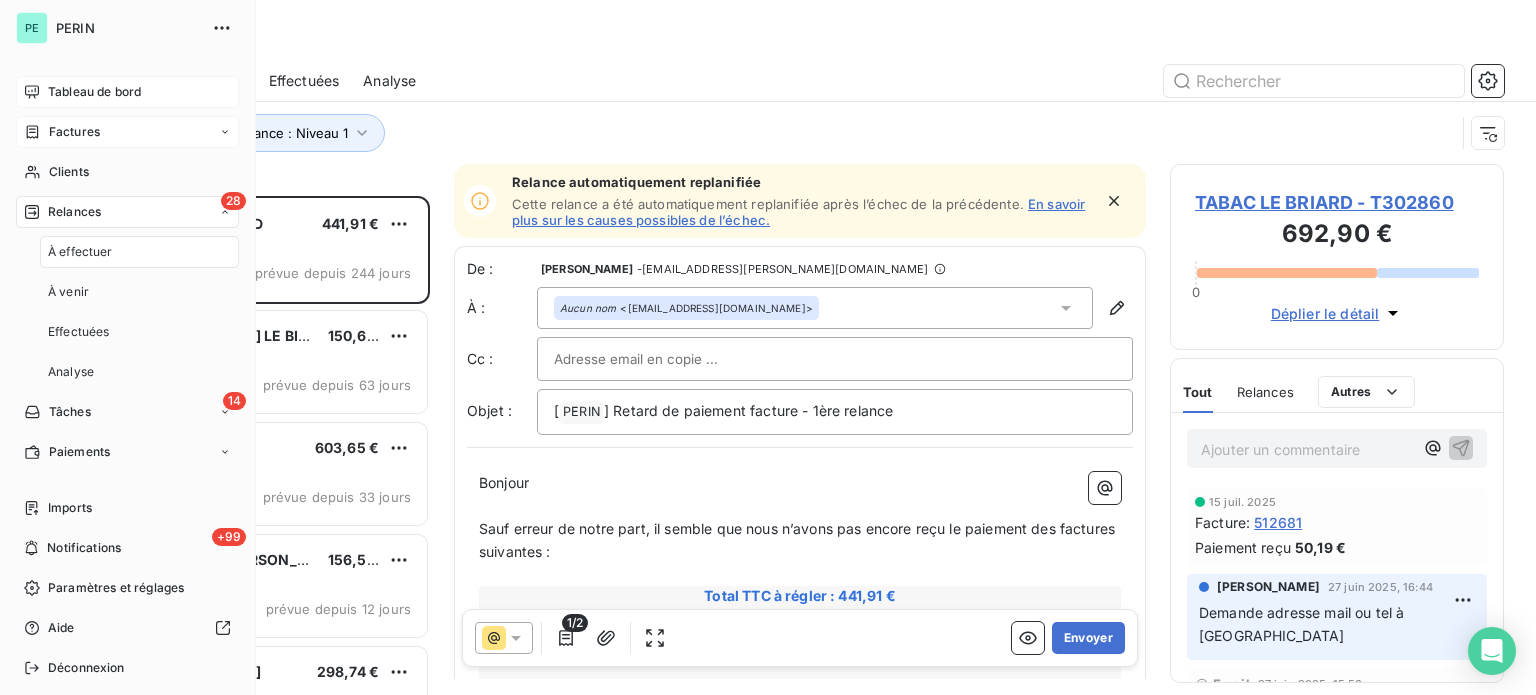 scroll, scrollTop: 16, scrollLeft: 16, axis: both 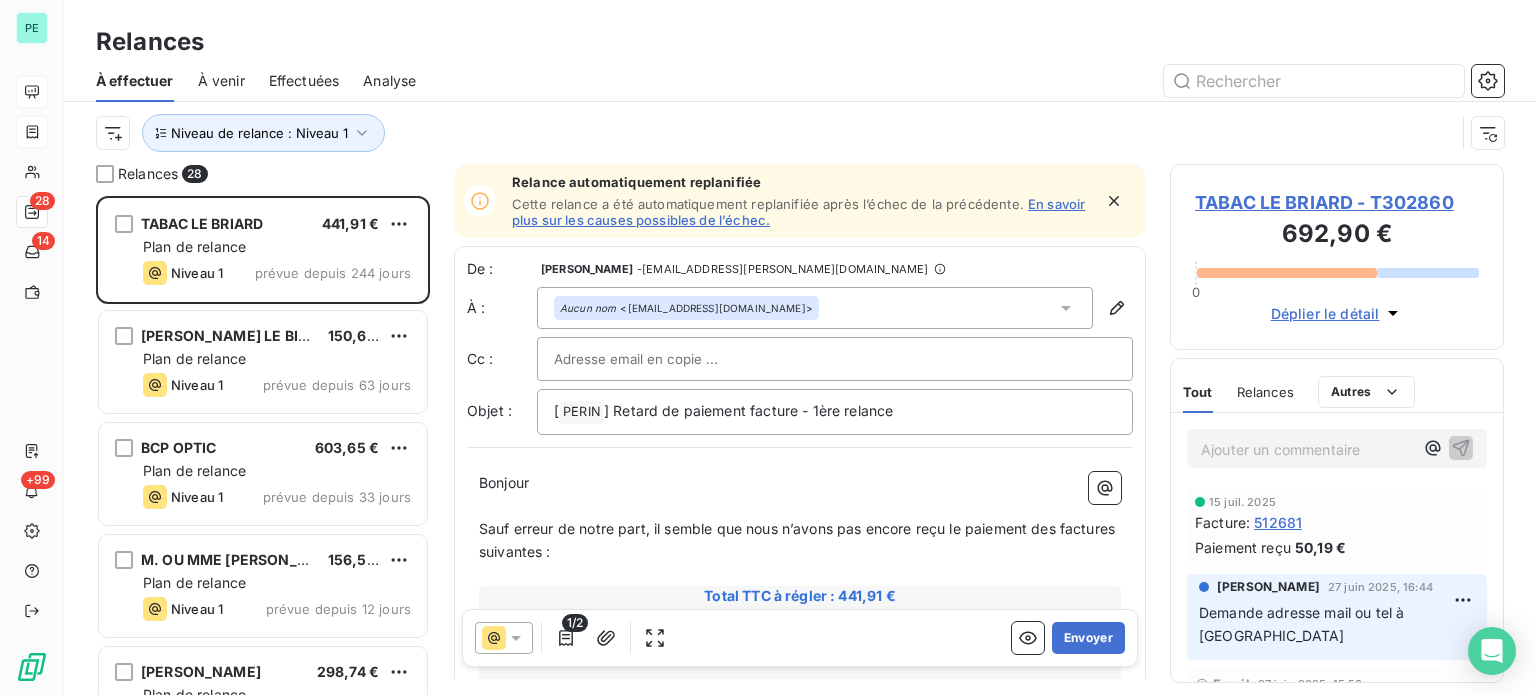 click on "Effectuées" at bounding box center (304, 81) 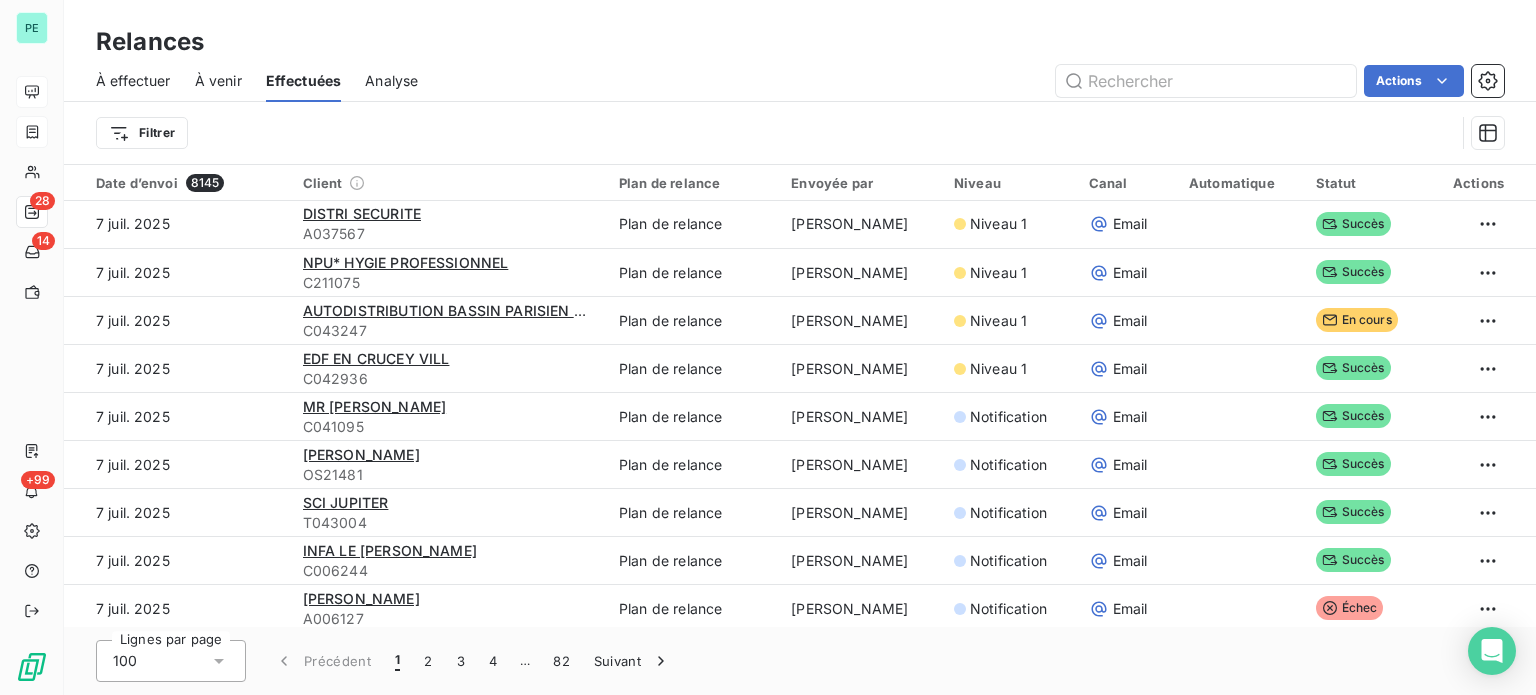 click on "PE 28 14 +99 Relances À effectuer À venir Effectuées Analyse Actions Filtrer Date d’envoi 8145 Client Plan de relance Envoyée par Niveau Canal Automatique Statut Actions 7 juil. 2025 DISTRI SECURITE A037567 Plan de relance [PERSON_NAME] Niveau 1 Email Succès 7 juil. 2025 NPU* HYGIE PROFESSIONNEL C211075 Plan de relance [PERSON_NAME] Niveau 1 Email Succès 7 juil. 2025 AUTODISTRIBUTION [GEOGRAPHIC_DATA] Plan de relance [PERSON_NAME] Niveau 1 Email En cours 7 juil. 2025 EDF EN CRUCEY VILL C042936 Plan de relance [PERSON_NAME] Niveau 1 Email Succès 7 juil. 2025 MR [PERSON_NAME] C041095 Plan de relance [PERSON_NAME] Notification Email Succès 7 juil. 2025 [PERSON_NAME] OS21481 Plan de relance [PERSON_NAME] Notification Email Succès 7 juil. 2025 SCI JUPITER T043004 Plan de relance [PERSON_NAME] Notification Email Succès 7 juil. 2025 INFA LE MANOIR [PERSON_NAME] C006244 Plan de relance [PERSON_NAME] Notification Email Succès 7 juil. 2025 FONCIA CONDE A006127 Plan de relance" at bounding box center (768, 347) 